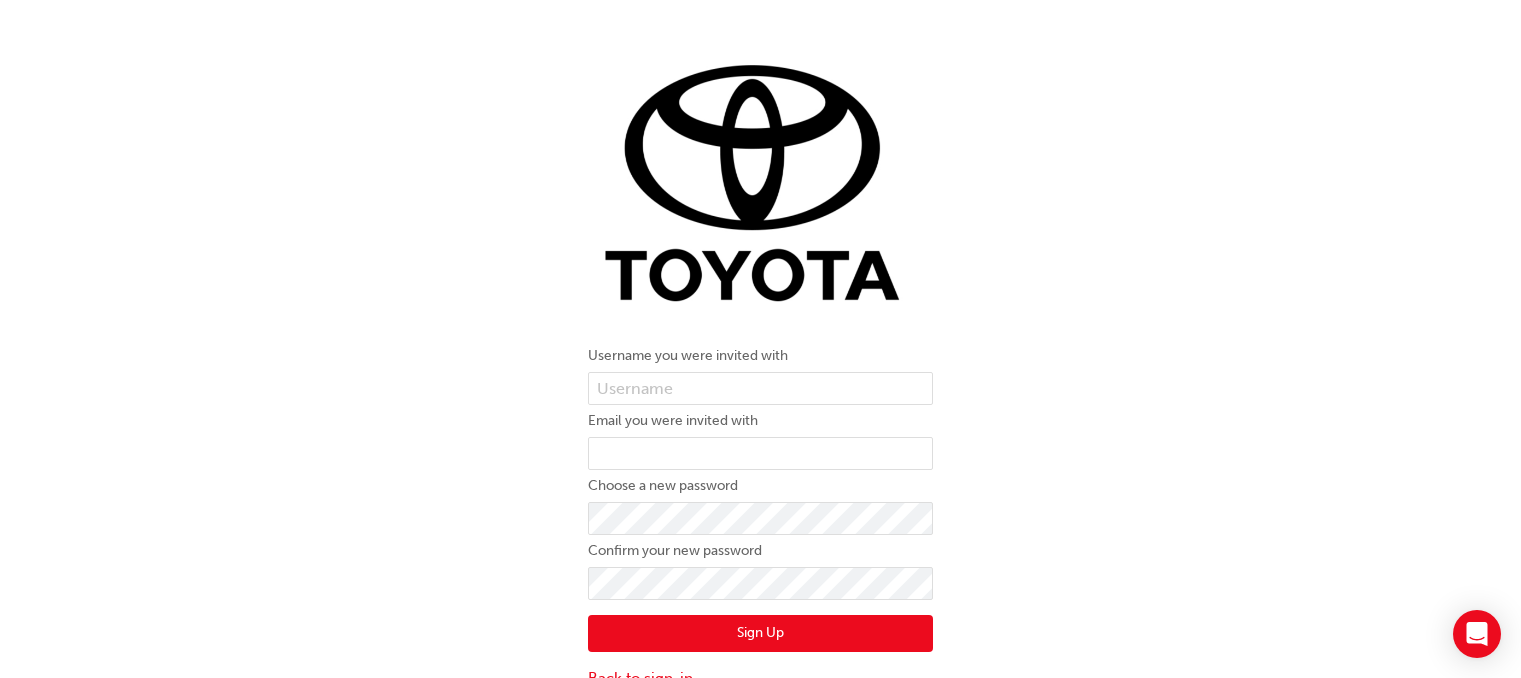 scroll, scrollTop: 0, scrollLeft: 0, axis: both 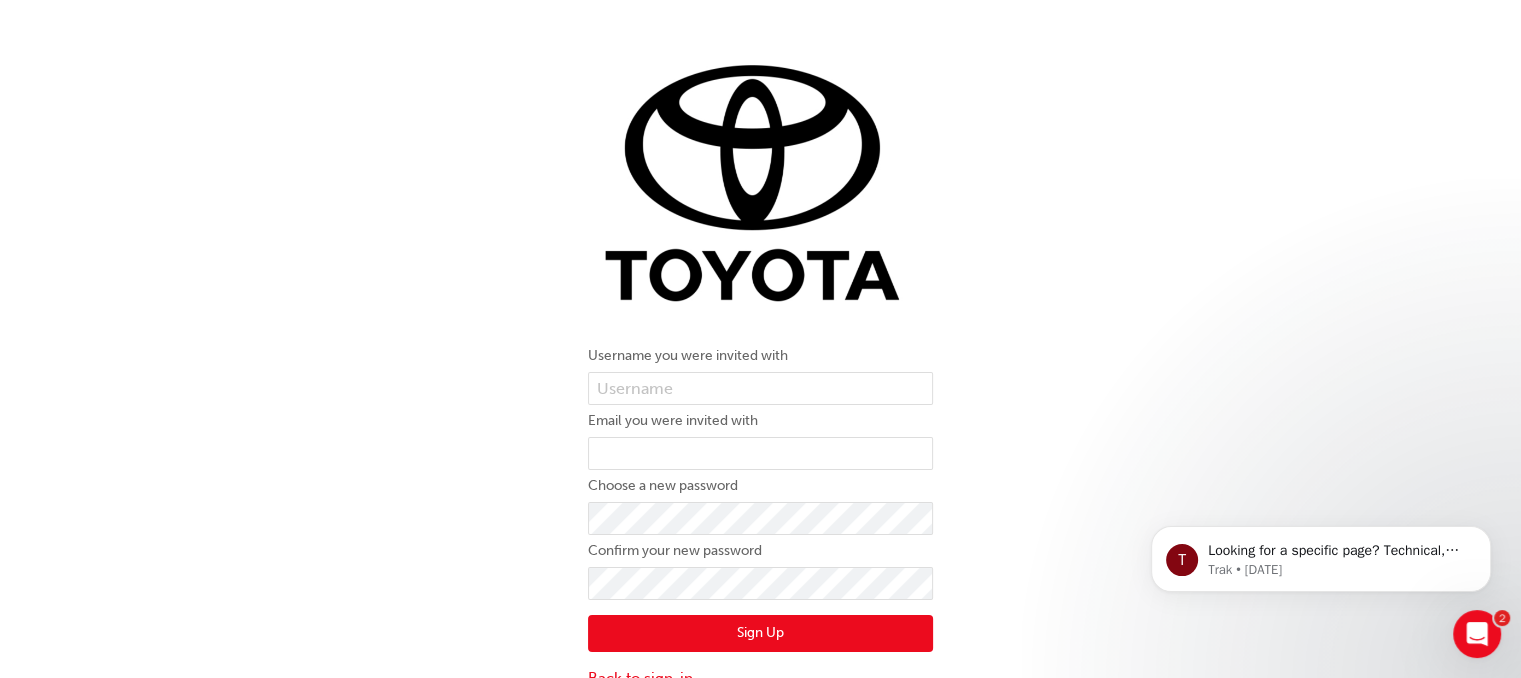 click on "Username you were invited with Email you were invited with Choose a new password Confirm your new password Sign Up Back to sign-in" at bounding box center [760, 375] 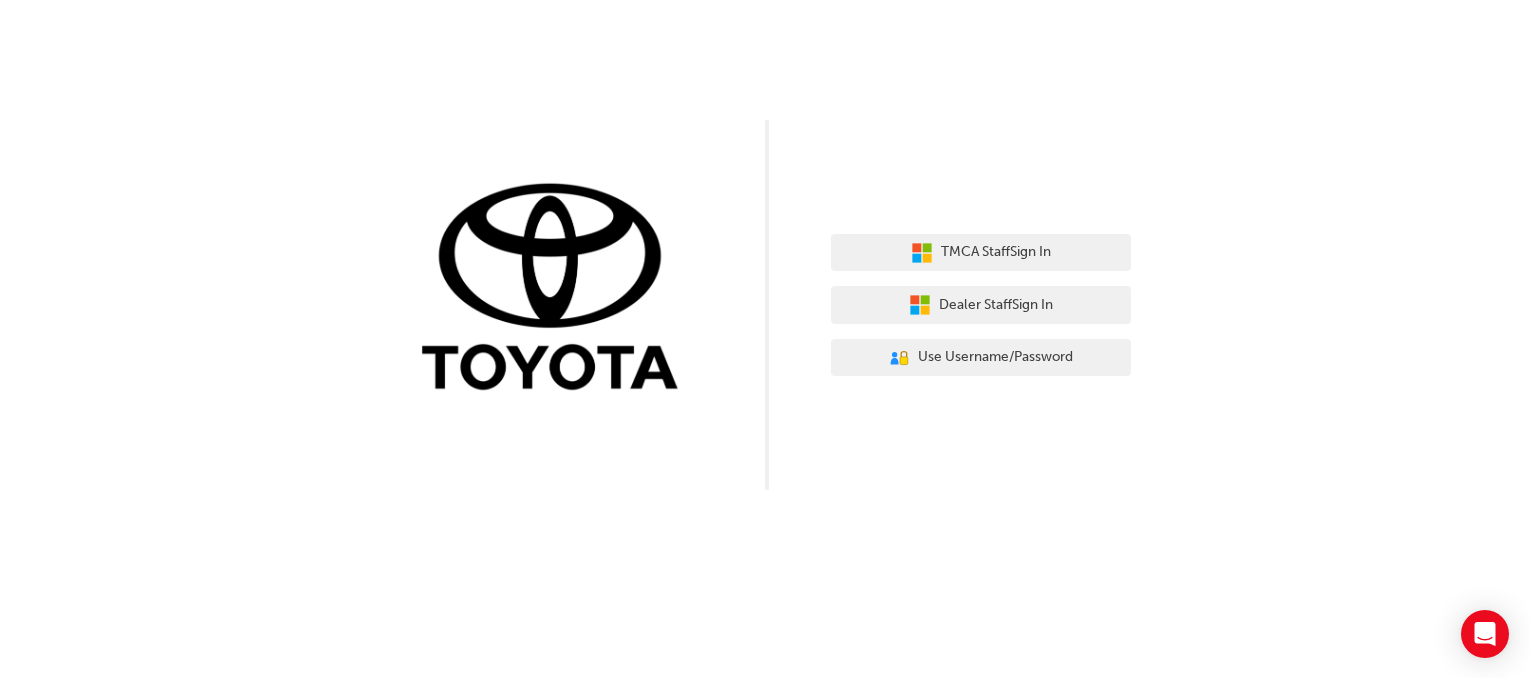 scroll, scrollTop: 0, scrollLeft: 0, axis: both 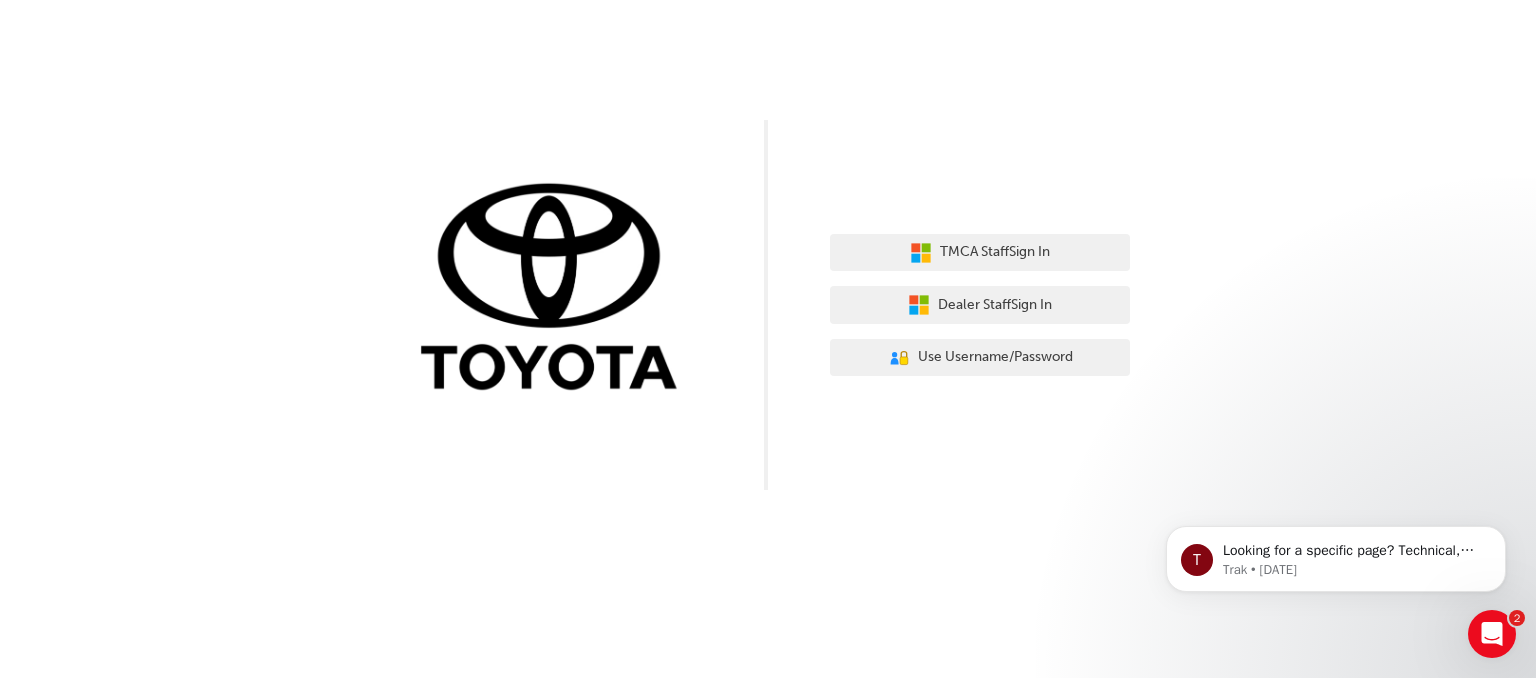 click on "TMCA Staff  Sign In Dealer Staff  Sign In User Authentication Icon - Blue Person, Gold Lock     Use Username/Password" at bounding box center [768, 245] 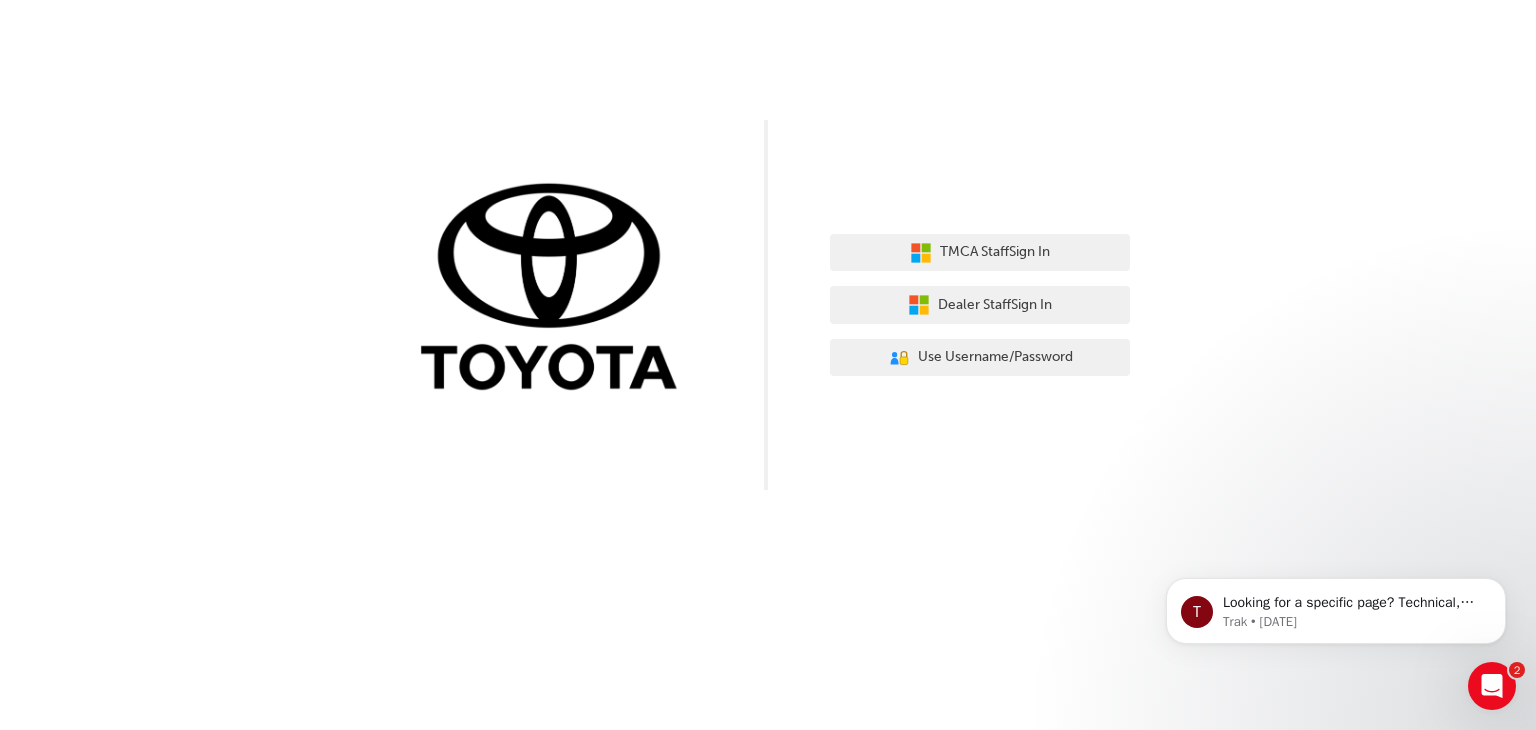 click on "TMCA Staff  Sign In Dealer Staff  Sign In User Authentication Icon - Blue Person, Gold Lock     Use Username/Password" at bounding box center (768, 245) 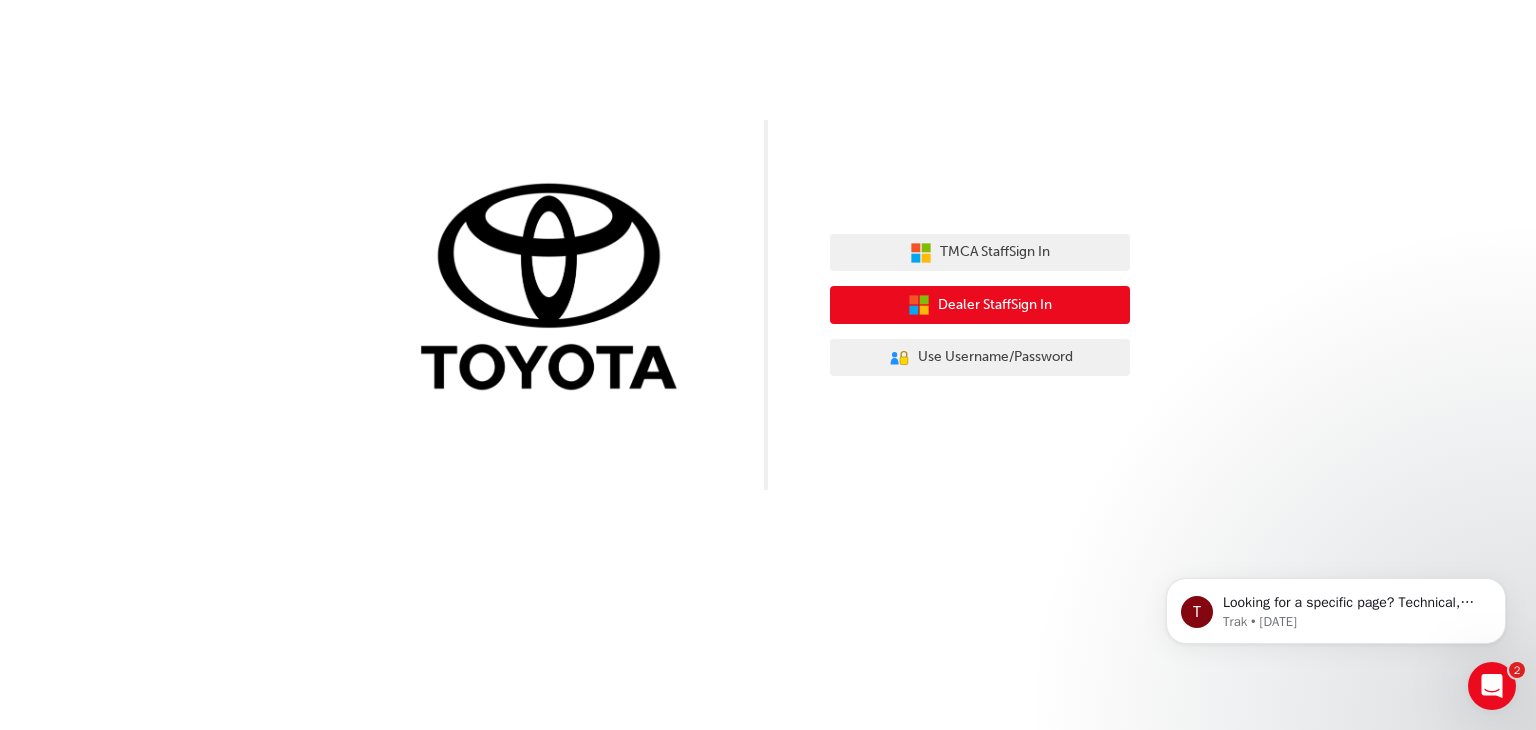 click on "Dealer Staff  Sign In" at bounding box center (995, 305) 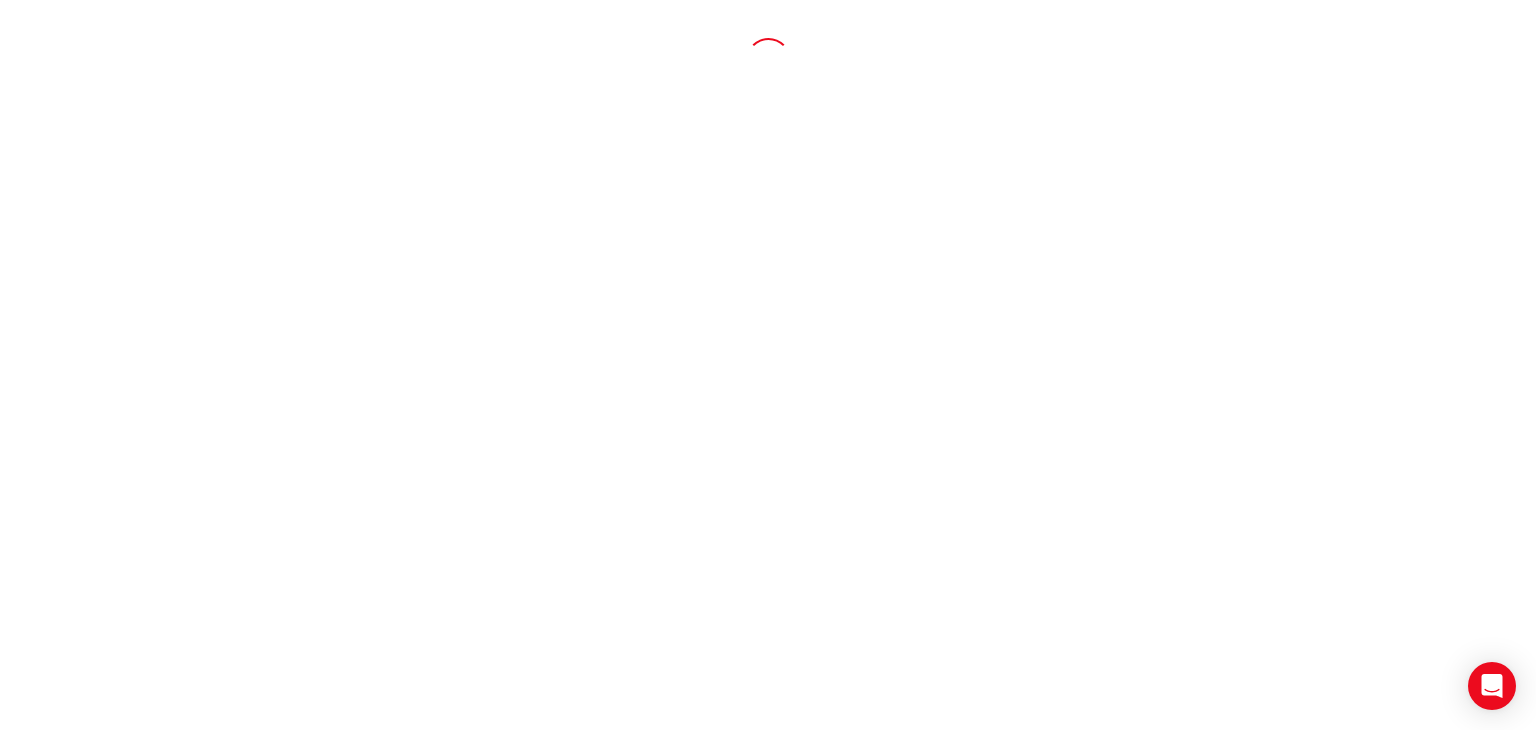 scroll, scrollTop: 0, scrollLeft: 0, axis: both 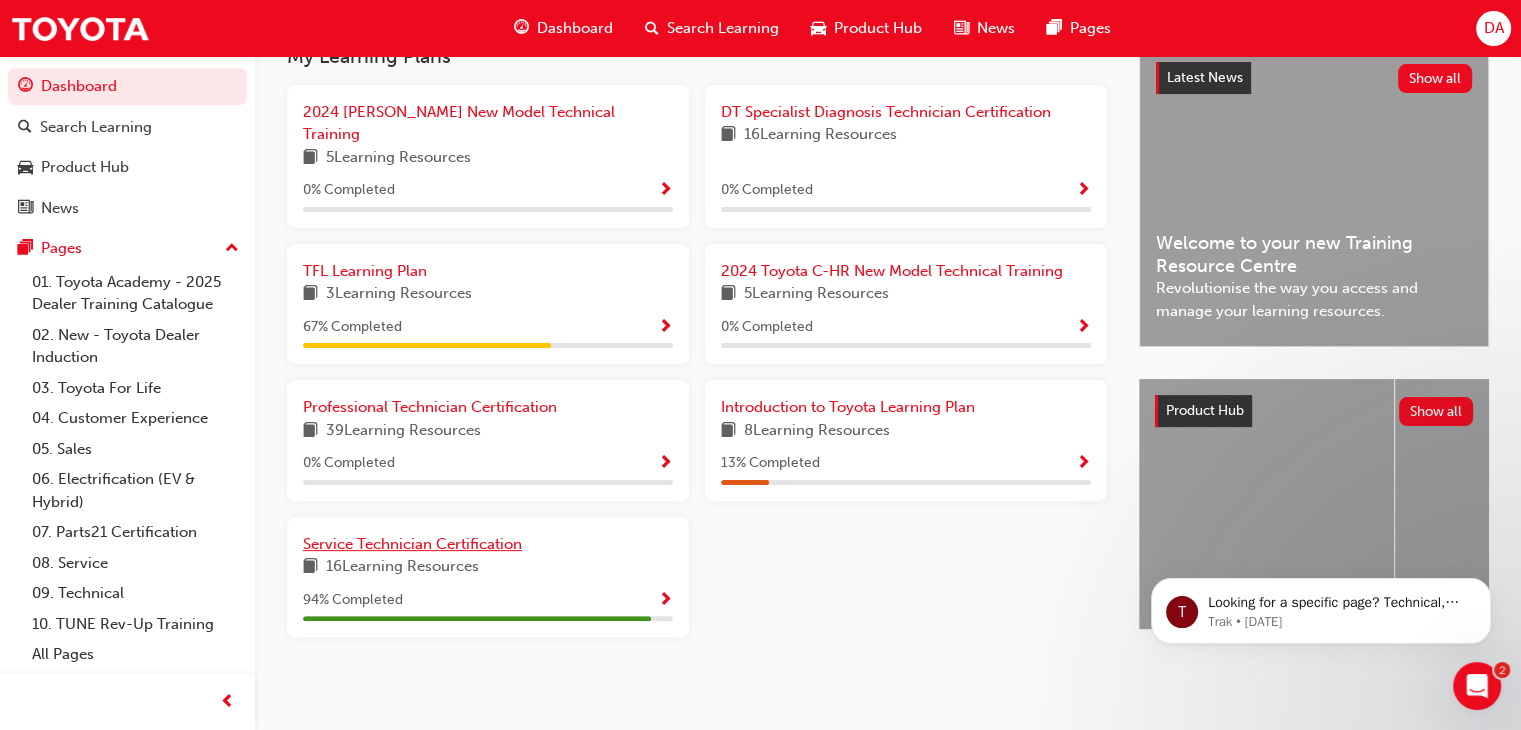click on "Service Technician Certification" at bounding box center (412, 544) 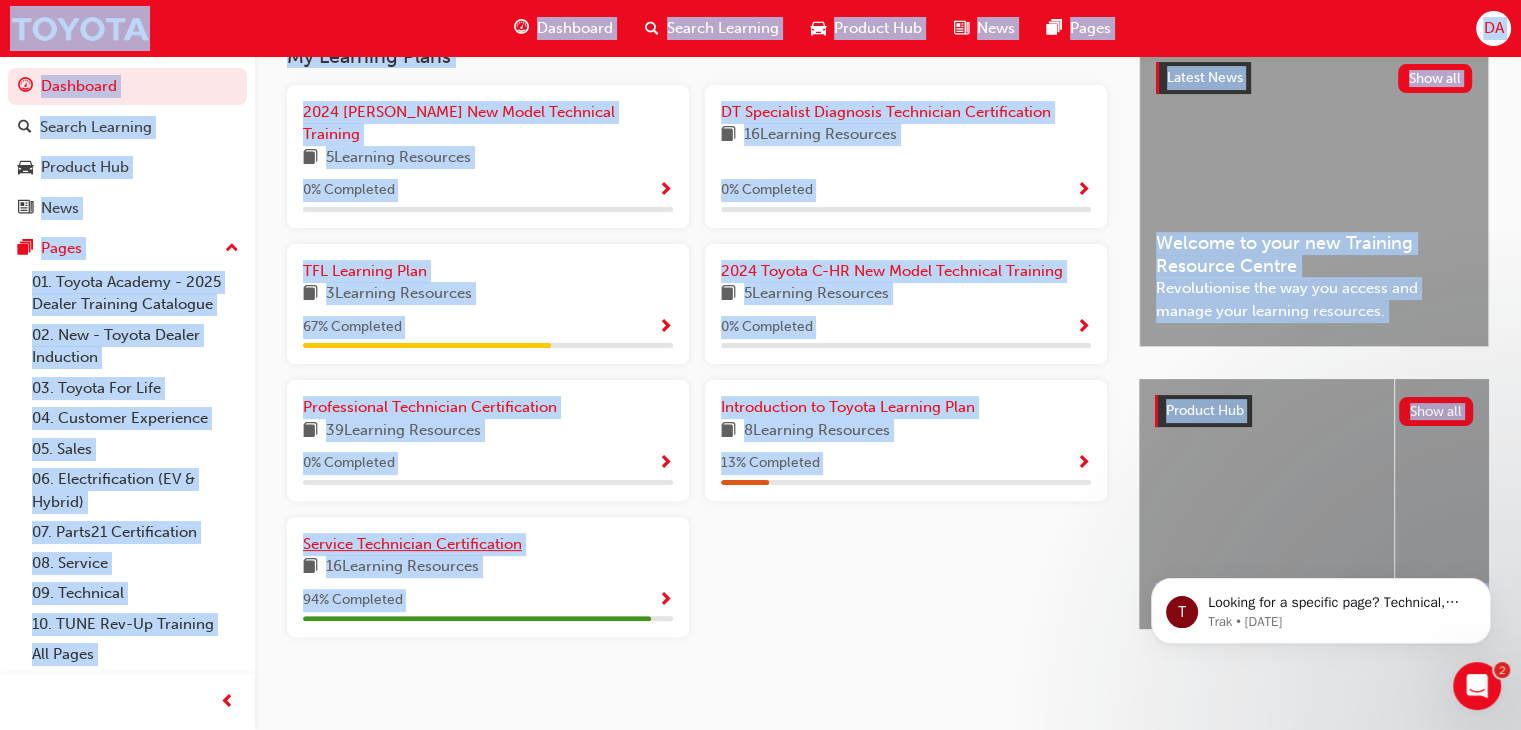 scroll, scrollTop: 0, scrollLeft: 0, axis: both 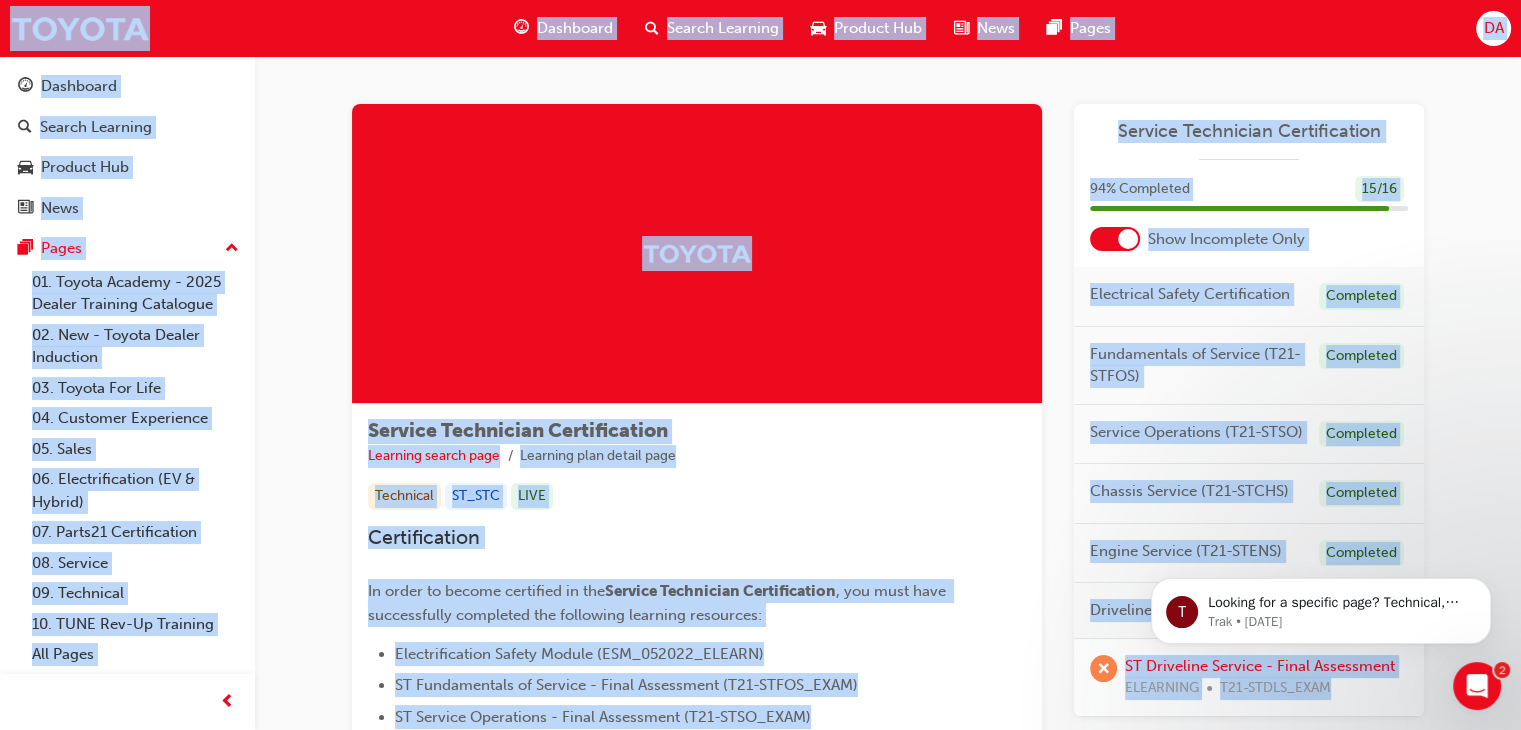 click on "Technical ST_STC LIVE" at bounding box center (697, 496) 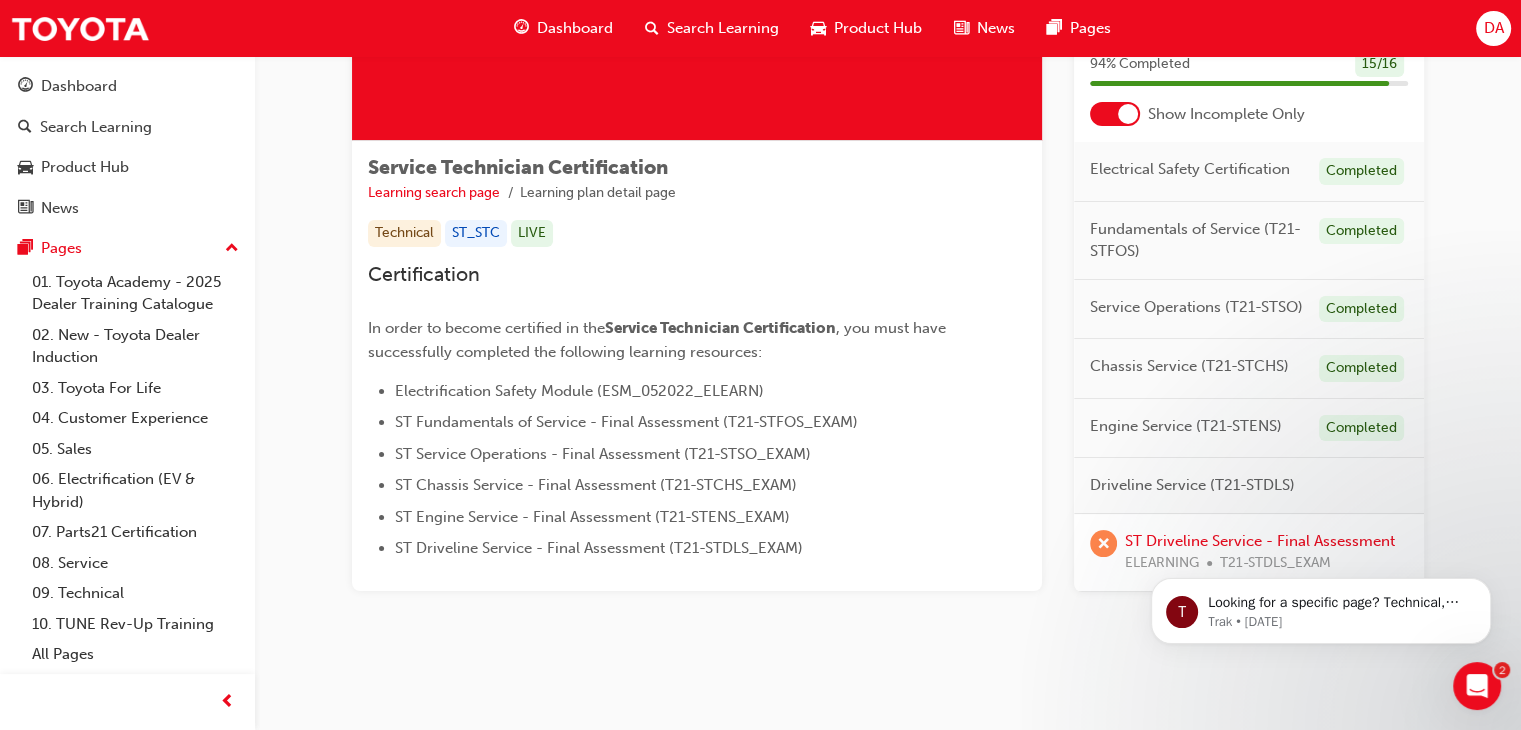 scroll, scrollTop: 270, scrollLeft: 0, axis: vertical 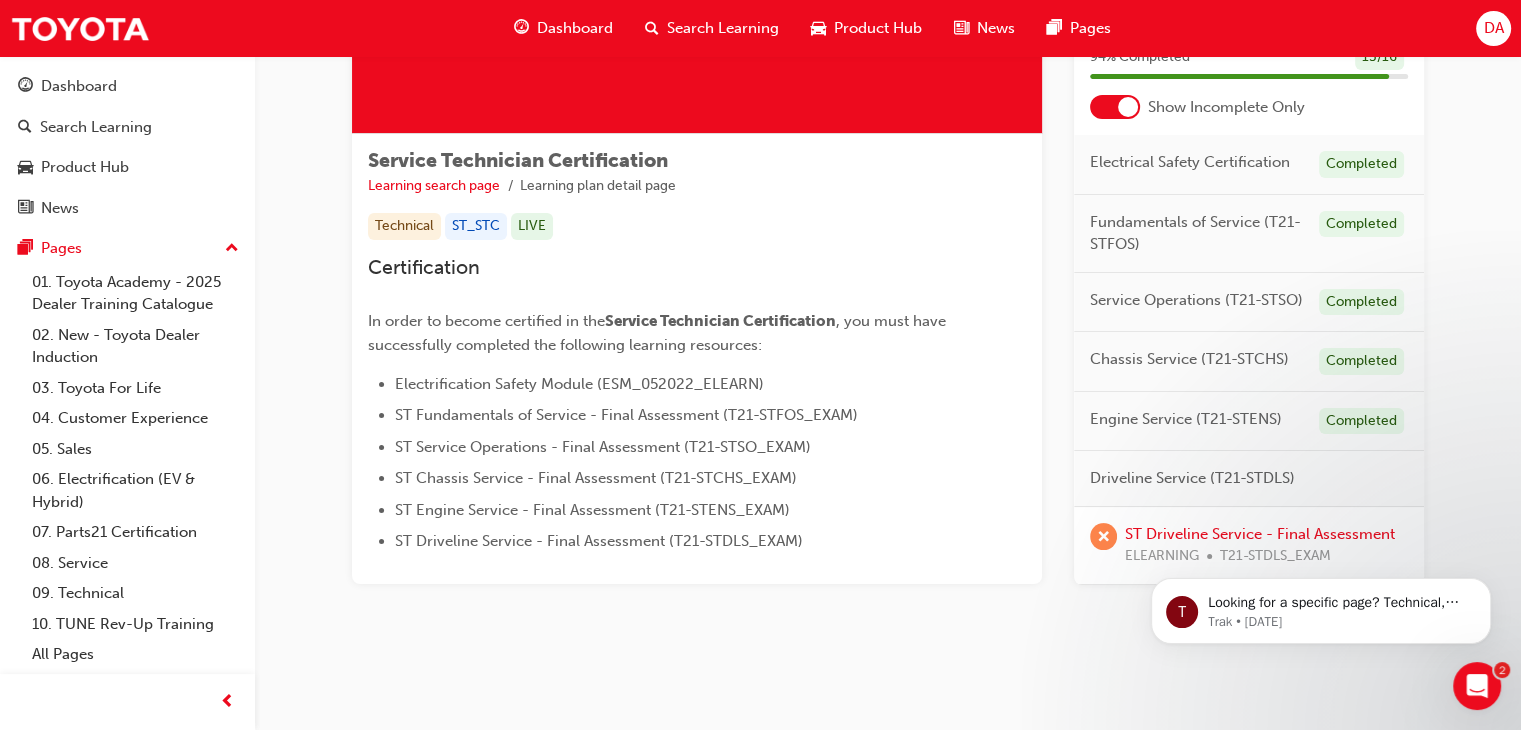 click on "T Looking for a specific page? Technical, Toyota Network Training, Technical Training Calendars Trak • 2d ago" at bounding box center (1321, 519) 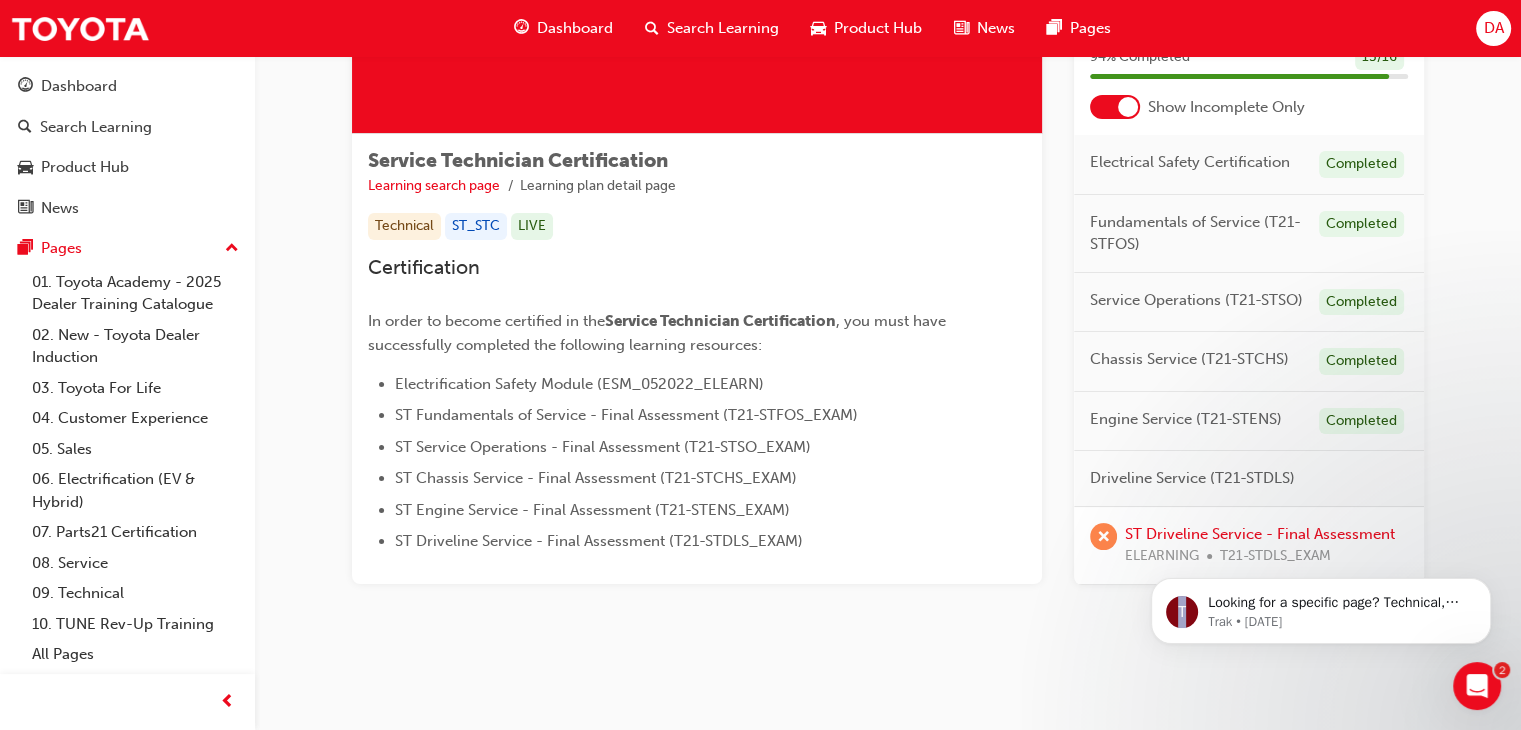 click on "T Looking for a specific page? Technical, Toyota Network Training, Technical Training Calendars Trak • 2d ago" at bounding box center [1321, 519] 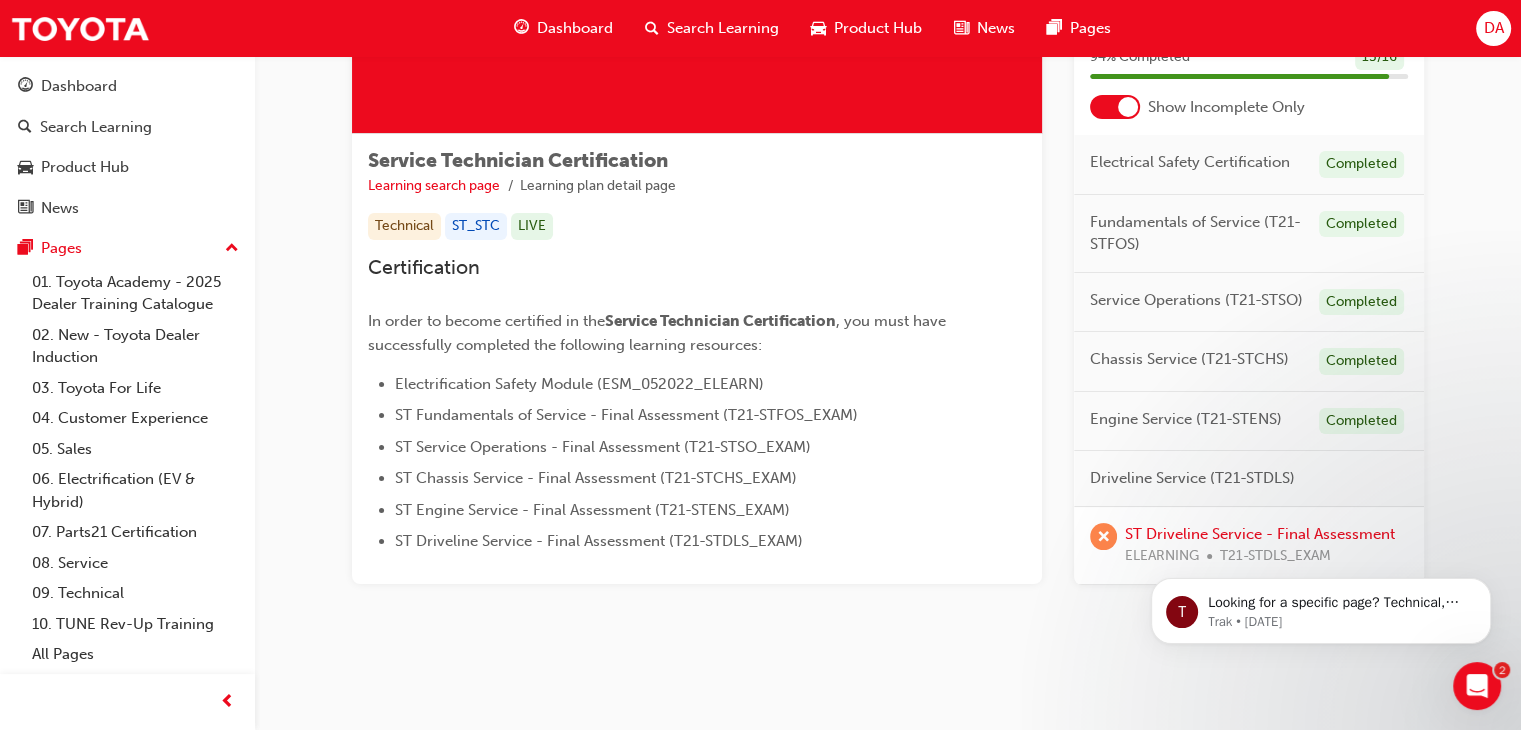 click on "T Looking for a specific page? Technical, Toyota Network Training, Technical Training Calendars Trak • 2d ago" at bounding box center (1321, 519) 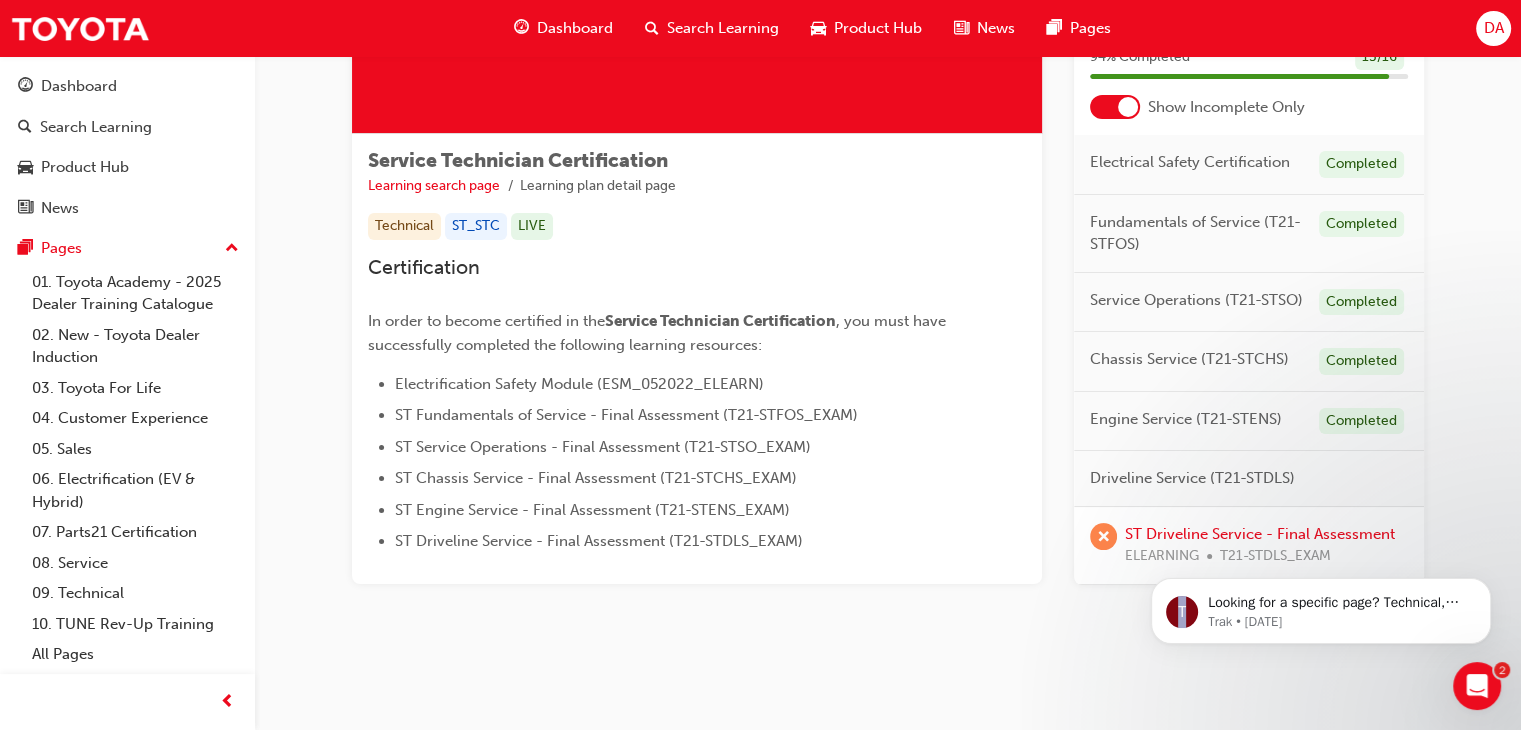 click on "T Looking for a specific page? Technical, Toyota Network Training, Technical Training Calendars Trak • 2d ago" at bounding box center [1321, 519] 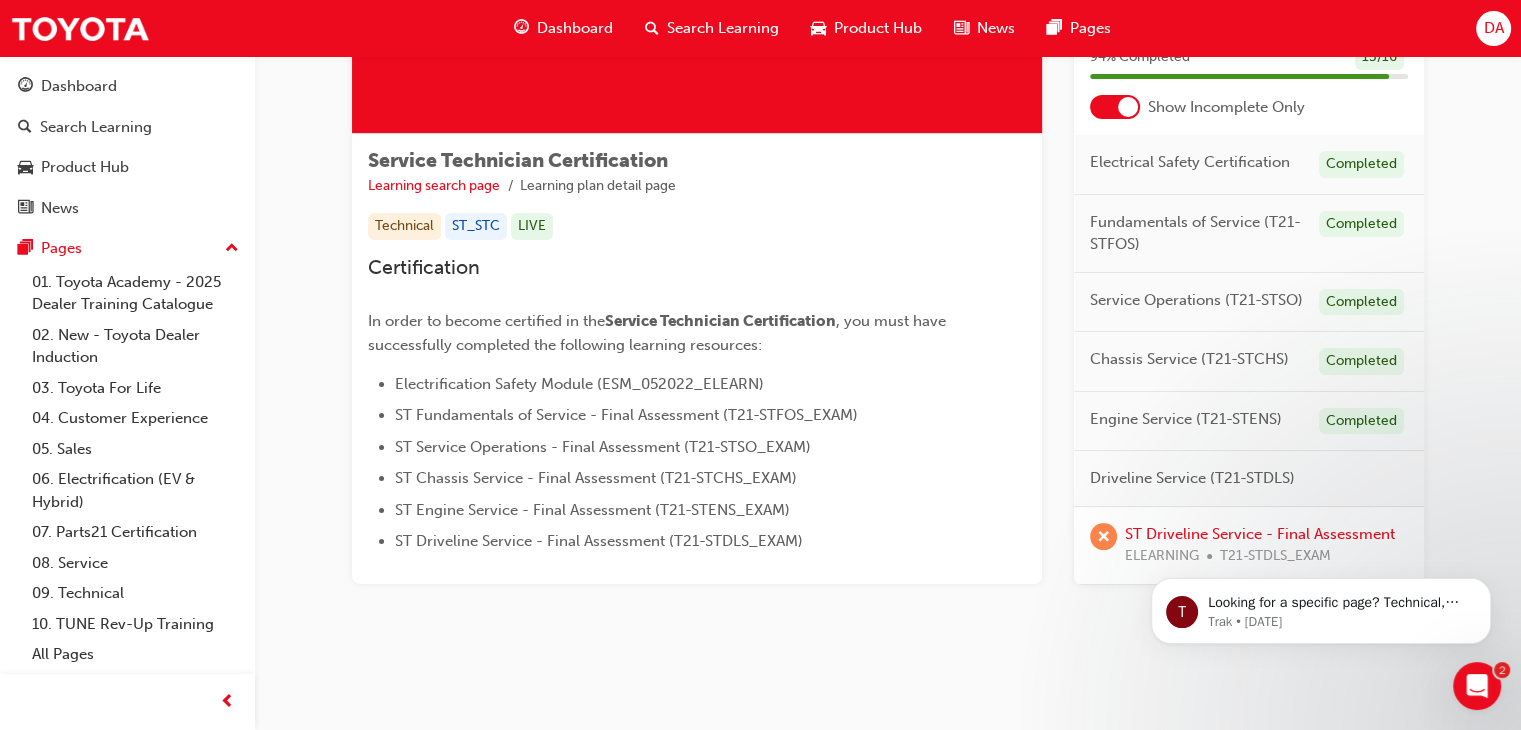 click on "T Looking for a specific page? Technical, Toyota Network Training, Technical Training Calendars Trak • 2d ago" at bounding box center [1321, 519] 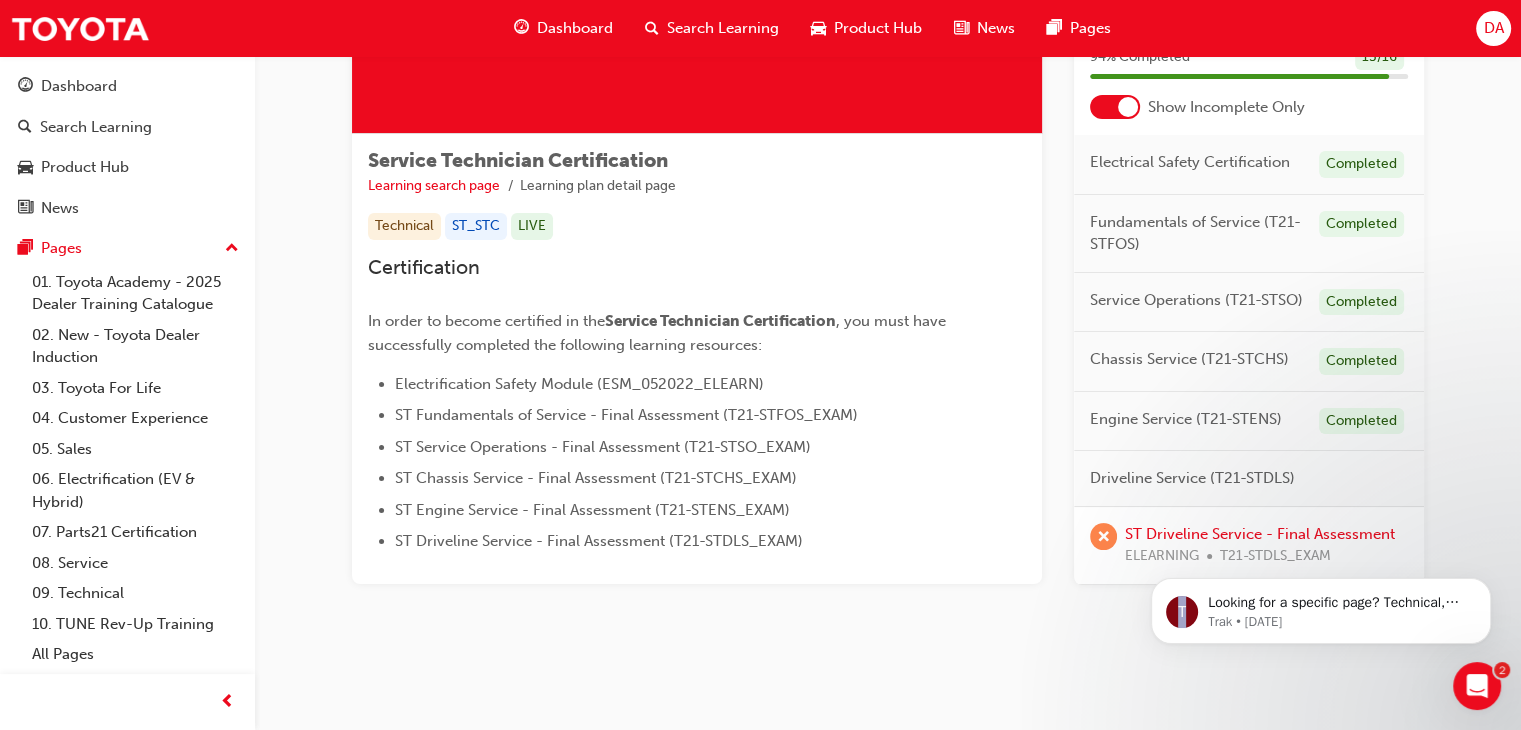 click on "T Looking for a specific page? Technical, Toyota Network Training, Technical Training Calendars Trak • 2d ago" at bounding box center (1321, 519) 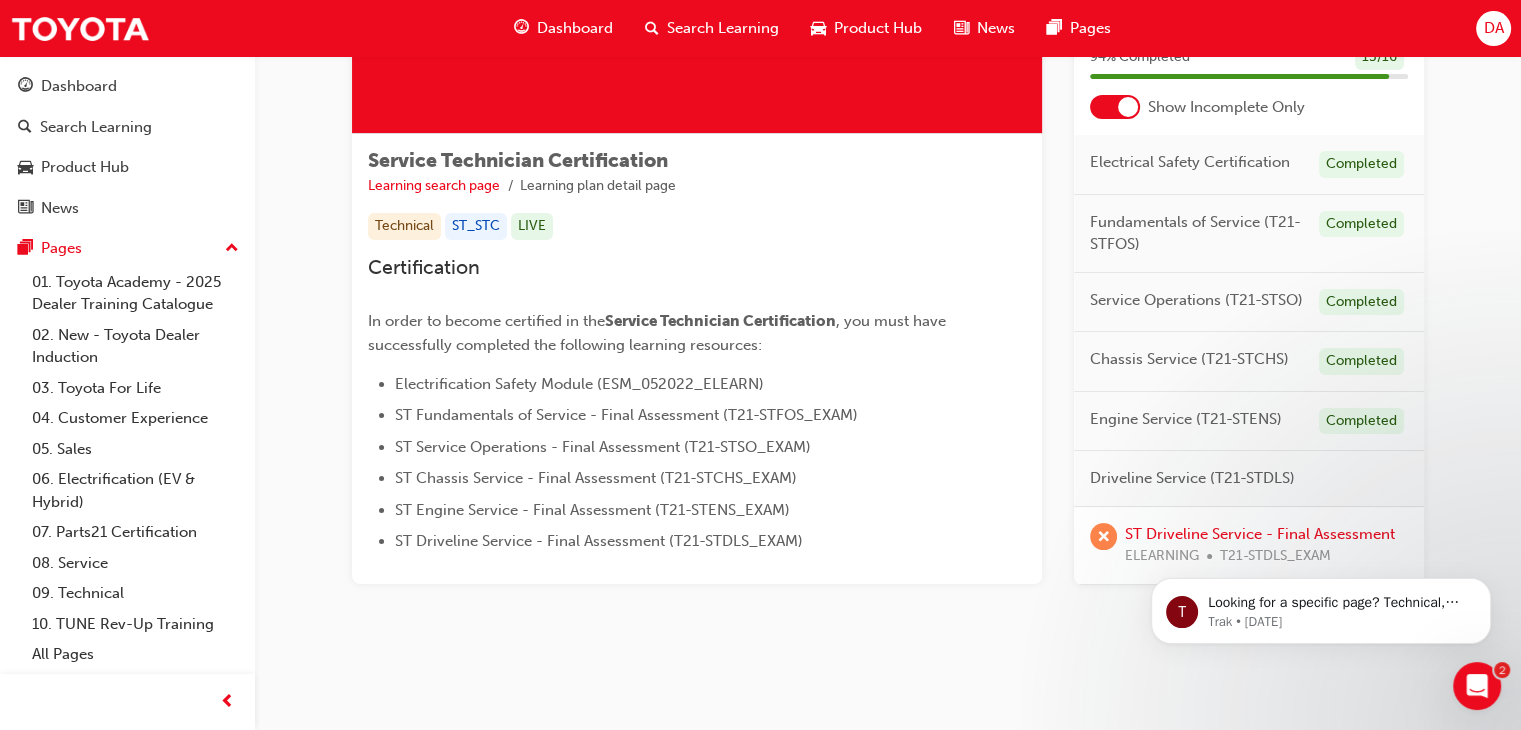 click on "T Looking for a specific page? Technical, Toyota Network Training, Technical Training Calendars Trak • 2d ago" at bounding box center [1321, 519] 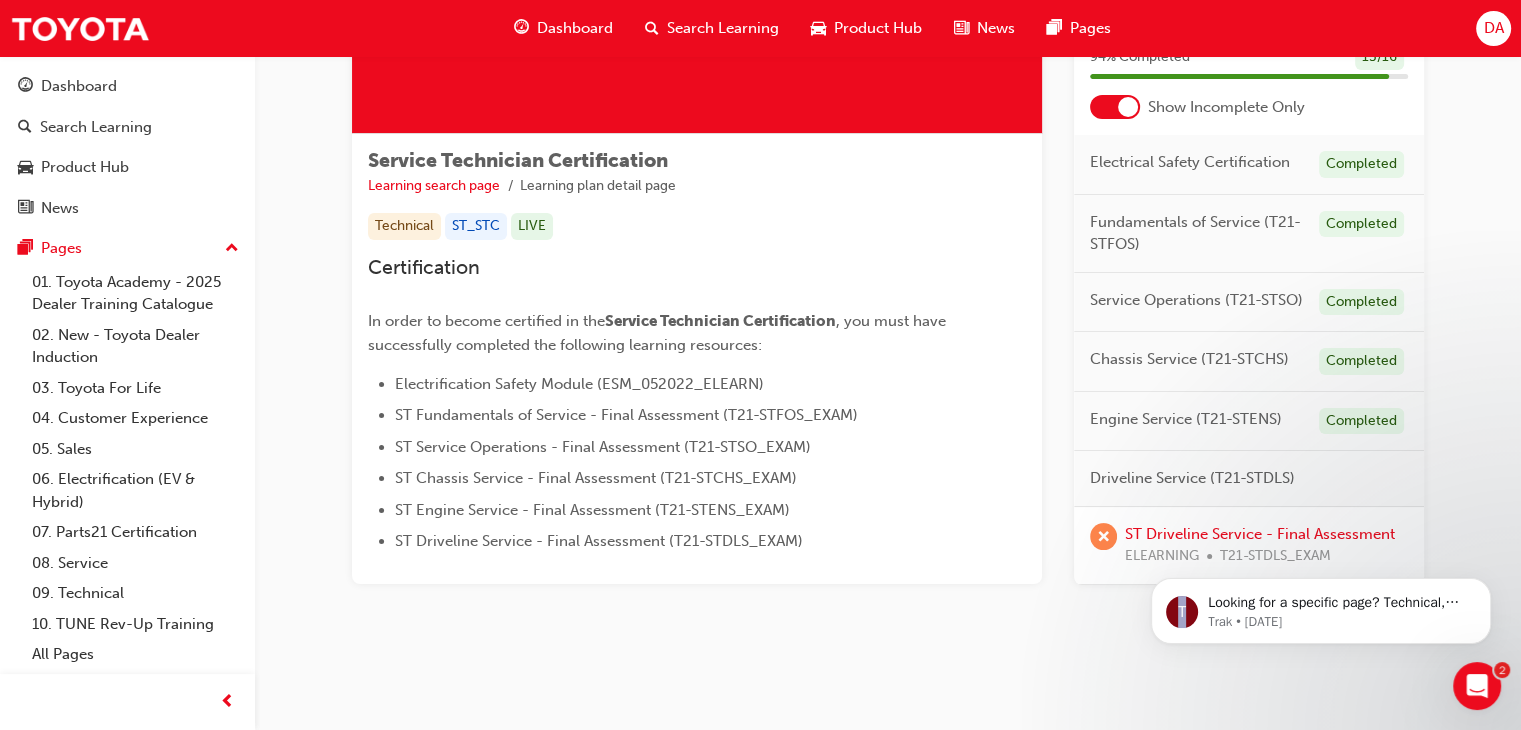 click on "T Looking for a specific page? Technical, Toyota Network Training, Technical Training Calendars Trak • 2d ago" at bounding box center (1321, 519) 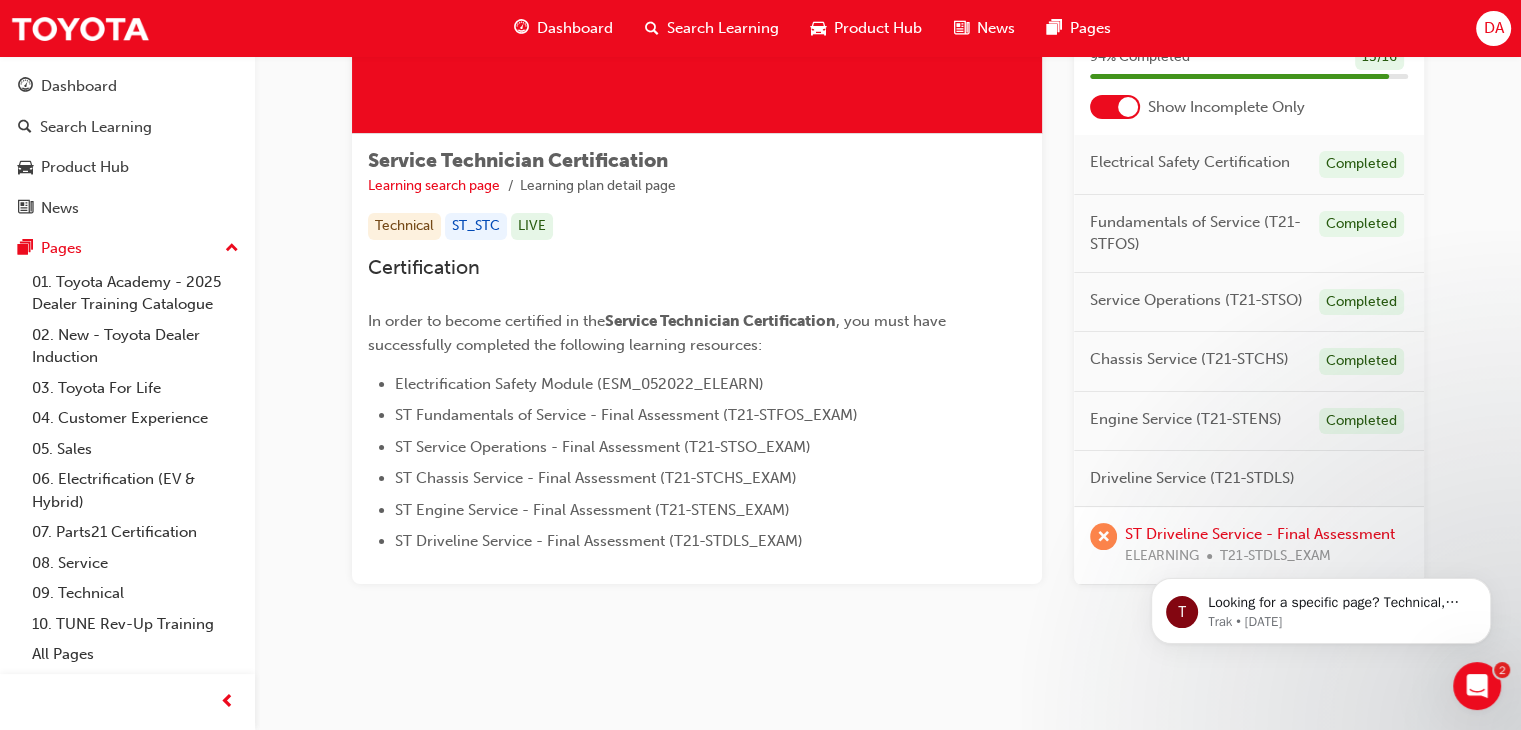 click on "T Looking for a specific page? Technical, Toyota Network Training, Technical Training Calendars Trak • 2d ago" at bounding box center (1321, 519) 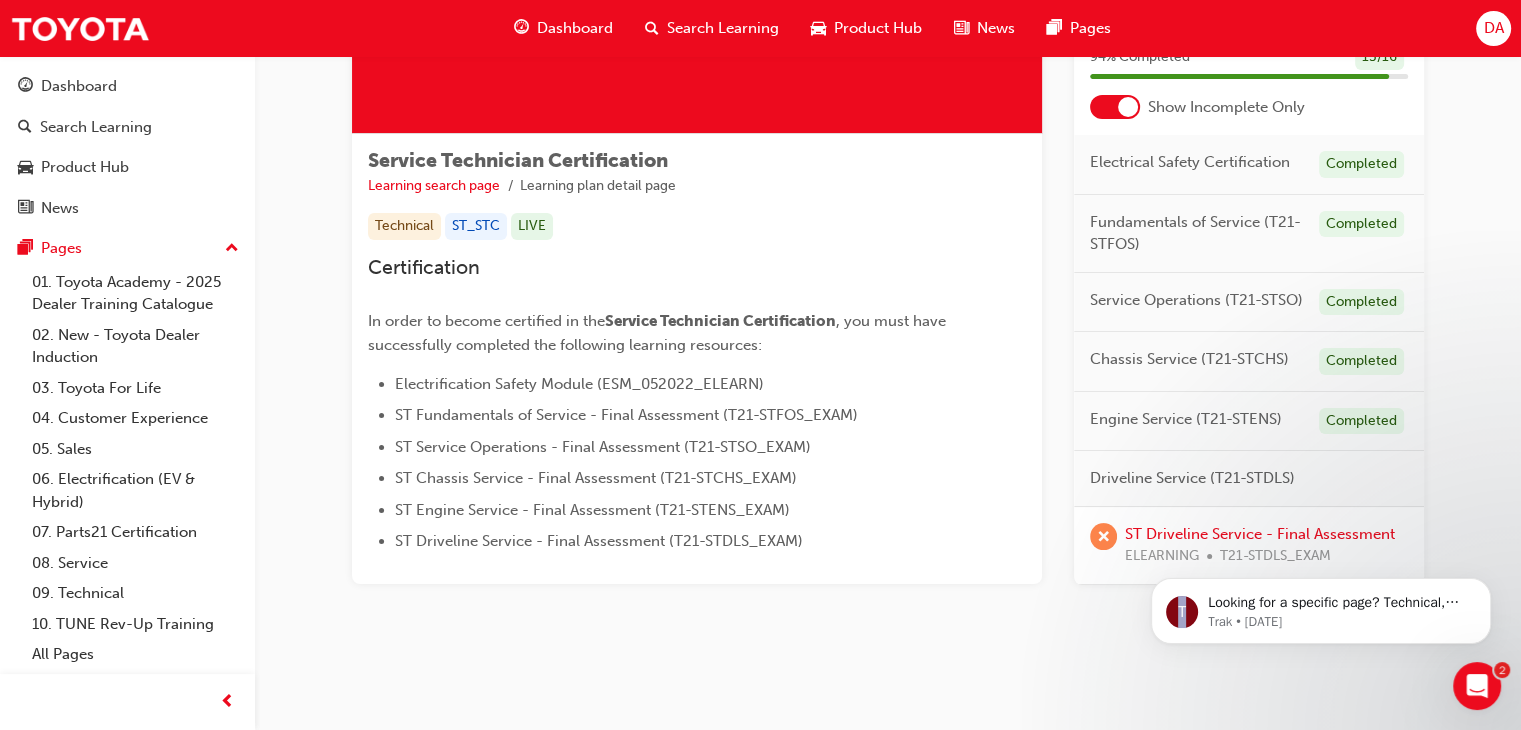 click on "T Looking for a specific page? Technical, Toyota Network Training, Technical Training Calendars Trak • 2d ago" at bounding box center (1321, 519) 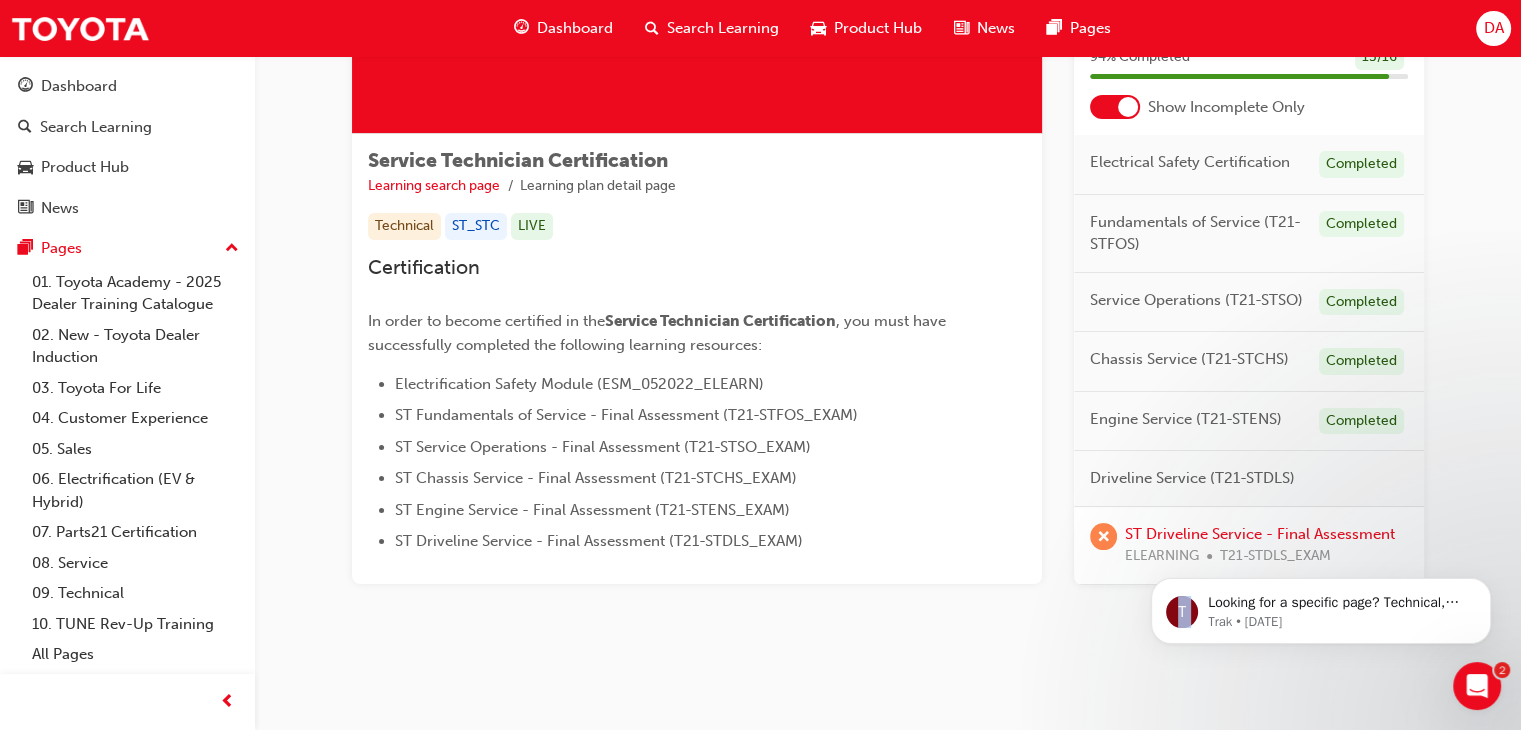 click on "T Looking for a specific page? Technical, Toyota Network Training, Technical Training Calendars Trak • 2d ago" at bounding box center (1321, 519) 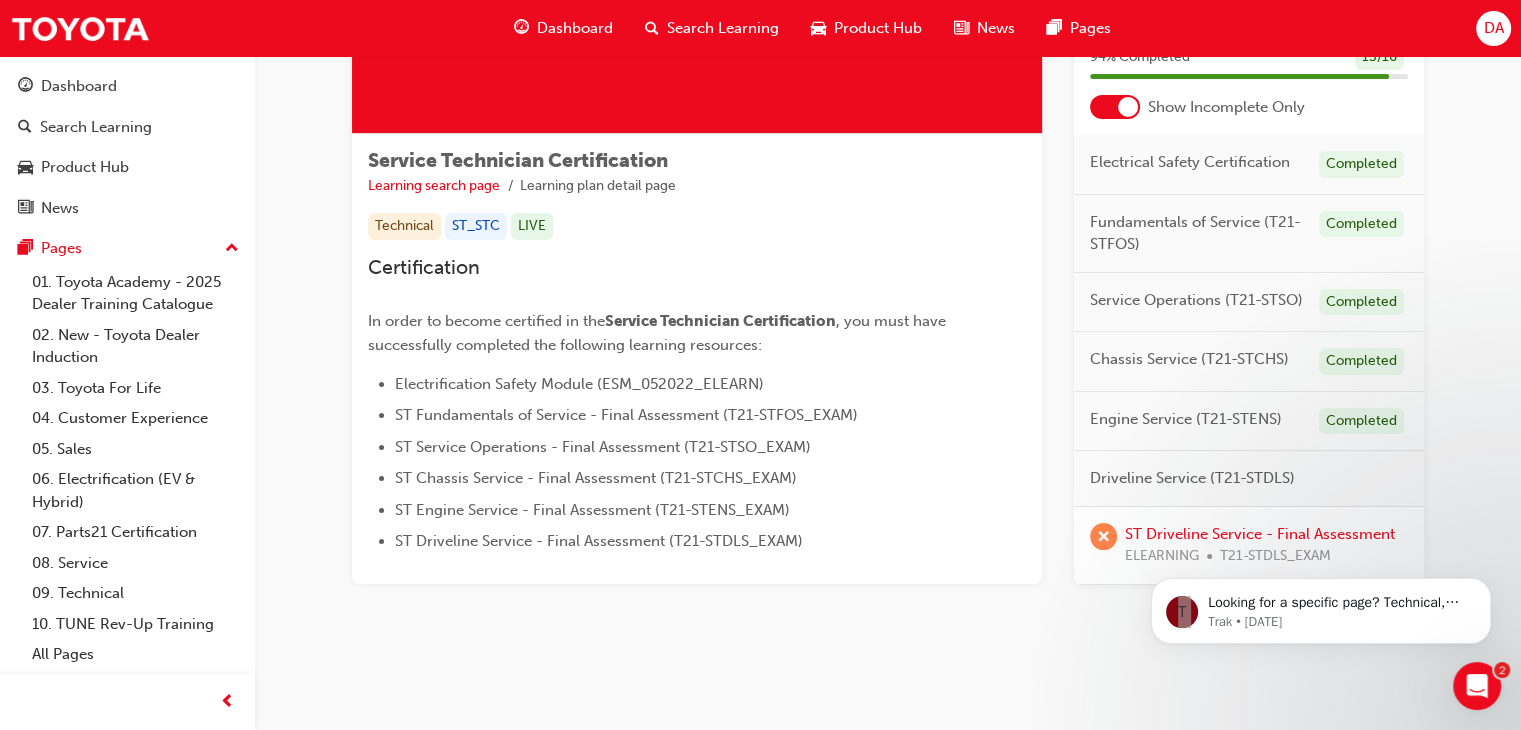 click on "Dashboard Search Learning Product Hub News Pages DA" at bounding box center (760, 28) 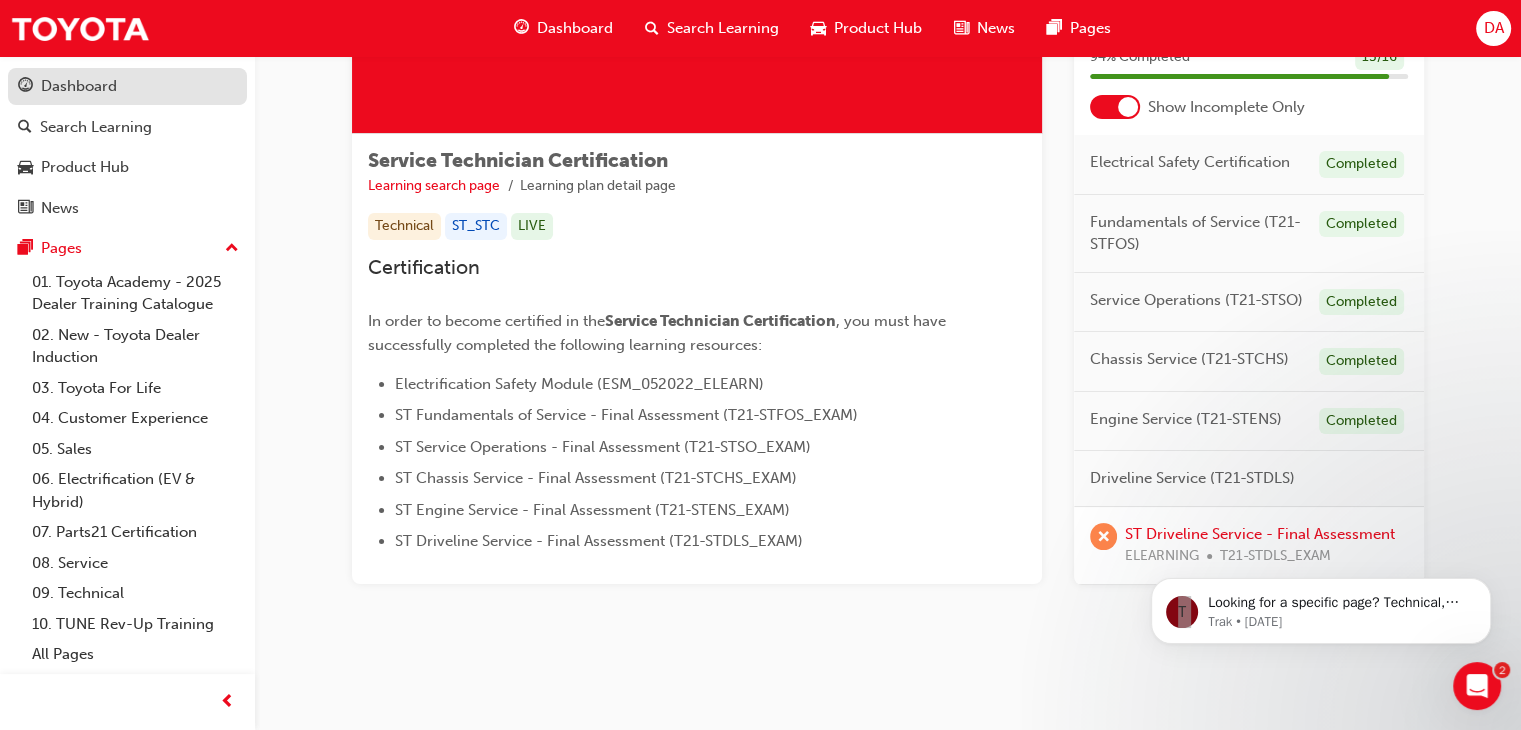 click on "Dashboard" at bounding box center (79, 86) 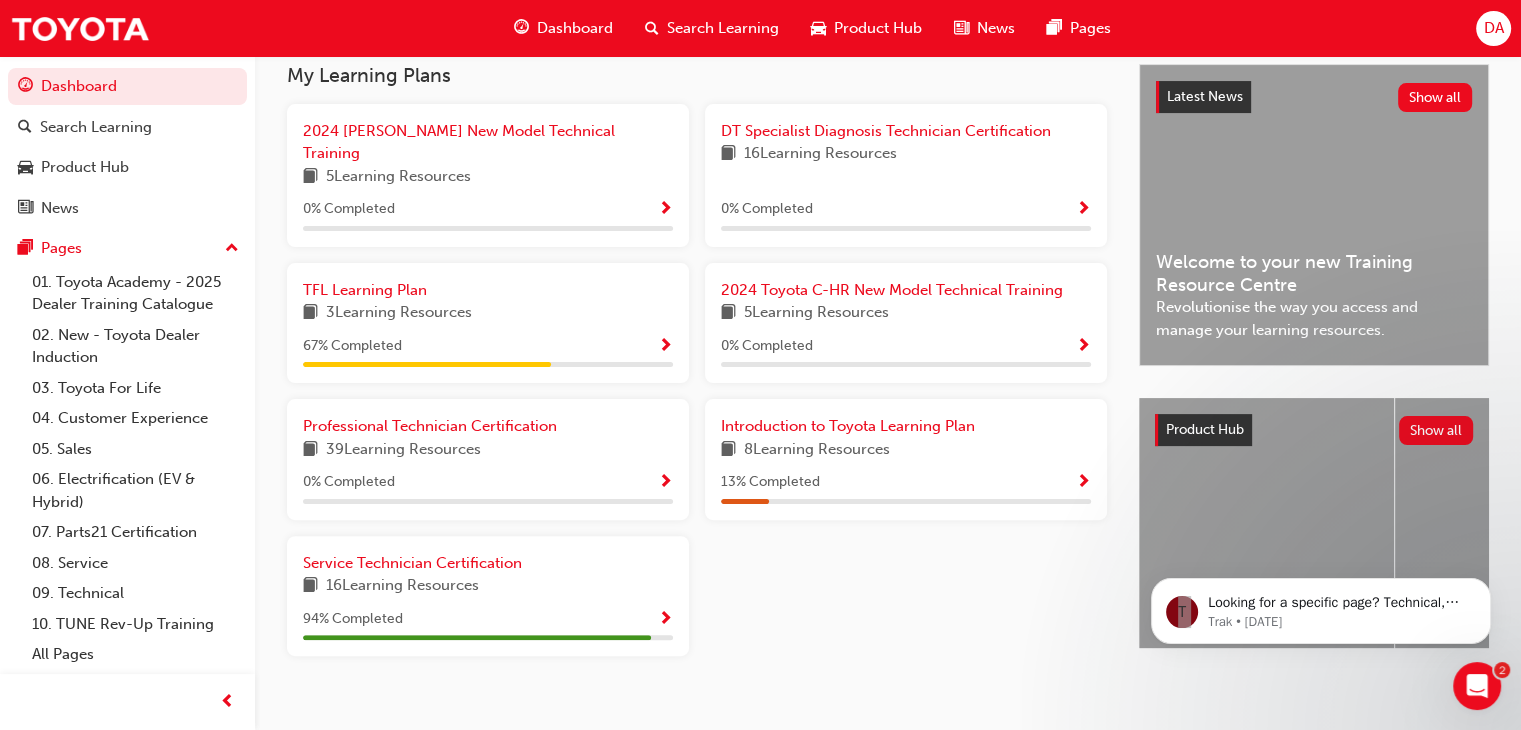 scroll, scrollTop: 464, scrollLeft: 0, axis: vertical 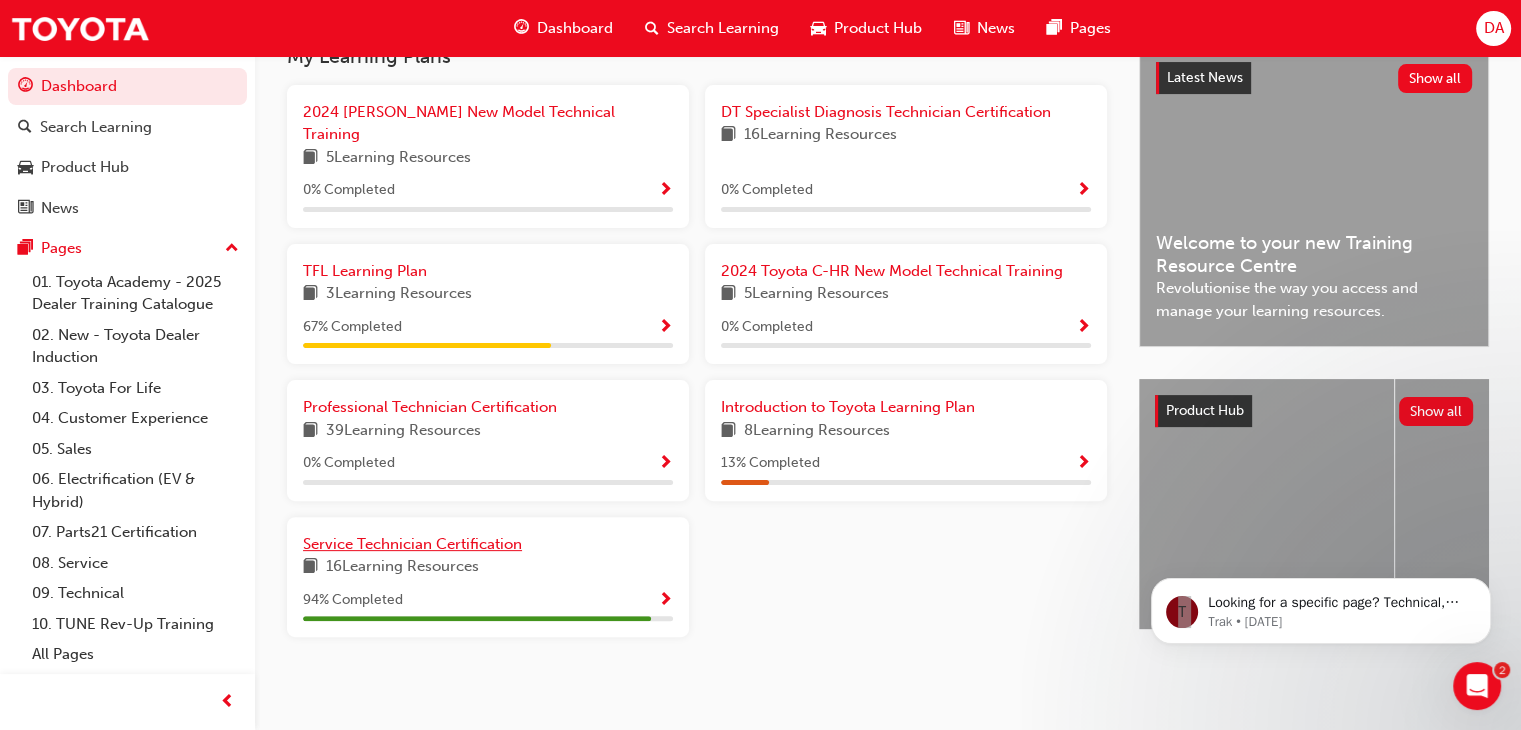click on "Service Technician Certification" at bounding box center [412, 544] 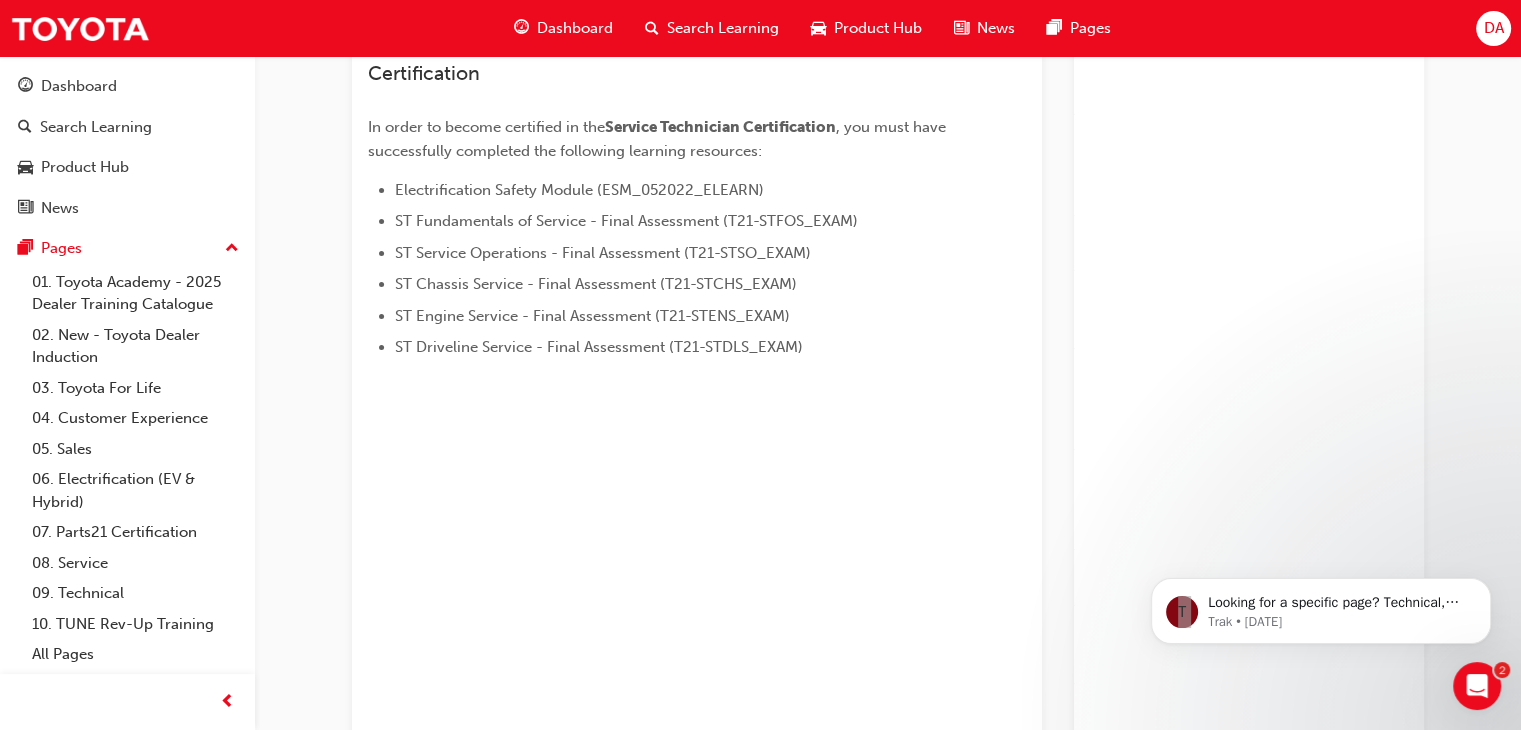 scroll, scrollTop: 270, scrollLeft: 0, axis: vertical 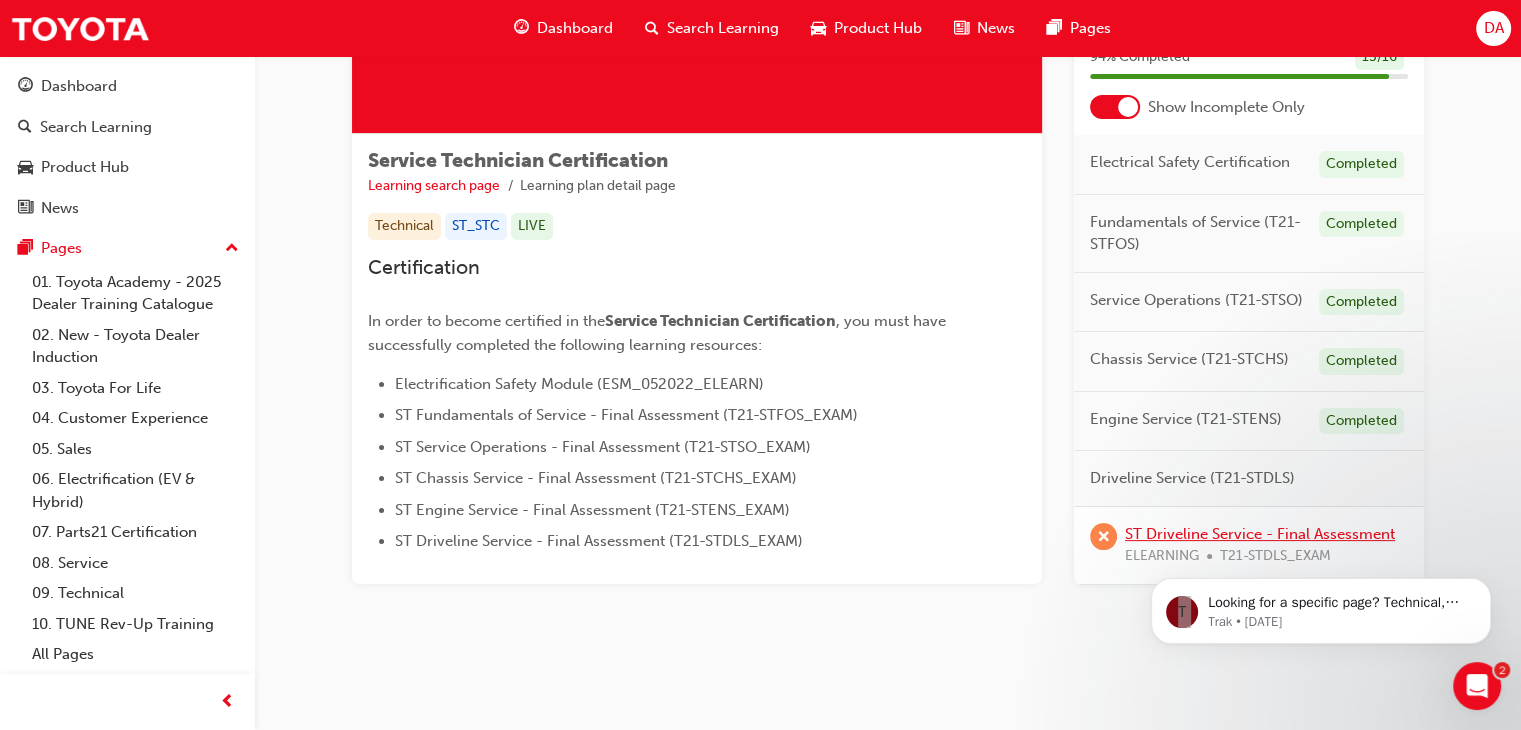 click on "ST Driveline Service - Final Assessment" at bounding box center (1260, 533) 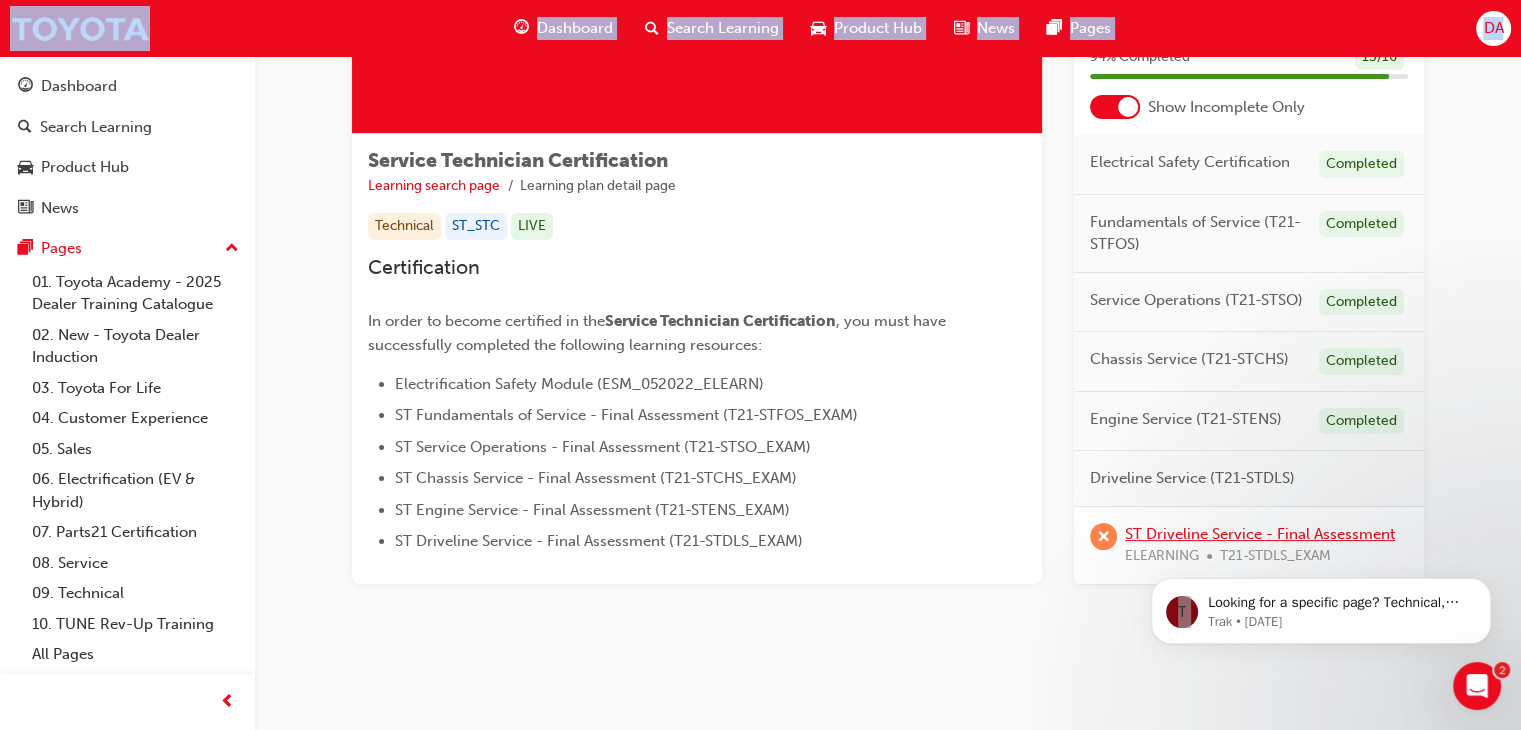 scroll, scrollTop: 0, scrollLeft: 0, axis: both 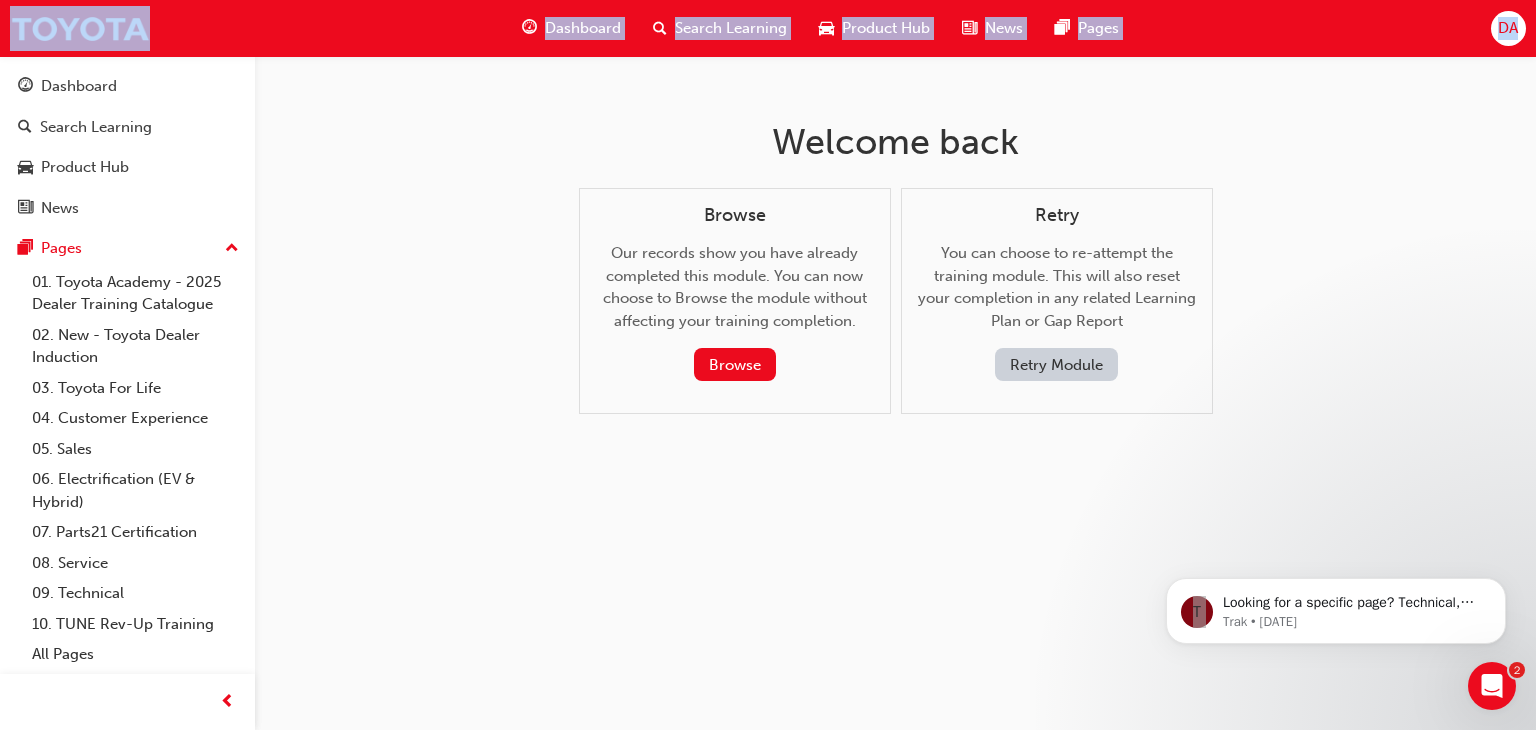 click on "Welcome back Browse Our records show you have already completed this module. You can now choose to Browse the module without affecting your training completion. Browse Retry You can choose to re-attempt the training module. This will also reset your completion in any related Learning Plan or Gap Report Retry Module" at bounding box center (768, 365) 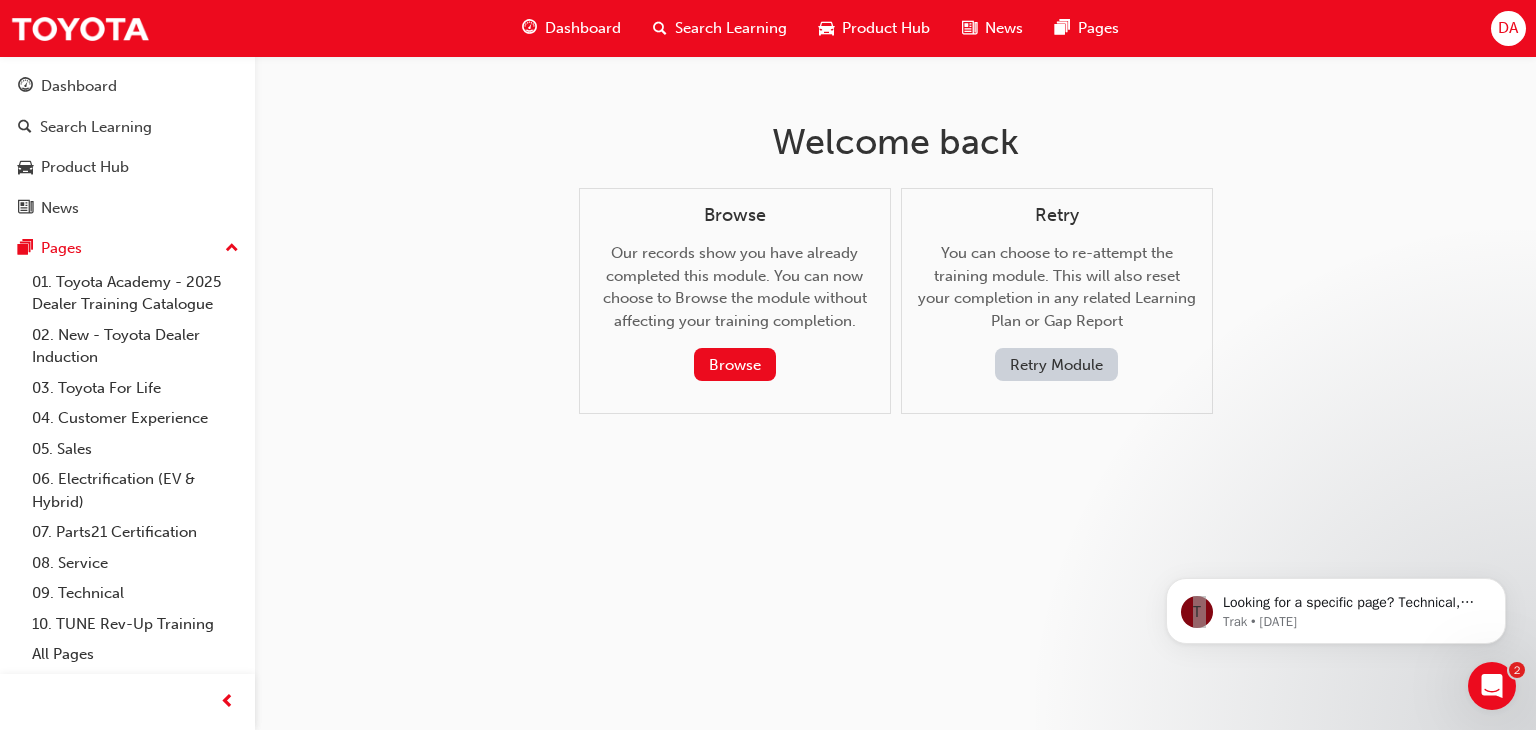 click on "Retry Module" at bounding box center (1056, 364) 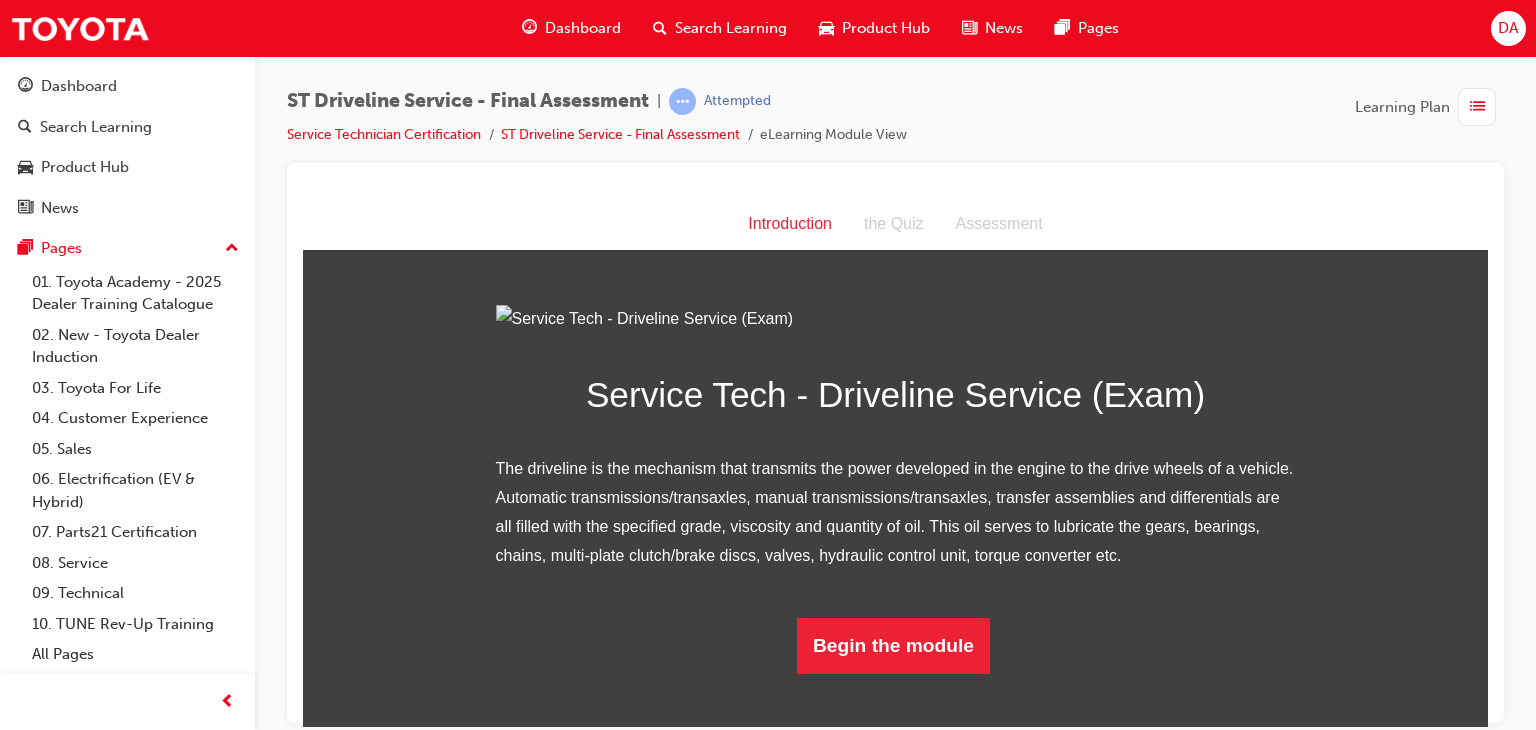 scroll, scrollTop: 168, scrollLeft: 0, axis: vertical 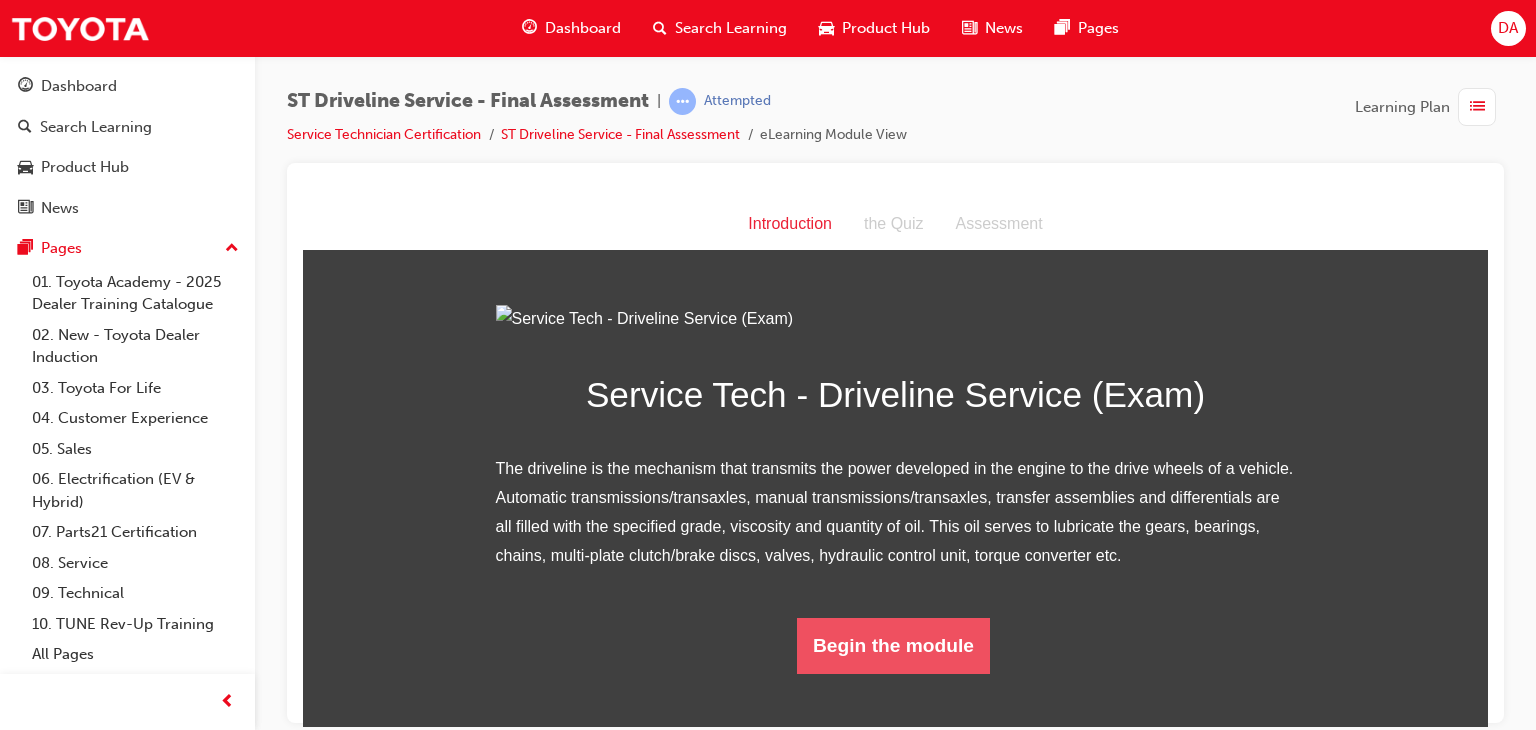 click on "Begin the module" at bounding box center [893, 645] 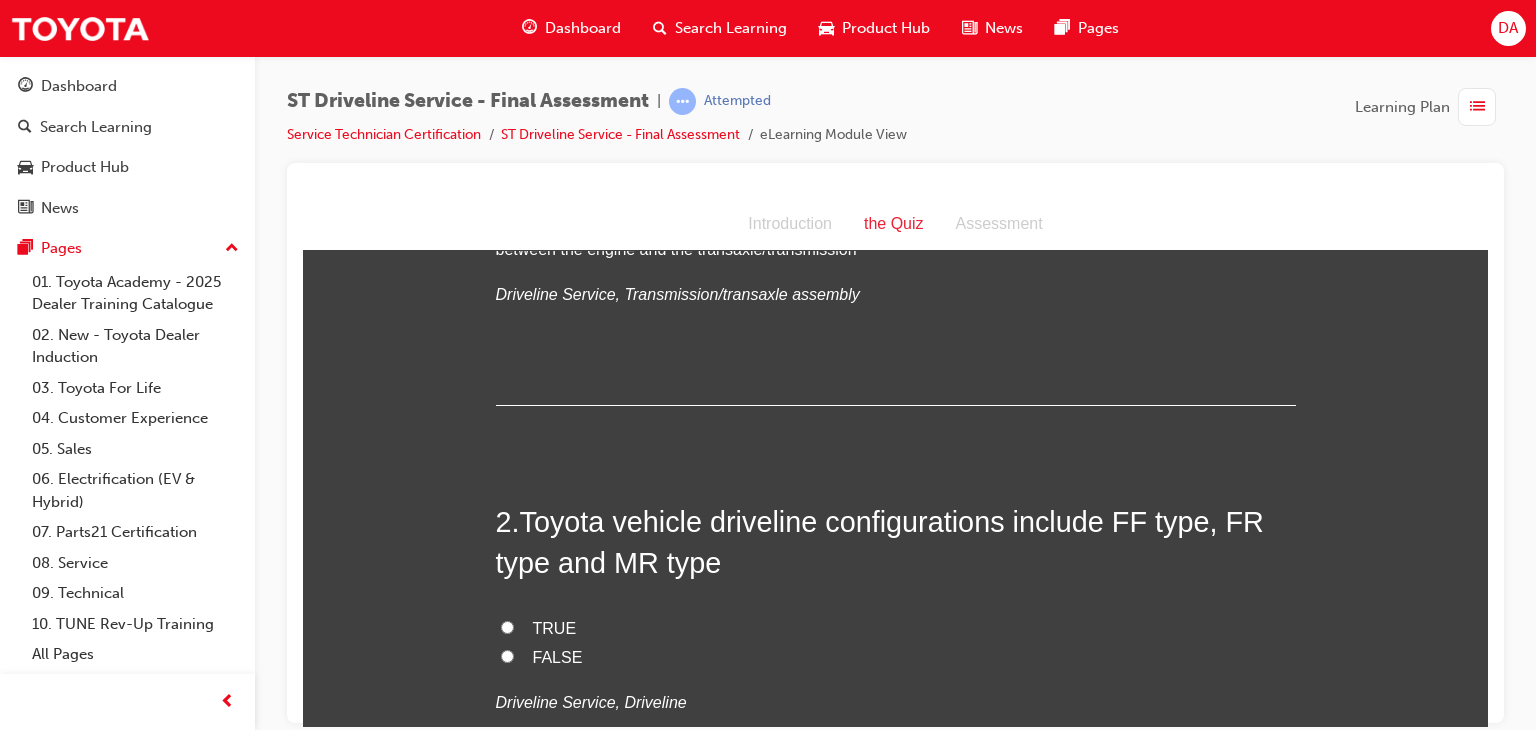 scroll, scrollTop: 360, scrollLeft: 0, axis: vertical 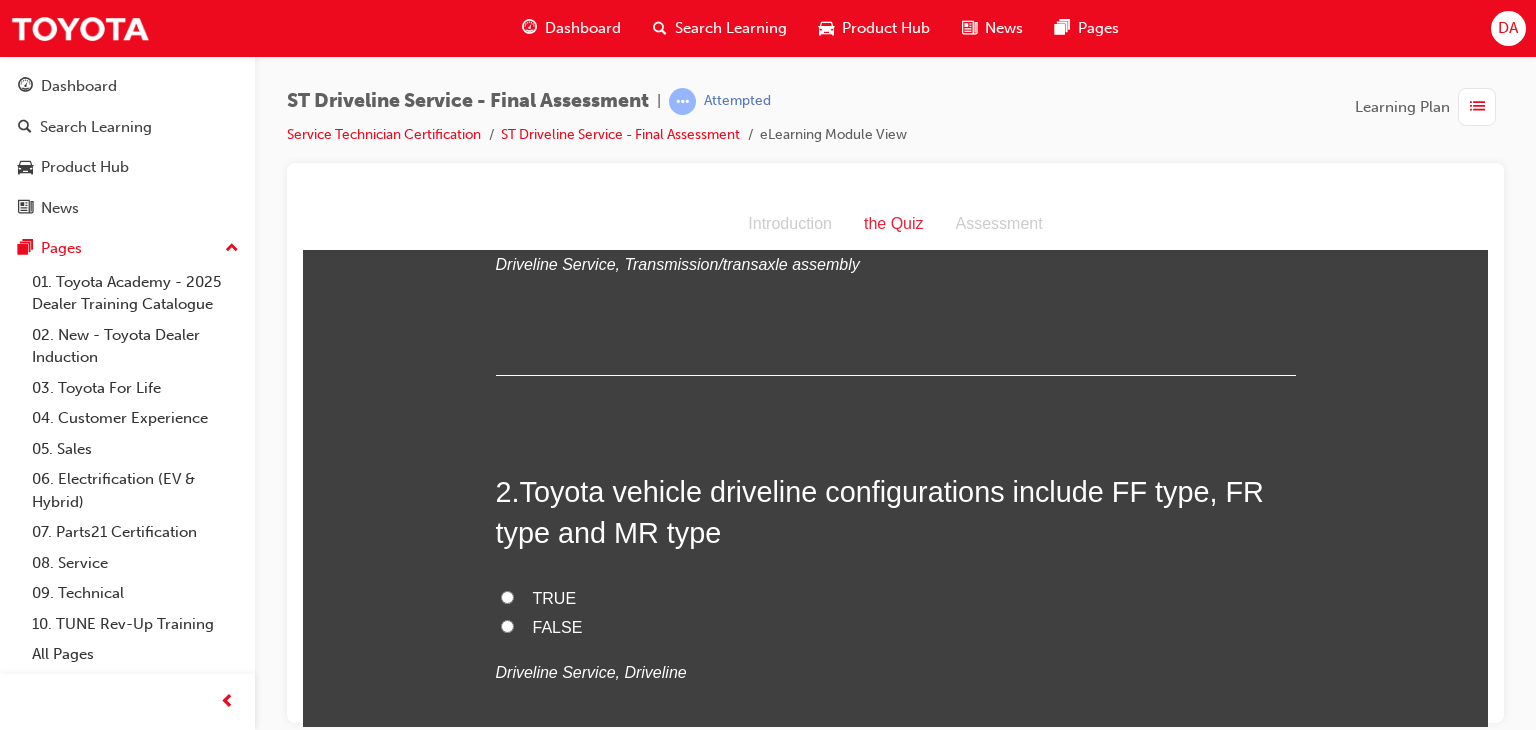 click on "TRUE" at bounding box center (507, 596) 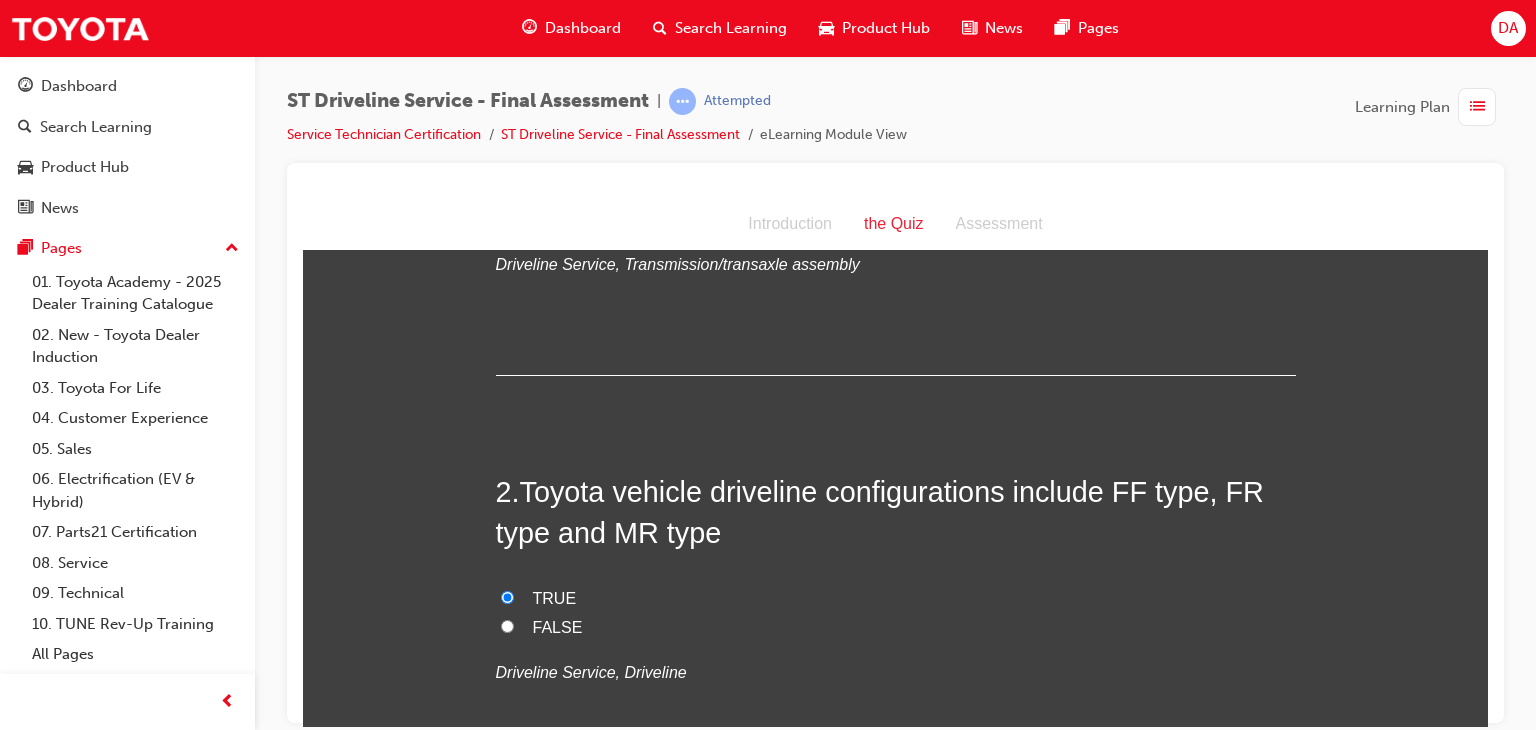 radio on "true" 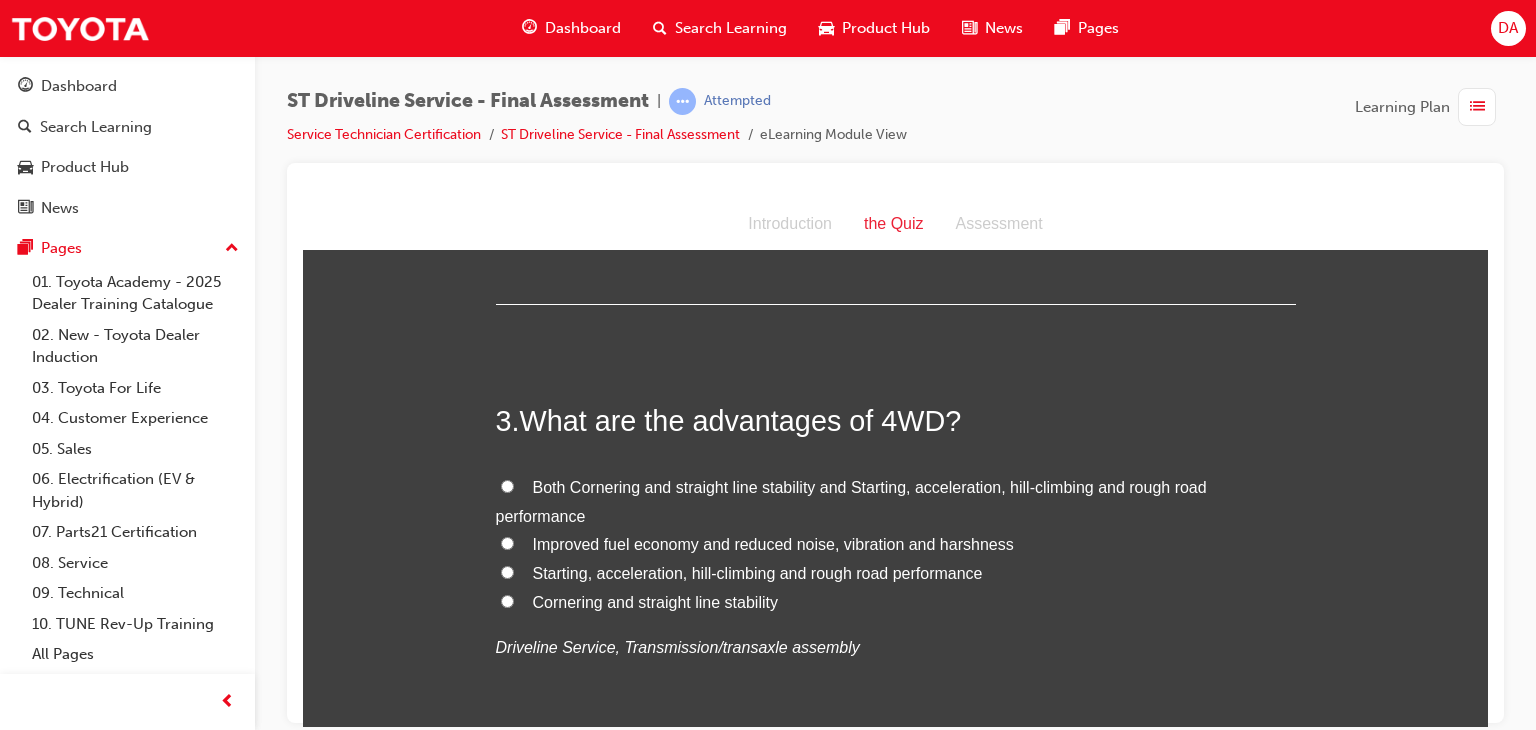 scroll, scrollTop: 840, scrollLeft: 0, axis: vertical 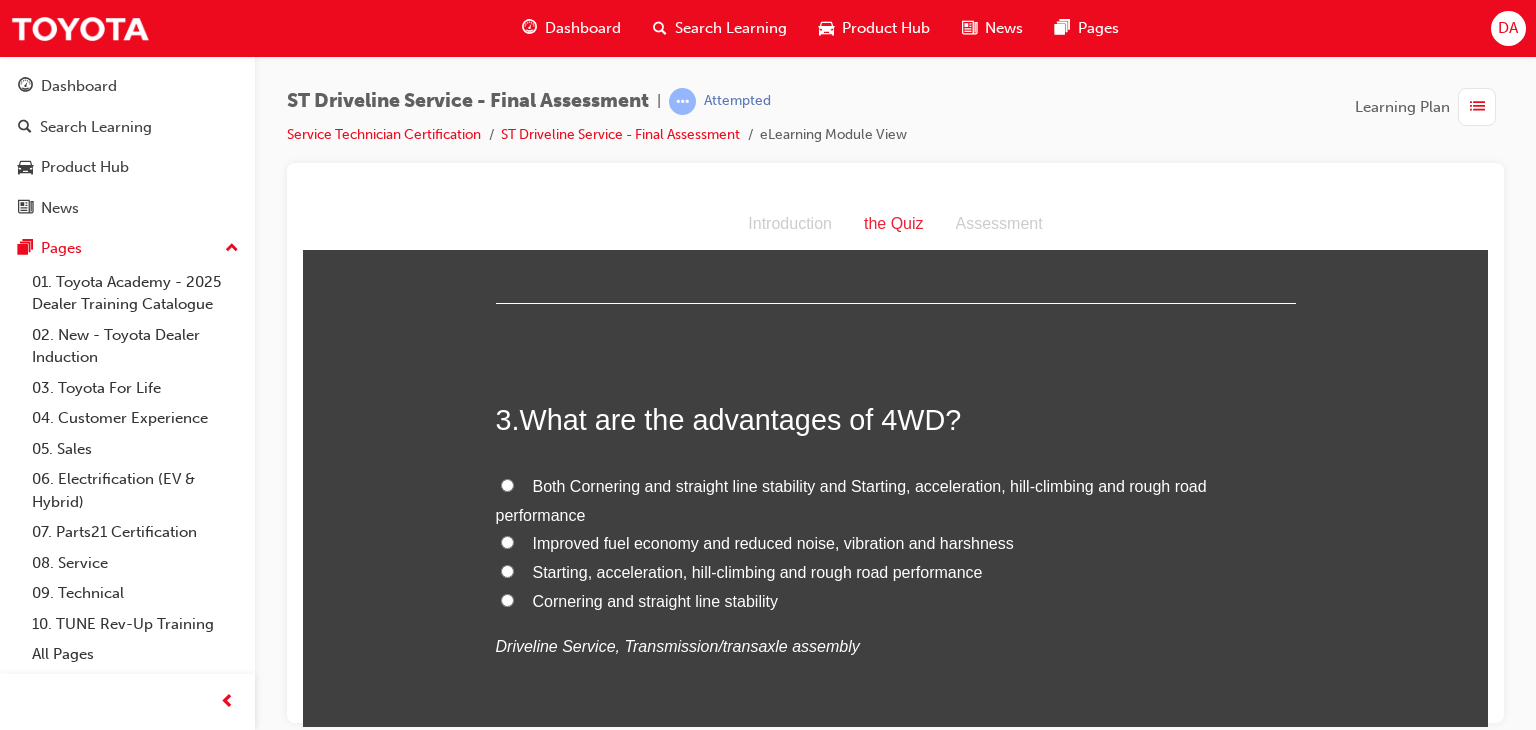 click on "Both Cornering and straight line stability and Starting, acceleration, hill-climbing and rough road performance" at bounding box center (507, 484) 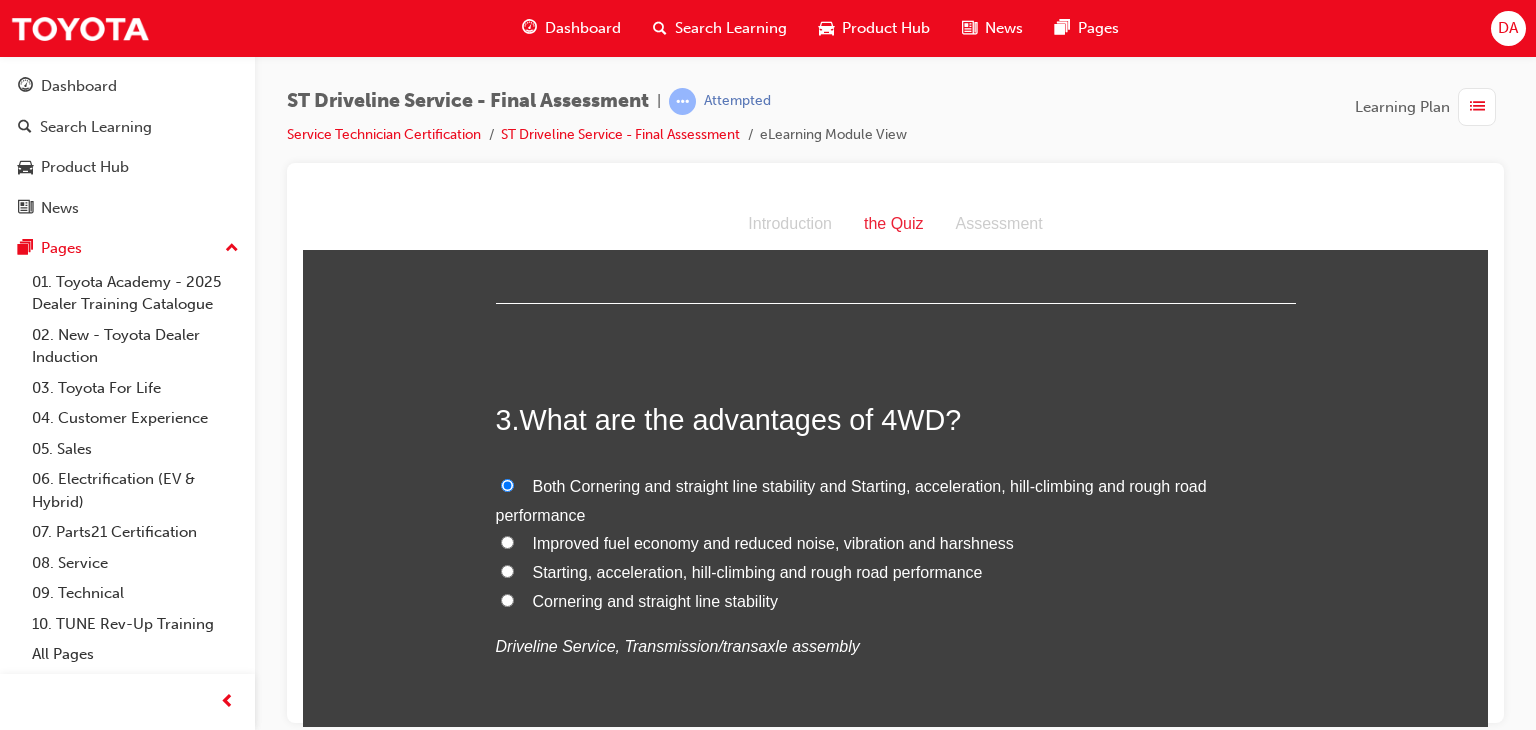radio on "true" 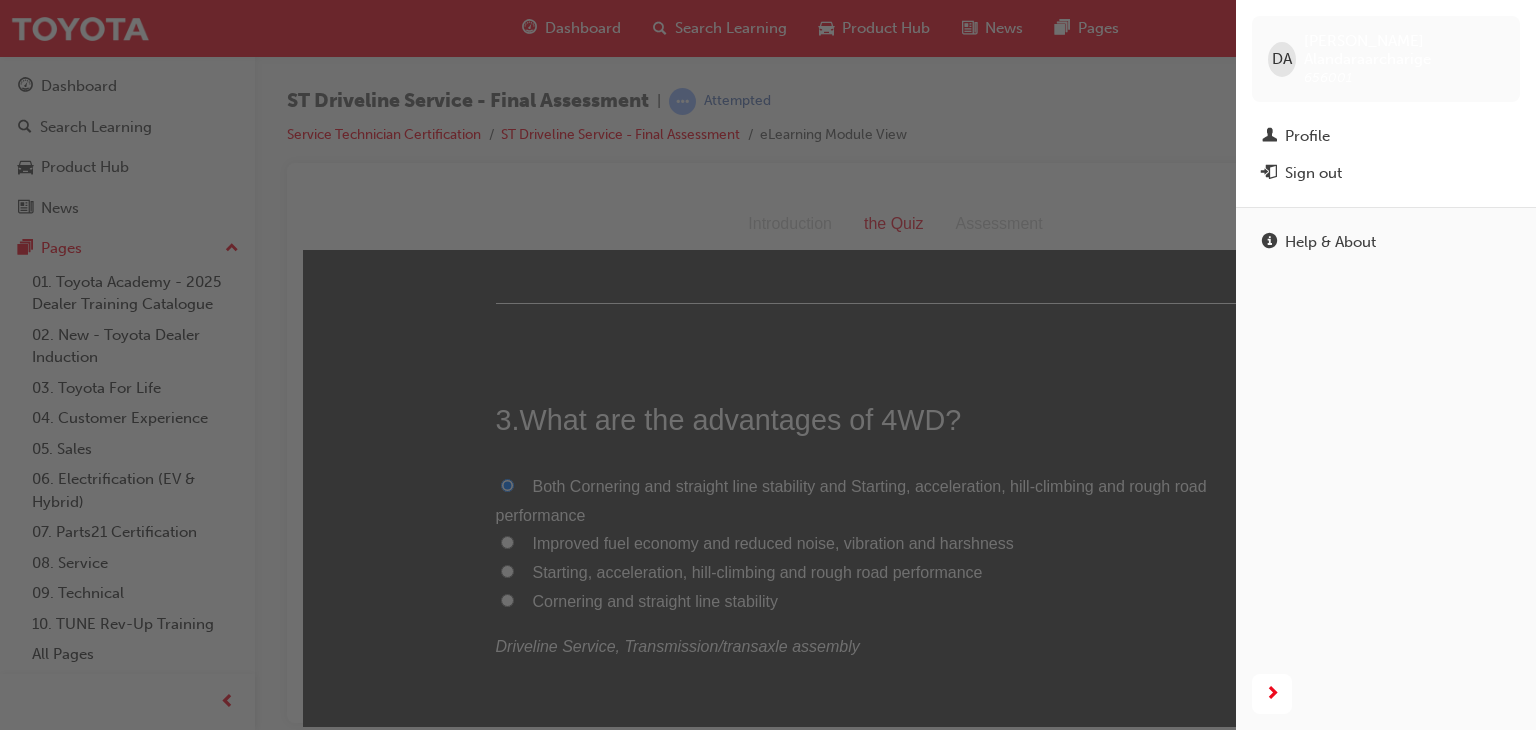 click on "DA Dulanjaya   Alandaraarcharige 656001" at bounding box center (1386, 59) 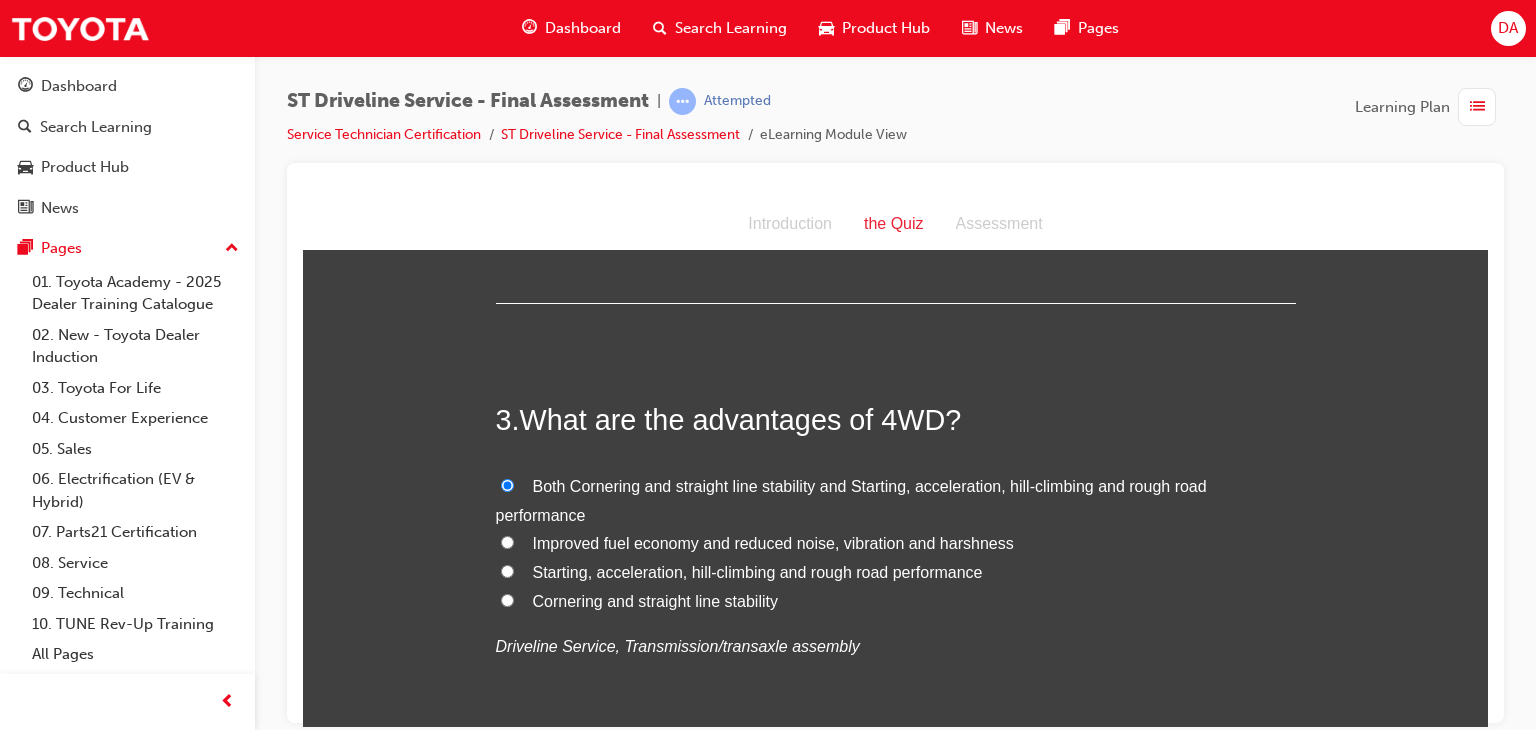 click on "DA" at bounding box center (1508, 28) 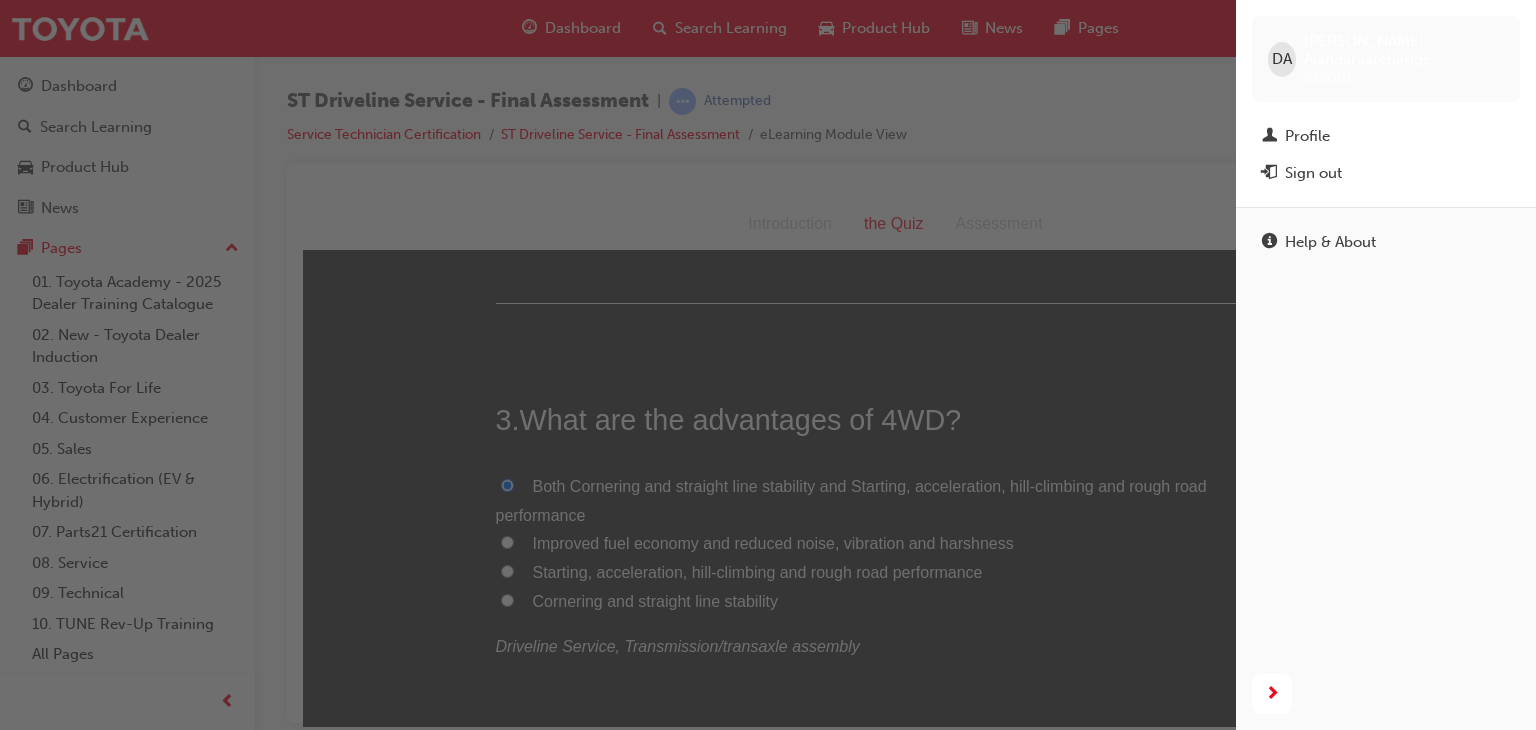 click on "DA Dulanjaya   Alandaraarcharige 656001" at bounding box center [1386, 59] 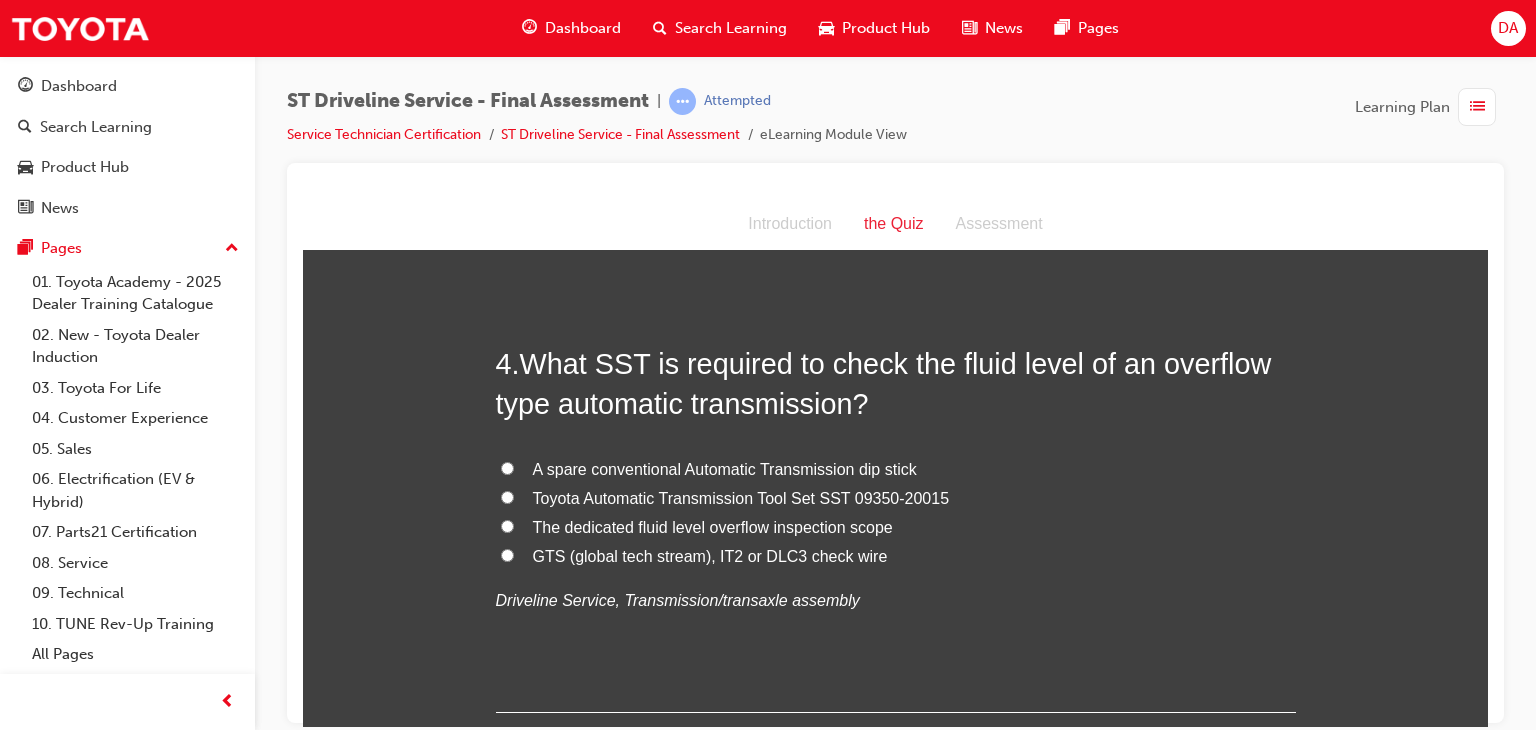 scroll, scrollTop: 1360, scrollLeft: 0, axis: vertical 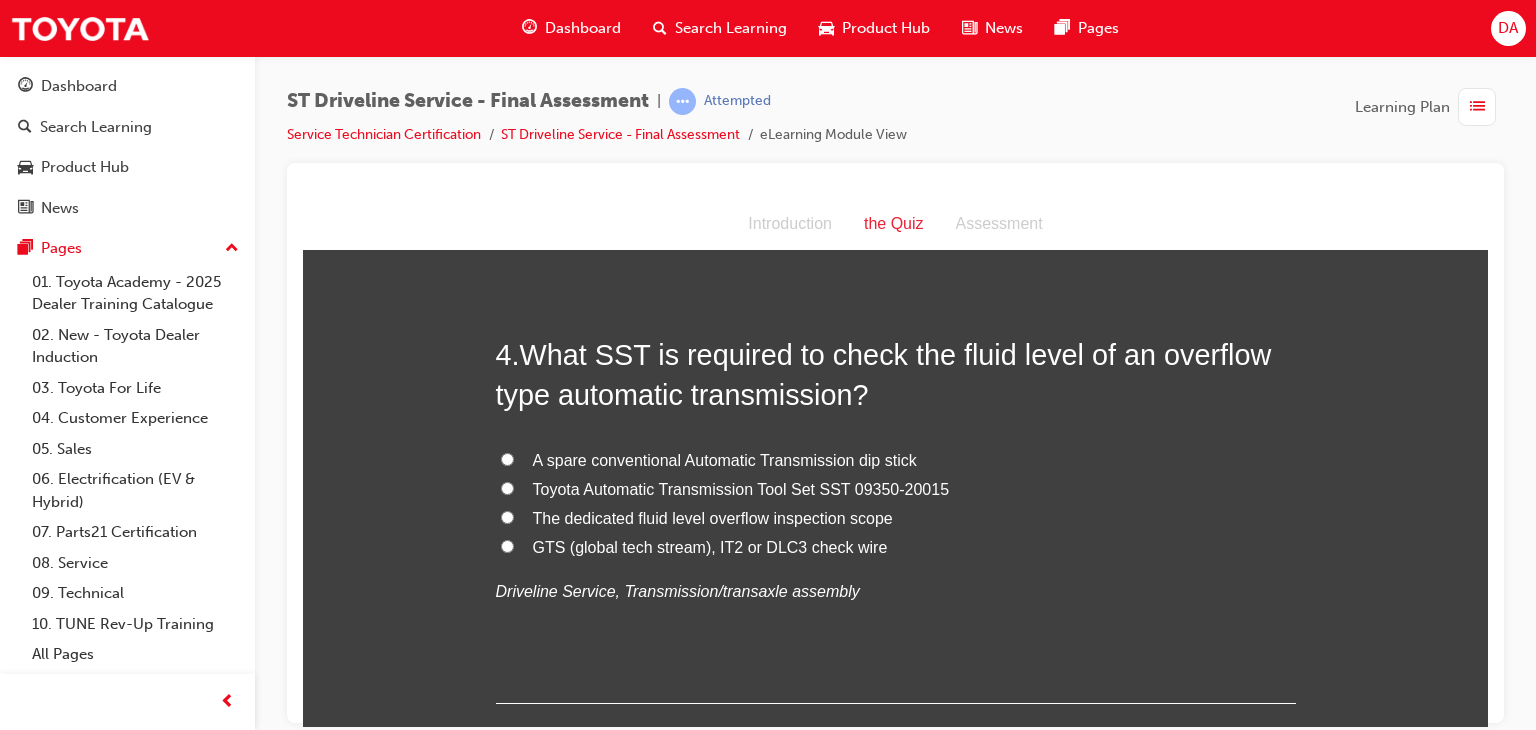 click on "Toyota Automatic Transmission Tool Set SST 09350-20015" at bounding box center (507, 487) 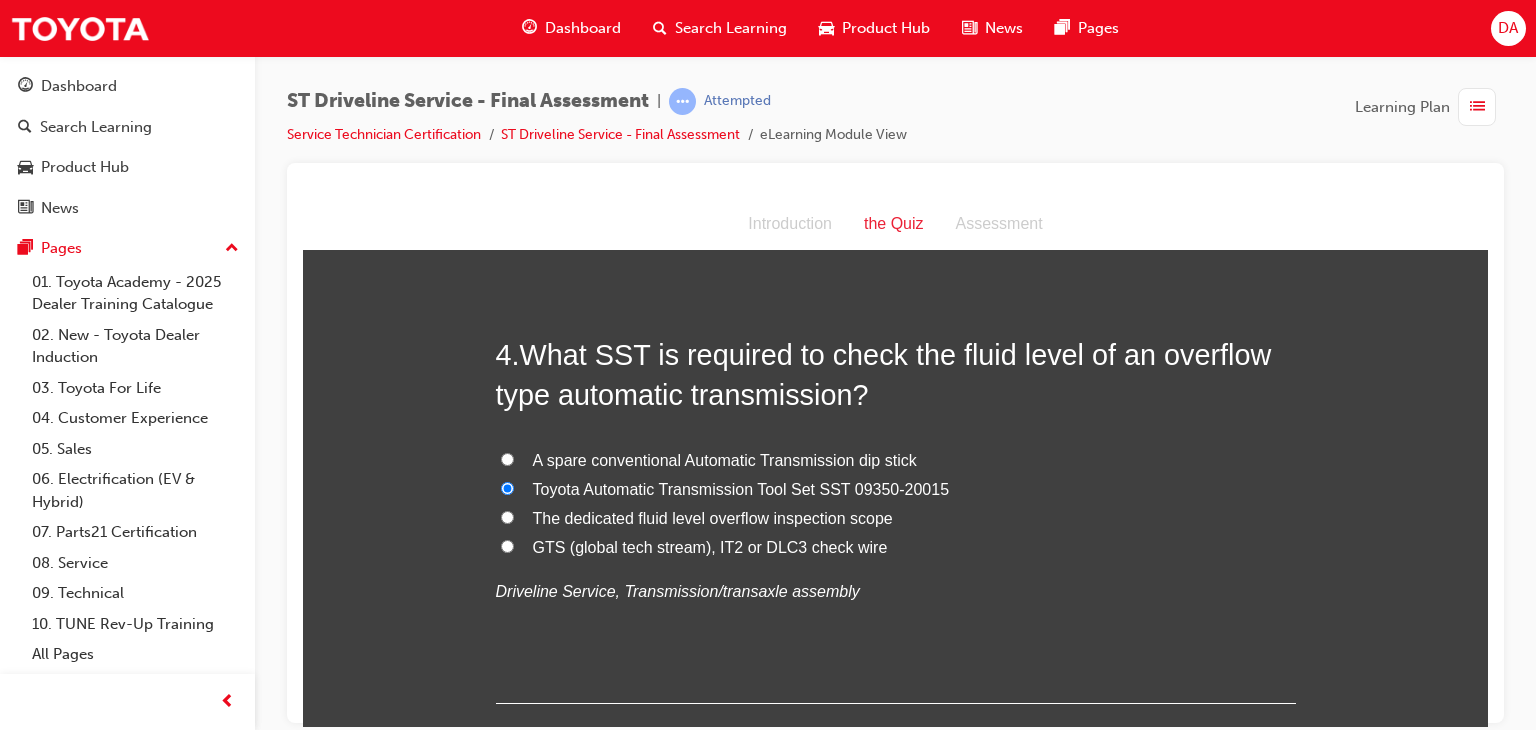 radio on "true" 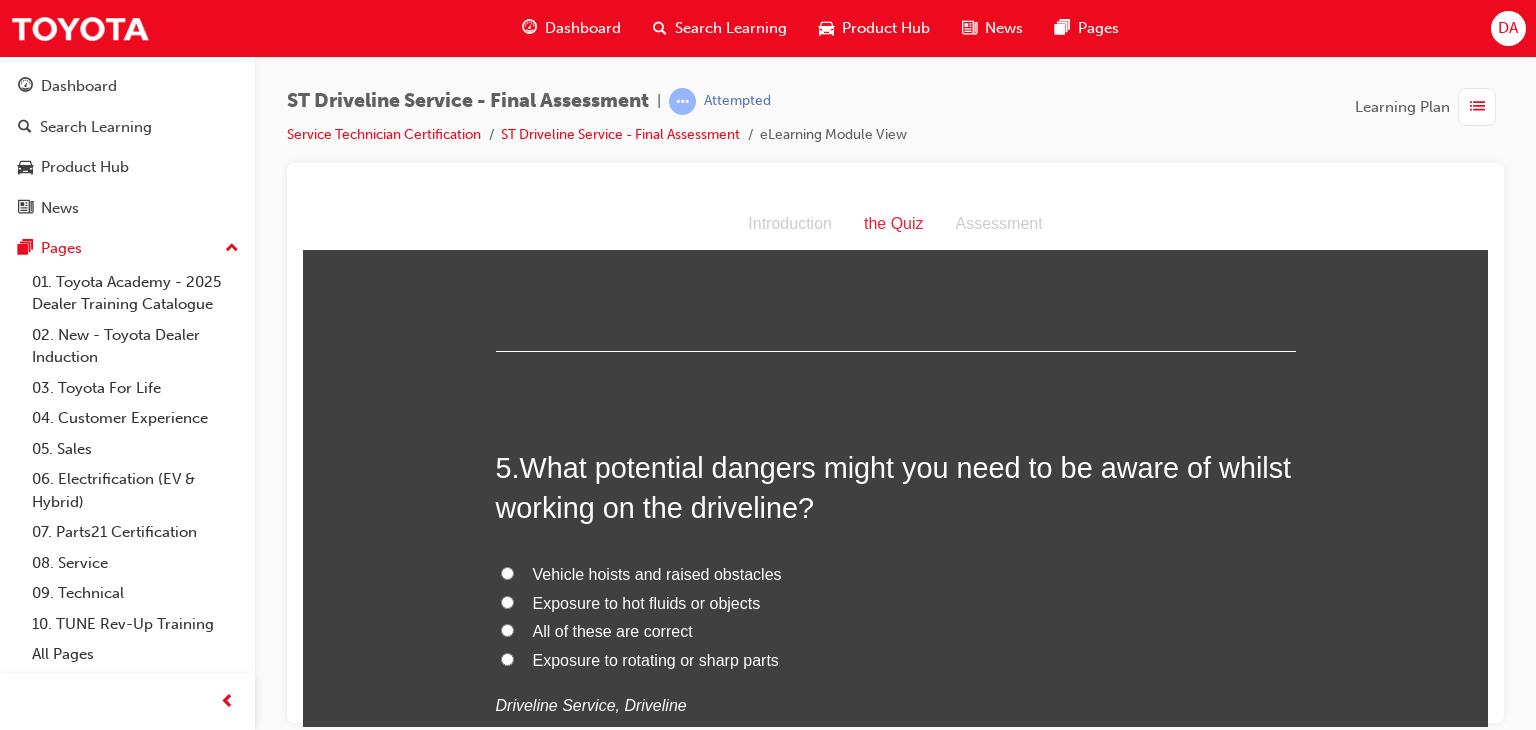 scroll, scrollTop: 1720, scrollLeft: 0, axis: vertical 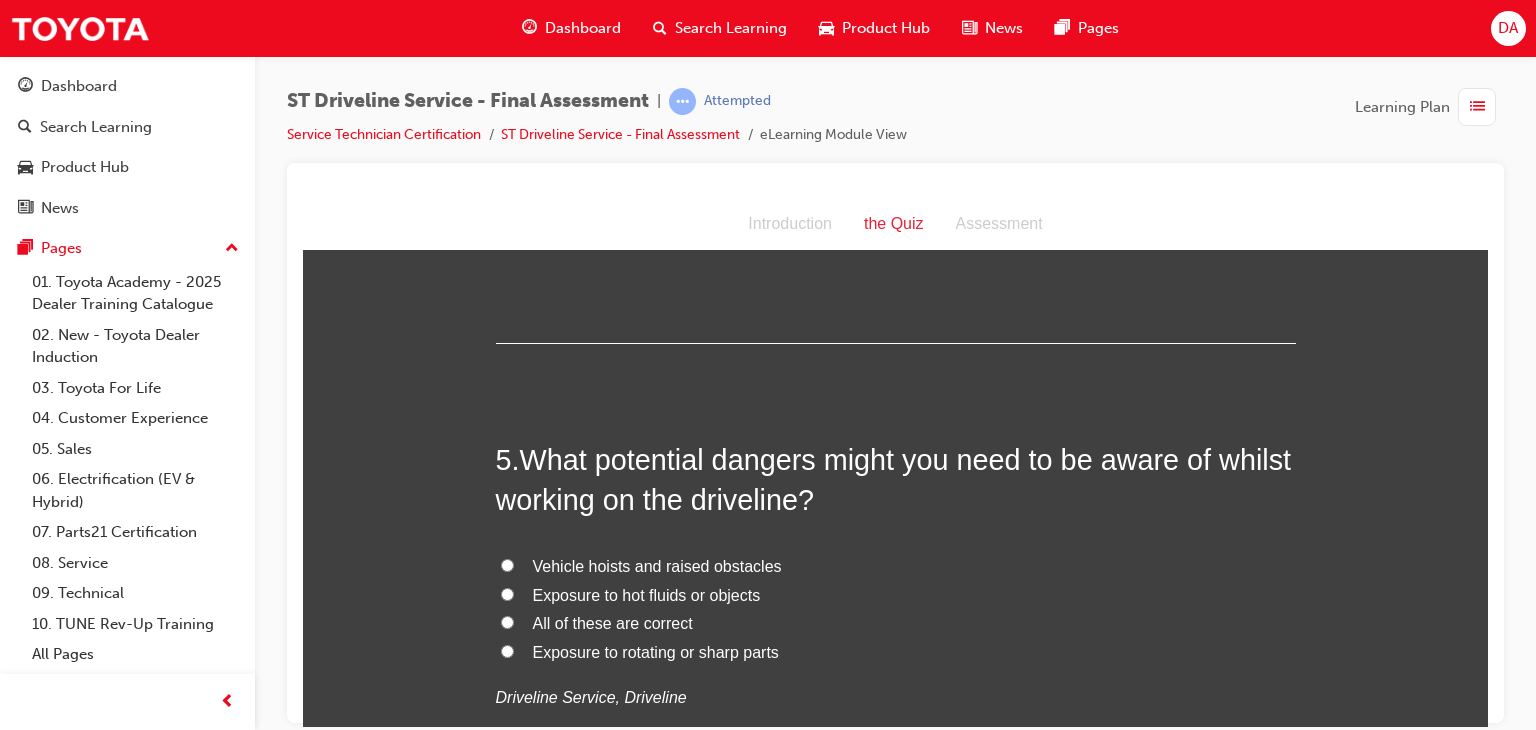 click on "All of these are correct" at bounding box center (507, 621) 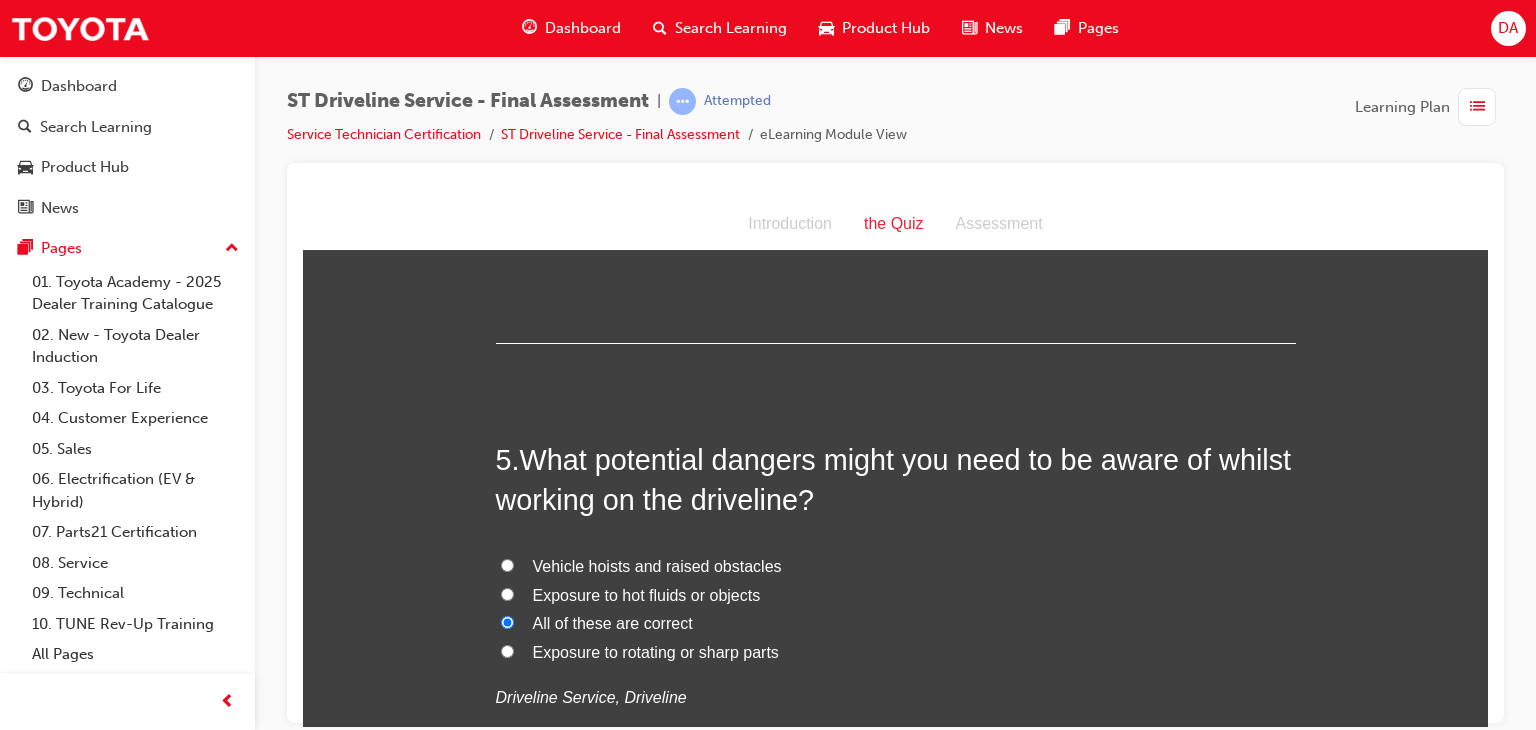 radio on "true" 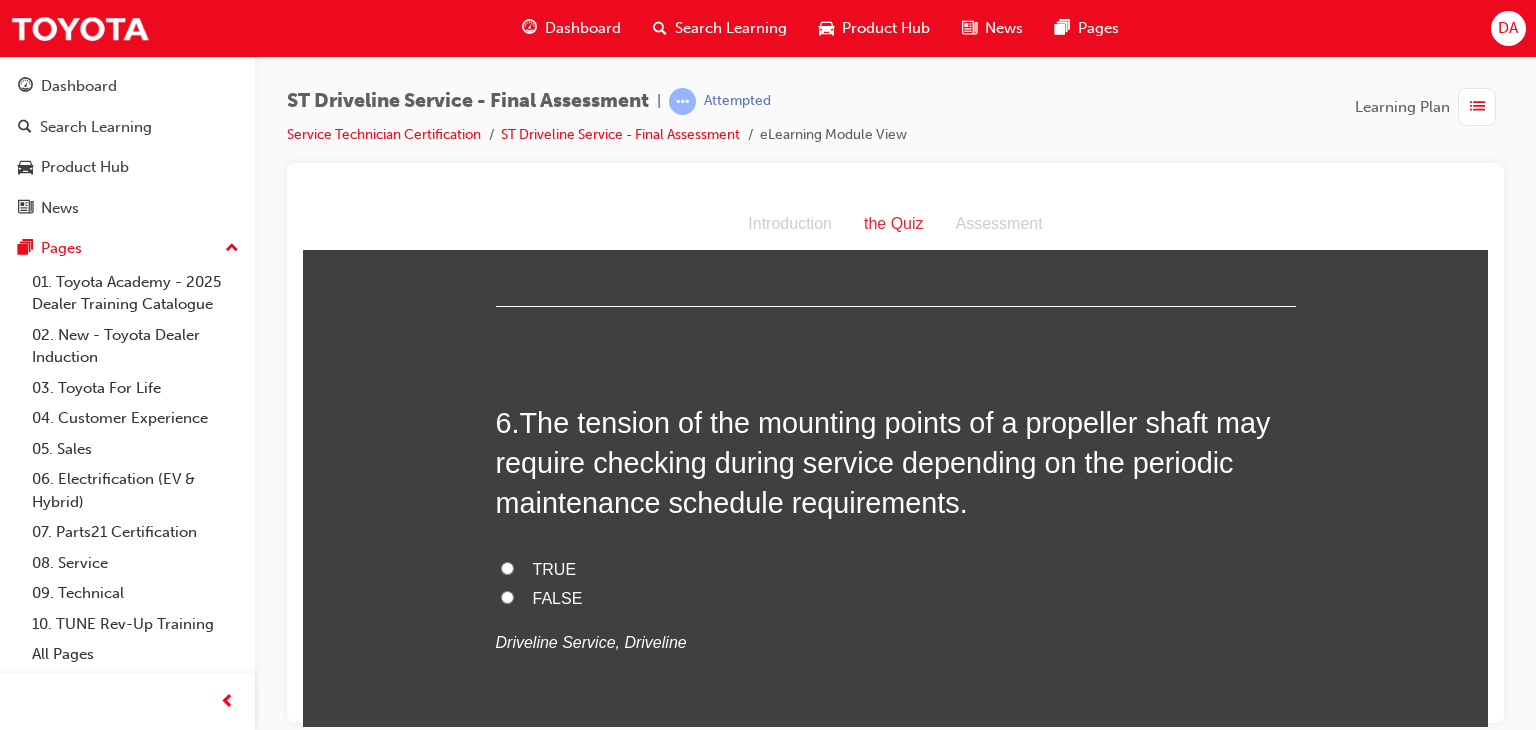 scroll, scrollTop: 2240, scrollLeft: 0, axis: vertical 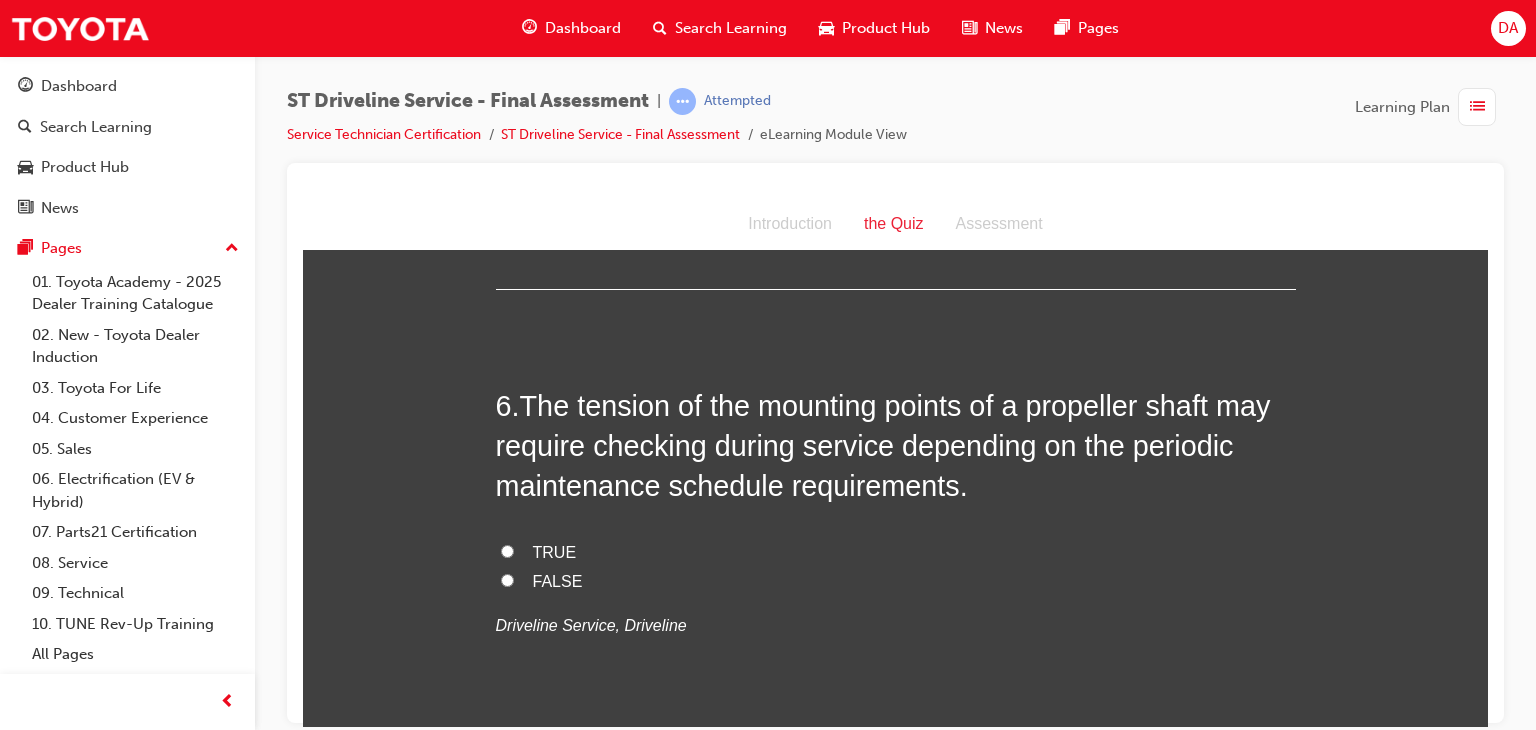 click on "FALSE" at bounding box center (896, 581) 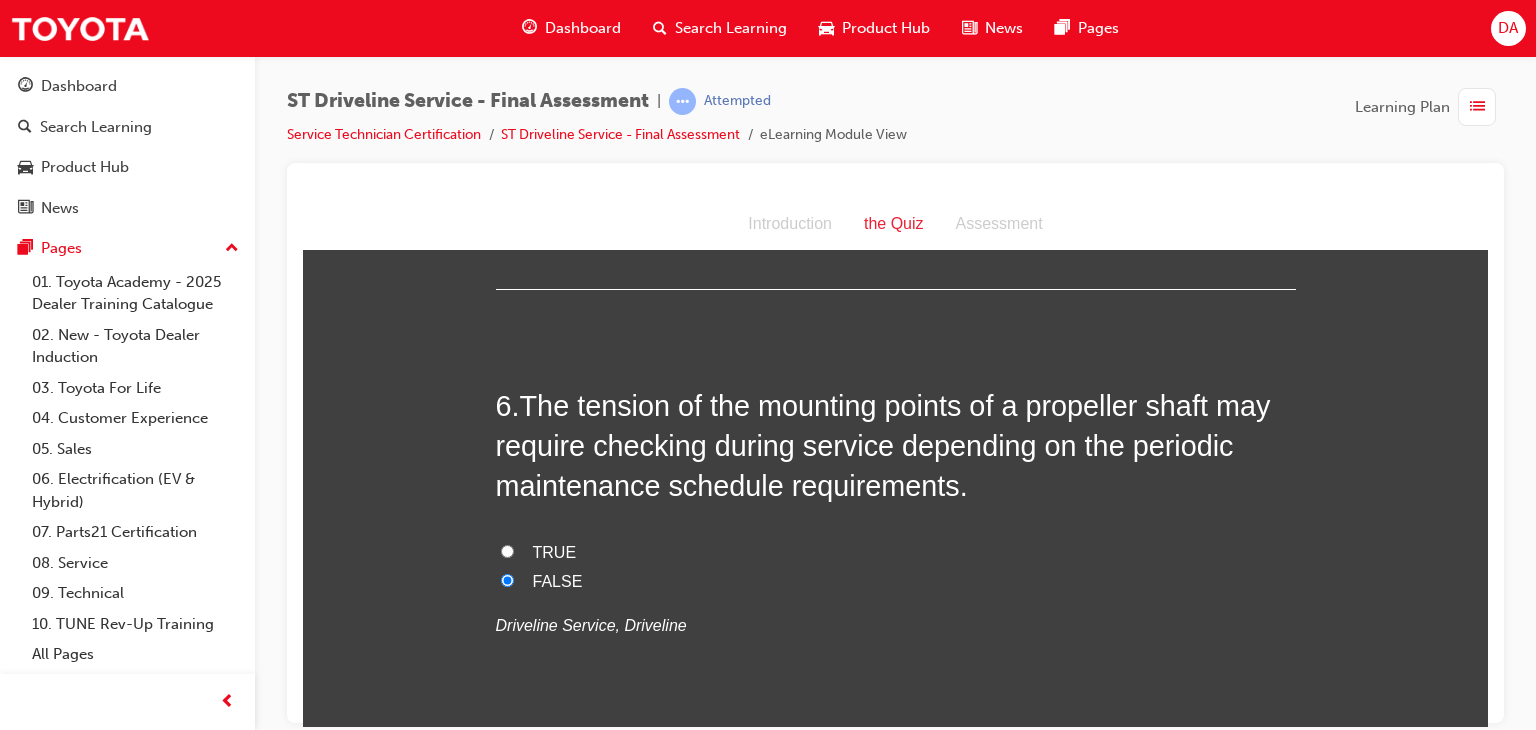 radio on "true" 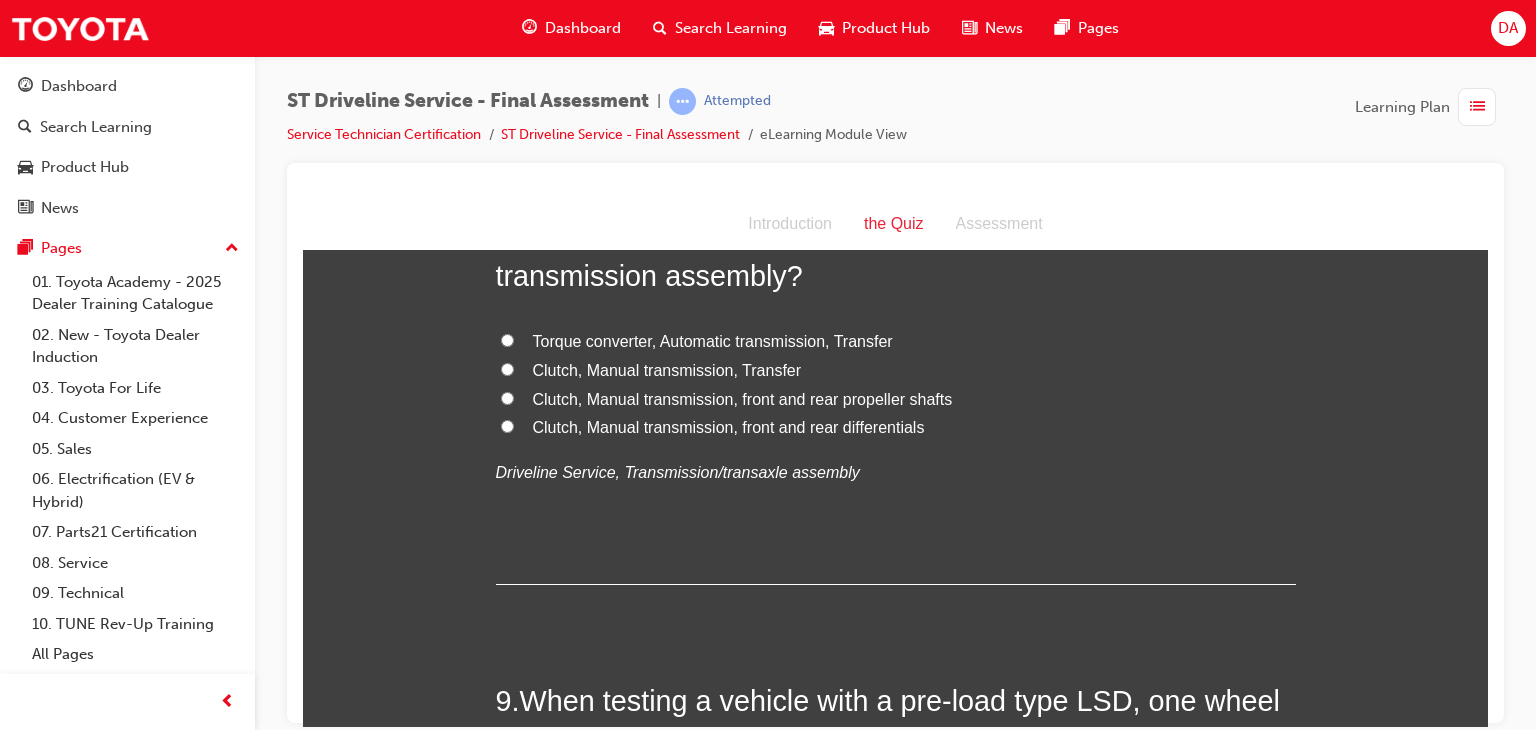 scroll, scrollTop: 3624, scrollLeft: 0, axis: vertical 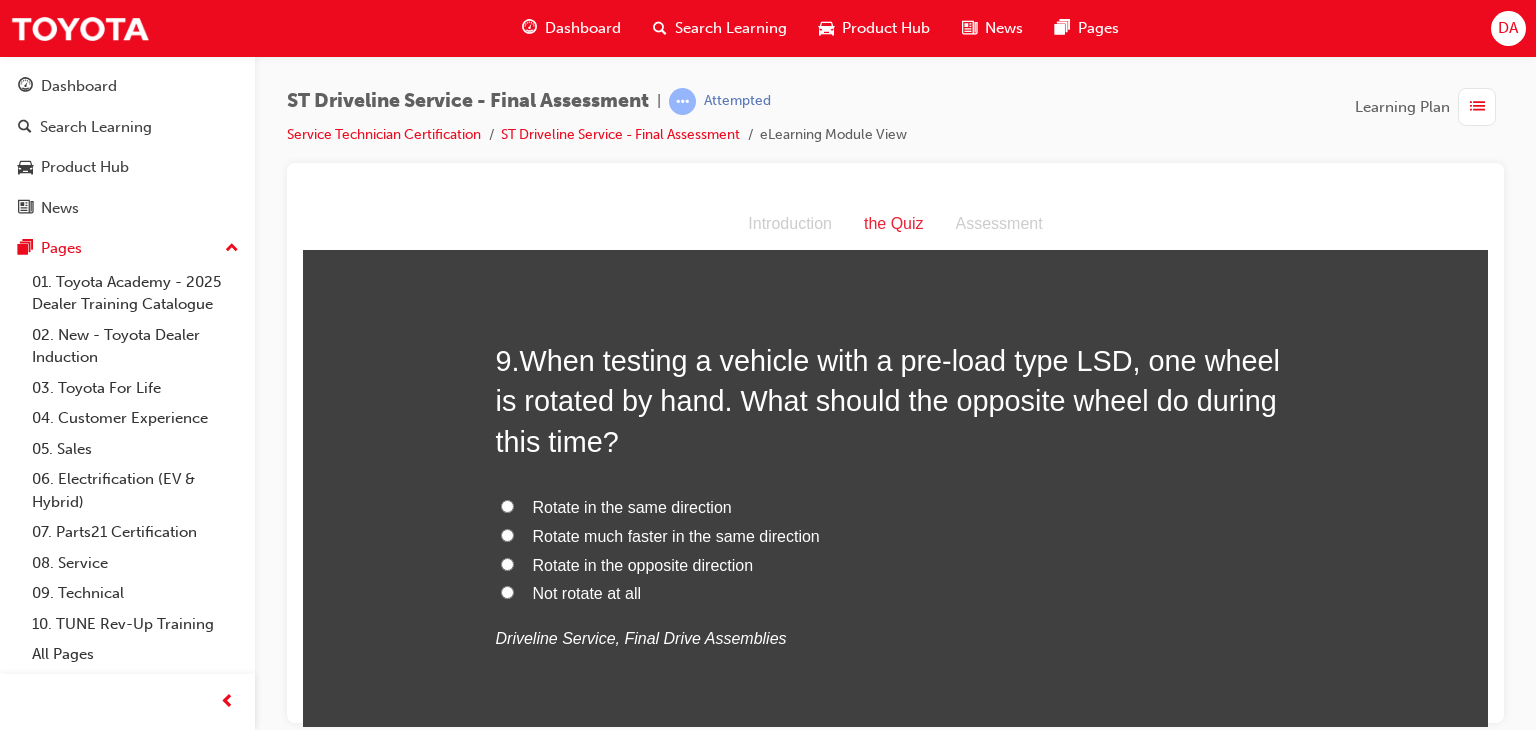 click on "Rotate in the same direction" at bounding box center [896, 507] 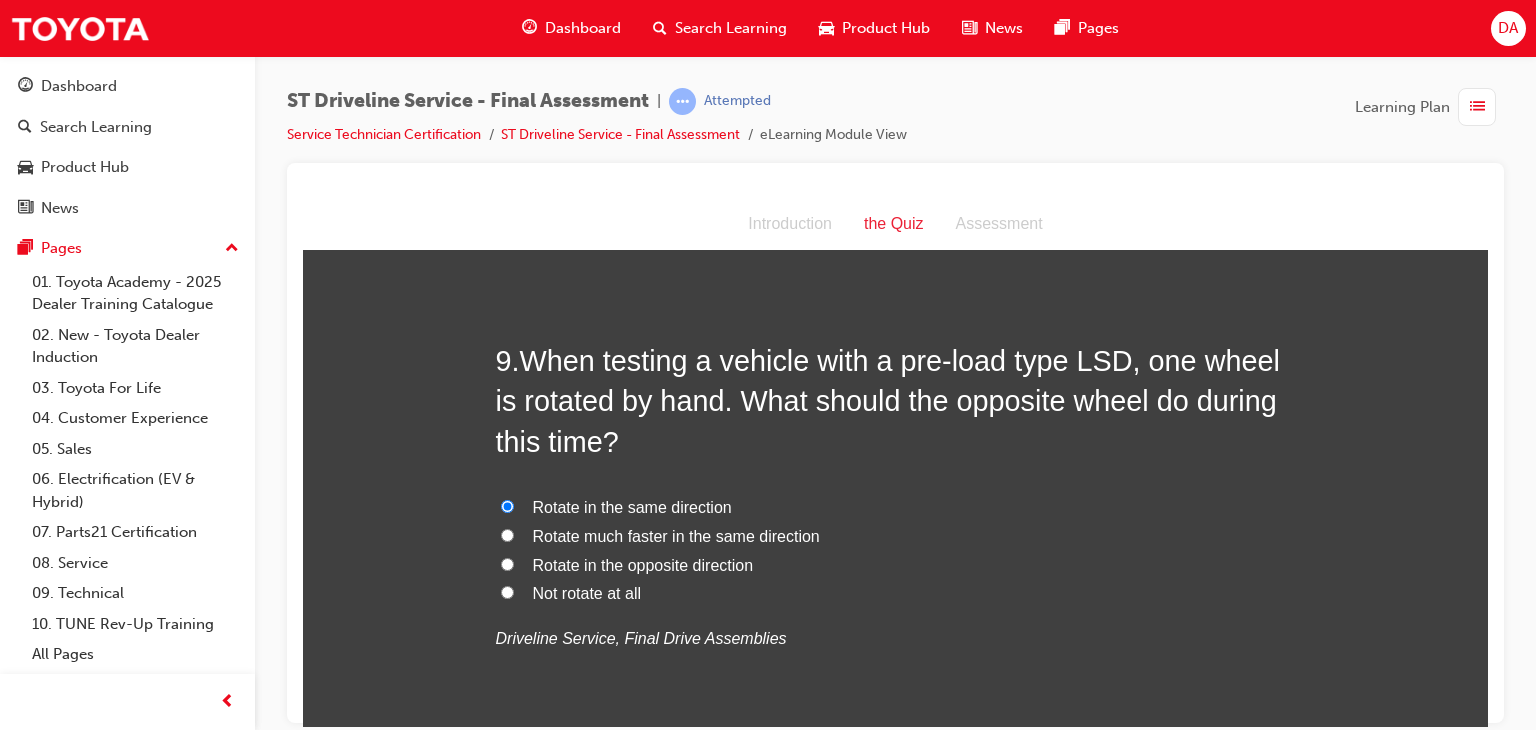 radio on "true" 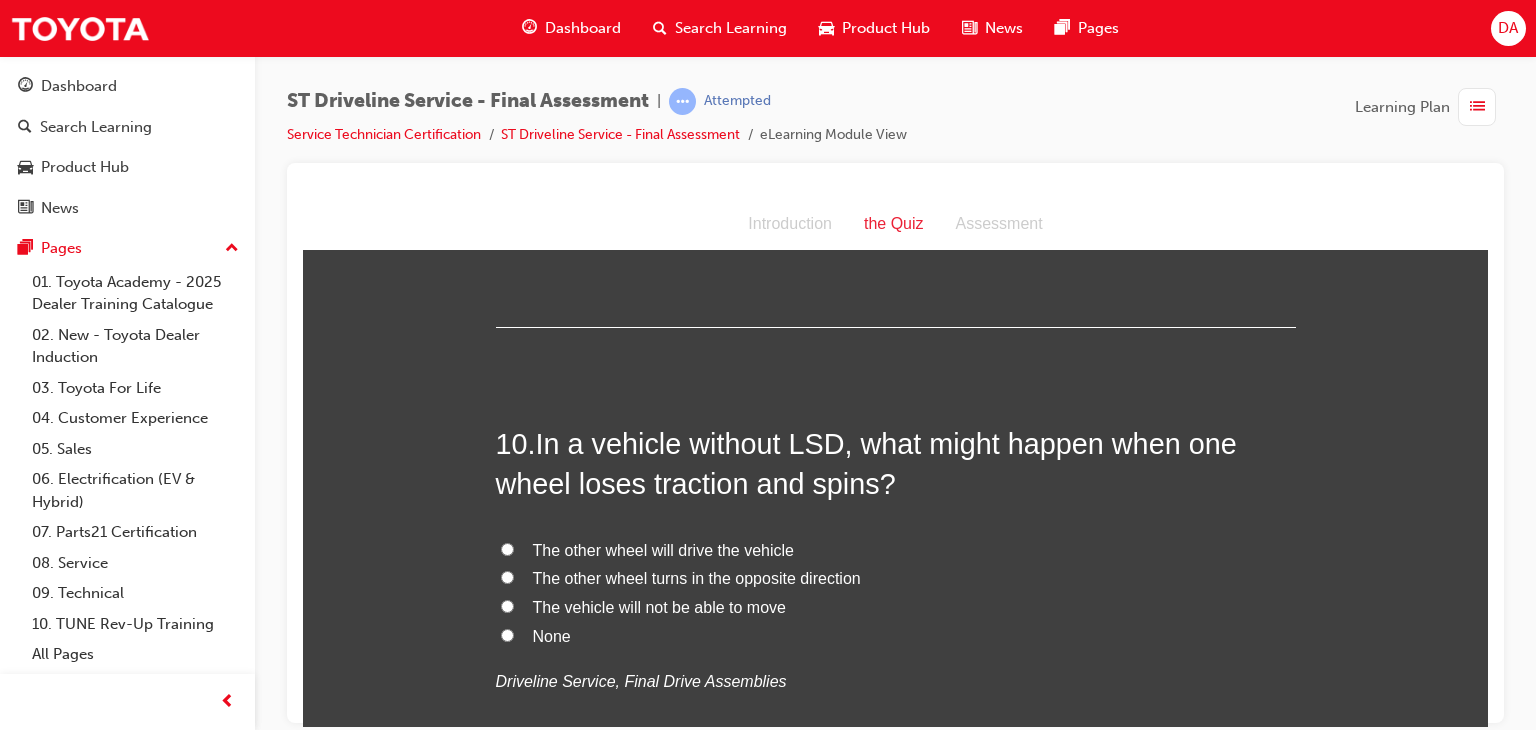 scroll, scrollTop: 4064, scrollLeft: 0, axis: vertical 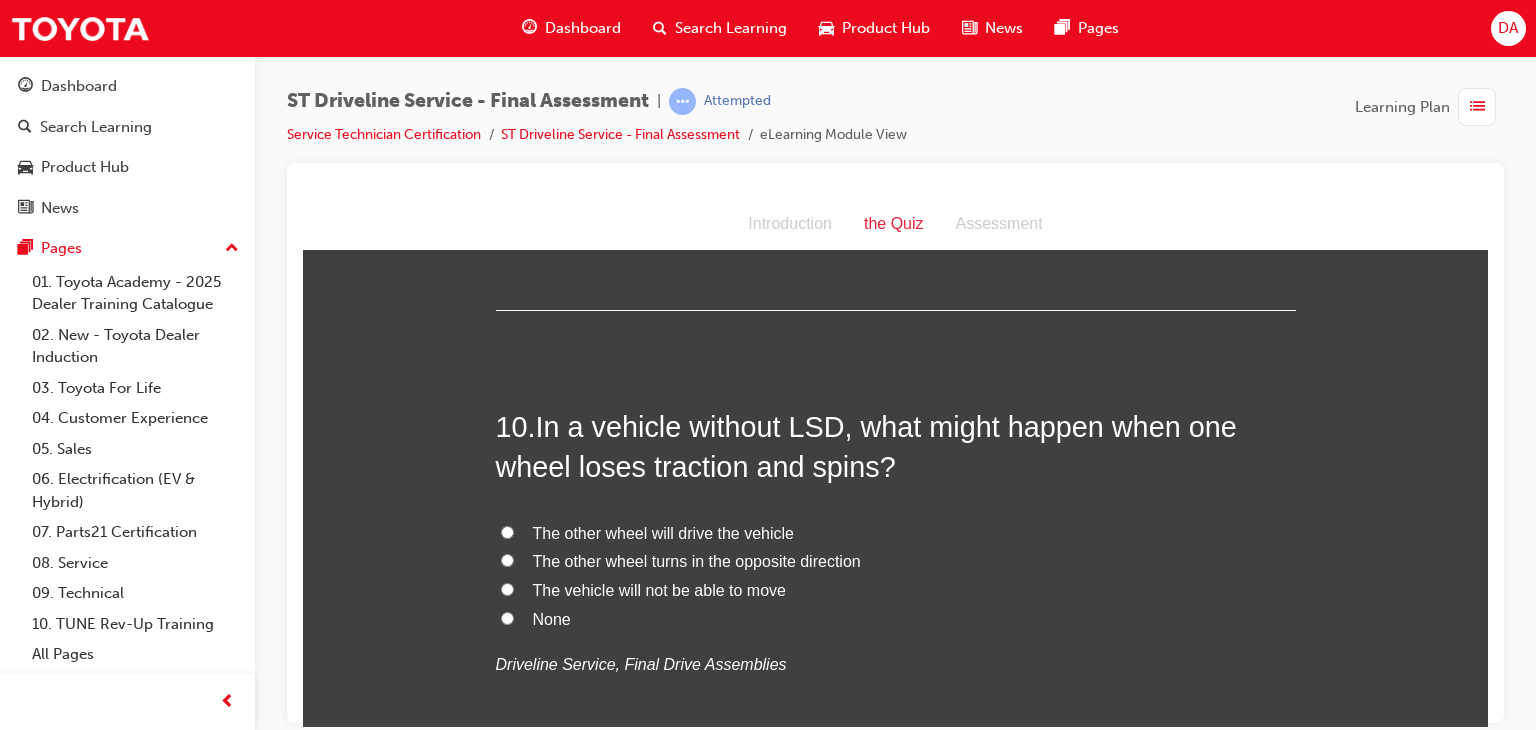 click on "The vehicle will not be able to move" at bounding box center (507, 588) 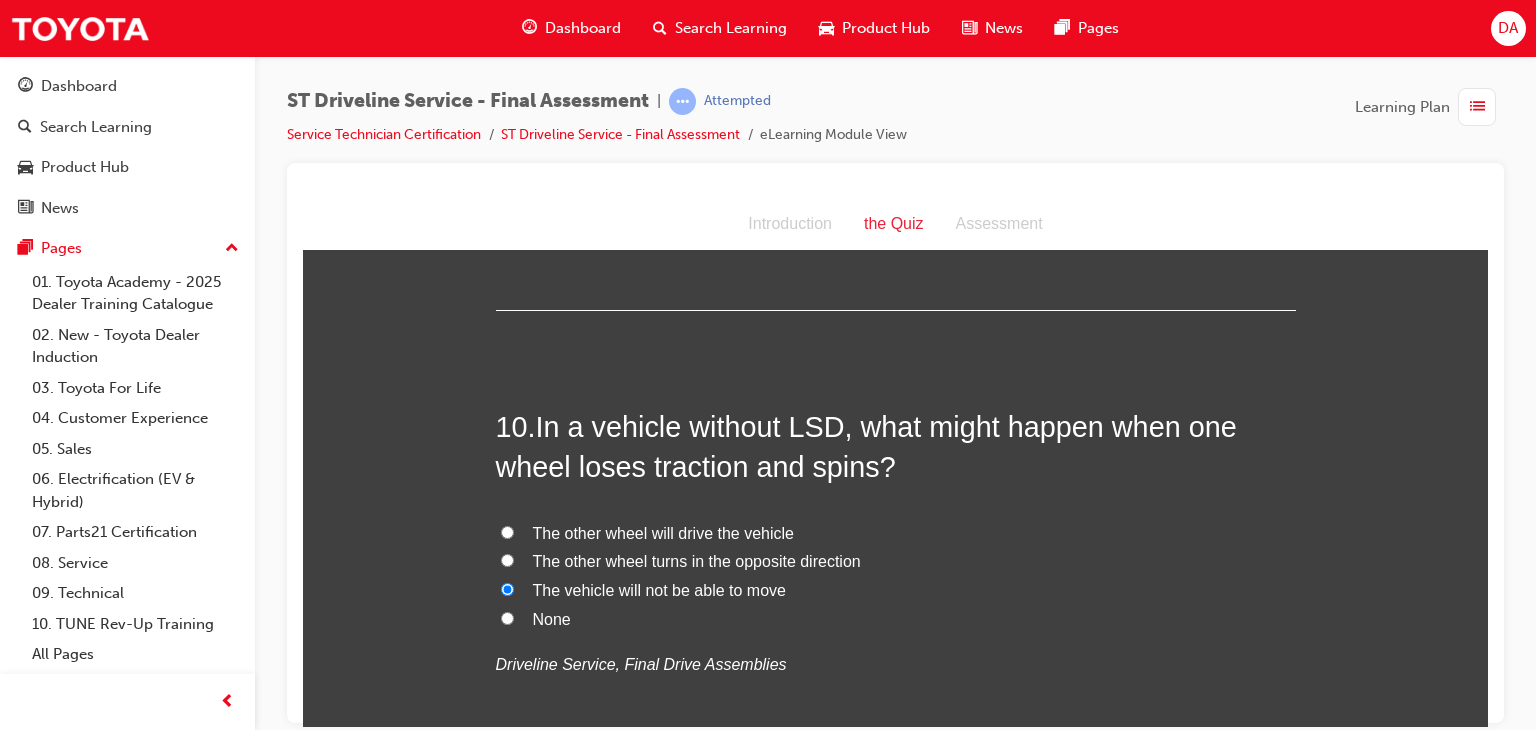radio on "true" 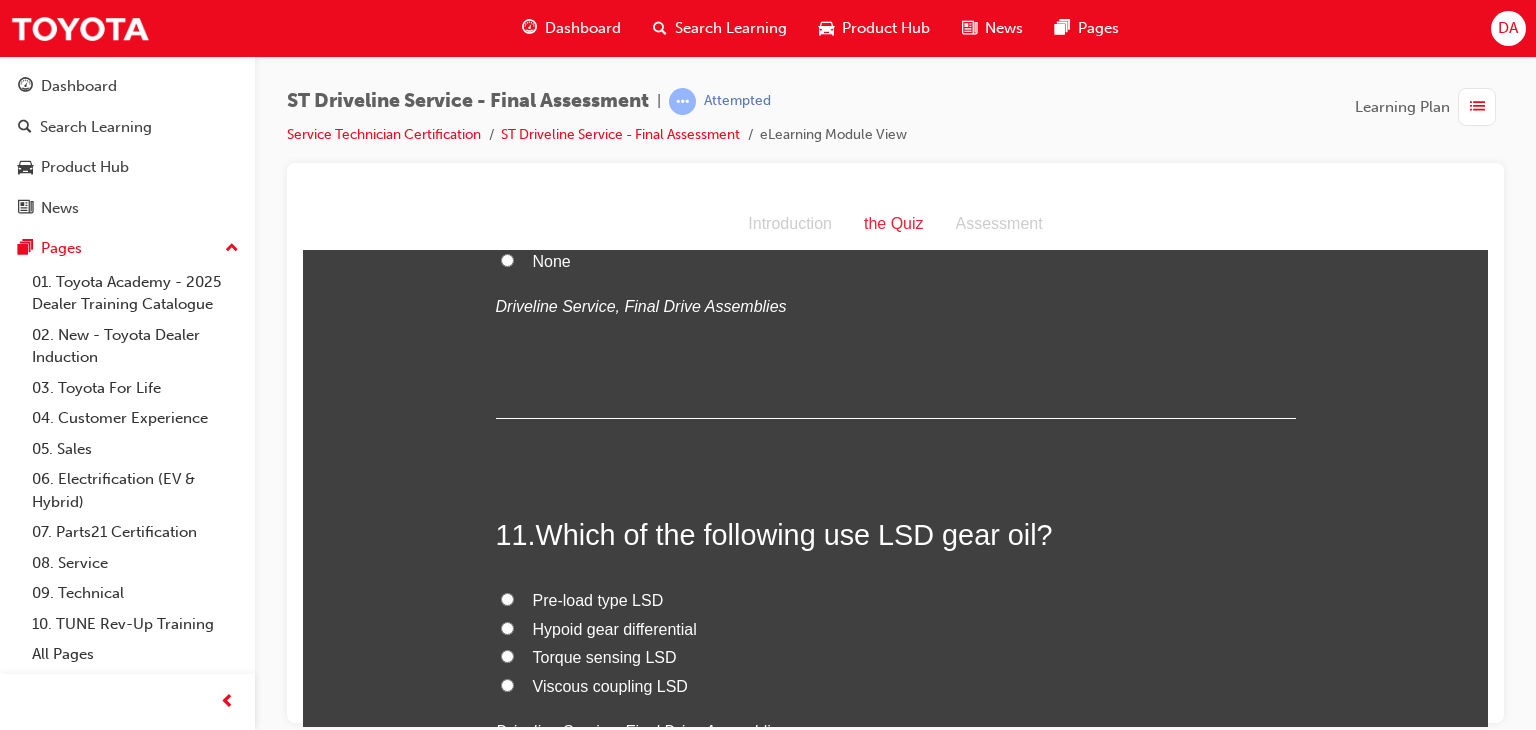 scroll, scrollTop: 4424, scrollLeft: 0, axis: vertical 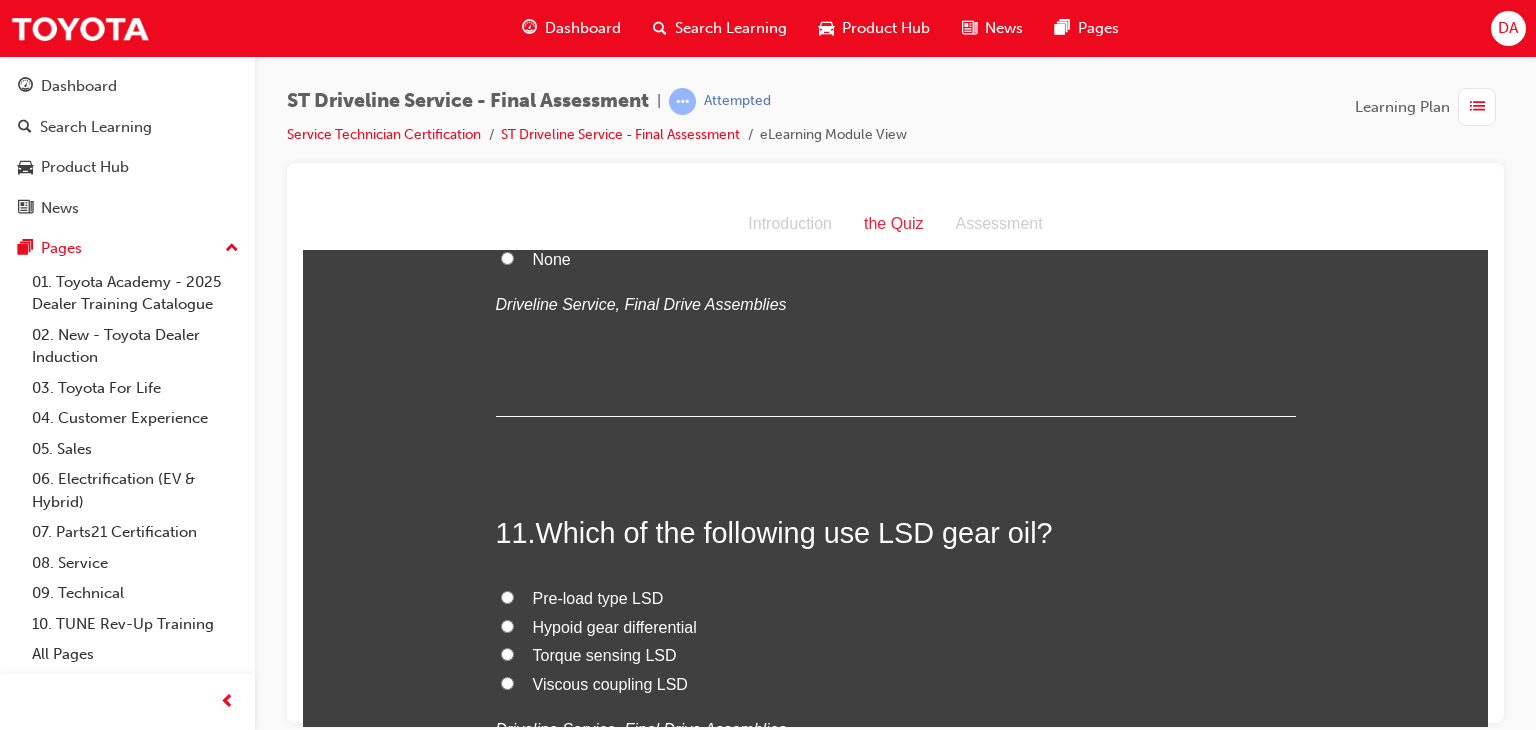 click on "Pre-load type LSD" at bounding box center (598, 597) 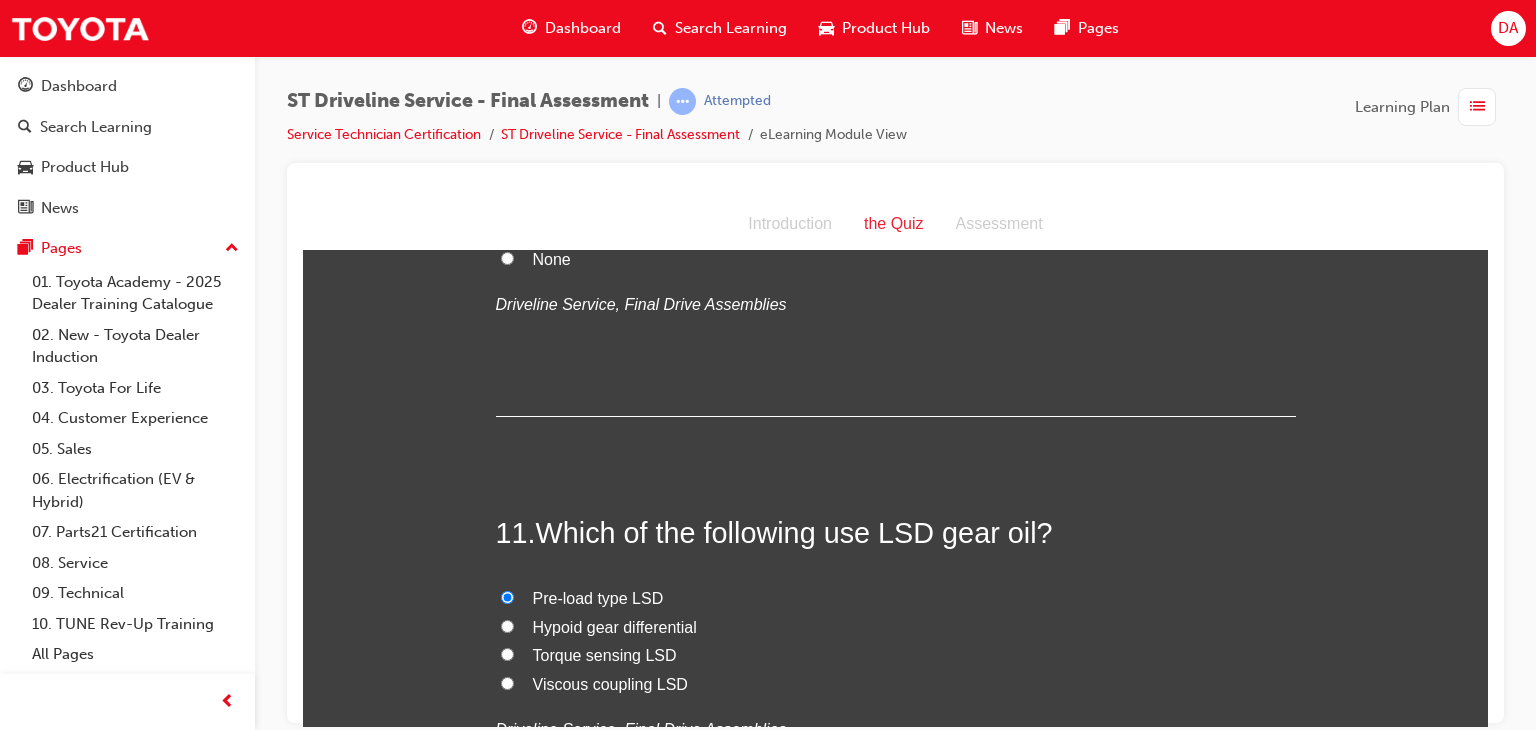 radio on "true" 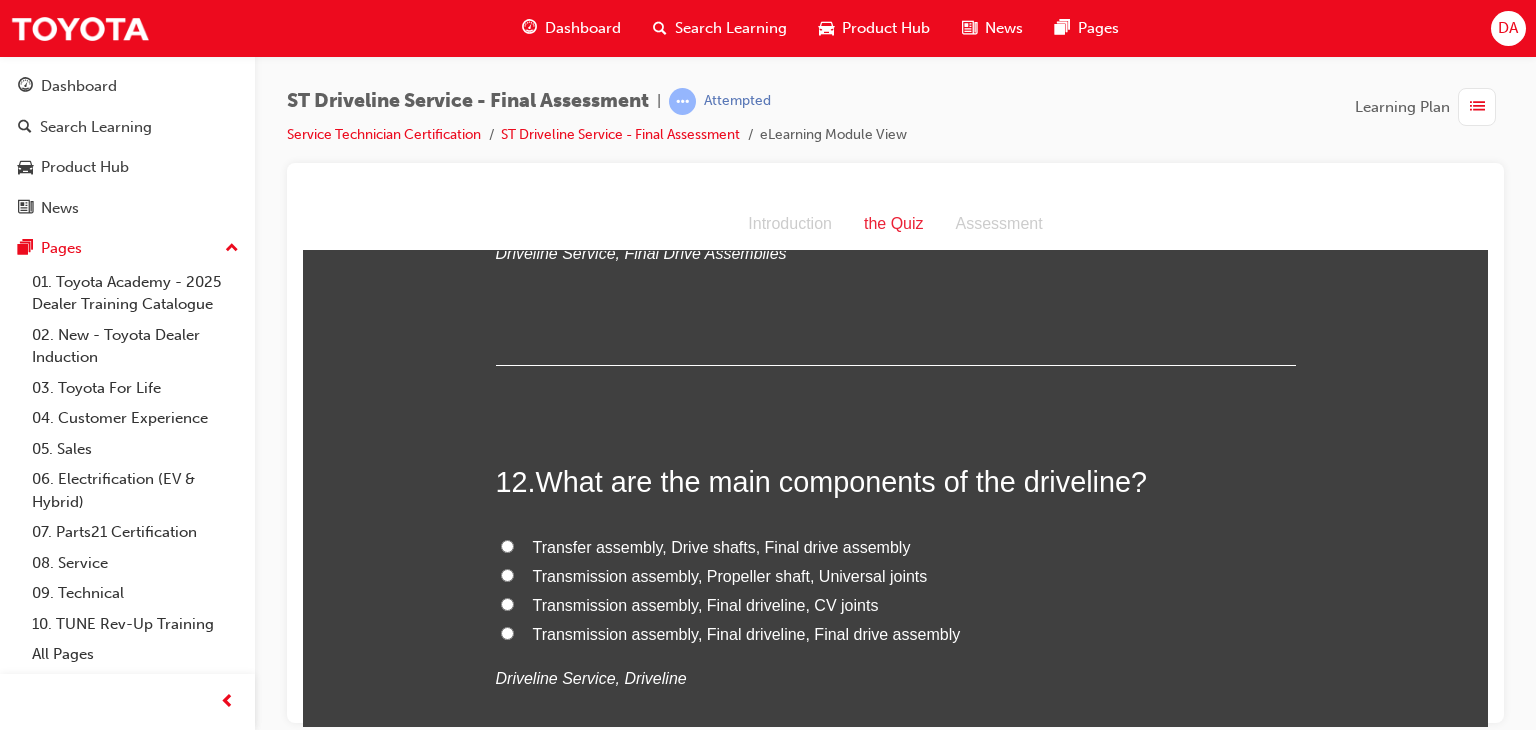 scroll, scrollTop: 4904, scrollLeft: 0, axis: vertical 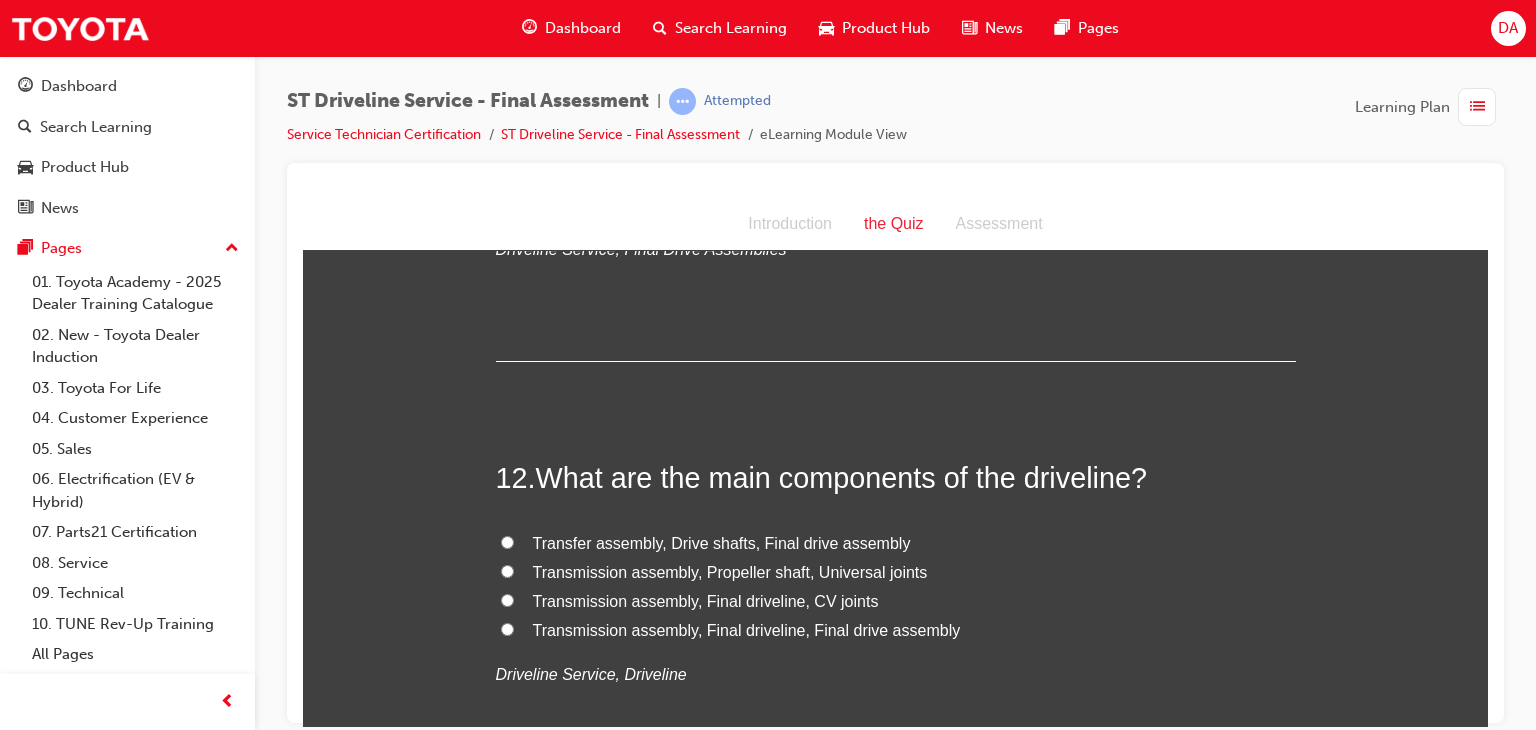click on "Transmission assembly, Propeller shaft, Universal joints" at bounding box center [730, 571] 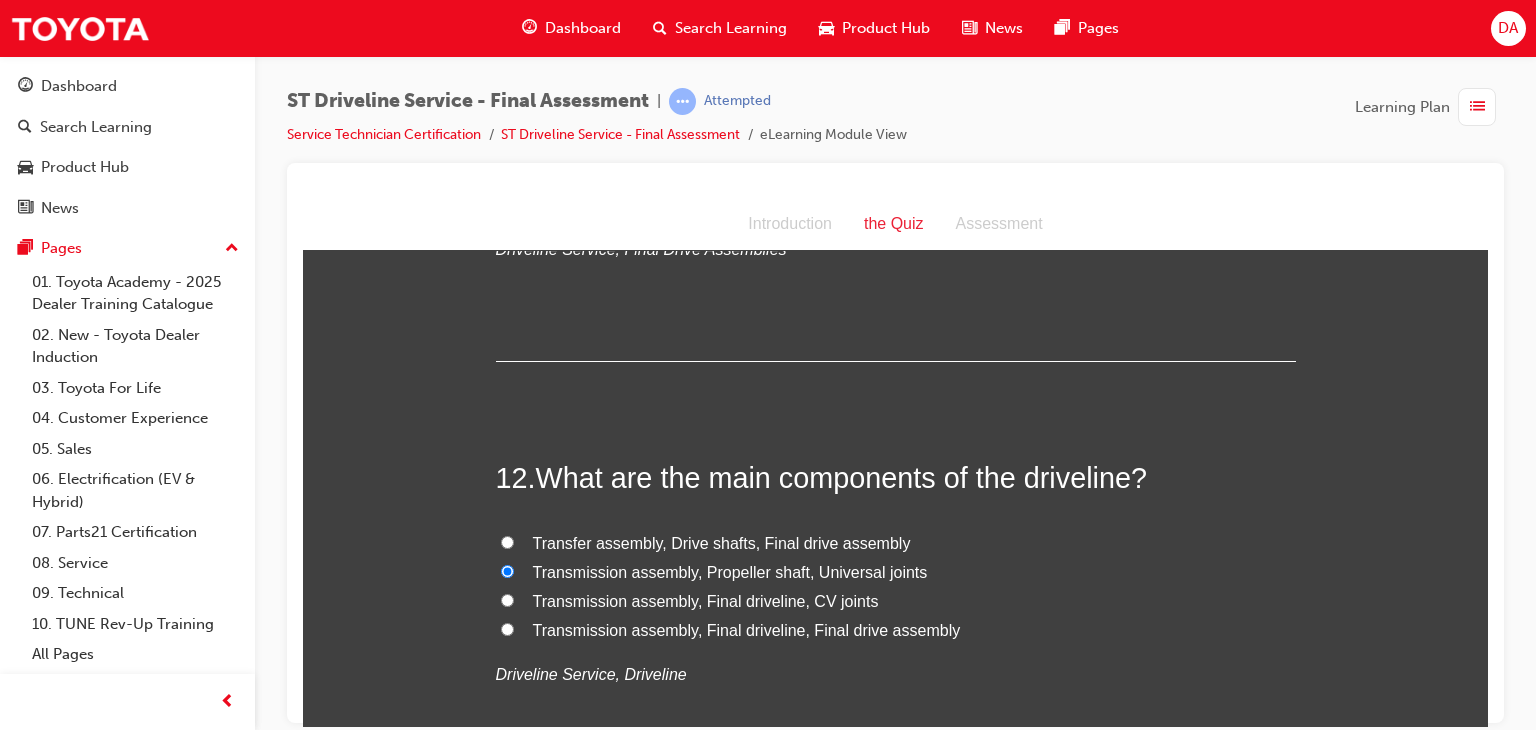 radio on "true" 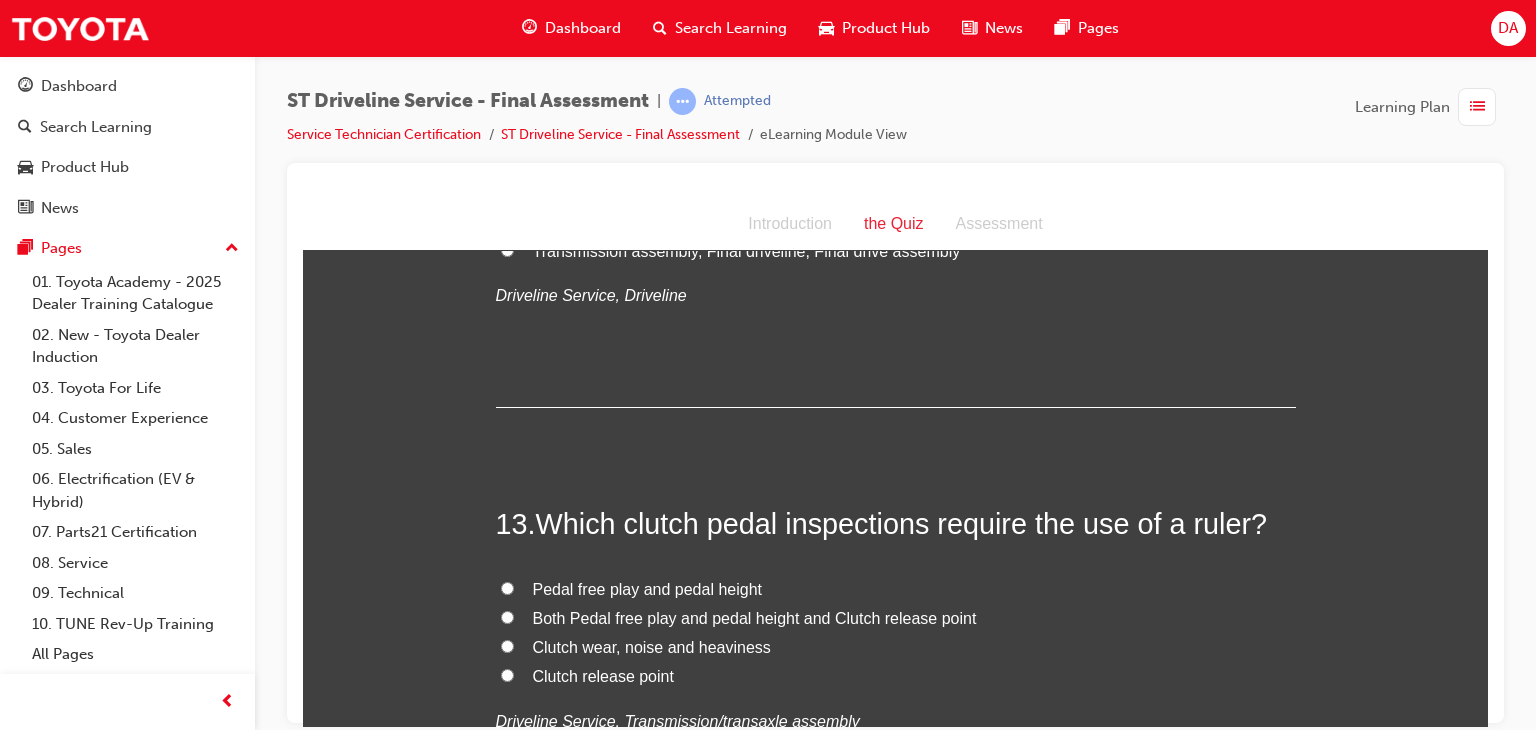 scroll, scrollTop: 5304, scrollLeft: 0, axis: vertical 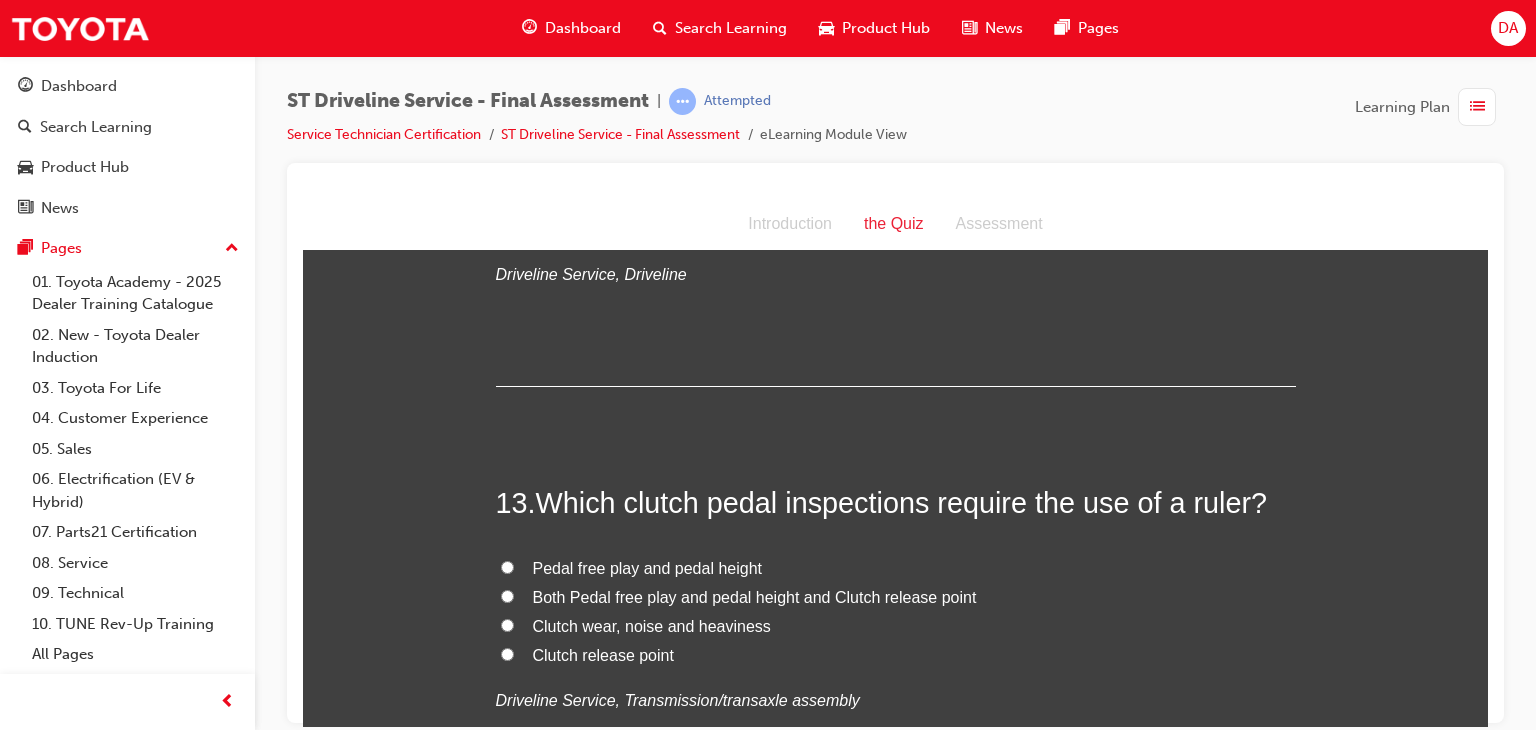 click on "Pedal free play and pedal height" at bounding box center (896, 568) 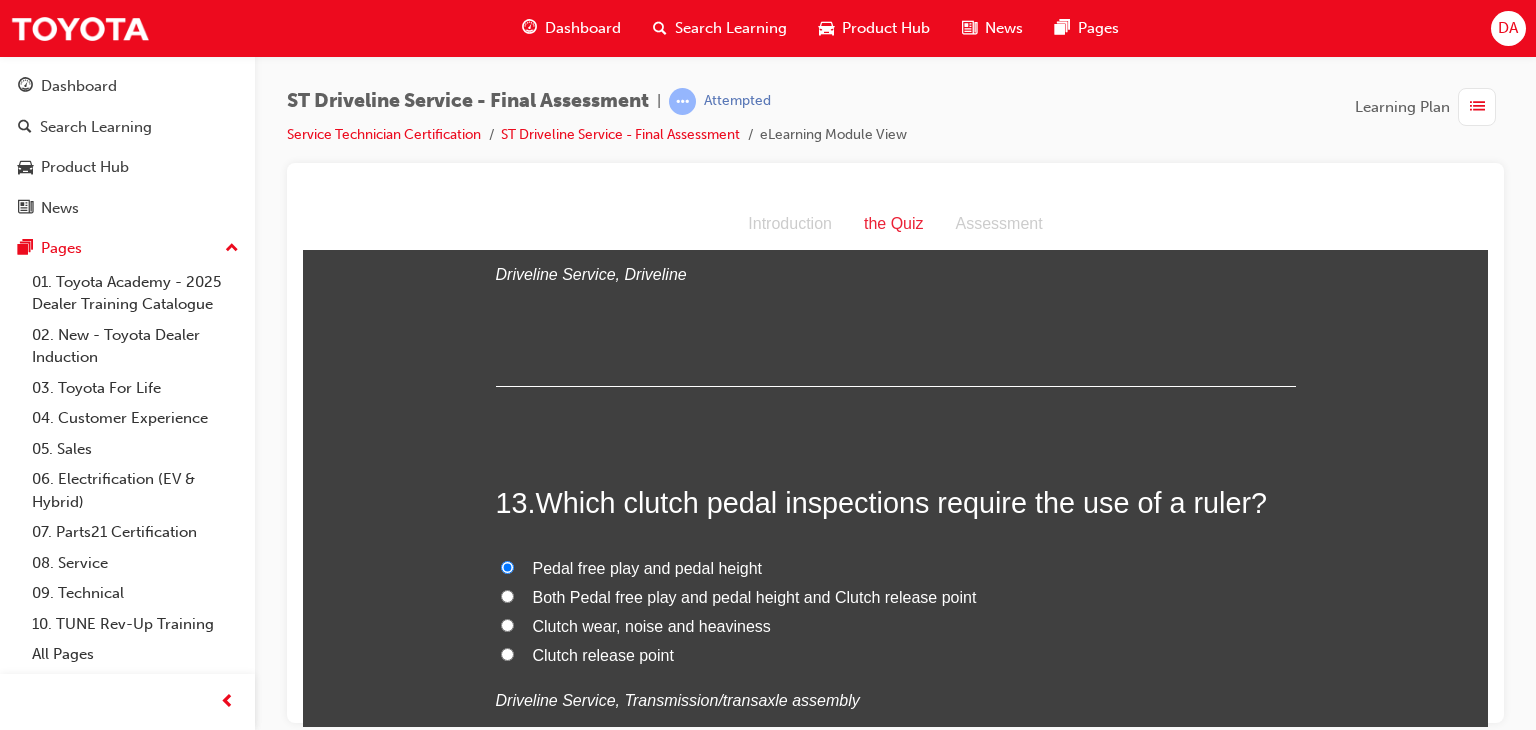 radio on "true" 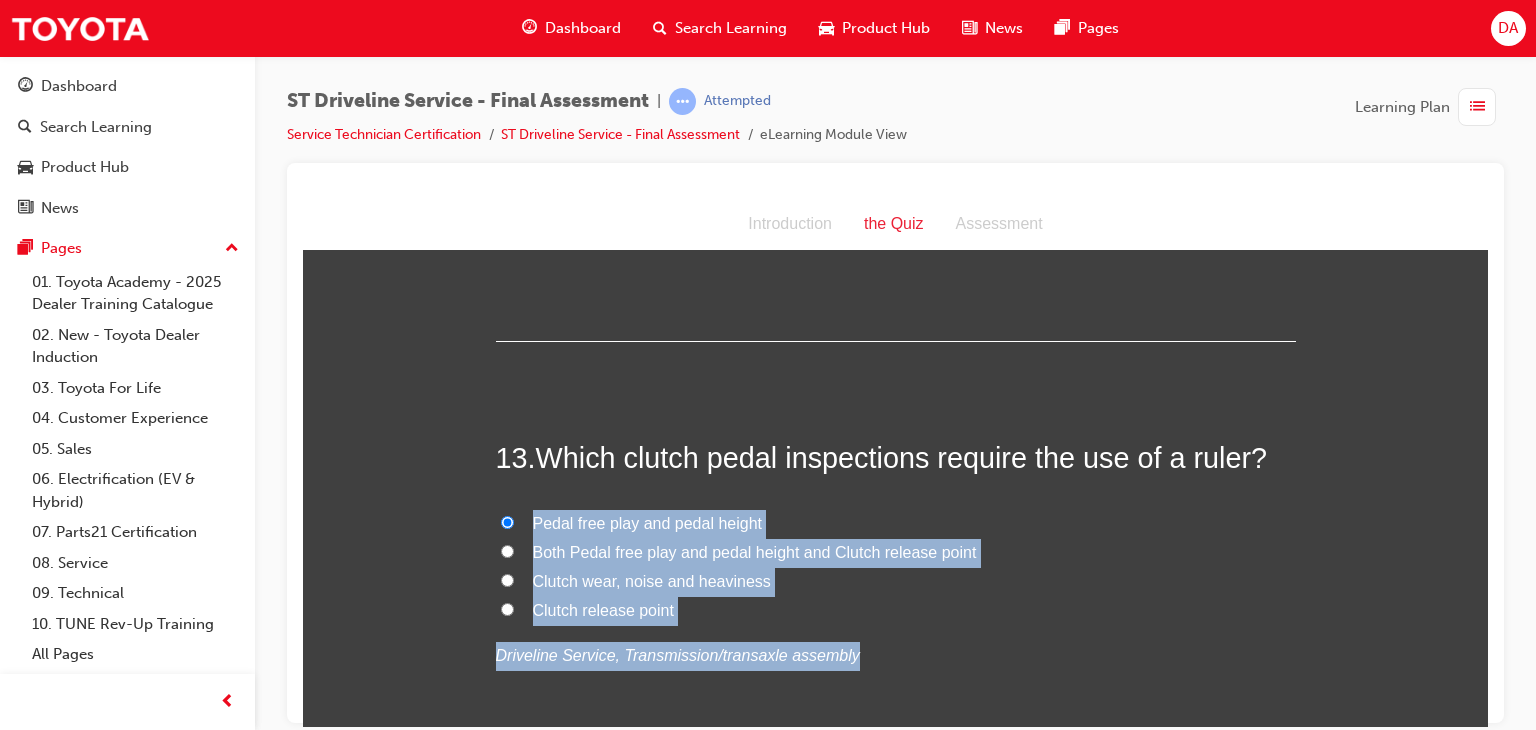 click on "You must select an answer for each question before you can submit. Please note, you will need 12 correct answers in order to pass this quiz. Good luck. 1 .  What is the function of the clutch? To engage and disengage power flow between the engine and the transaxle/transmission To engage and disengage the flex plate from the transaxle/transmission To engage and disengage the flywheel from the engine Both To engage and disengage the flywheel from the engine and To engage and disengage power flow between the engine and the transaxle/transmission
Driveline Service, Transmission/transaxle assembly 2 .  Toyota vehicle driveline configurations include FF type, FR type and MR type TRUE FALSE
Driveline Service, Driveline 3 .  What are the advantages of 4WD? Both Cornering and straight line stability and Starting, acceleration, hill-climbing and rough road performance Improved fuel economy and reduced noise, vibration and harshness Starting, acceleration, hill-climbing and rough road performance
4 .
5 .  6" at bounding box center (895, -1614) 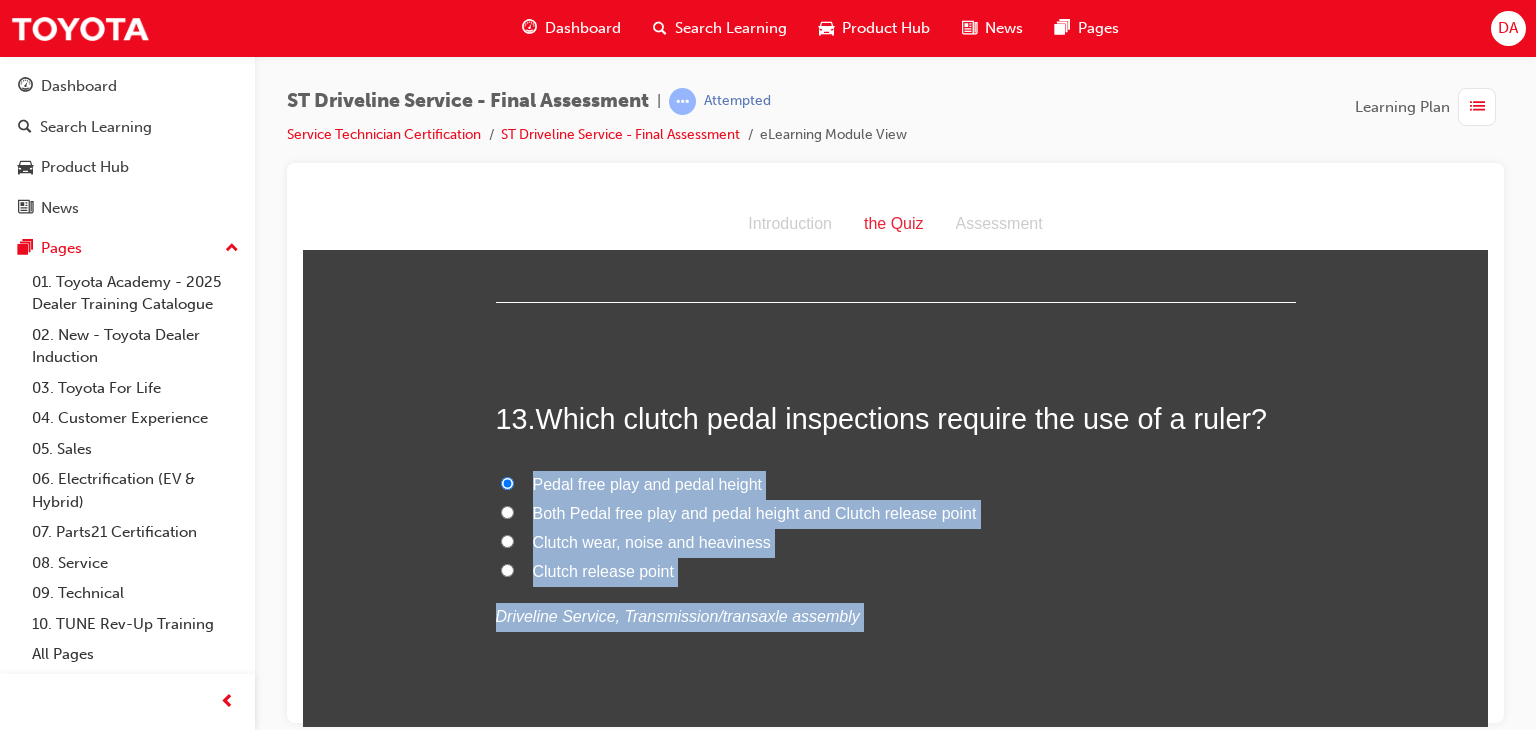 click on "You must select an answer for each question before you can submit. Please note, you will need 12 correct answers in order to pass this quiz. Good luck. 1 .  What is the function of the clutch? To engage and disengage power flow between the engine and the transaxle/transmission To engage and disengage the flex plate from the transaxle/transmission To engage and disengage the flywheel from the engine Both To engage and disengage the flywheel from the engine and To engage and disengage power flow between the engine and the transaxle/transmission
Driveline Service, Transmission/transaxle assembly 2 .  Toyota vehicle driveline configurations include FF type, FR type and MR type TRUE FALSE
Driveline Service, Driveline 3 .  What are the advantages of 4WD? Both Cornering and straight line stability and Starting, acceleration, hill-climbing and rough road performance Improved fuel economy and reduced noise, vibration and harshness Starting, acceleration, hill-climbing and rough road performance
4 .
5 .  6" at bounding box center (895, -1653) 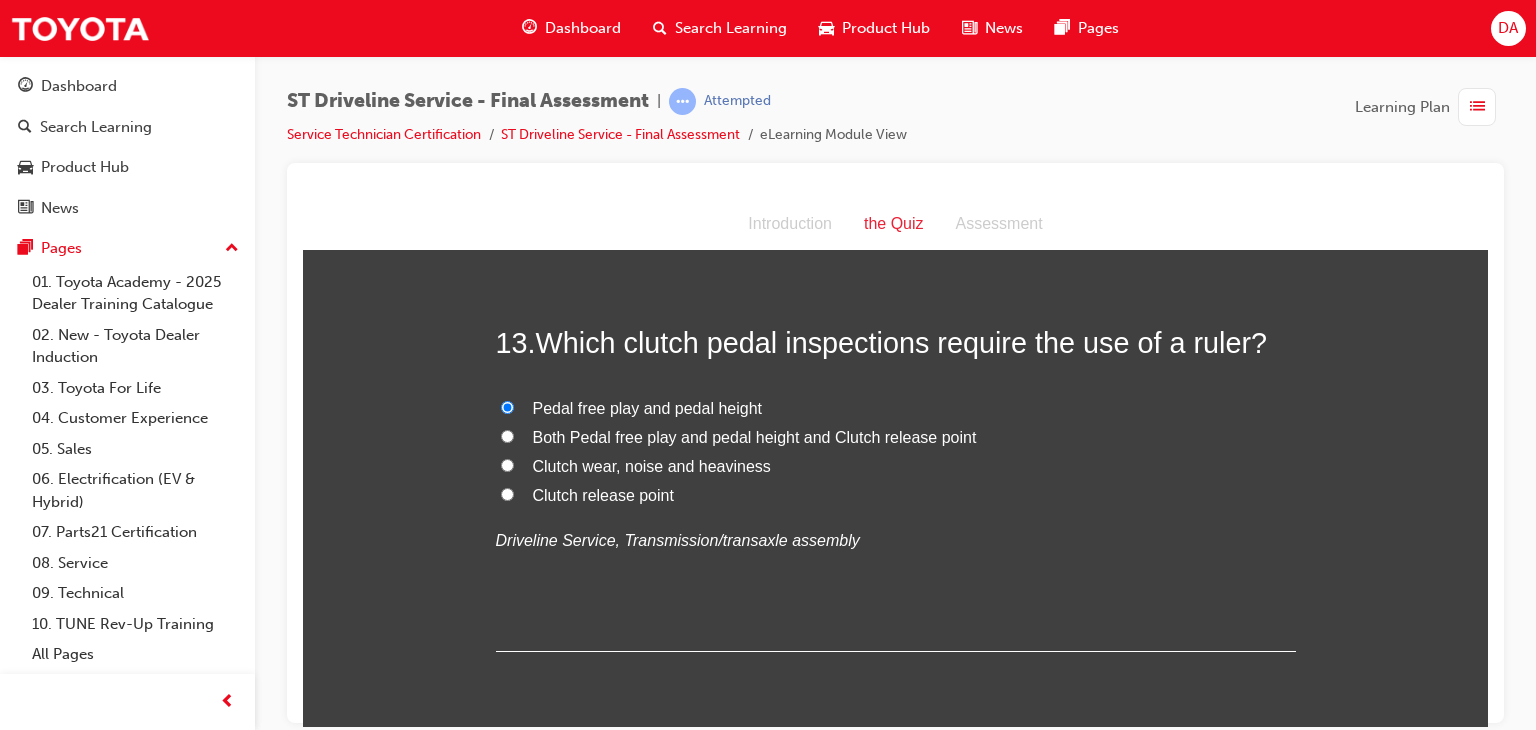click on "You must select an answer for each question before you can submit. Please note, you will need 12 correct answers in order to pass this quiz. Good luck. 1 .  What is the function of the clutch? To engage and disengage power flow between the engine and the transaxle/transmission To engage and disengage the flex plate from the transaxle/transmission To engage and disengage the flywheel from the engine Both To engage and disengage the flywheel from the engine and To engage and disengage power flow between the engine and the transaxle/transmission
Driveline Service, Transmission/transaxle assembly 2 .  Toyota vehicle driveline configurations include FF type, FR type and MR type TRUE FALSE
Driveline Service, Driveline 3 .  What are the advantages of 4WD? Both Cornering and straight line stability and Starting, acceleration, hill-climbing and rough road performance Improved fuel economy and reduced noise, vibration and harshness Starting, acceleration, hill-climbing and rough road performance
4 .
5 .  6" at bounding box center [895, -1729] 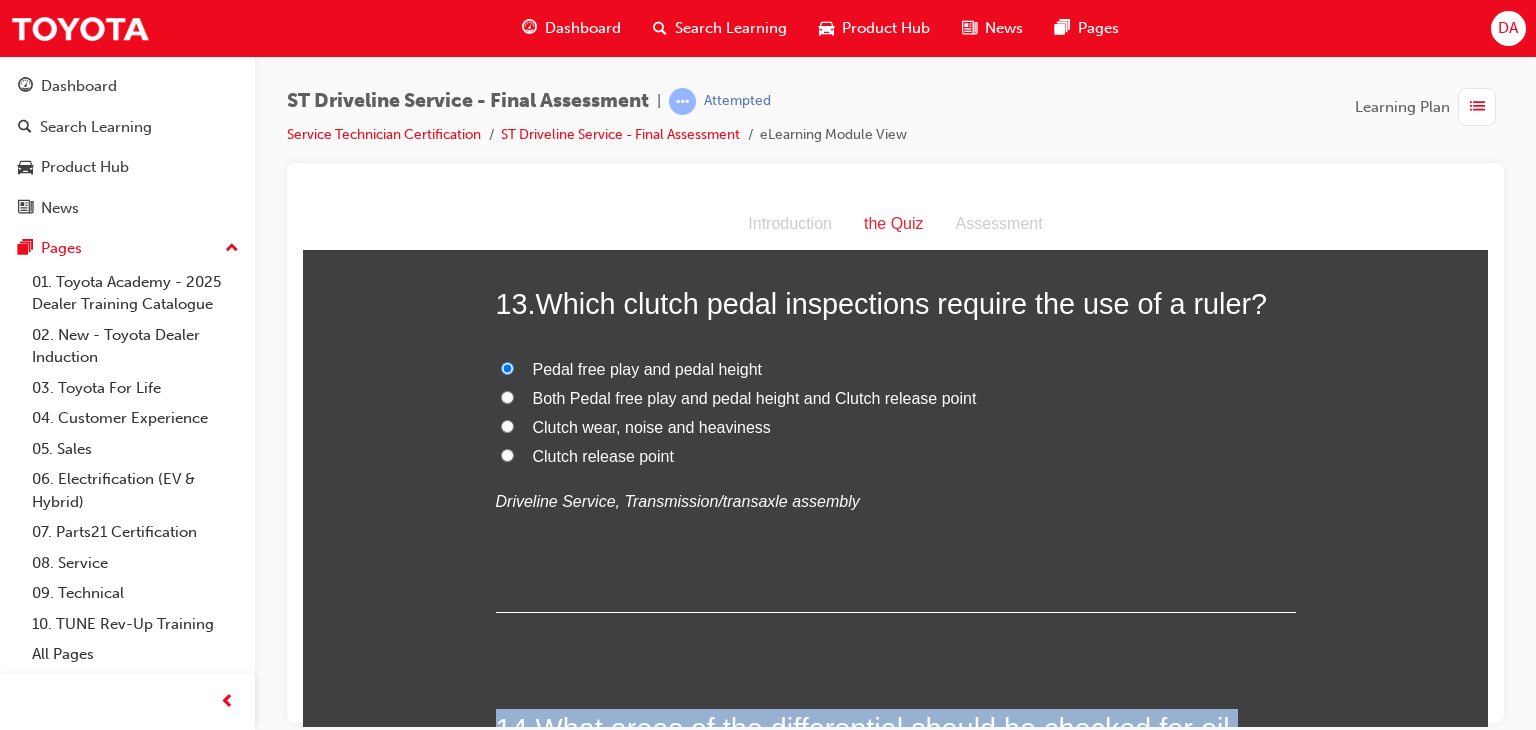 click on "You must select an answer for each question before you can submit. Please note, you will need 12 correct answers in order to pass this quiz. Good luck. 1 .  What is the function of the clutch? To engage and disengage power flow between the engine and the transaxle/transmission To engage and disengage the flex plate from the transaxle/transmission To engage and disengage the flywheel from the engine Both To engage and disengage the flywheel from the engine and To engage and disengage power flow between the engine and the transaxle/transmission
Driveline Service, Transmission/transaxle assembly 2 .  Toyota vehicle driveline configurations include FF type, FR type and MR type TRUE FALSE
Driveline Service, Driveline 3 .  What are the advantages of 4WD? Both Cornering and straight line stability and Starting, acceleration, hill-climbing and rough road performance Improved fuel economy and reduced noise, vibration and harshness Starting, acceleration, hill-climbing and rough road performance
4 .
5 .  6" at bounding box center [895, -1768] 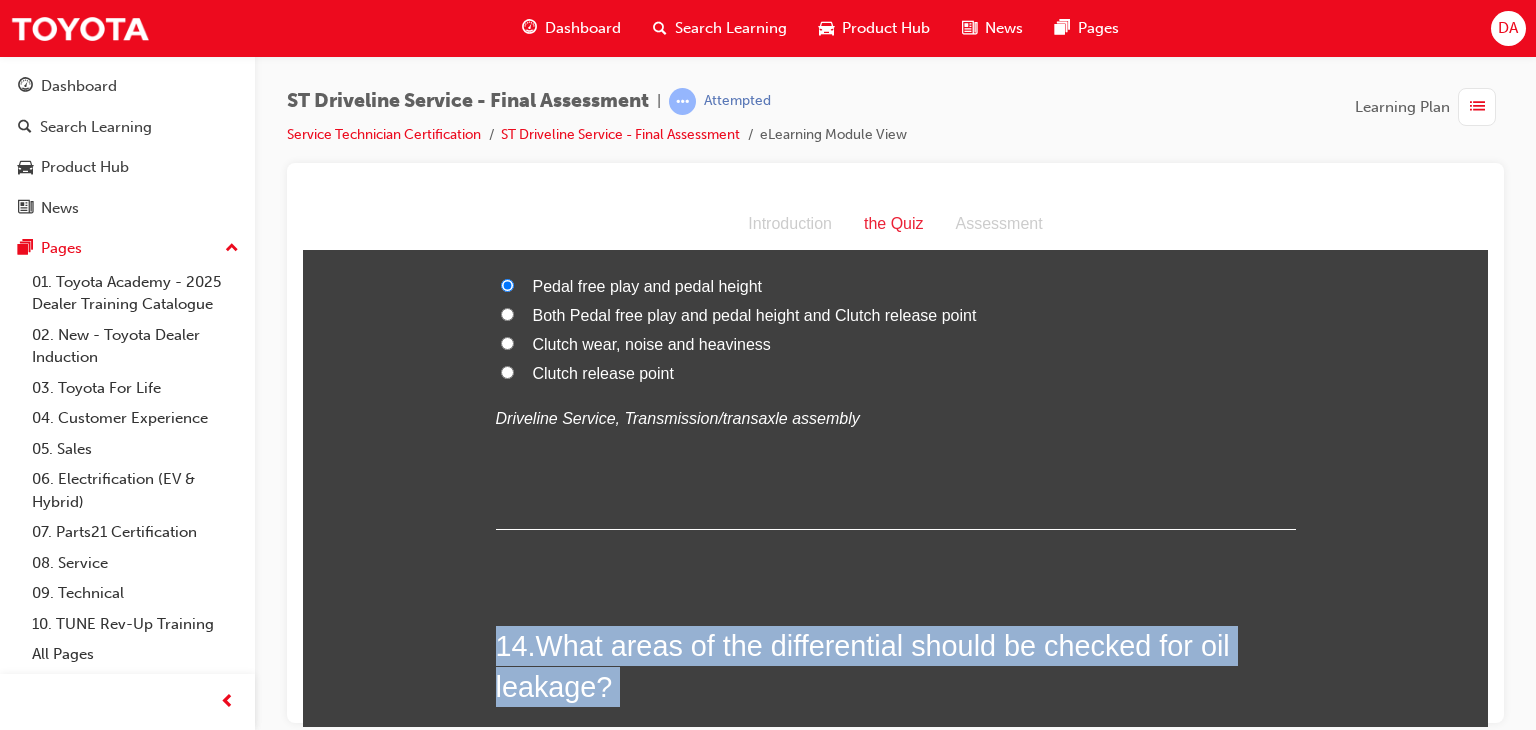 click on "You must select an answer for each question before you can submit. Please note, you will need 12 correct answers in order to pass this quiz. Good luck. 1 .  What is the function of the clutch? To engage and disengage power flow between the engine and the transaxle/transmission To engage and disengage the flex plate from the transaxle/transmission To engage and disengage the flywheel from the engine Both To engage and disengage the flywheel from the engine and To engage and disengage power flow between the engine and the transaxle/transmission
Driveline Service, Transmission/transaxle assembly 2 .  Toyota vehicle driveline configurations include FF type, FR type and MR type TRUE FALSE
Driveline Service, Driveline 3 .  What are the advantages of 4WD? Both Cornering and straight line stability and Starting, acceleration, hill-climbing and rough road performance Improved fuel economy and reduced noise, vibration and harshness Starting, acceleration, hill-climbing and rough road performance
4 .
5 .  6" at bounding box center [895, -1851] 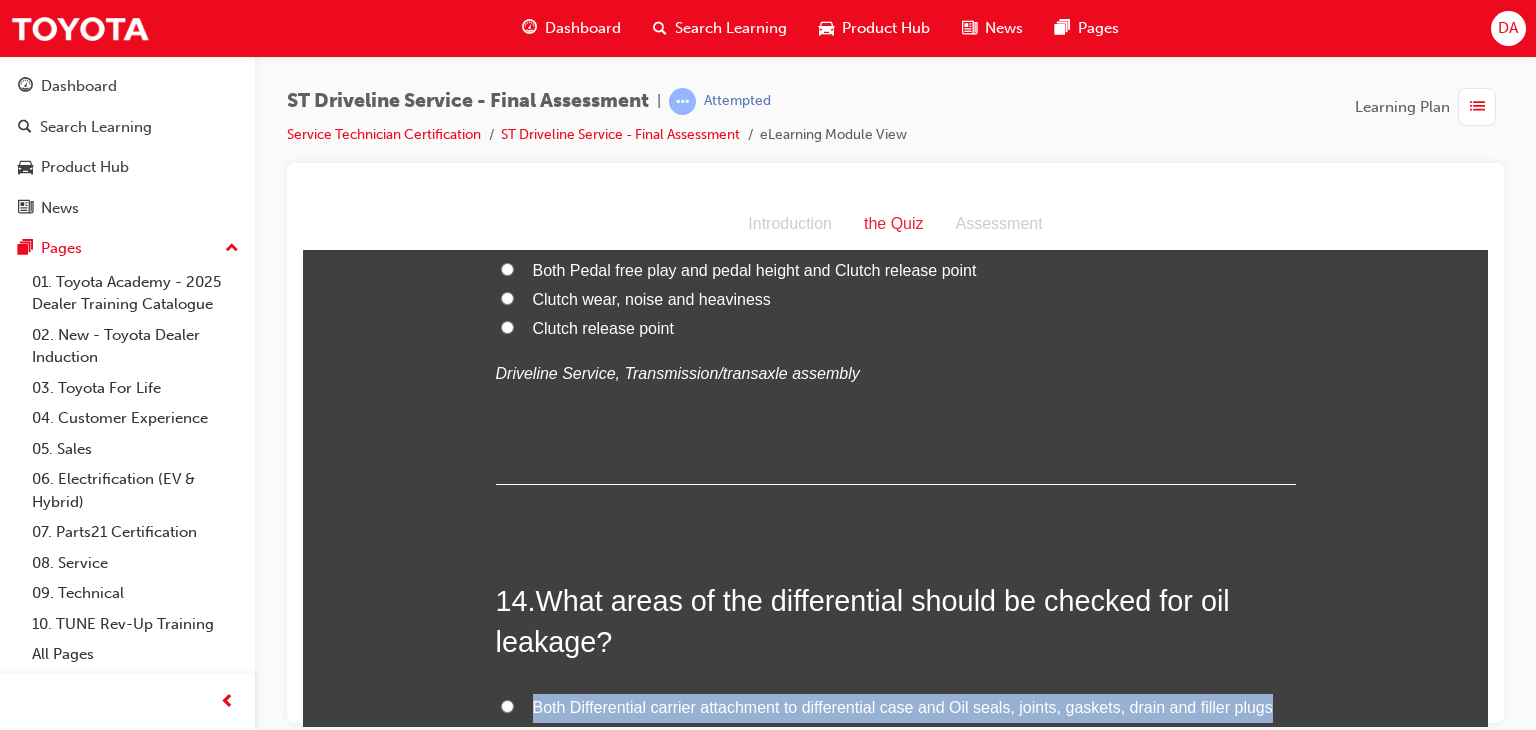 click on "You must select an answer for each question before you can submit. Please note, you will need 12 correct answers in order to pass this quiz. Good luck. 1 .  What is the function of the clutch? To engage and disengage power flow between the engine and the transaxle/transmission To engage and disengage the flex plate from the transaxle/transmission To engage and disengage the flywheel from the engine Both To engage and disengage the flywheel from the engine and To engage and disengage power flow between the engine and the transaxle/transmission
Driveline Service, Transmission/transaxle assembly 2 .  Toyota vehicle driveline configurations include FF type, FR type and MR type TRUE FALSE
Driveline Service, Driveline 3 .  What are the advantages of 4WD? Both Cornering and straight line stability and Starting, acceleration, hill-climbing and rough road performance Improved fuel economy and reduced noise, vibration and harshness Starting, acceleration, hill-climbing and rough road performance
4 .
5 .  6" at bounding box center [895, -1896] 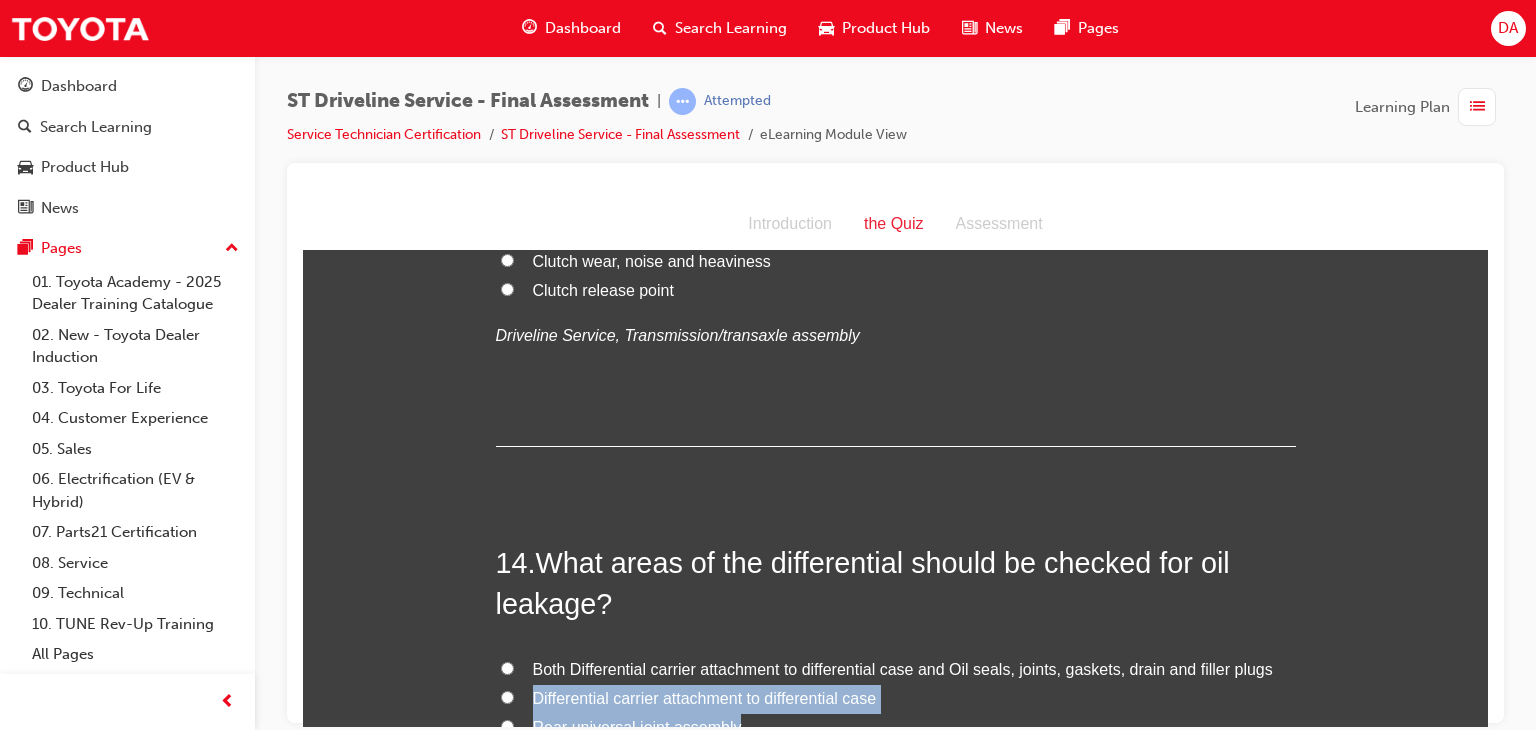 scroll, scrollTop: 5714, scrollLeft: 0, axis: vertical 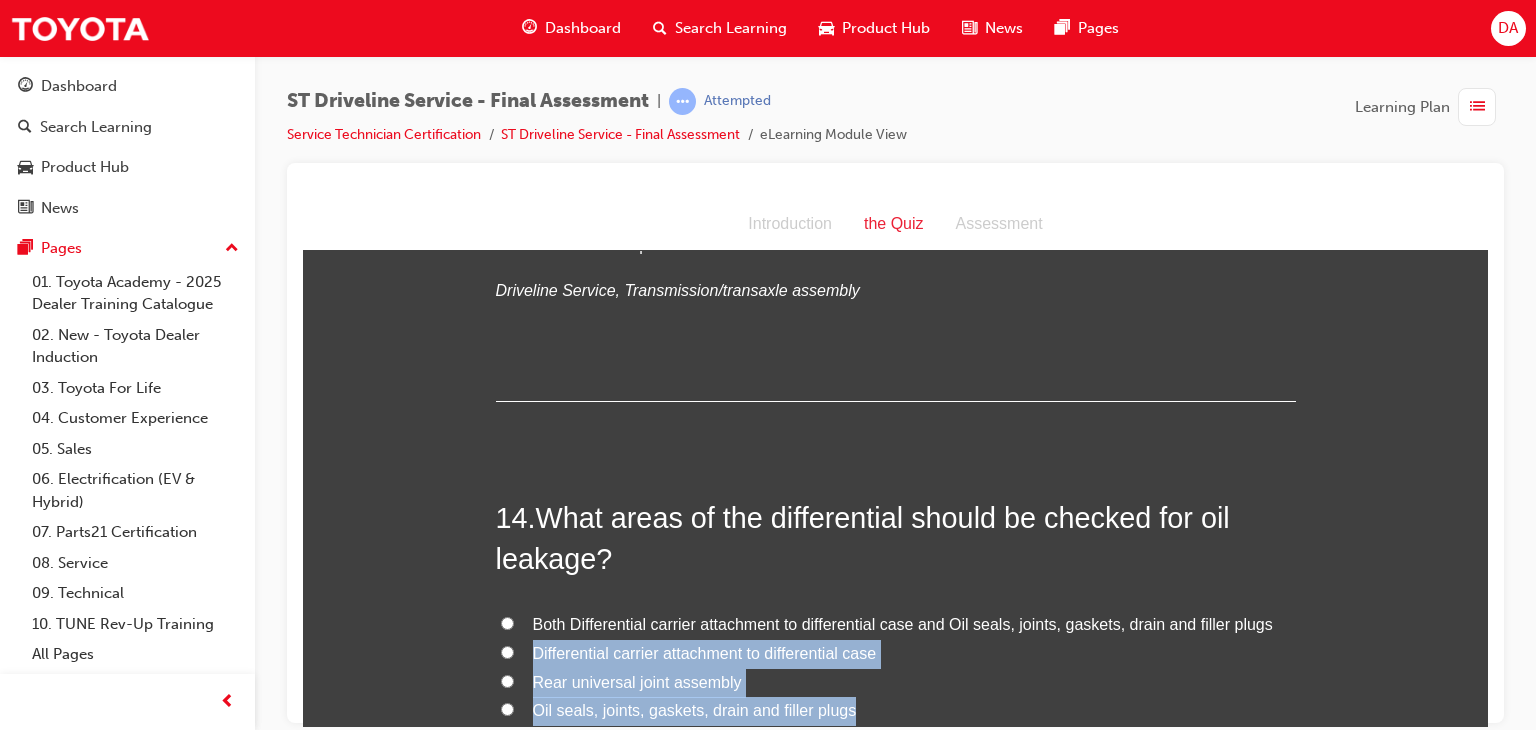 click on "You must select an answer for each question before you can submit. Please note, you will need 12 correct answers in order to pass this quiz. Good luck. 1 .  What is the function of the clutch? To engage and disengage power flow between the engine and the transaxle/transmission To engage and disengage the flex plate from the transaxle/transmission To engage and disengage the flywheel from the engine Both To engage and disengage the flywheel from the engine and To engage and disengage power flow between the engine and the transaxle/transmission
Driveline Service, Transmission/transaxle assembly 2 .  Toyota vehicle driveline configurations include FF type, FR type and MR type TRUE FALSE
Driveline Service, Driveline 3 .  What are the advantages of 4WD? Both Cornering and straight line stability and Starting, acceleration, hill-climbing and rough road performance Improved fuel economy and reduced noise, vibration and harshness Starting, acceleration, hill-climbing and rough road performance
4 .
5 .  6" at bounding box center [895, -1979] 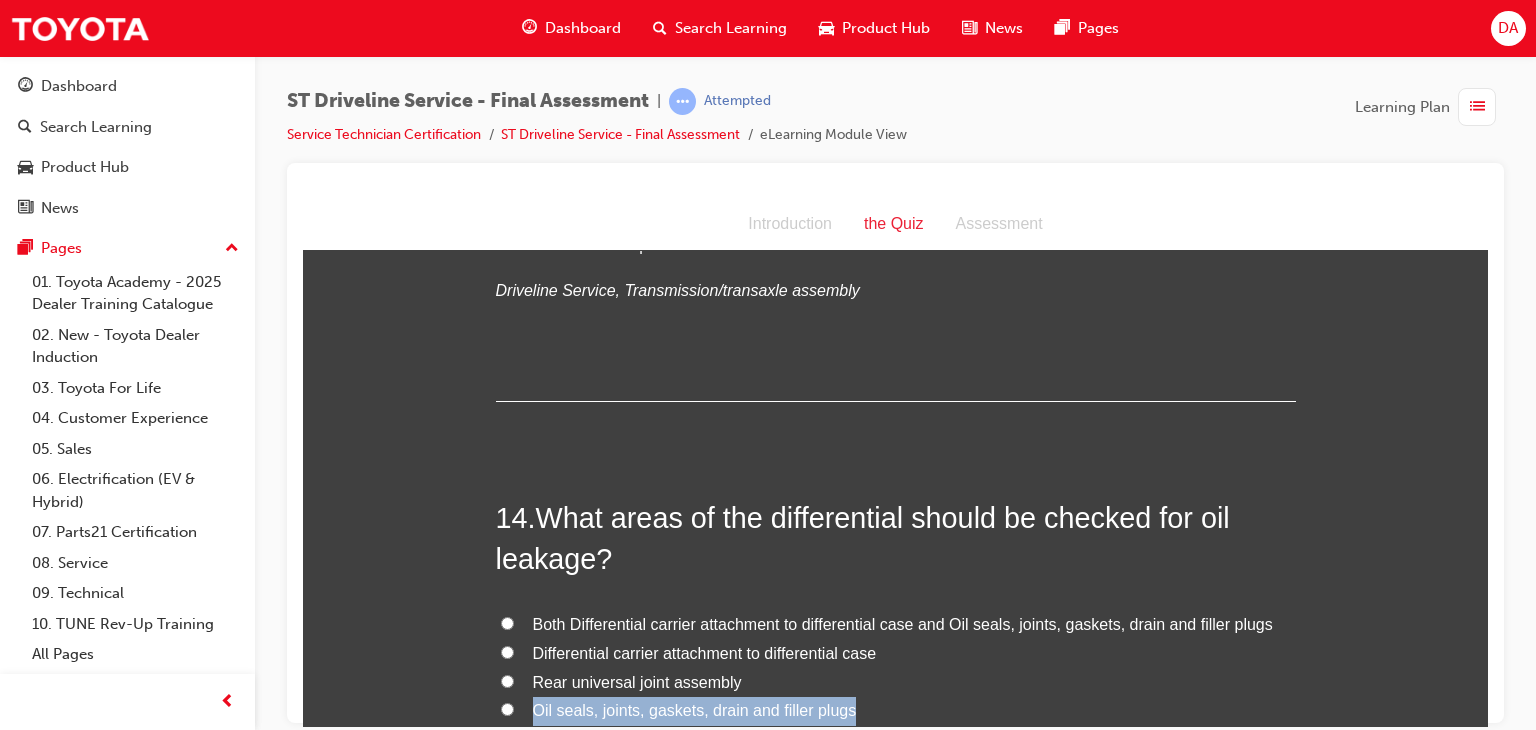 click on "You must select an answer for each question before you can submit. Please note, you will need 12 correct answers in order to pass this quiz. Good luck. 1 .  What is the function of the clutch? To engage and disengage power flow between the engine and the transaxle/transmission To engage and disengage the flex plate from the transaxle/transmission To engage and disengage the flywheel from the engine Both To engage and disengage the flywheel from the engine and To engage and disengage power flow between the engine and the transaxle/transmission
Driveline Service, Transmission/transaxle assembly 2 .  Toyota vehicle driveline configurations include FF type, FR type and MR type TRUE FALSE
Driveline Service, Driveline 3 .  What are the advantages of 4WD? Both Cornering and straight line stability and Starting, acceleration, hill-climbing and rough road performance Improved fuel economy and reduced noise, vibration and harshness Starting, acceleration, hill-climbing and rough road performance
4 .
5 .  6" at bounding box center (895, -1979) 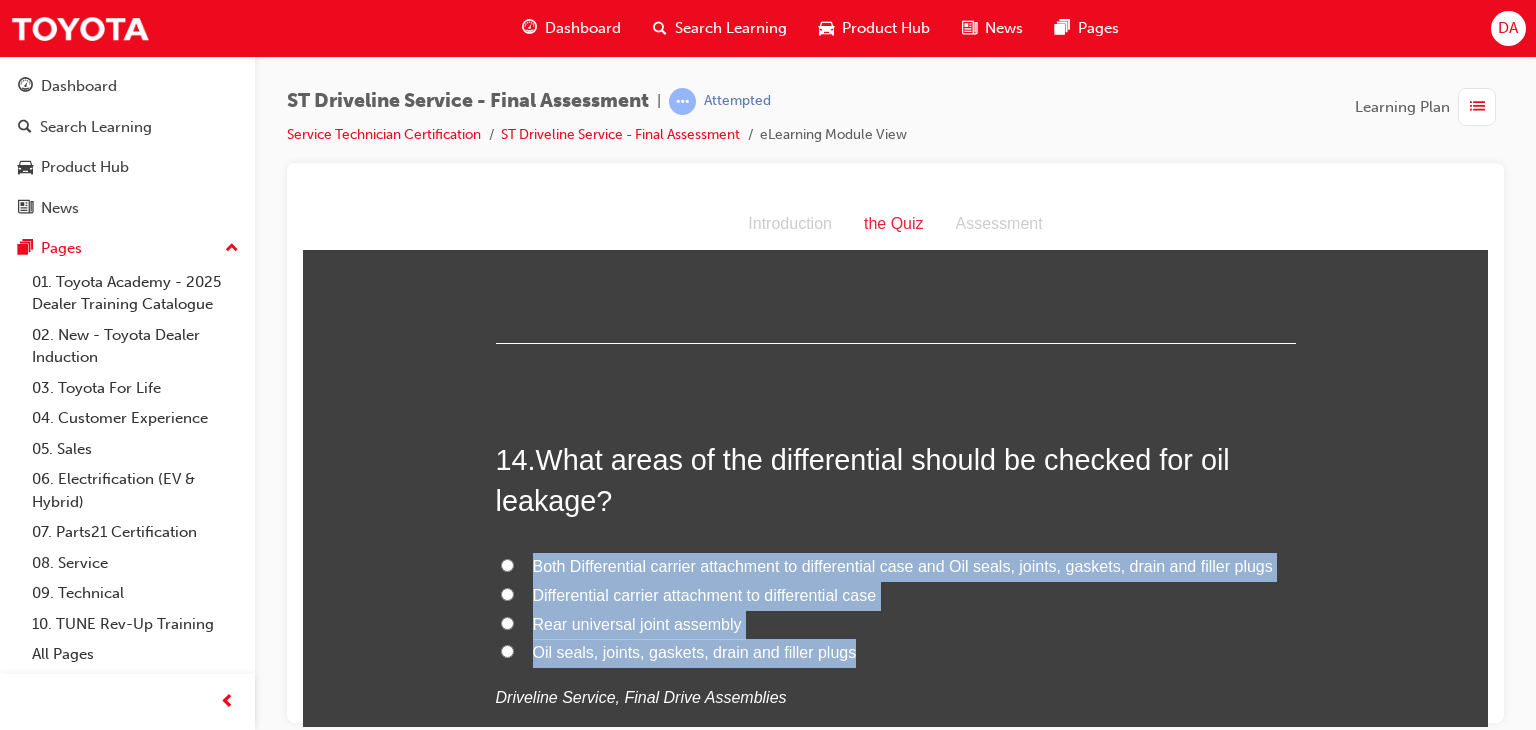 scroll, scrollTop: 5791, scrollLeft: 0, axis: vertical 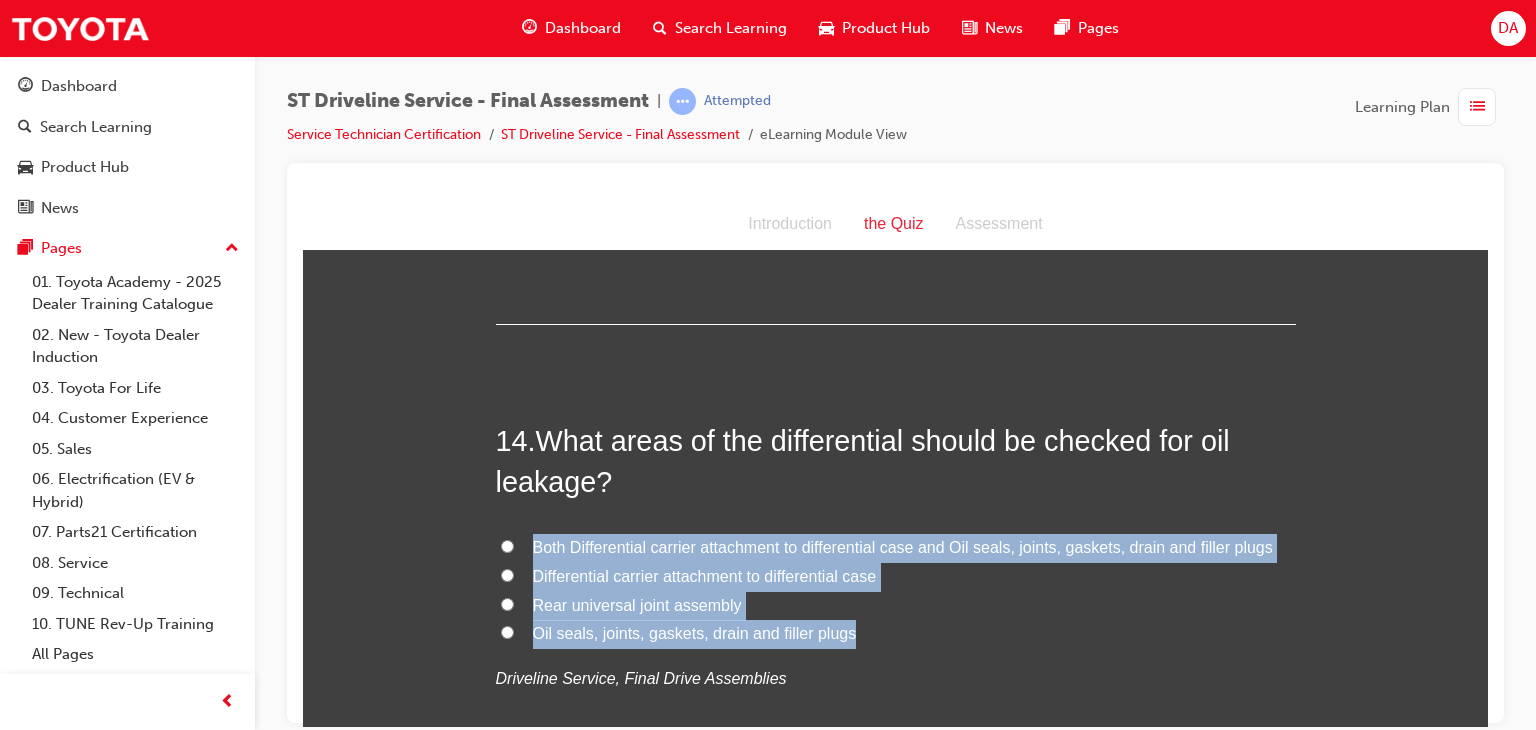 click on "You must select an answer for each question before you can submit. Please note, you will need 12 correct answers in order to pass this quiz. Good luck. 1 .  What is the function of the clutch? To engage and disengage power flow between the engine and the transaxle/transmission To engage and disengage the flex plate from the transaxle/transmission To engage and disengage the flywheel from the engine Both To engage and disengage the flywheel from the engine and To engage and disengage power flow between the engine and the transaxle/transmission
Driveline Service, Transmission/transaxle assembly 2 .  Toyota vehicle driveline configurations include FF type, FR type and MR type TRUE FALSE
Driveline Service, Driveline 3 .  What are the advantages of 4WD? Both Cornering and straight line stability and Starting, acceleration, hill-climbing and rough road performance Improved fuel economy and reduced noise, vibration and harshness Starting, acceleration, hill-climbing and rough road performance
4 .
5 .  6" at bounding box center [895, -2056] 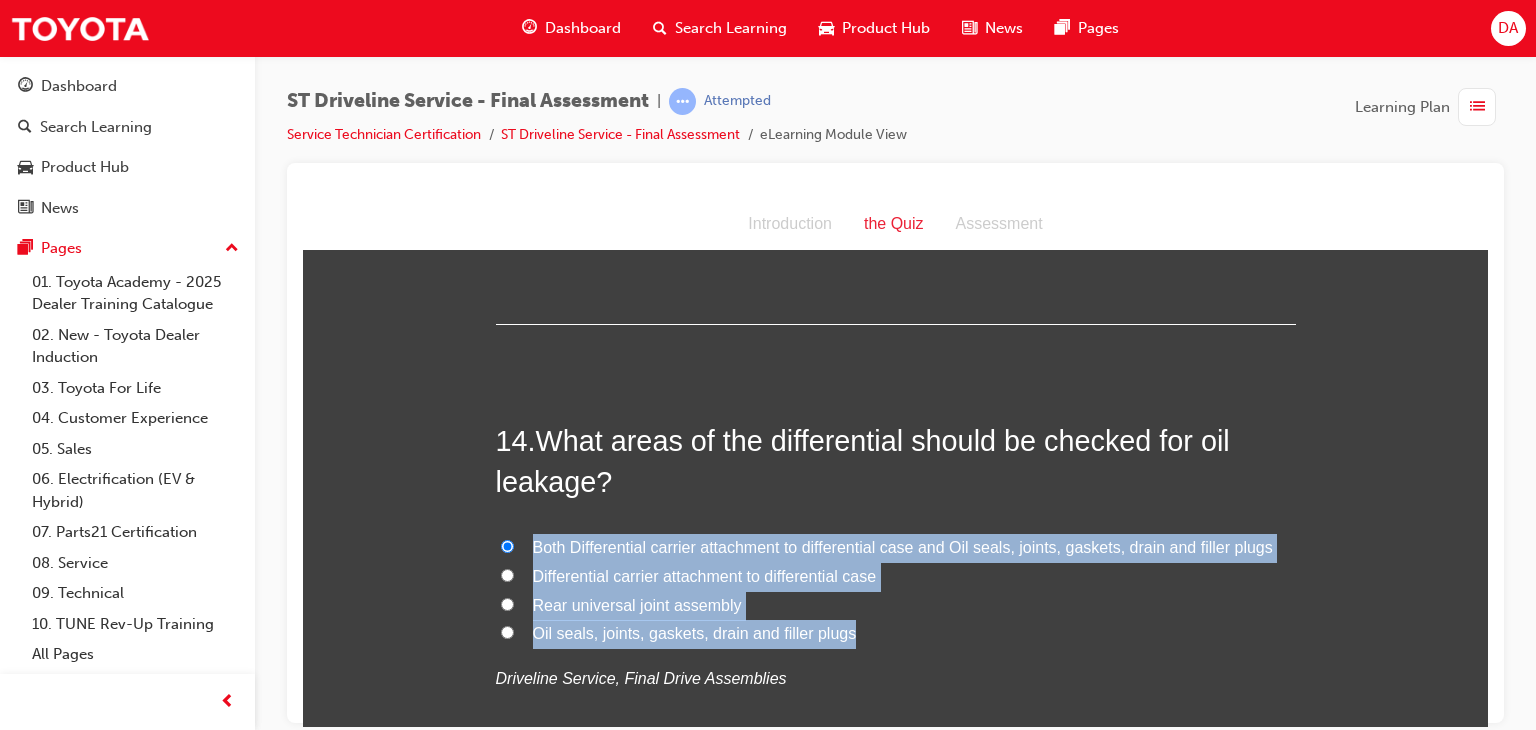 radio on "true" 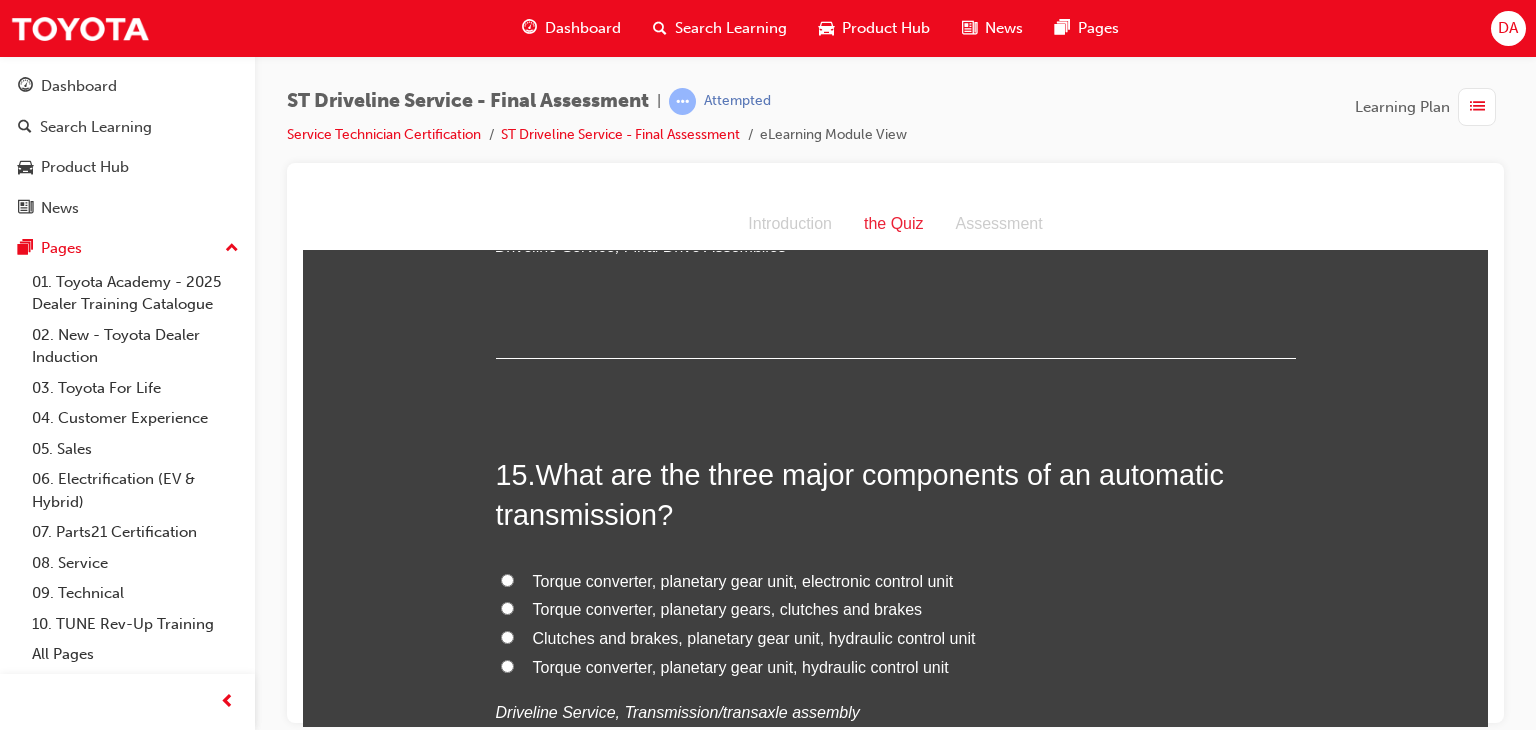 scroll, scrollTop: 6231, scrollLeft: 0, axis: vertical 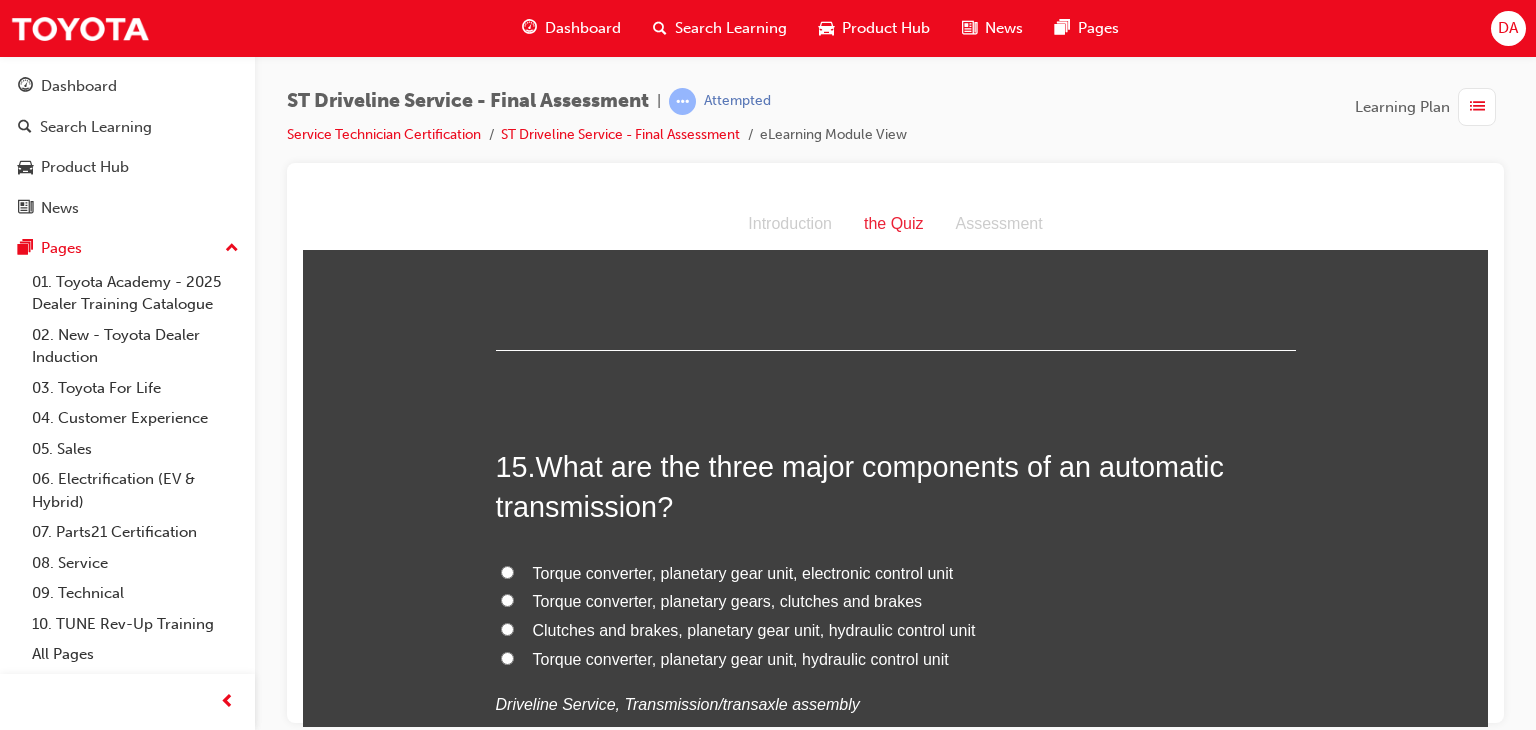 click on "Torque converter, planetary gear unit, hydraulic control unit" at bounding box center (507, 657) 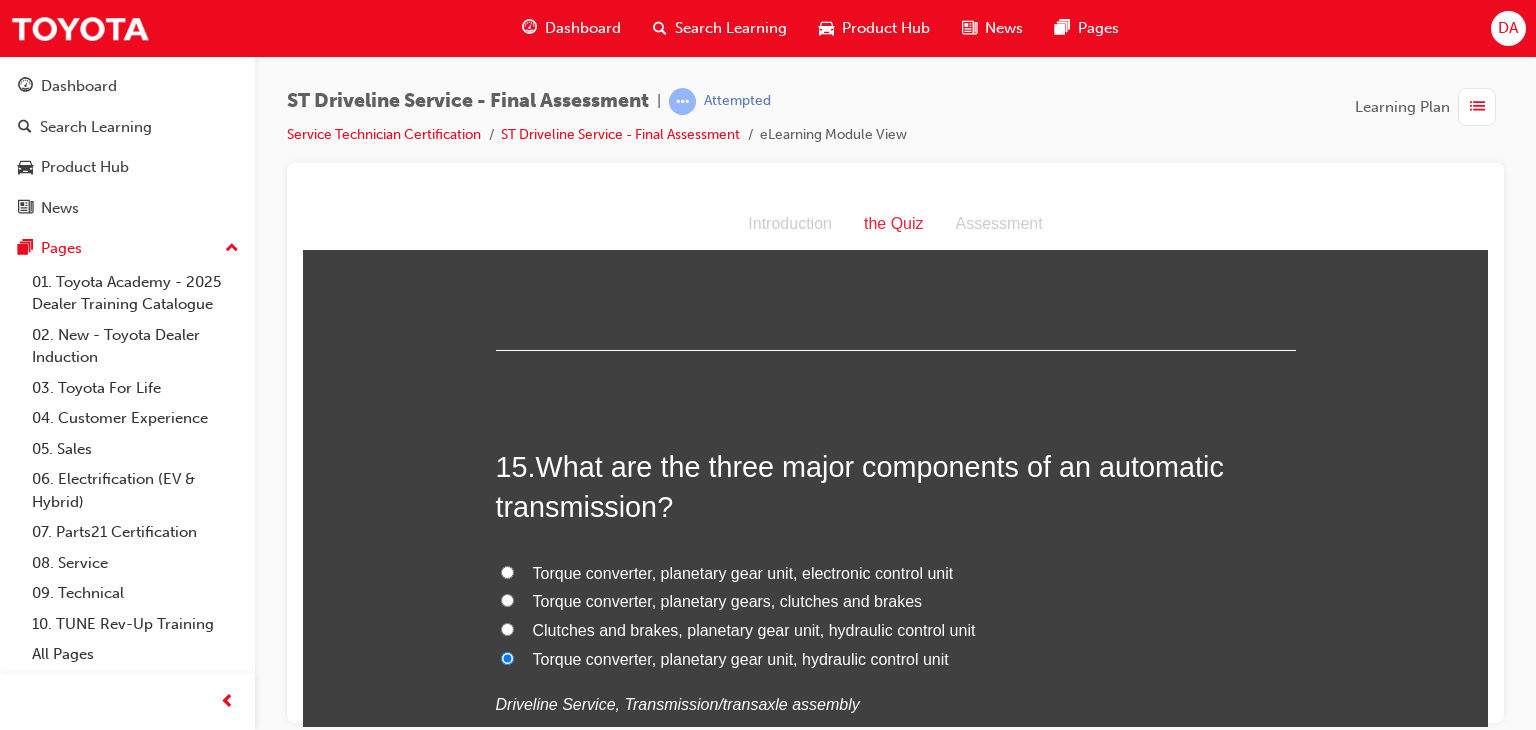 radio on "true" 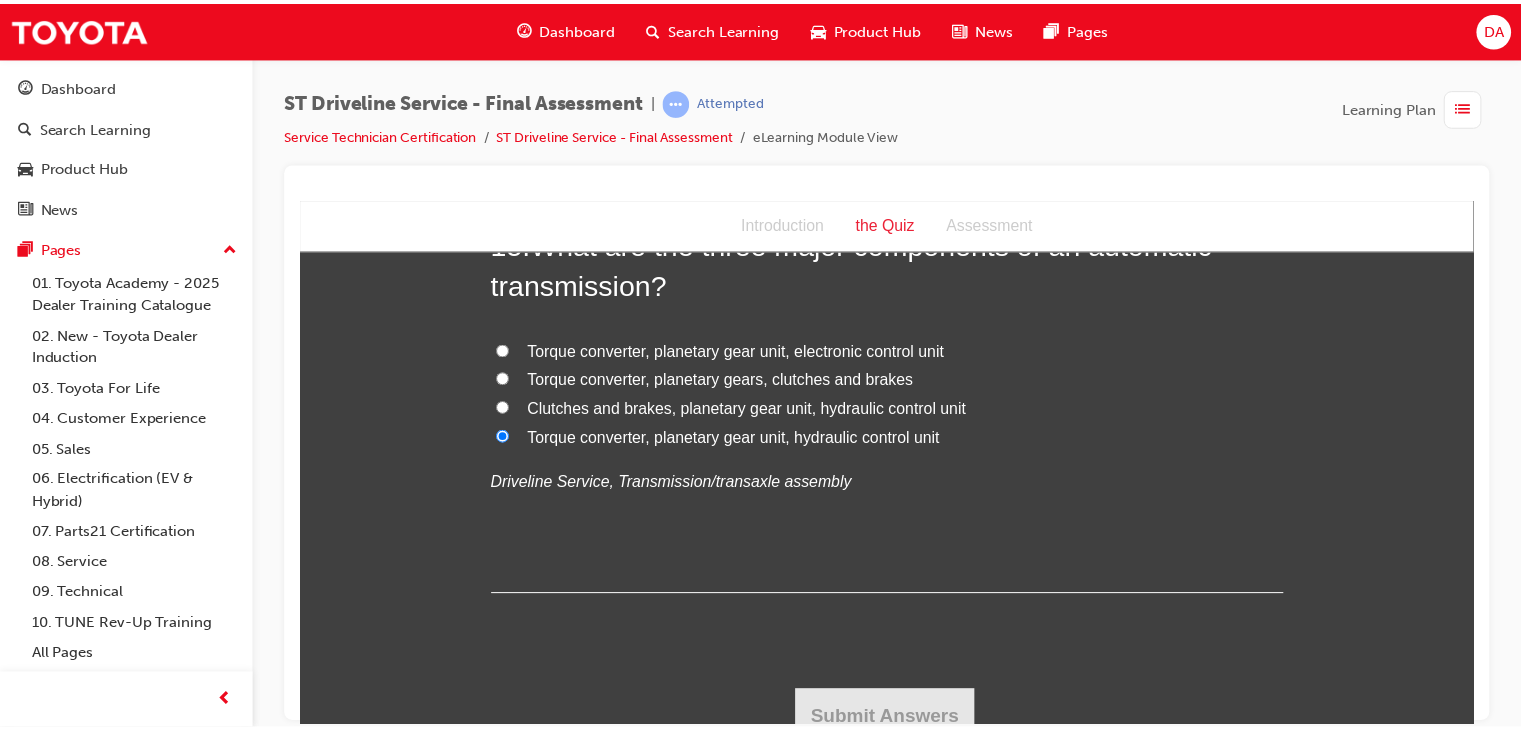 scroll, scrollTop: 6468, scrollLeft: 0, axis: vertical 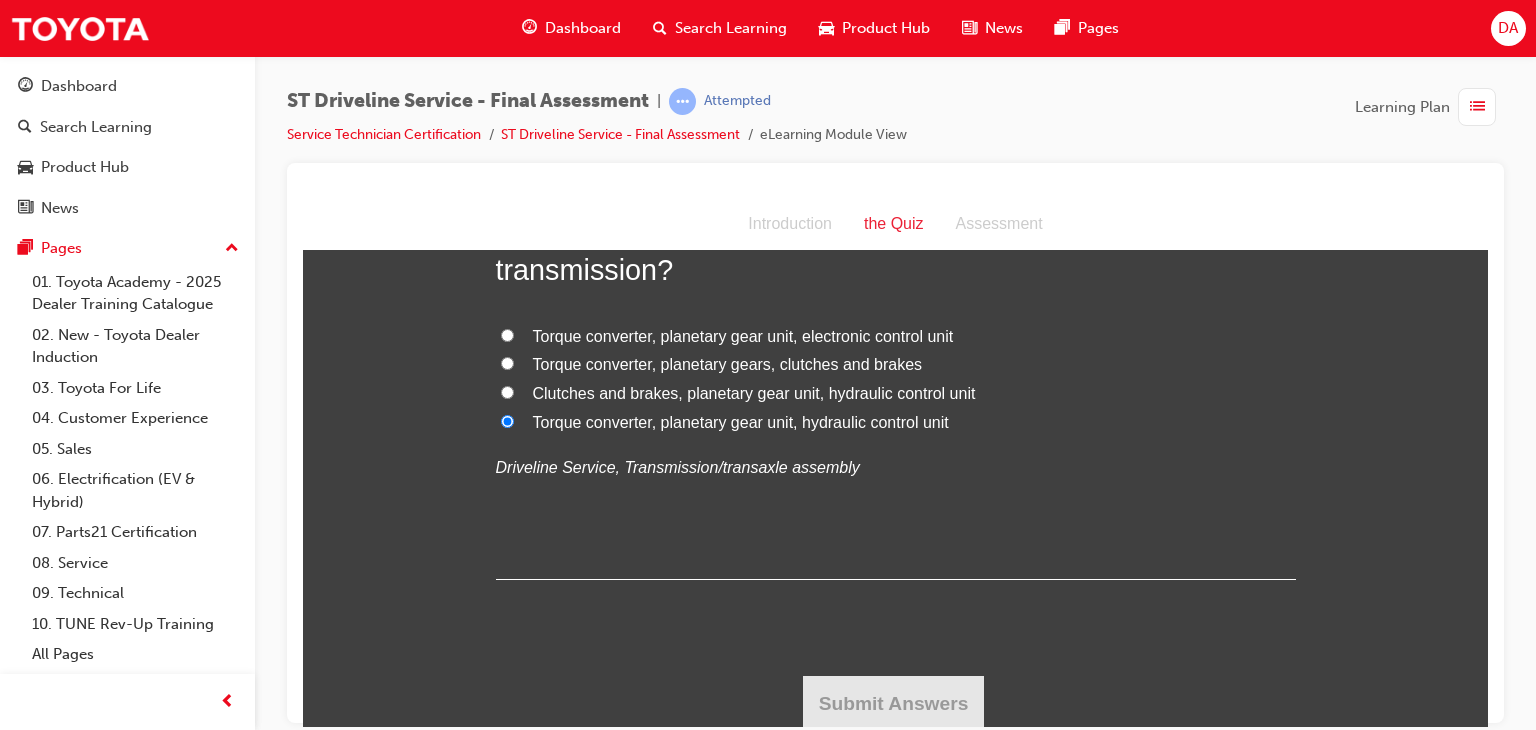 drag, startPoint x: 1179, startPoint y: 75, endPoint x: 1009, endPoint y: 151, distance: 186.21494 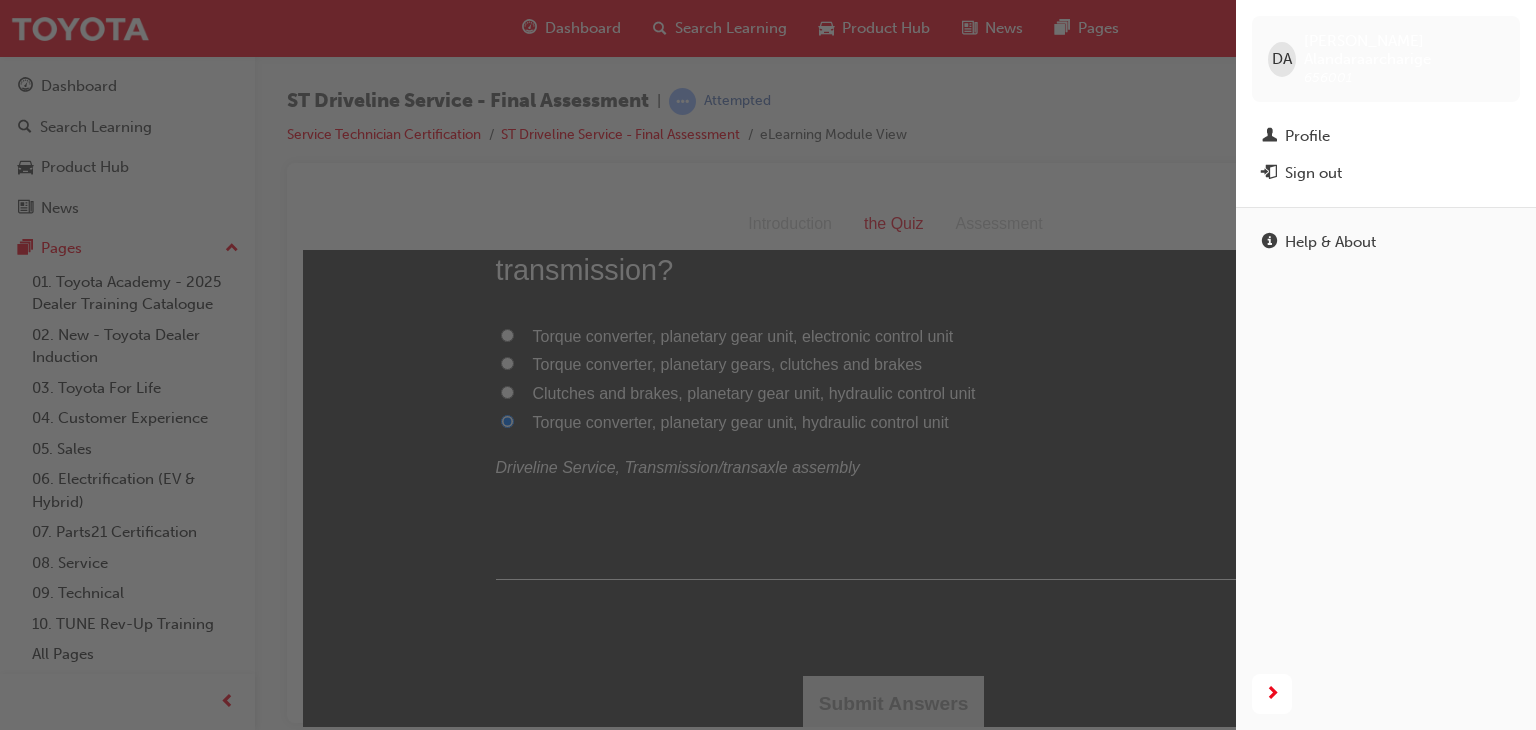 click on "DA Dulanjaya   Alandaraarcharige 656001" at bounding box center (1386, 59) 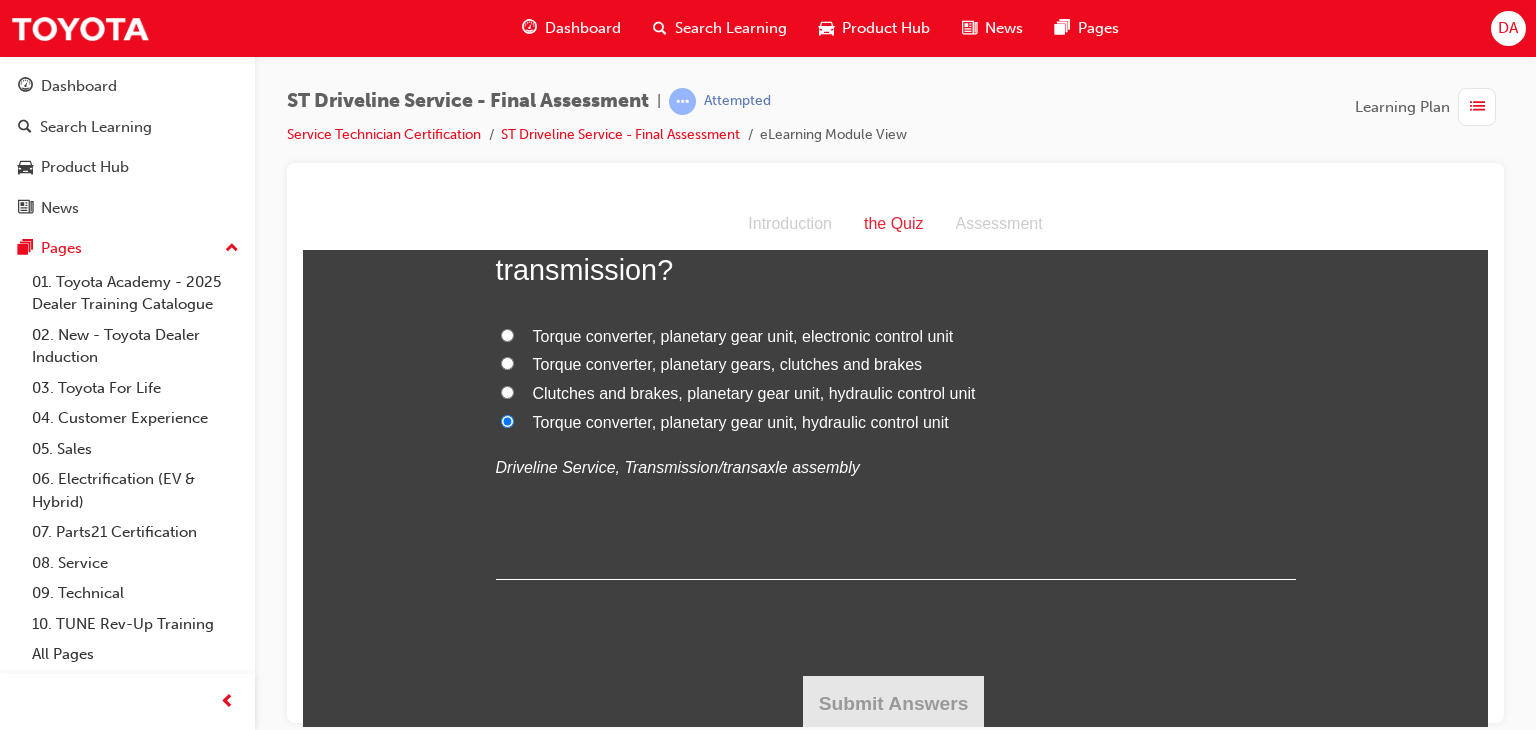 click on "DA" at bounding box center [1508, 28] 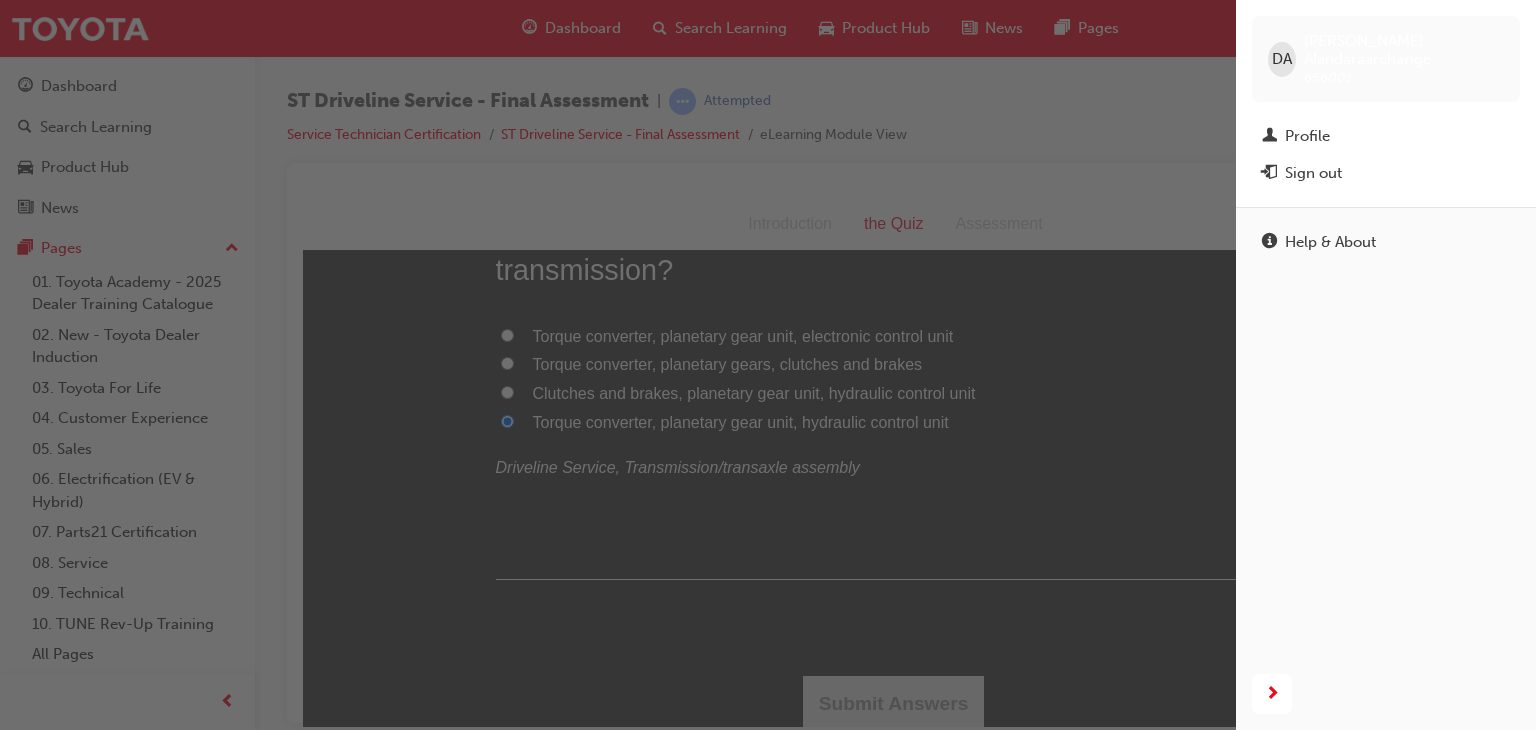 click on "DA Dulanjaya   Alandaraarcharige 656001" at bounding box center (1386, 59) 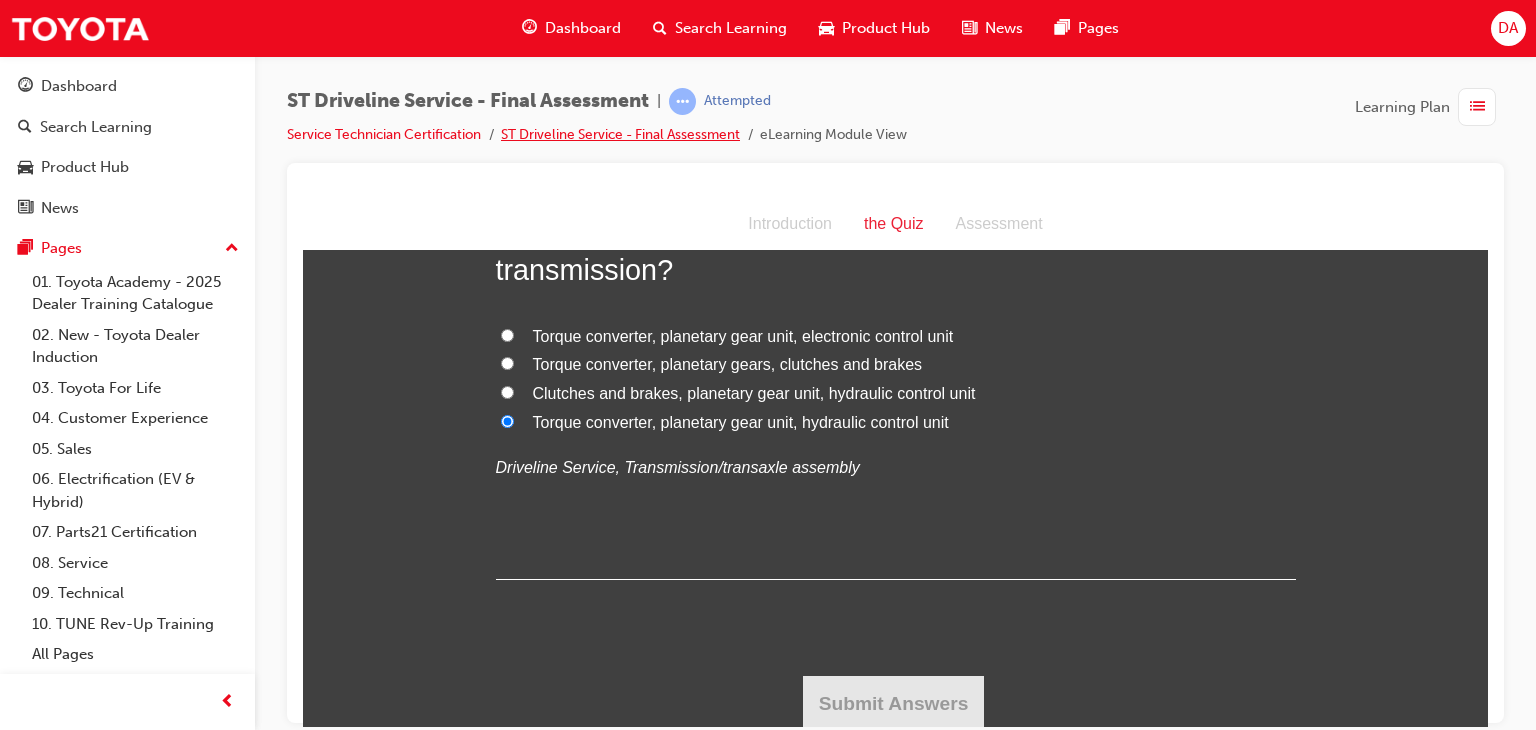 click on "ST Driveline Service - Final Assessment" at bounding box center [620, 134] 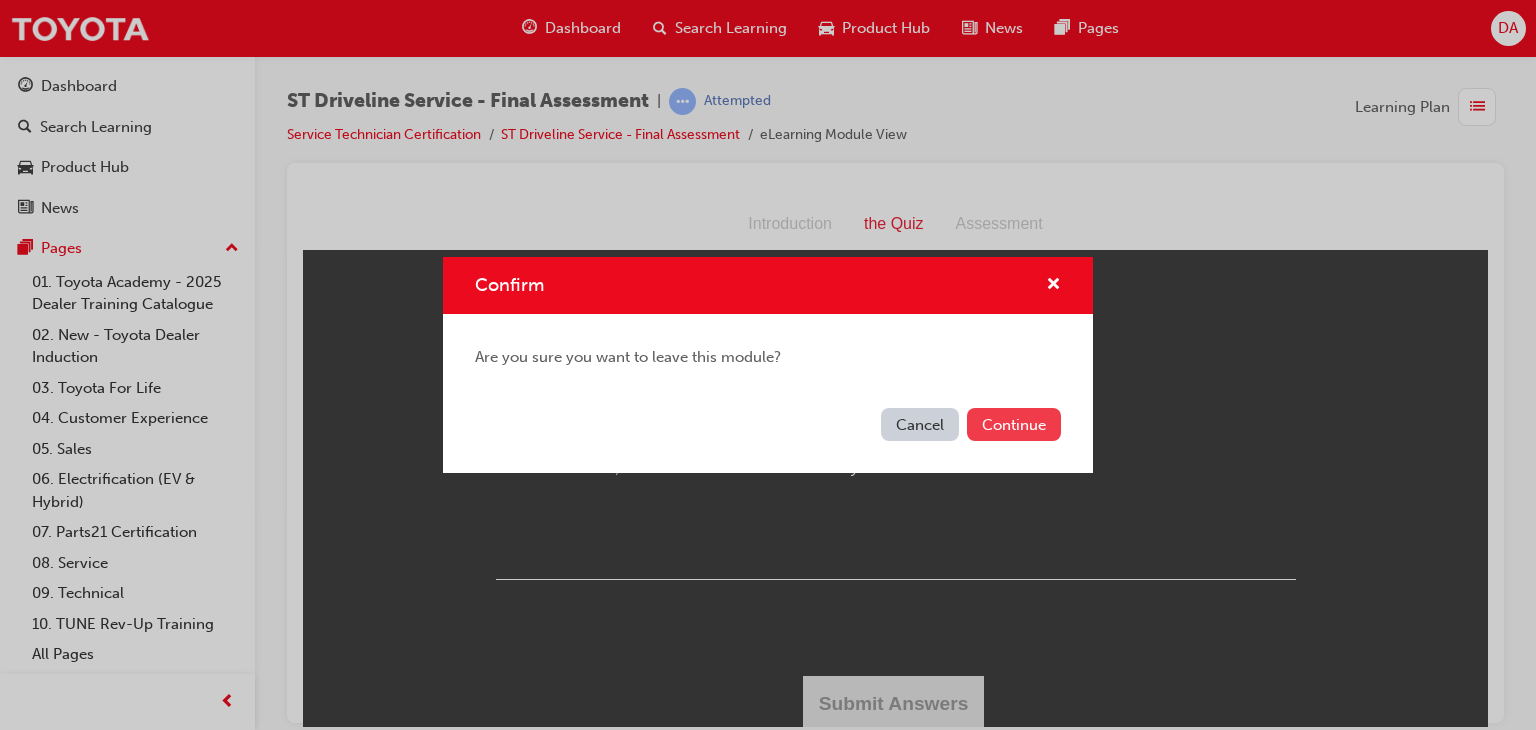 click on "Continue" at bounding box center [1014, 424] 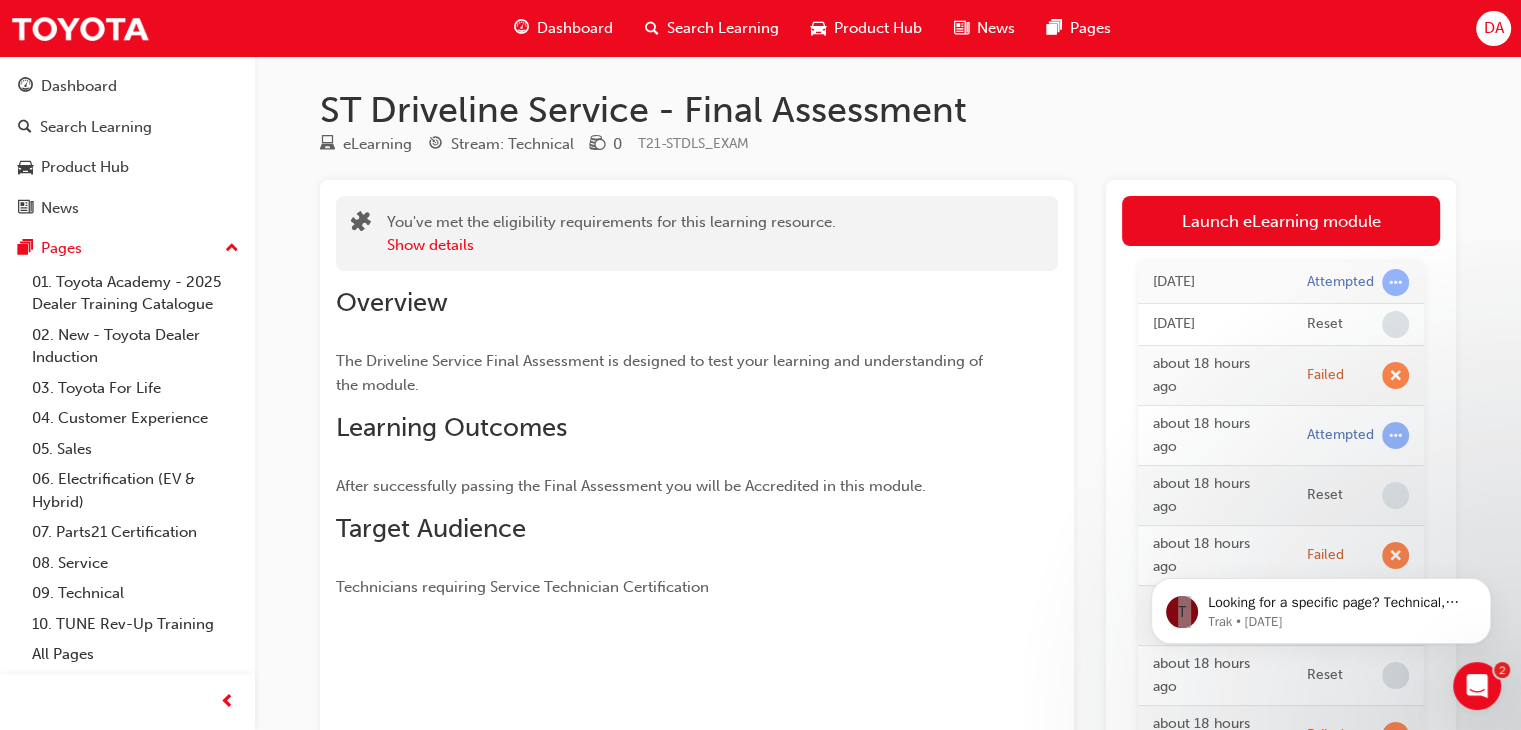 click on "Technicians requiring Service Technician Certification" at bounding box center (522, 587) 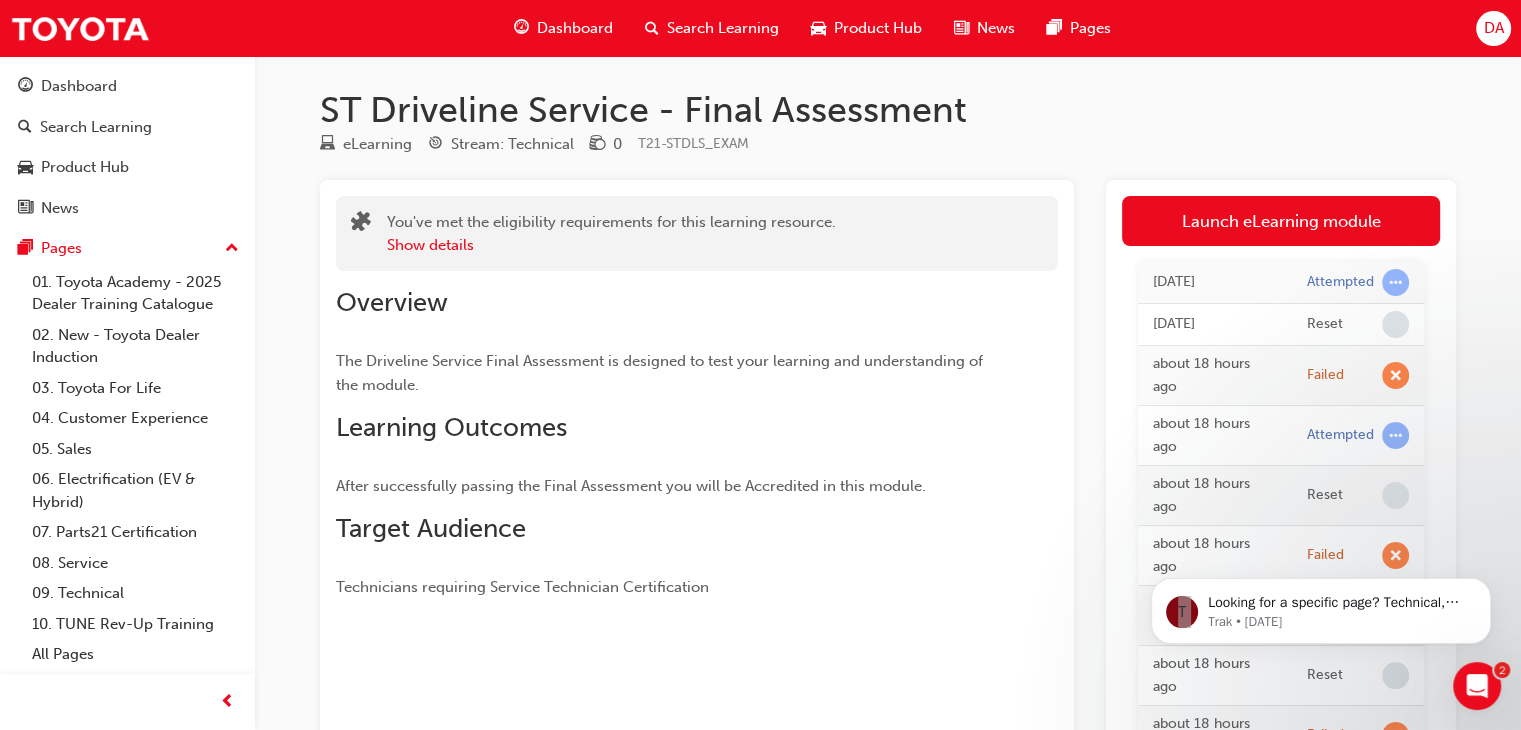click on "DA" at bounding box center [1493, 28] 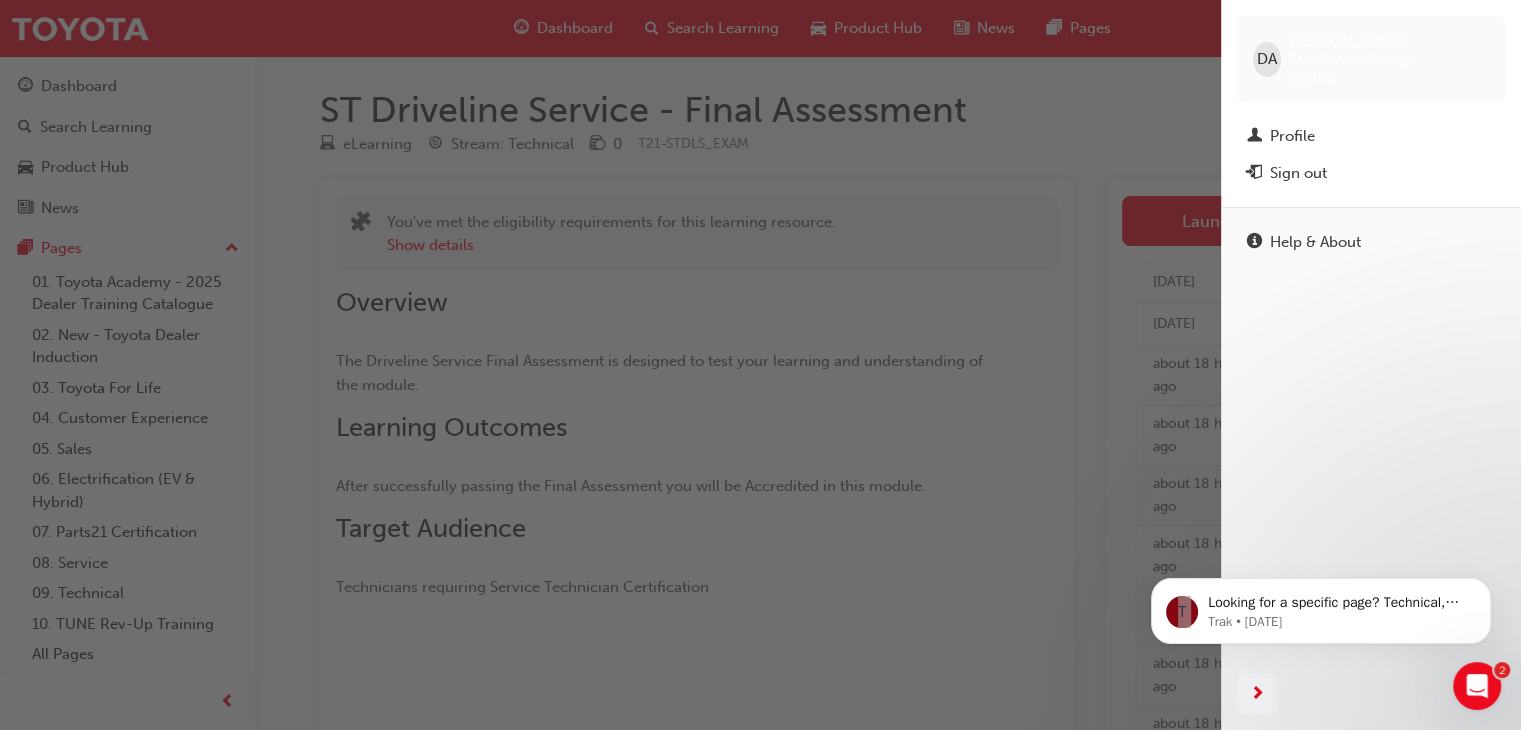 click on "DA Dulanjaya   Alandaraarcharige 656001 Profile Sign out" at bounding box center [1371, 103] 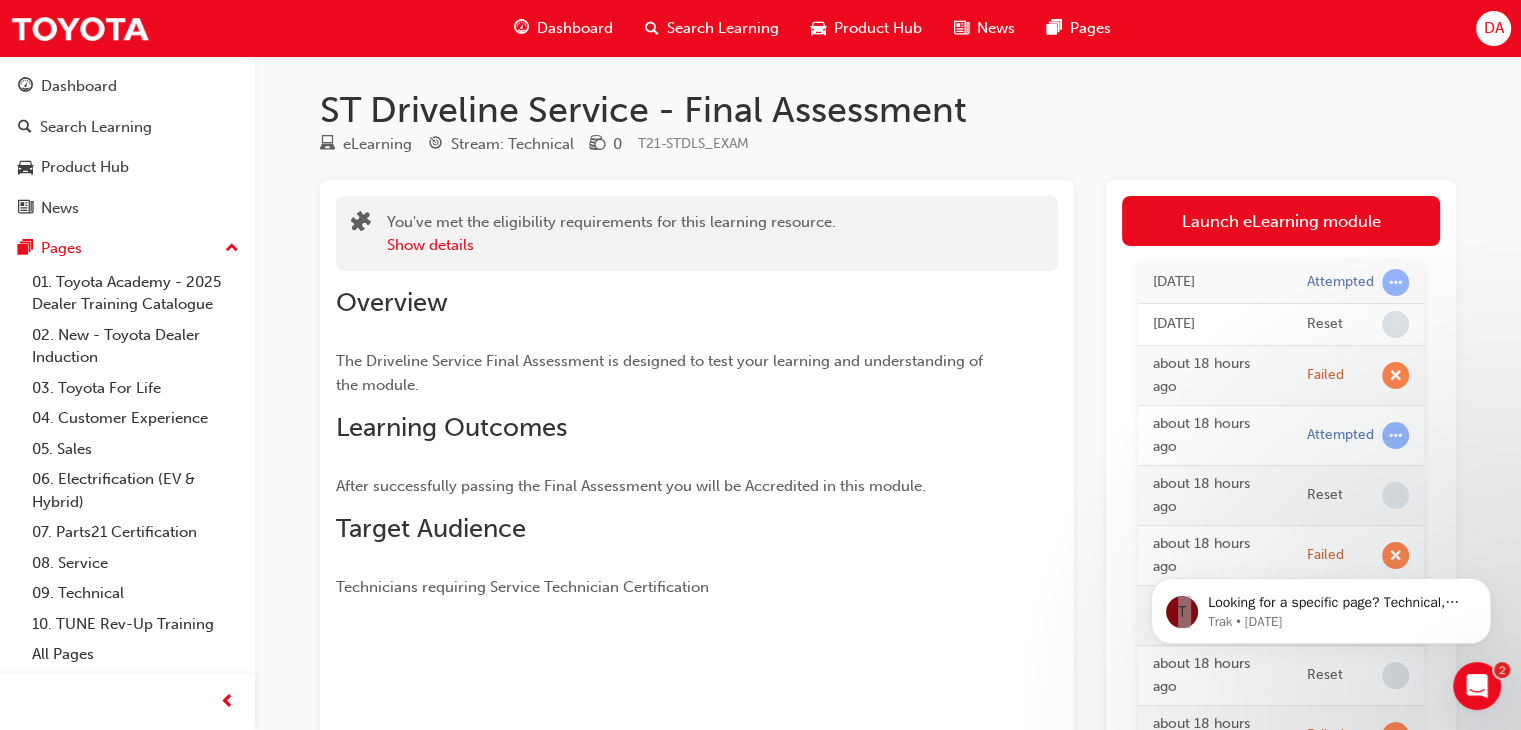 click on "DA" at bounding box center [1493, 28] 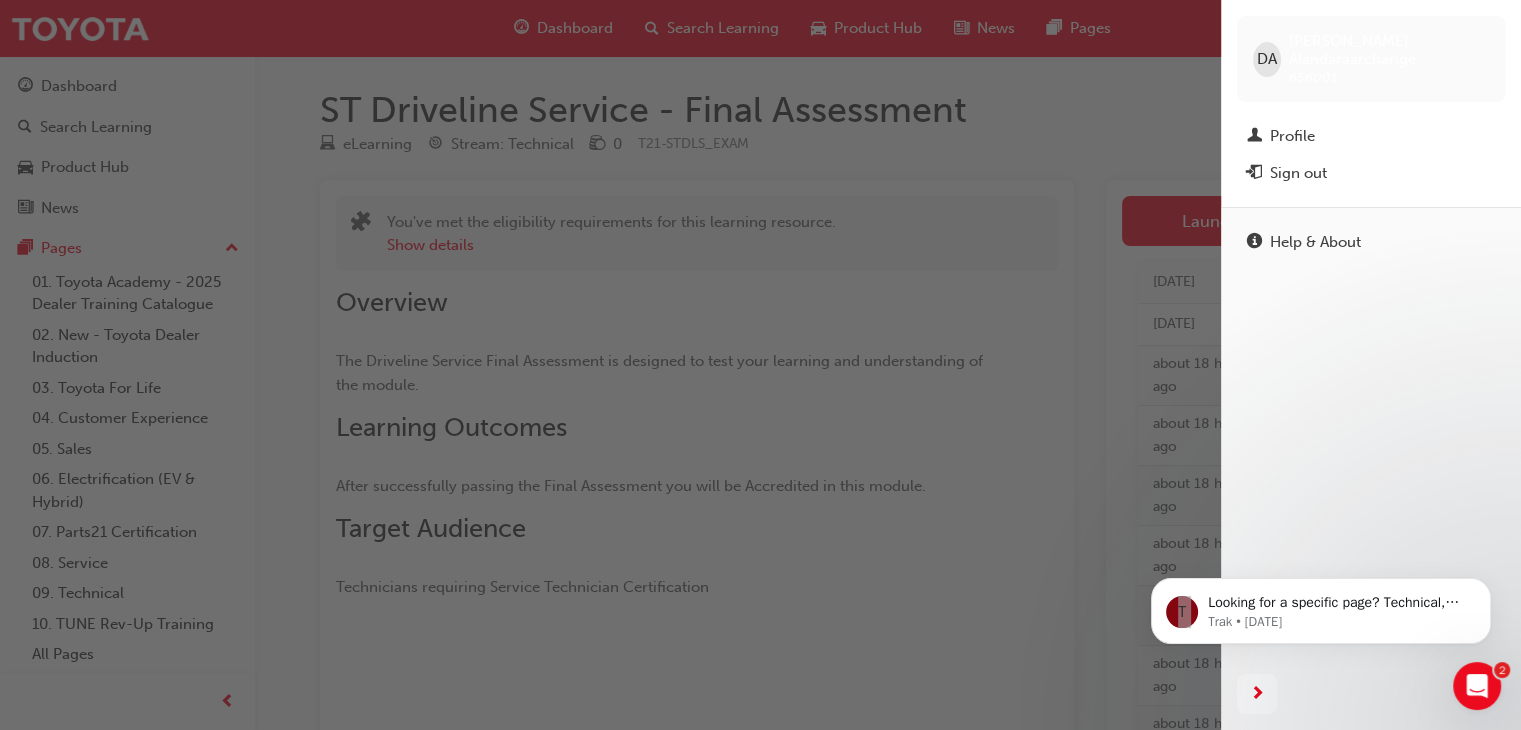 click on "DA Dulanjaya   Alandaraarcharige 656001 Profile Sign out" at bounding box center (1371, 103) 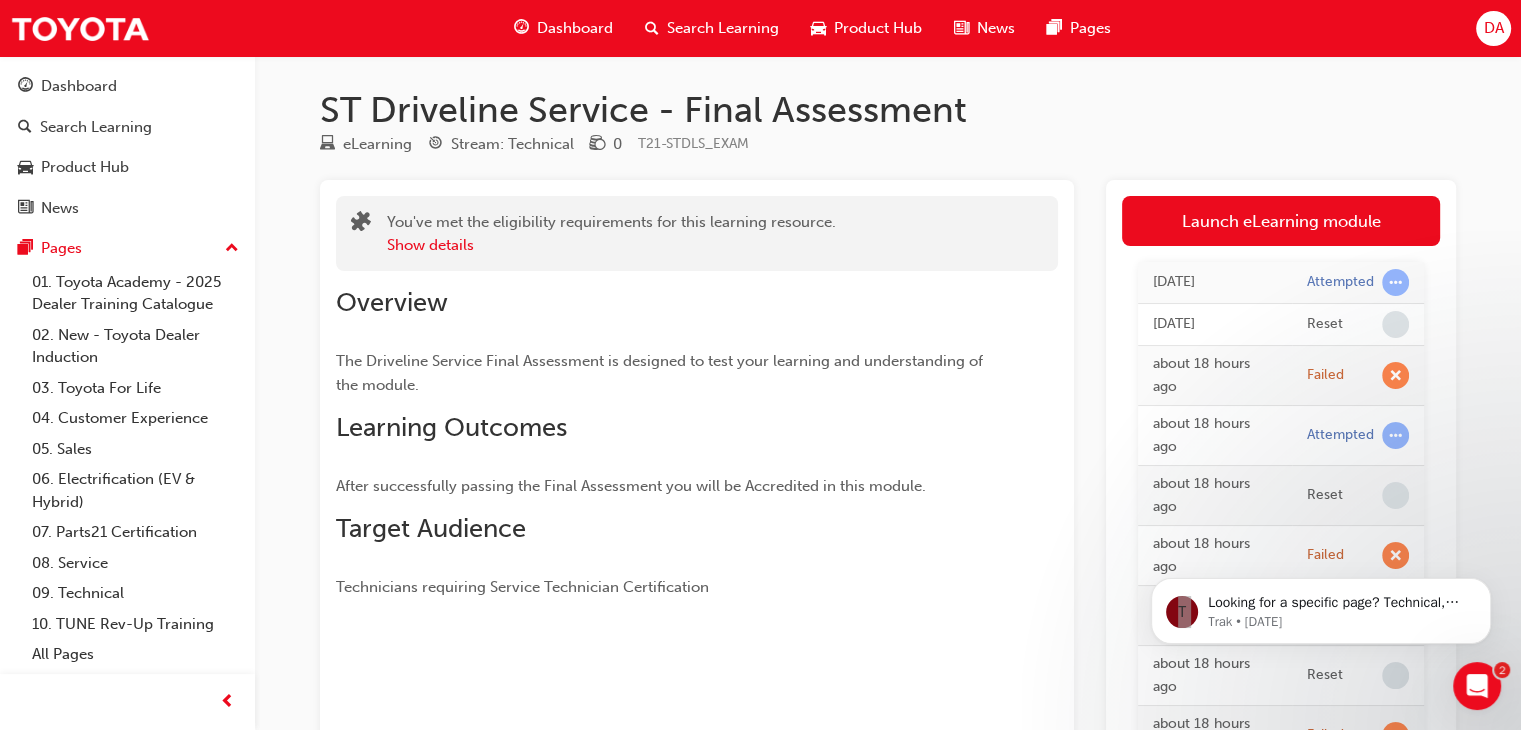 click on "DA" at bounding box center (1493, 28) 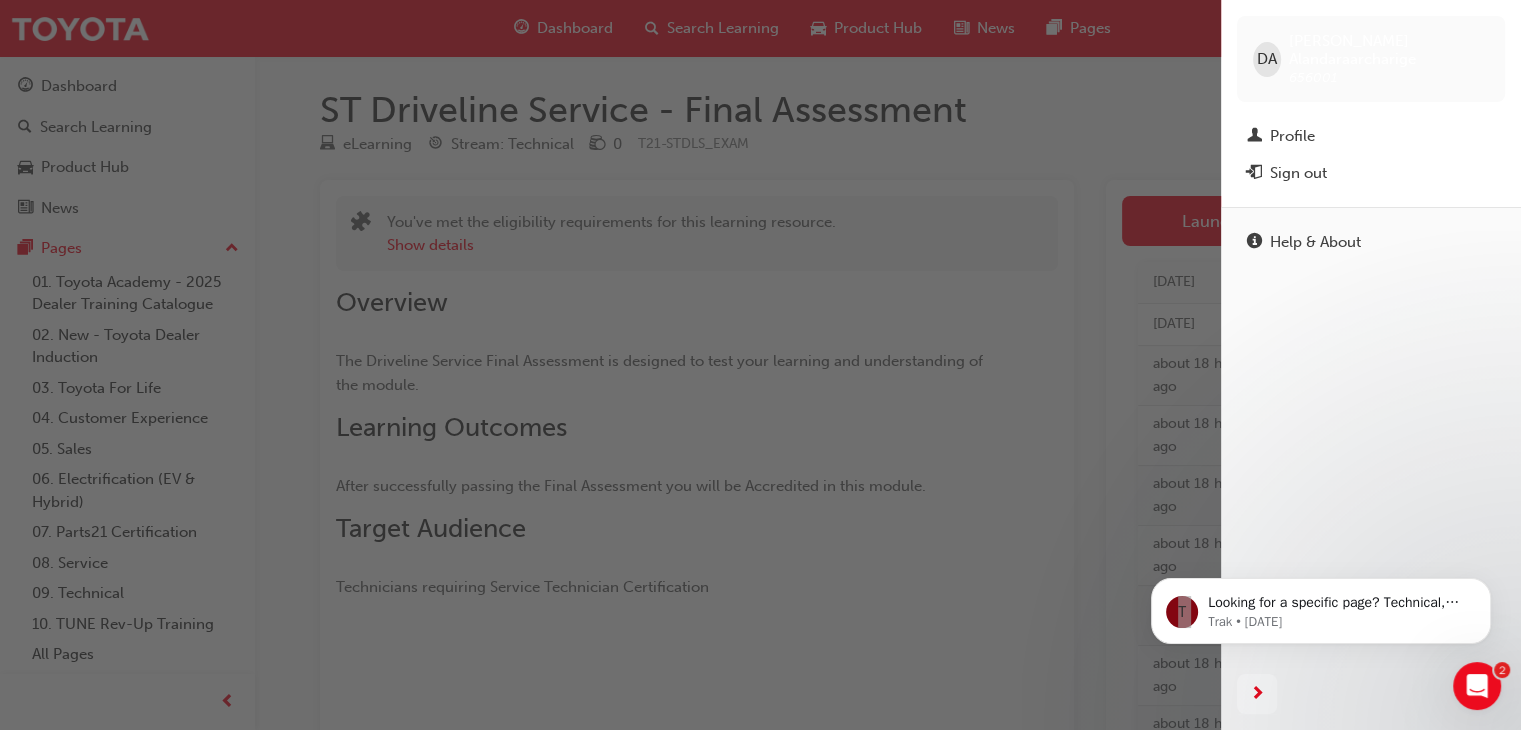 click on "DA Dulanjaya   Alandaraarcharige 656001 Profile Sign out" at bounding box center (1371, 103) 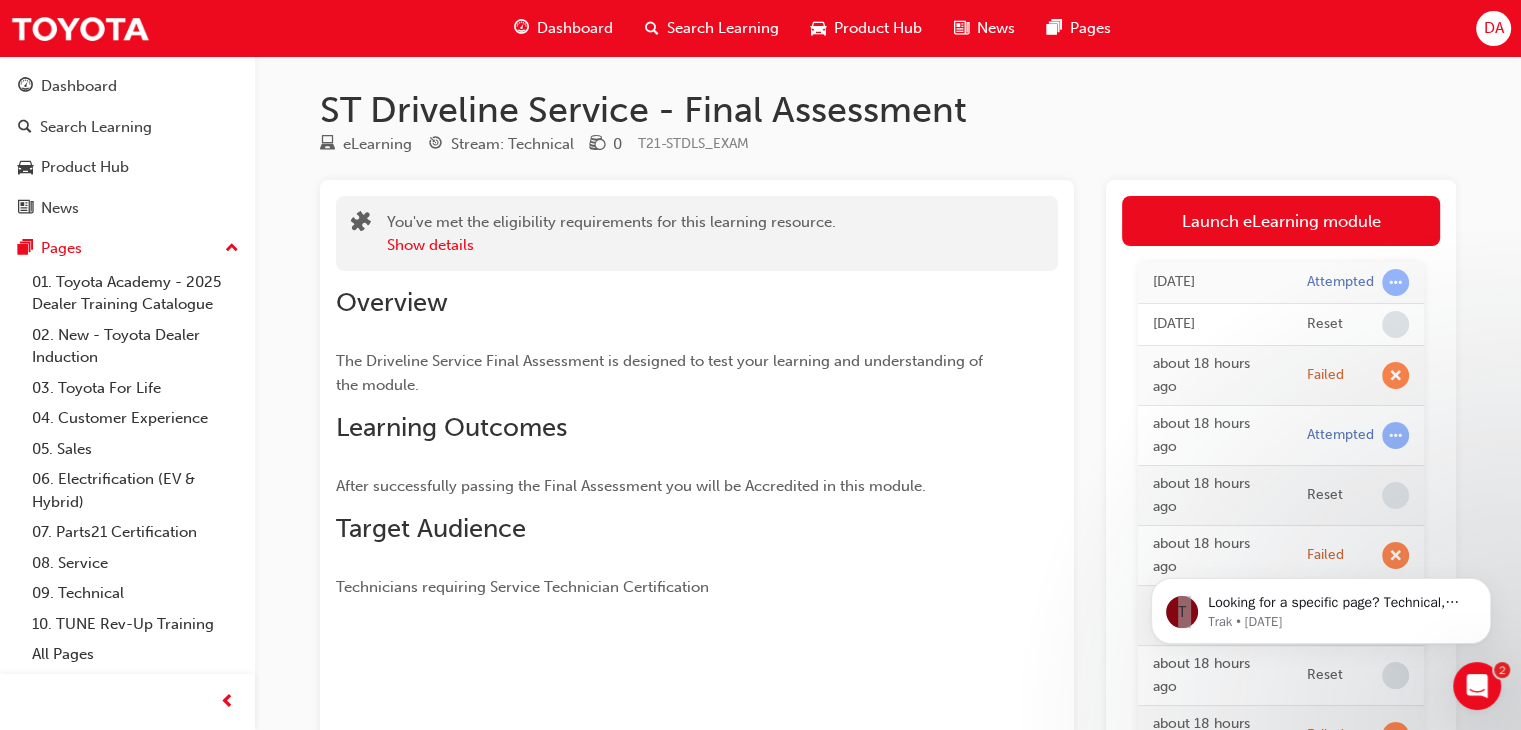 click on "Dashboard" at bounding box center [575, 28] 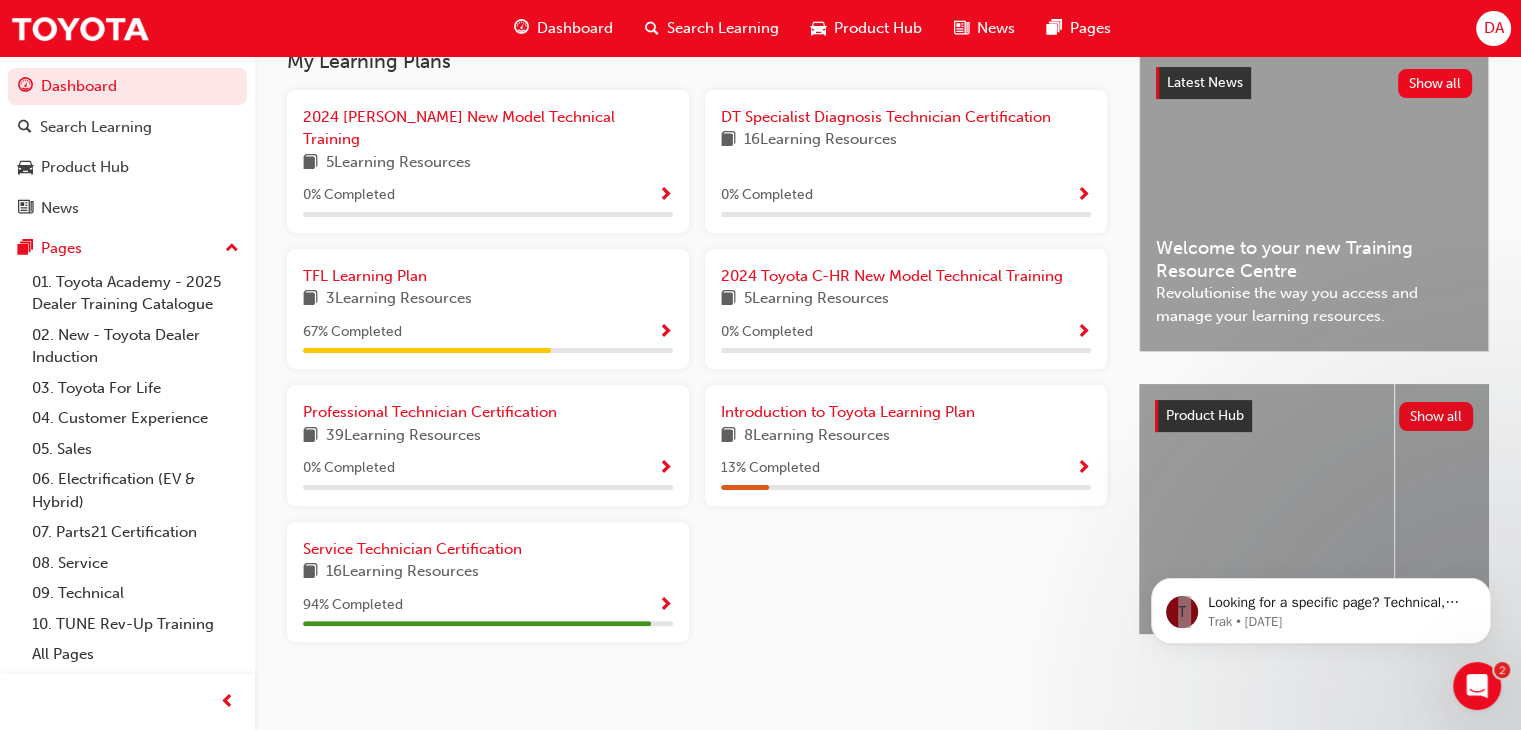 scroll, scrollTop: 464, scrollLeft: 0, axis: vertical 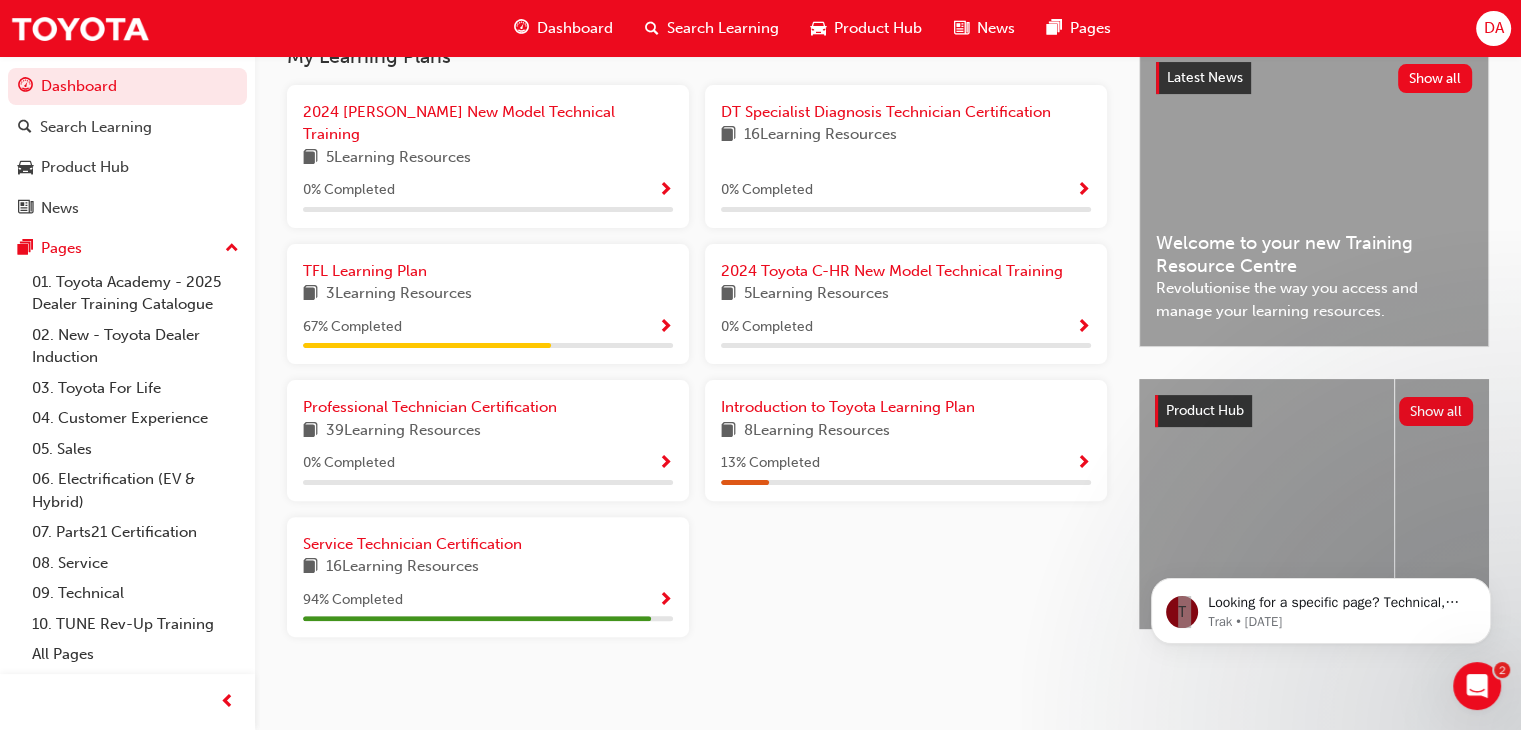 click on "16  Learning Resources" at bounding box center (402, 567) 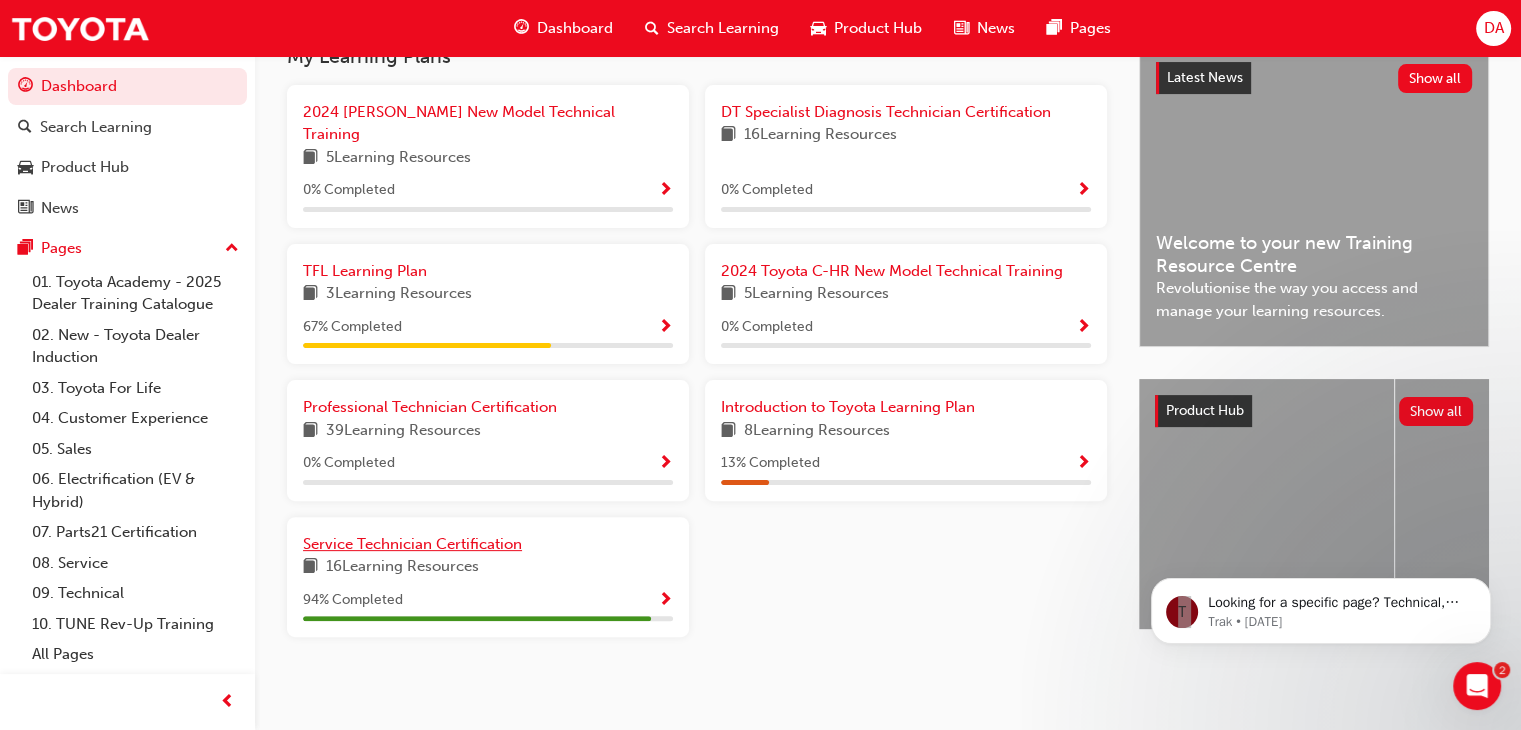 click on "Service Technician Certification" at bounding box center [412, 544] 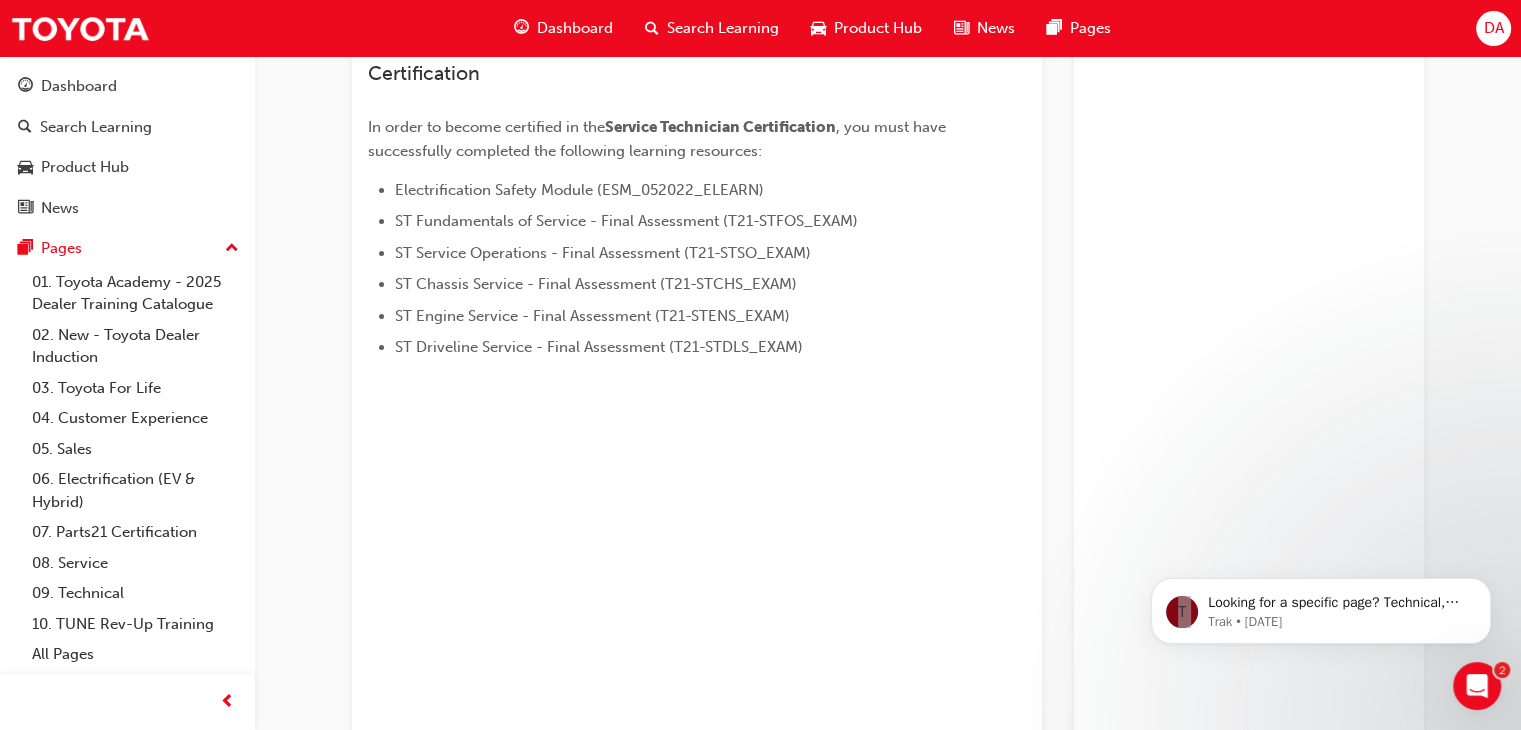 scroll, scrollTop: 270, scrollLeft: 0, axis: vertical 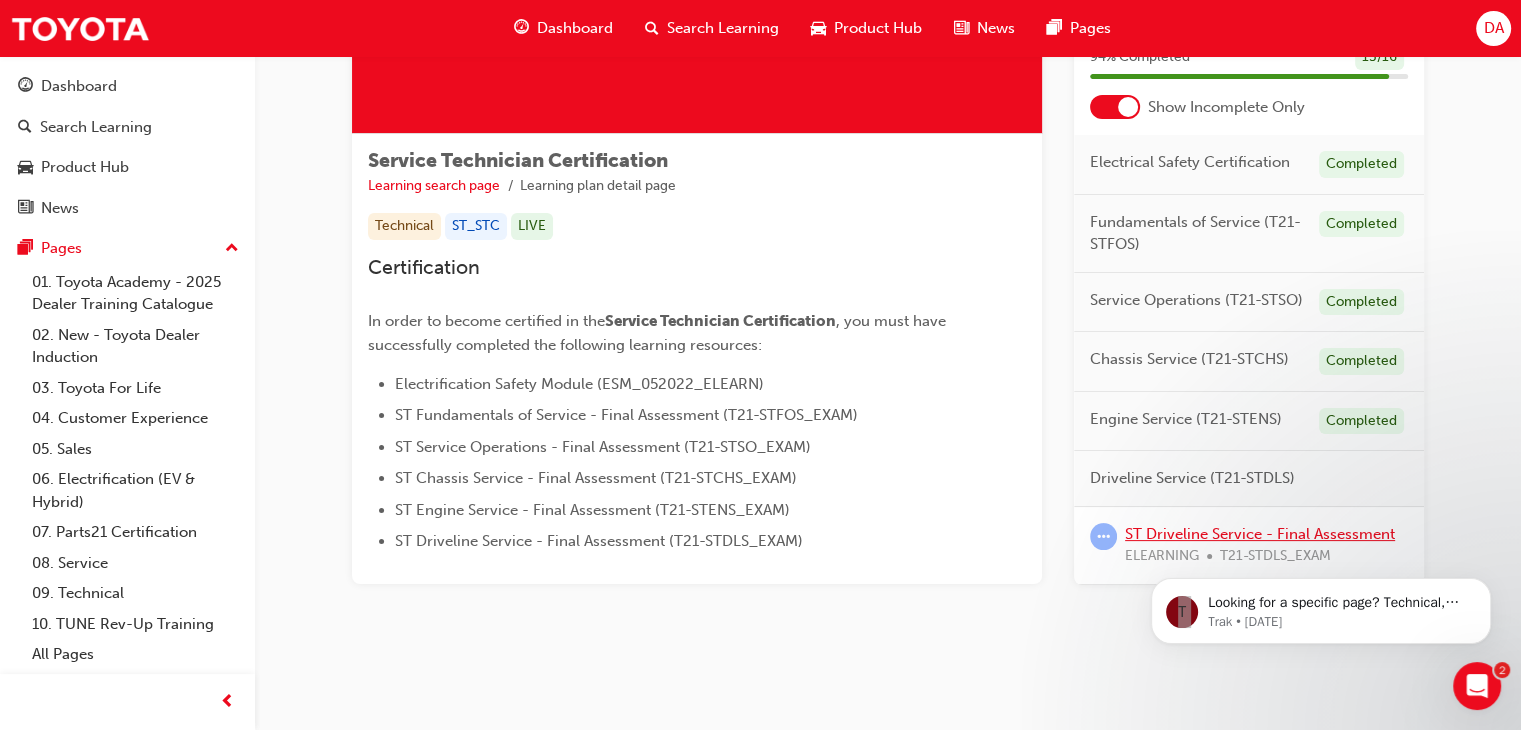click on "ST Driveline Service - Final Assessment" at bounding box center [1260, 533] 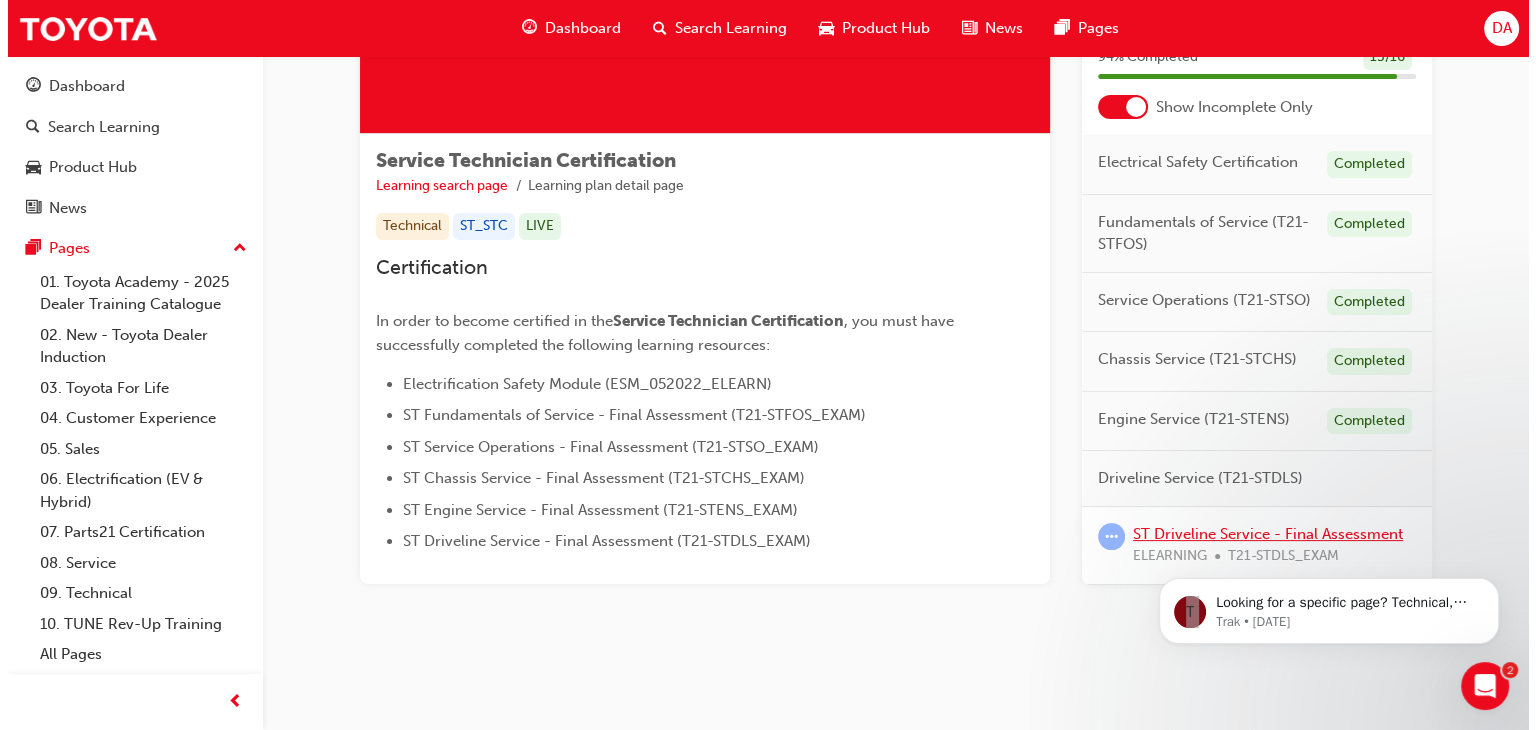 scroll, scrollTop: 0, scrollLeft: 0, axis: both 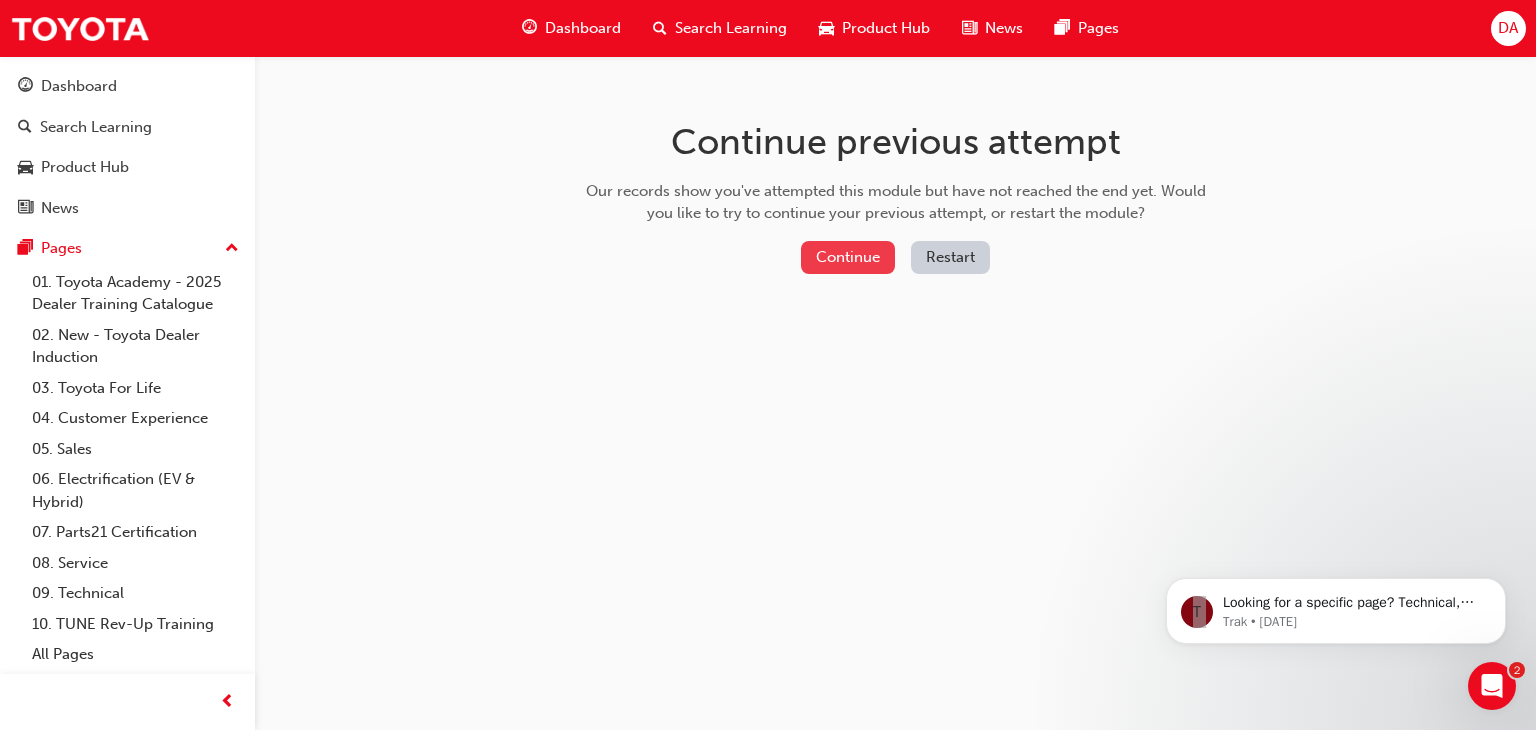 click on "Continue" at bounding box center [848, 257] 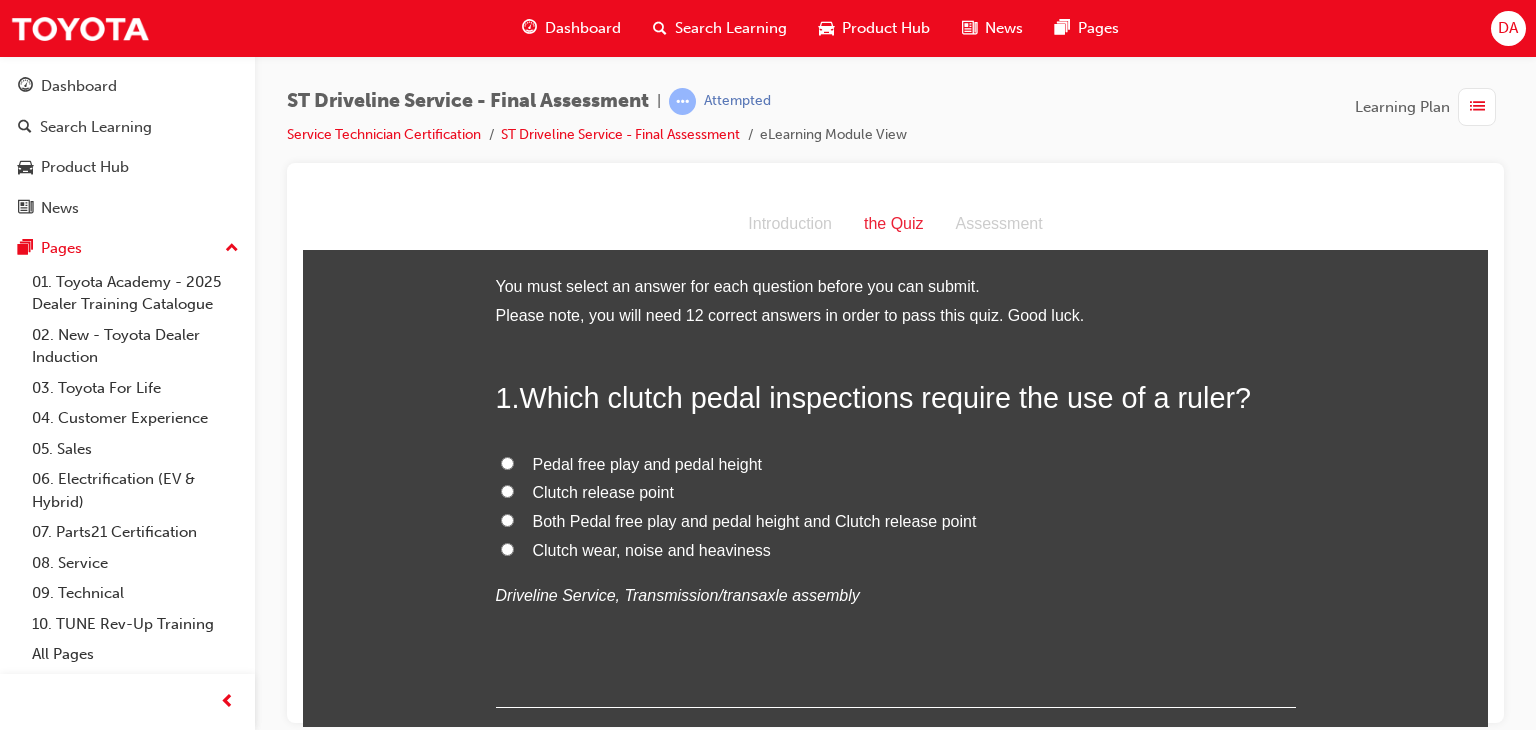 scroll, scrollTop: 0, scrollLeft: 0, axis: both 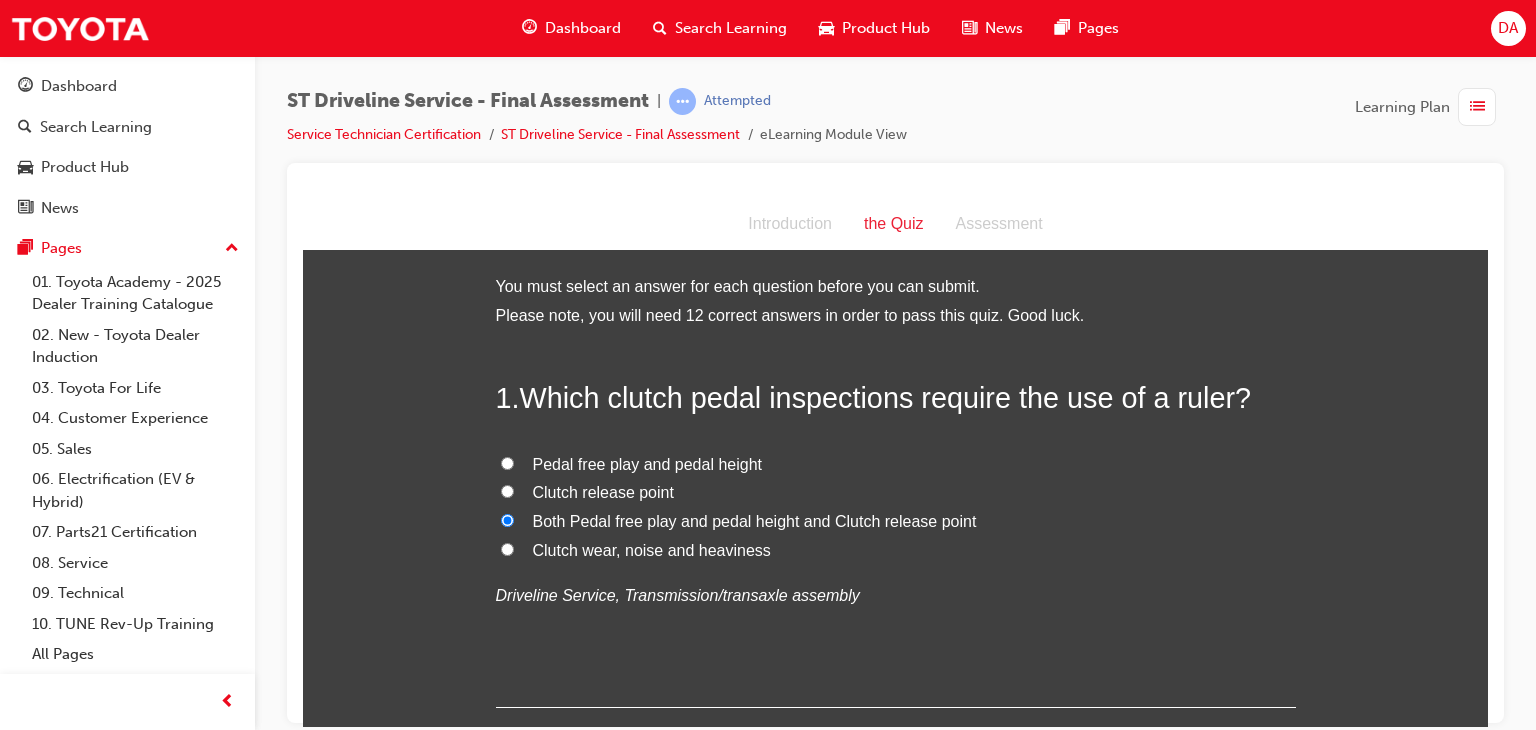 radio on "true" 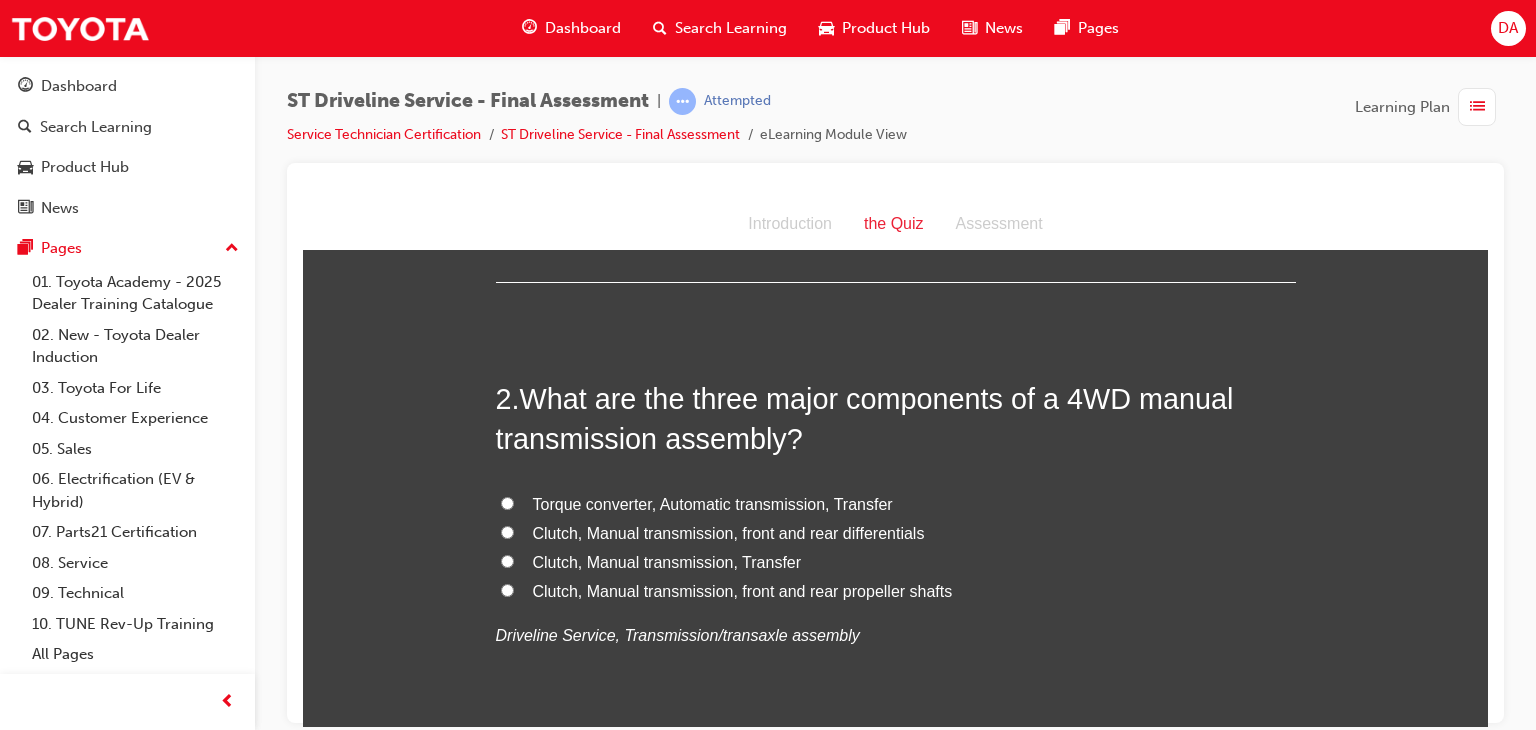 scroll, scrollTop: 440, scrollLeft: 0, axis: vertical 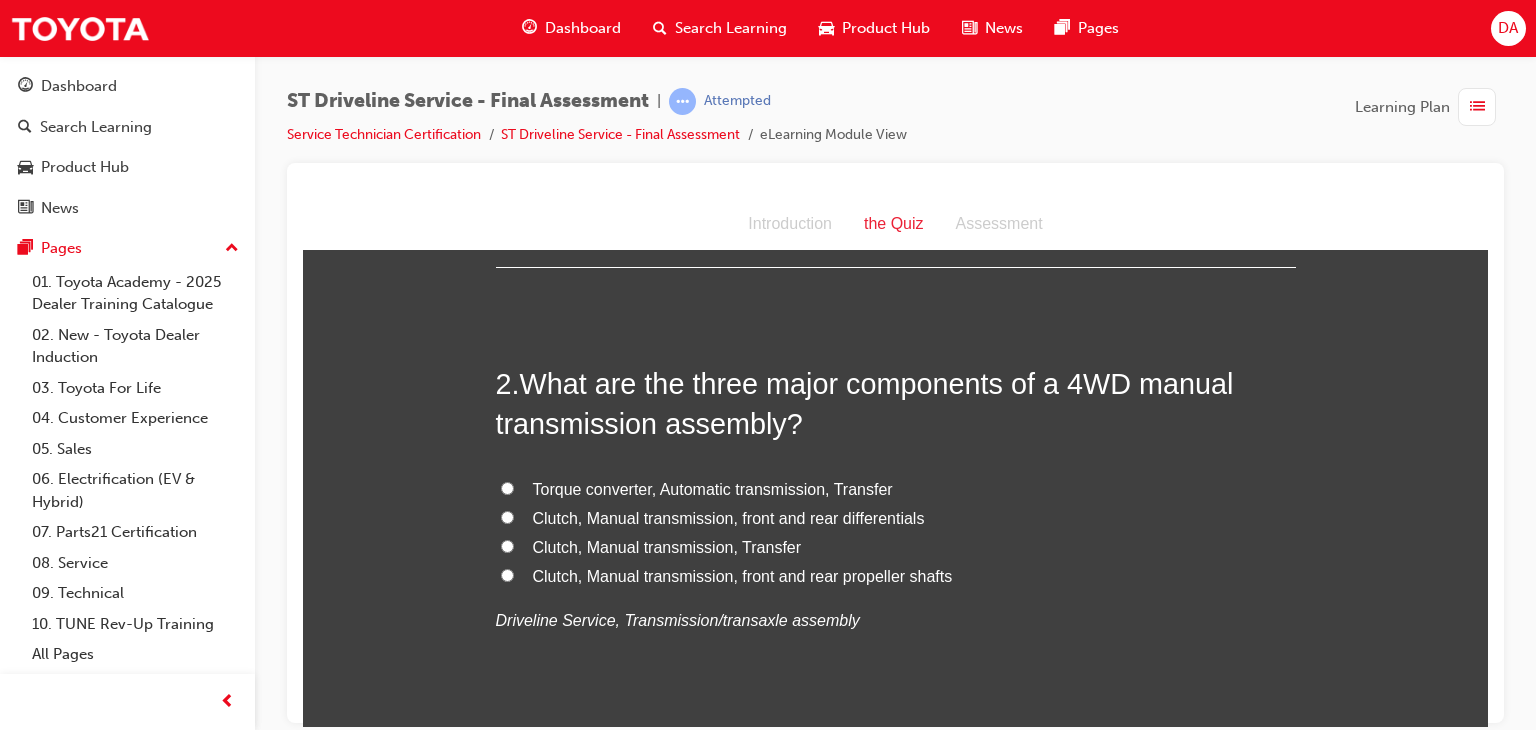 click on "Torque converter, Automatic transmission, Transfer" at bounding box center [507, 487] 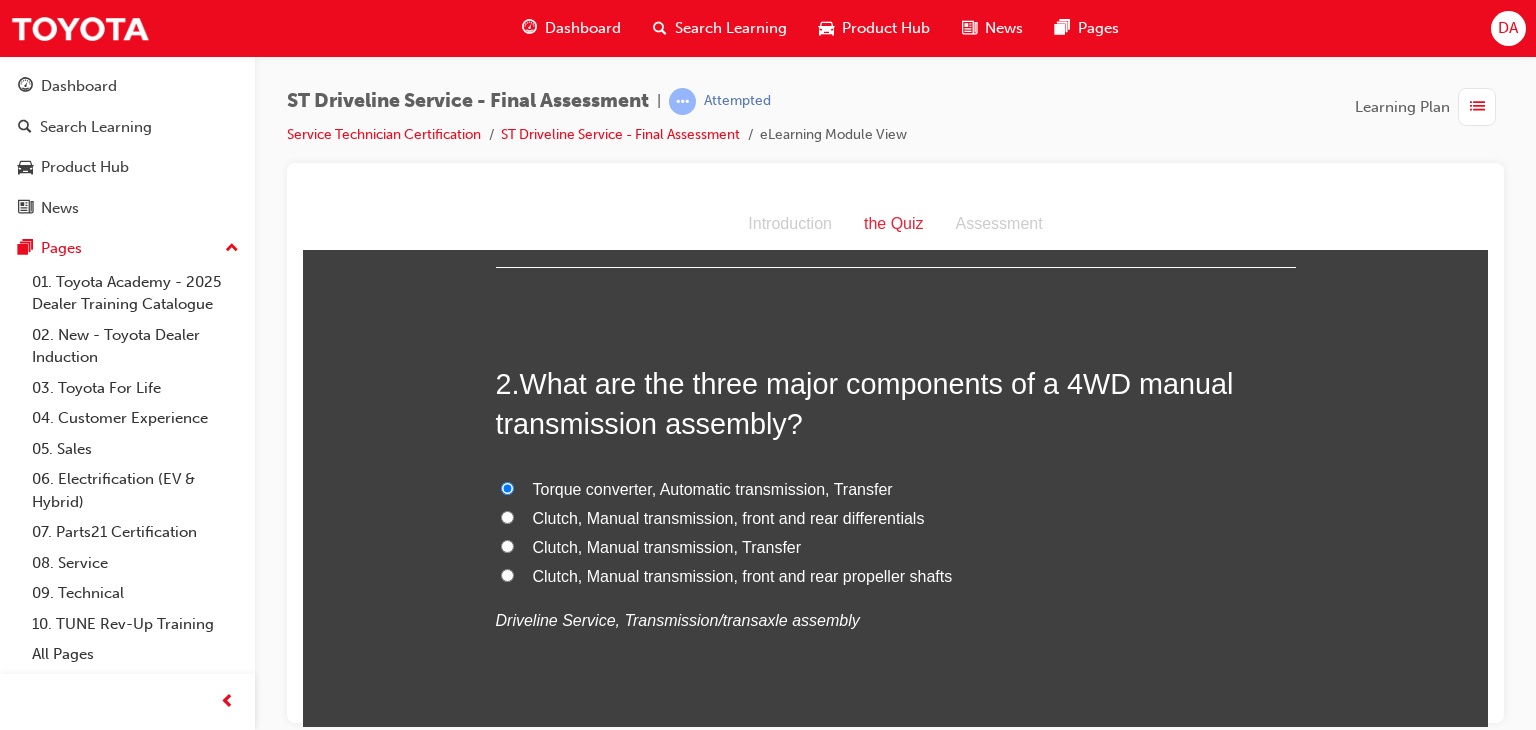 radio on "true" 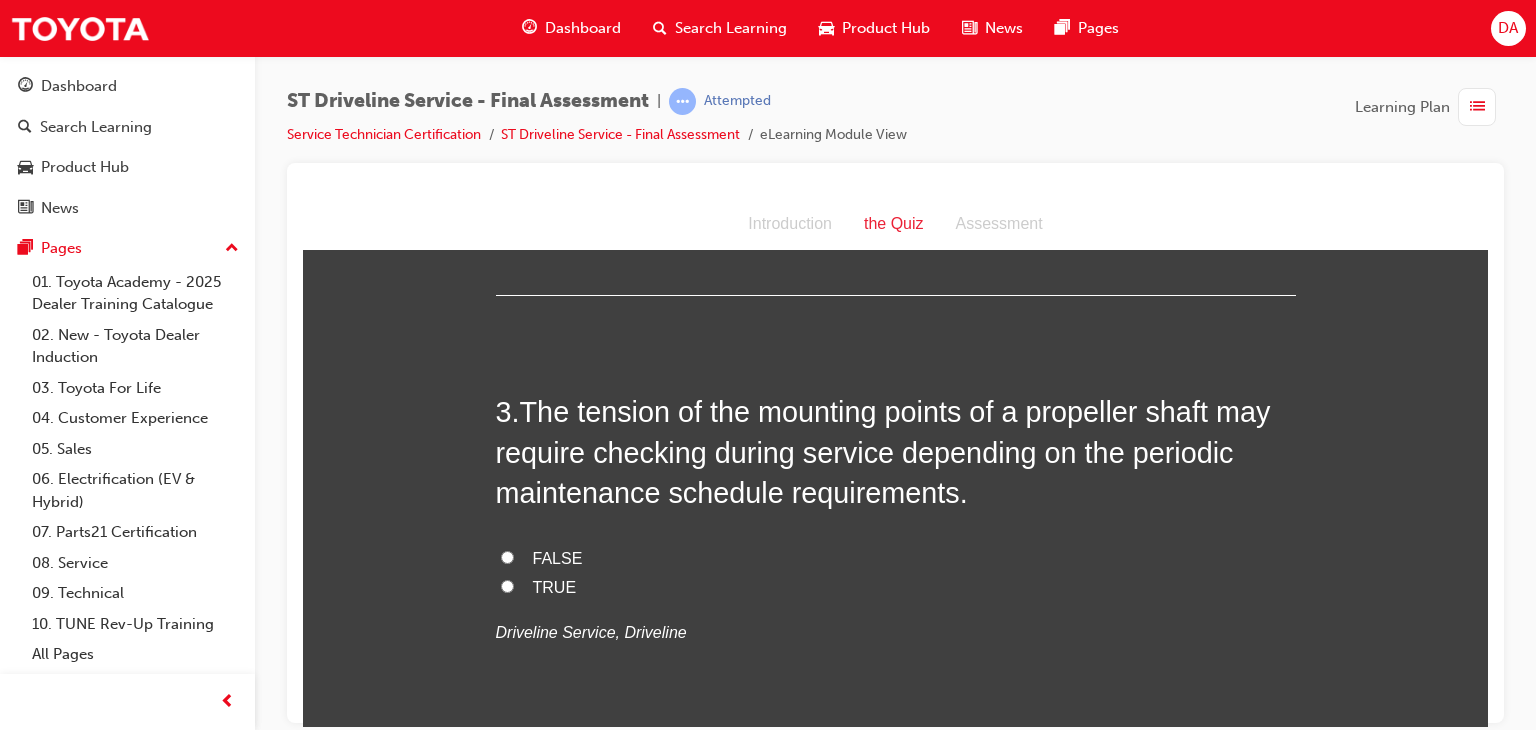 scroll, scrollTop: 880, scrollLeft: 0, axis: vertical 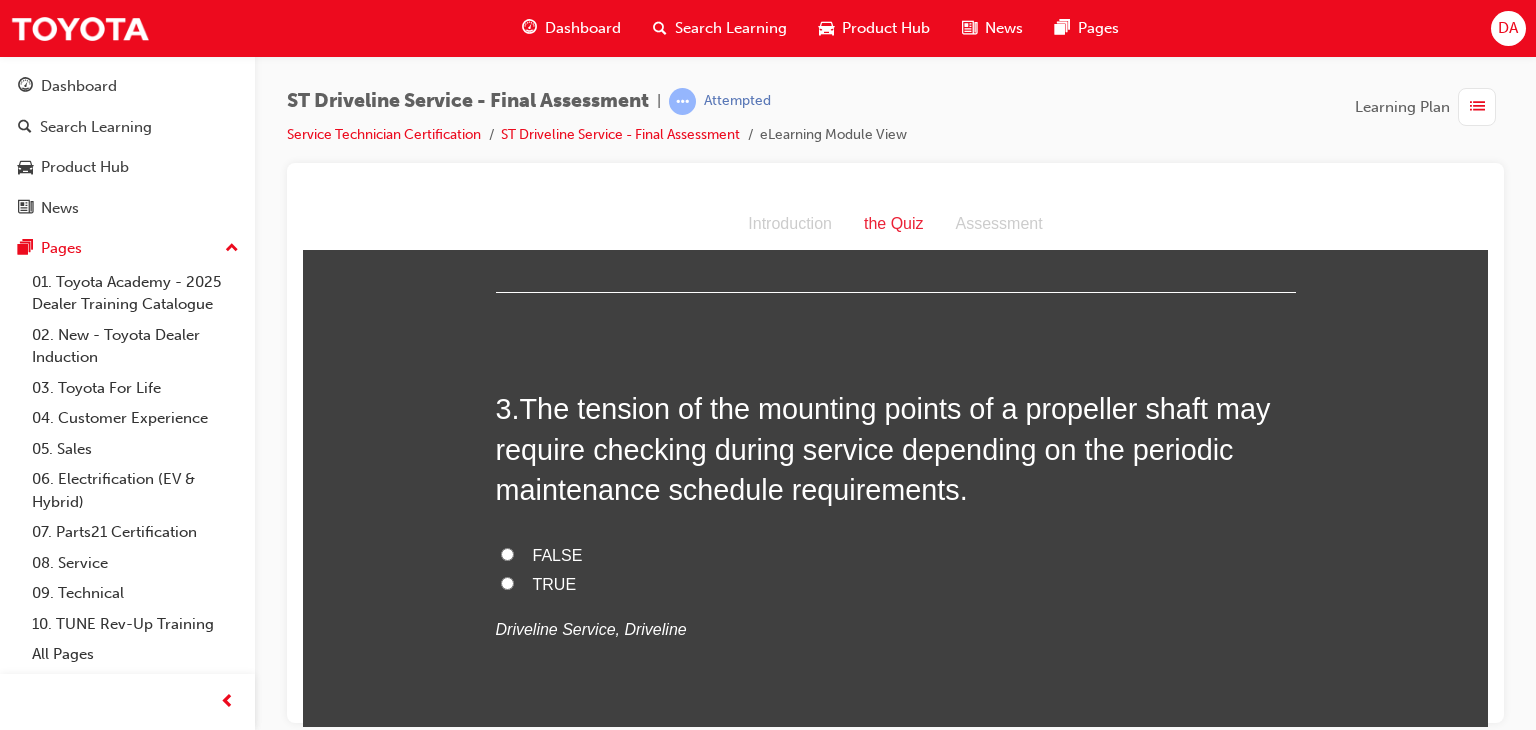 click on "TRUE" at bounding box center [896, 584] 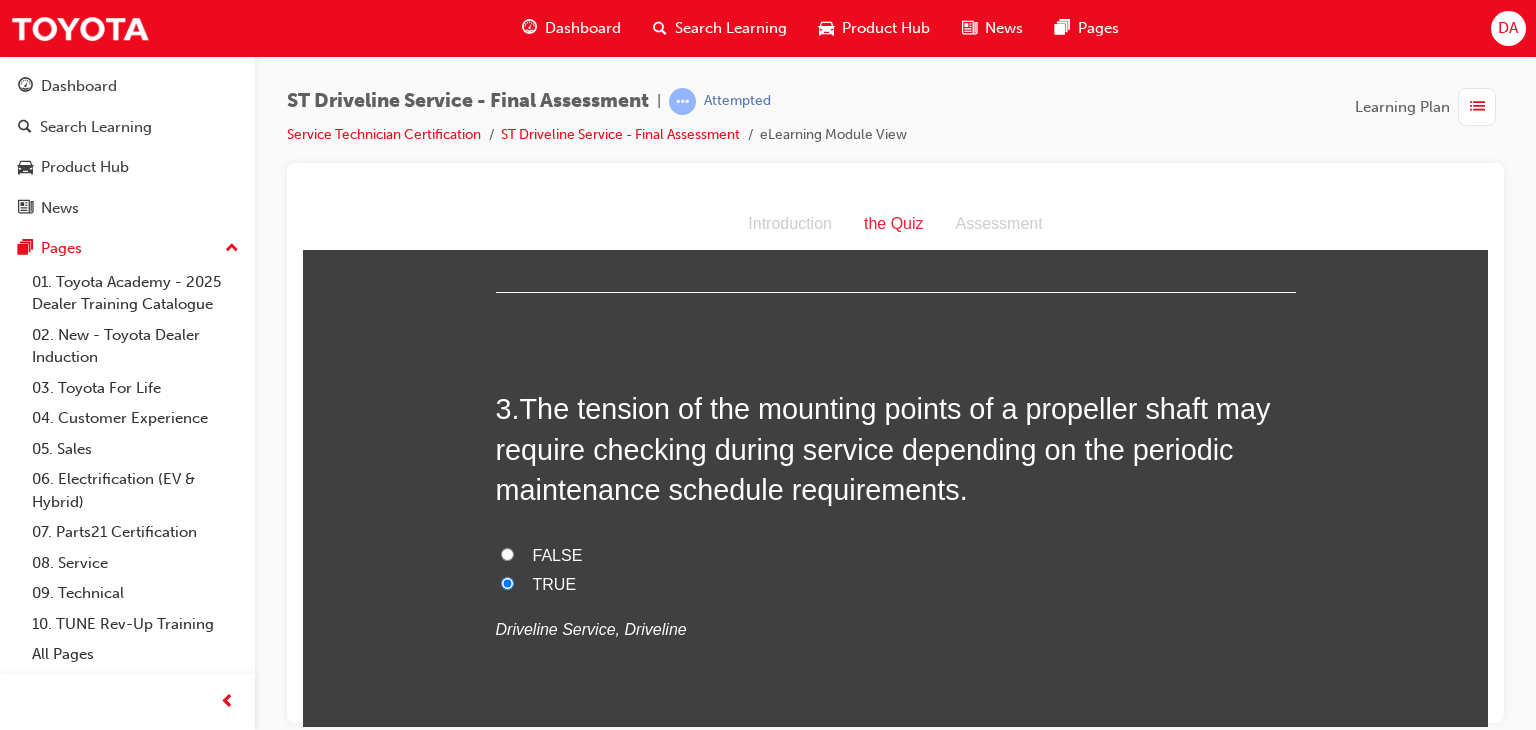 radio on "true" 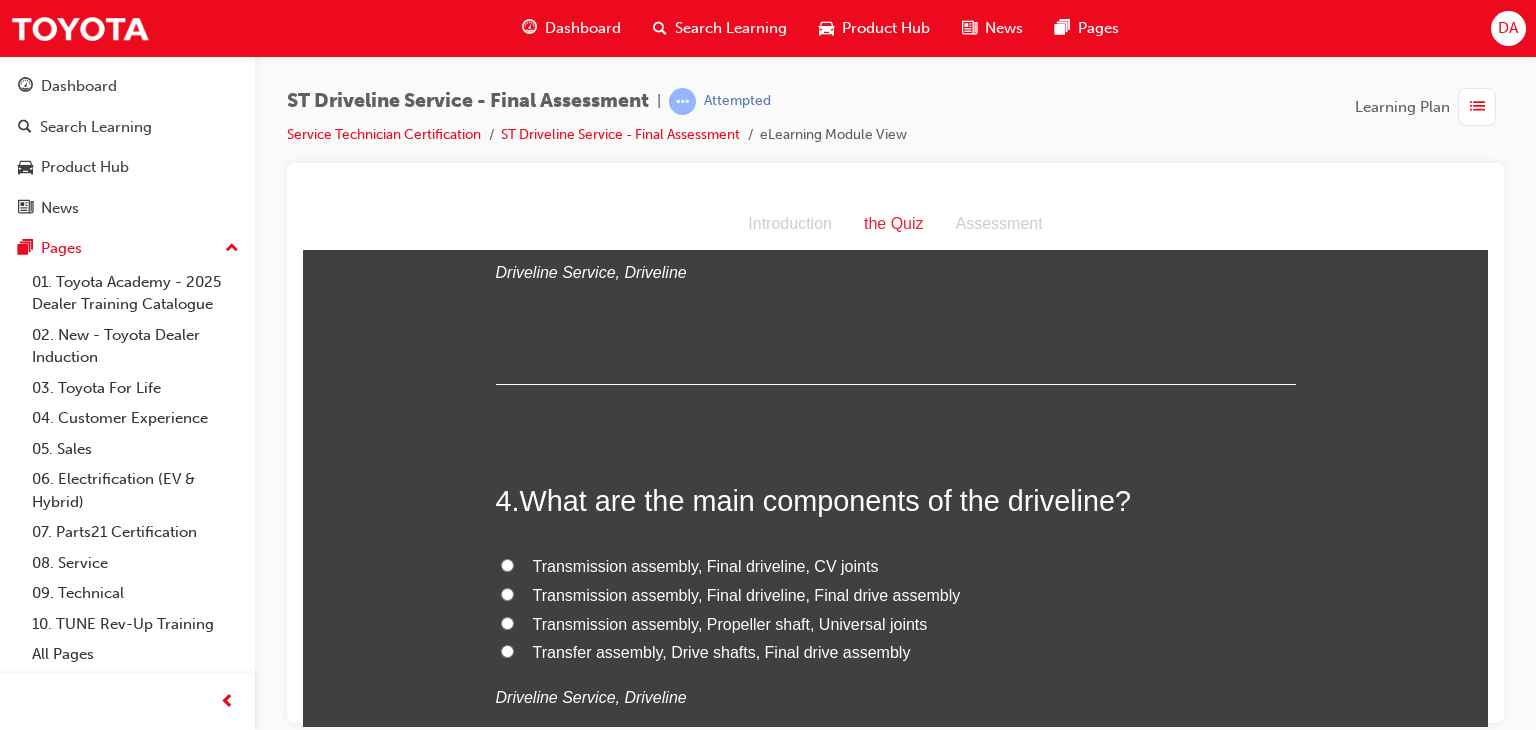 scroll, scrollTop: 1240, scrollLeft: 0, axis: vertical 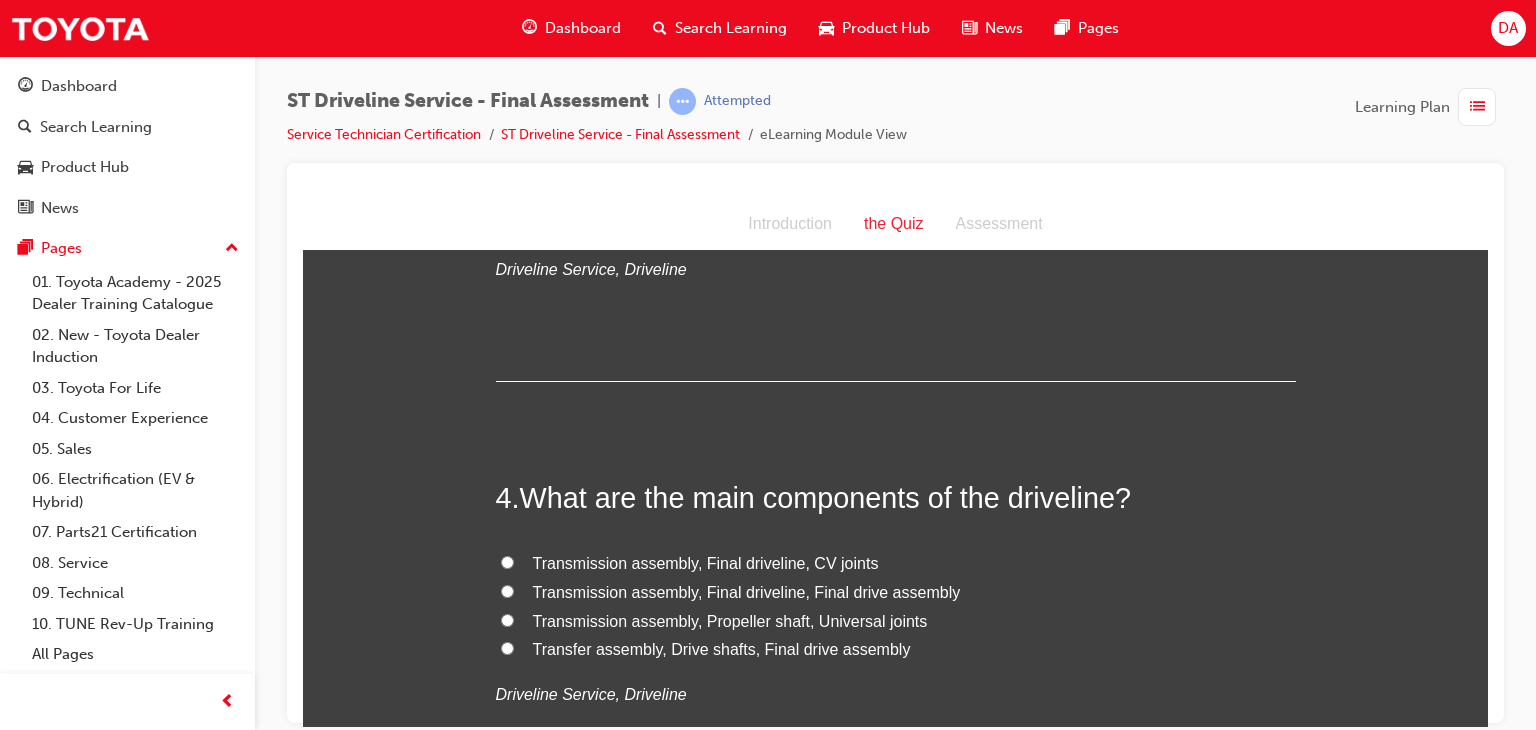 click on "Transmission assembly, Propeller shaft, Universal joints" at bounding box center [730, 620] 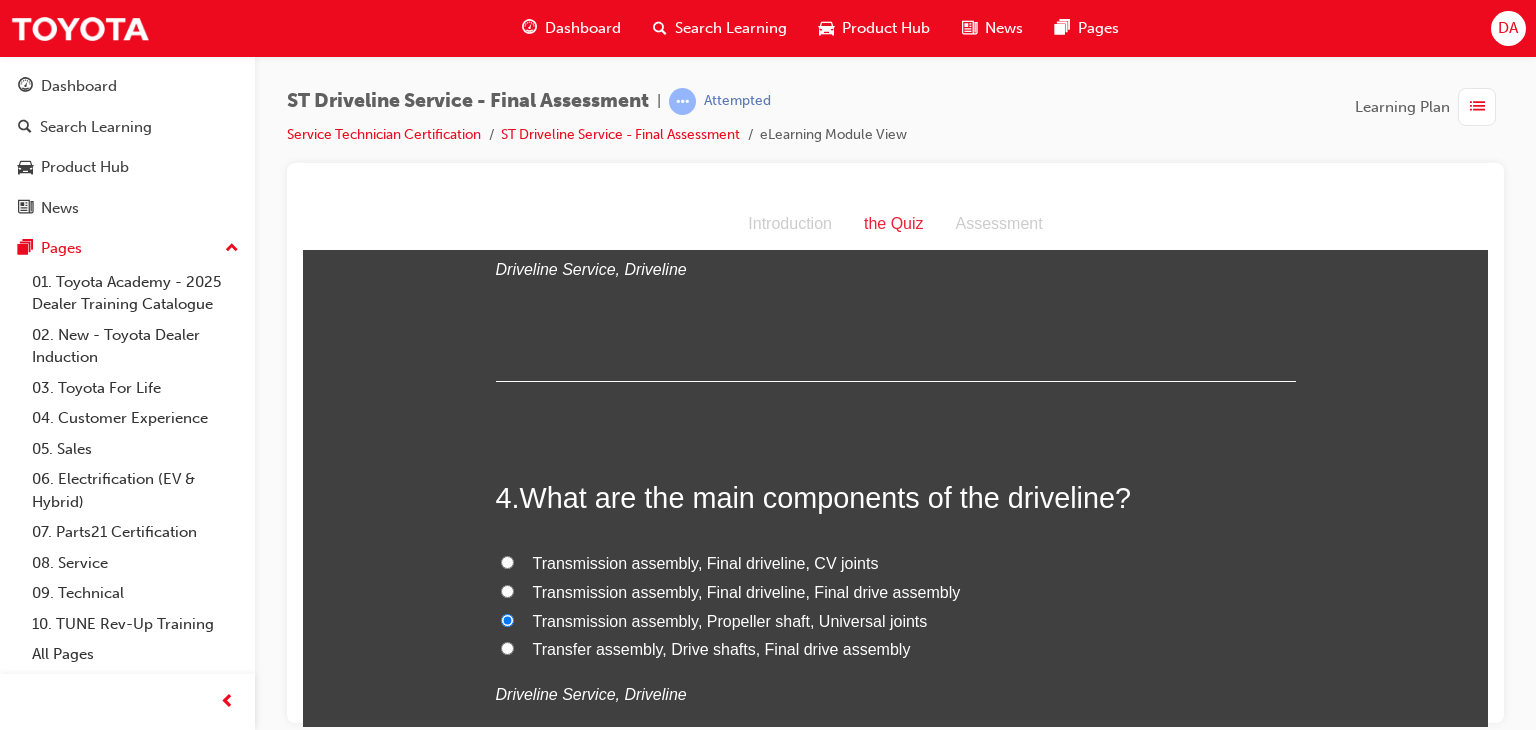radio on "true" 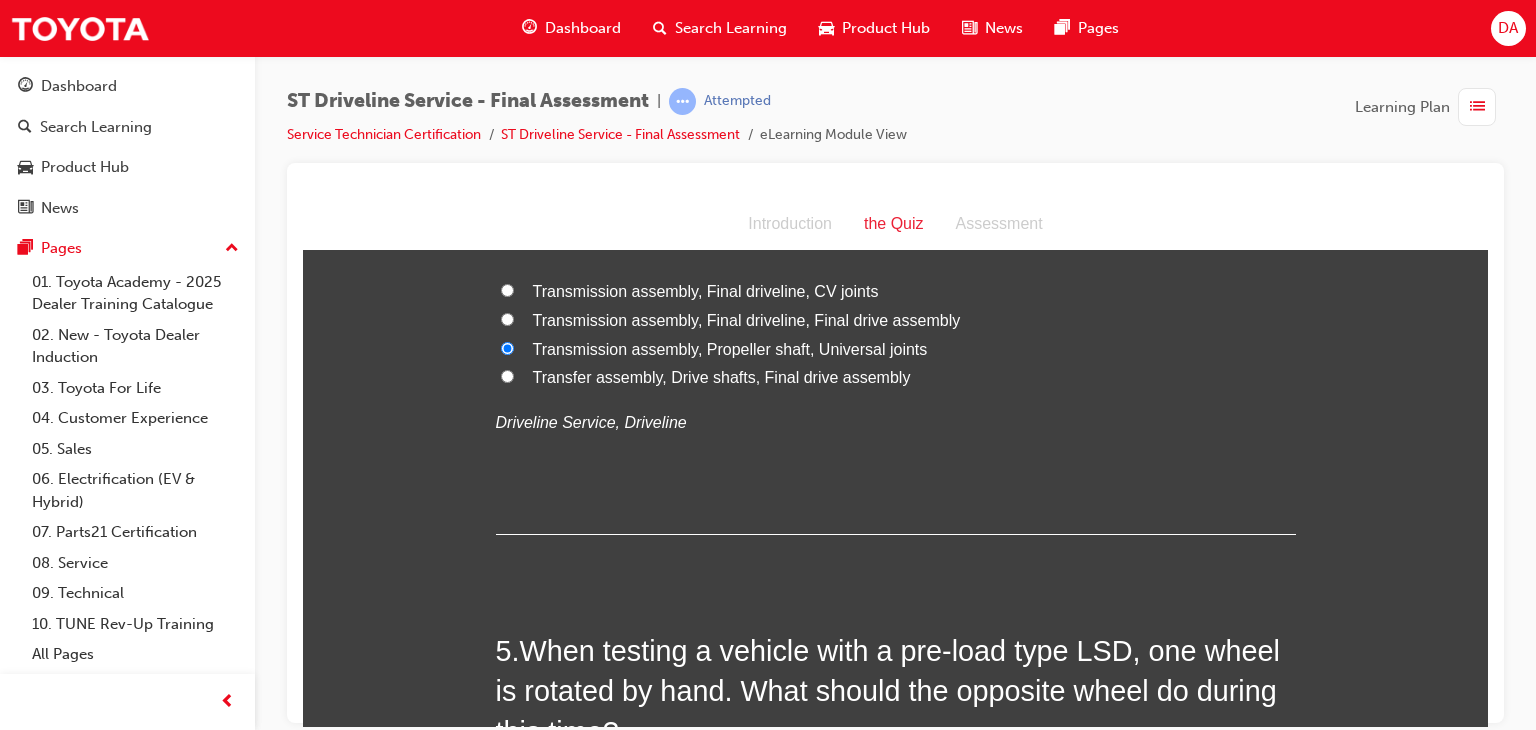 scroll, scrollTop: 1520, scrollLeft: 0, axis: vertical 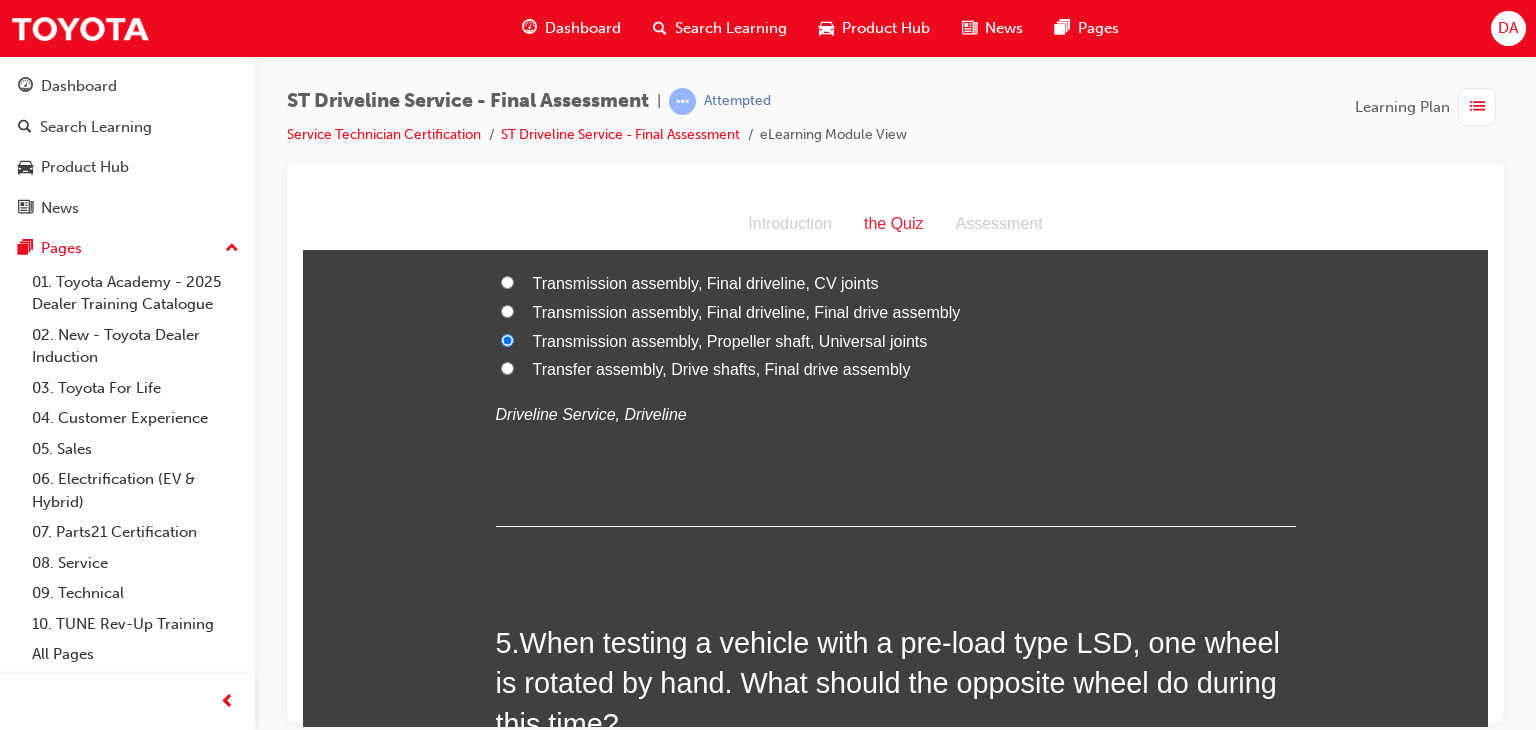 click on "Transmission assembly, Final driveline, Final drive assembly" at bounding box center (507, 310) 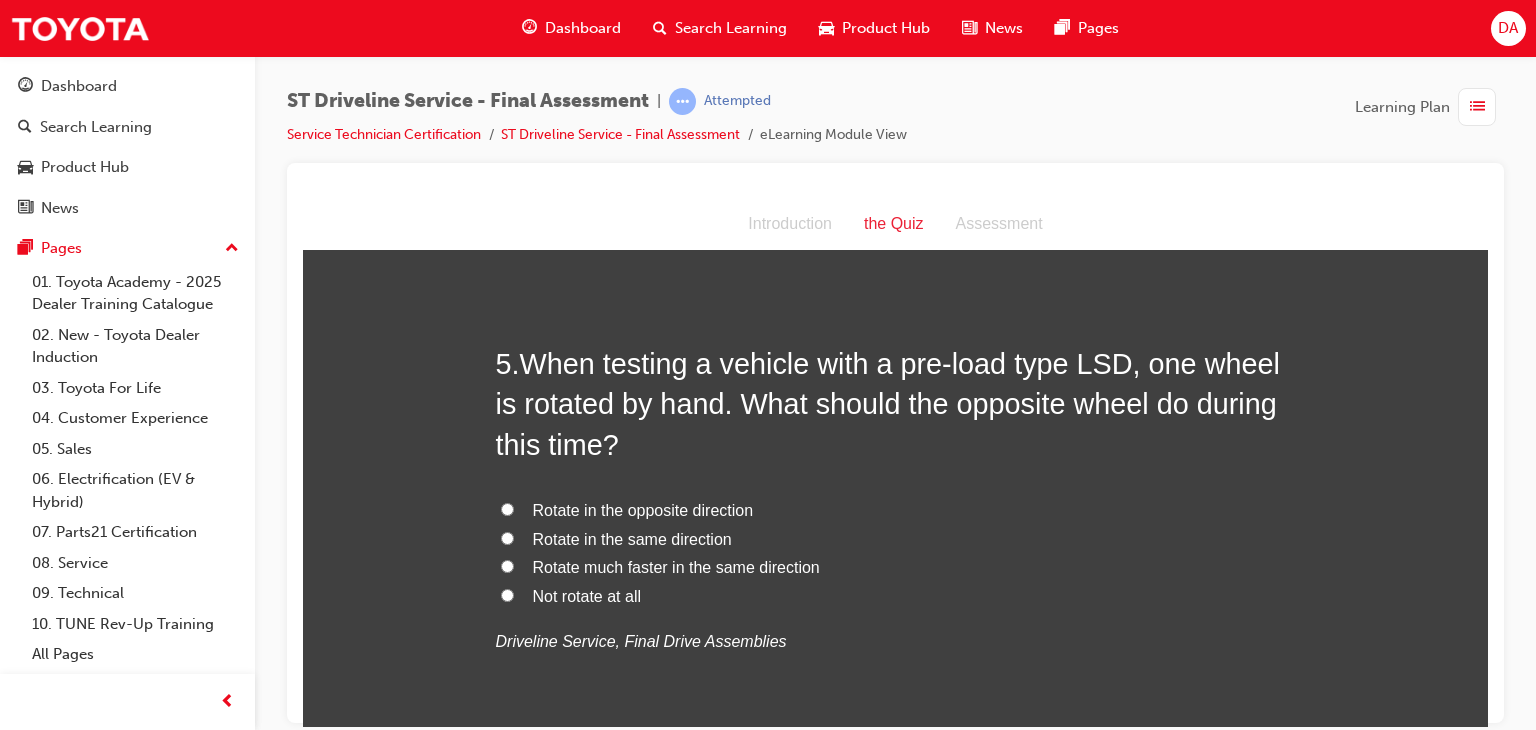 scroll, scrollTop: 1800, scrollLeft: 0, axis: vertical 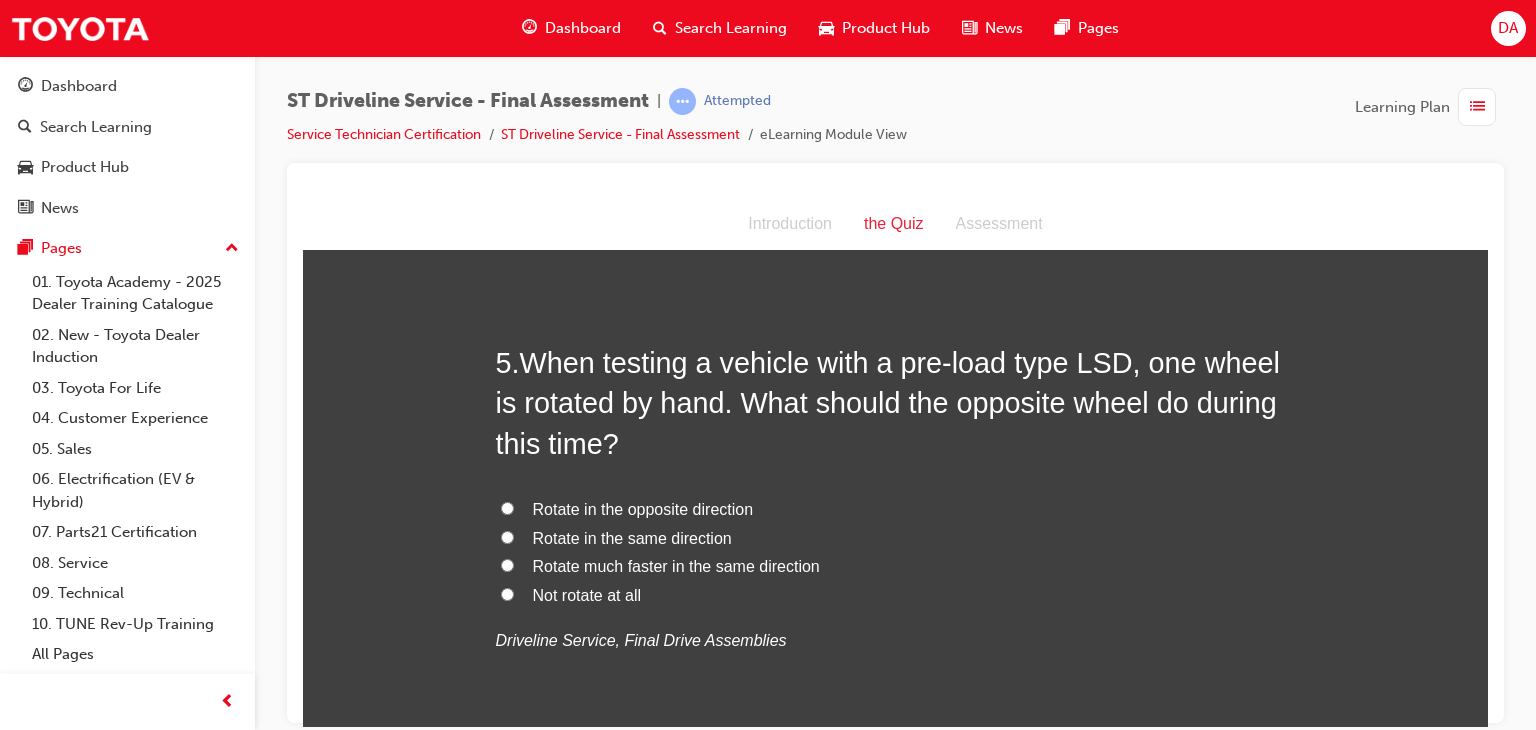 click on "Rotate in the same direction" at bounding box center [507, 536] 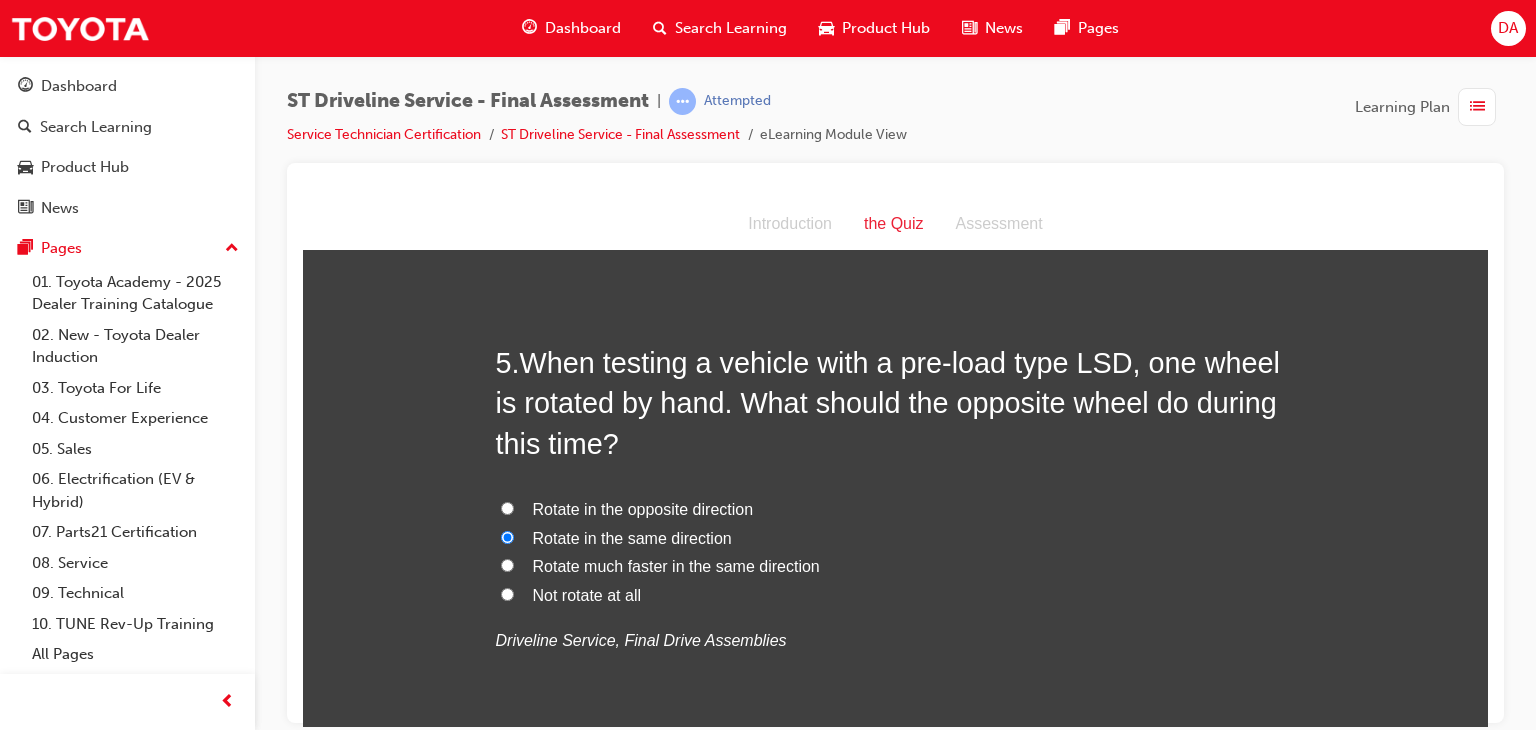 radio on "true" 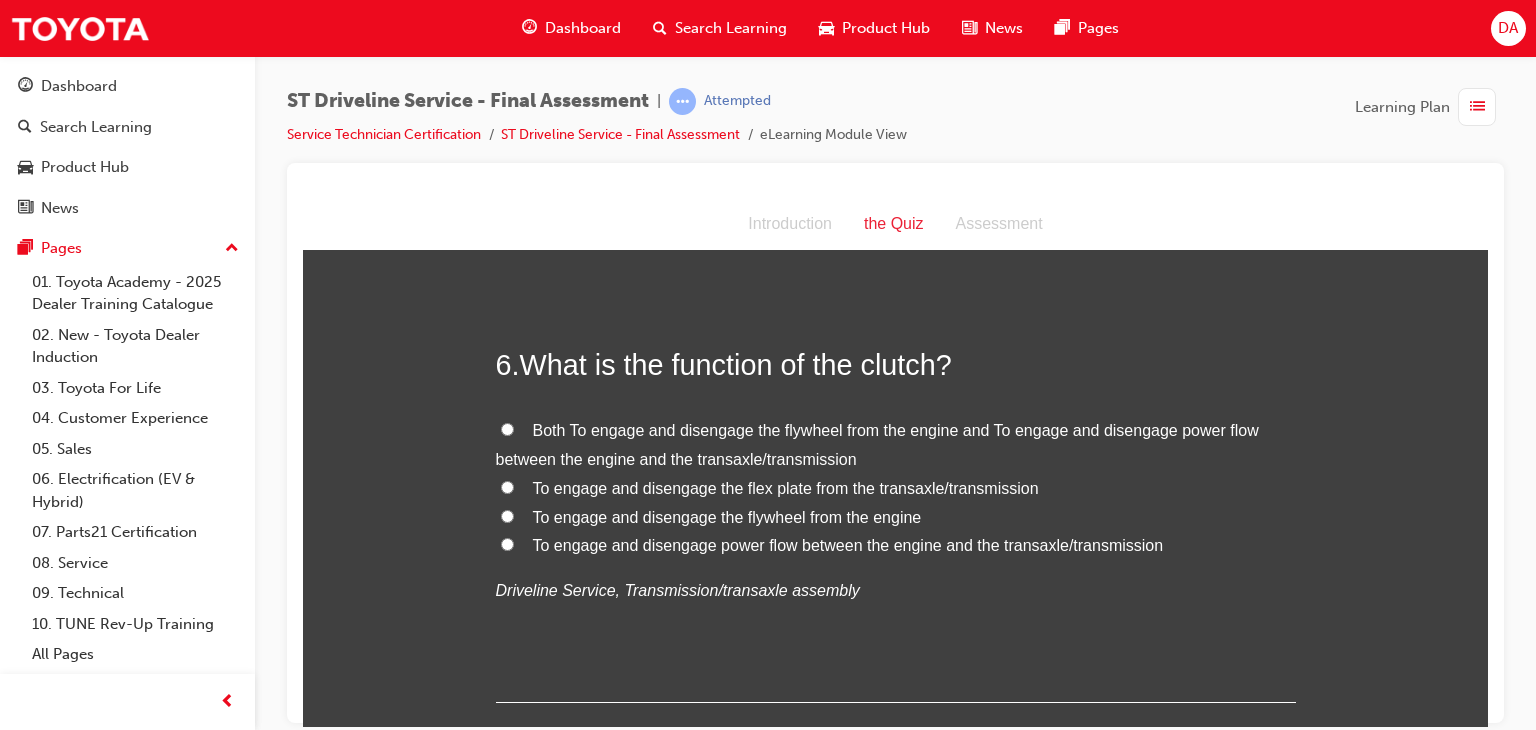scroll, scrollTop: 2306, scrollLeft: 0, axis: vertical 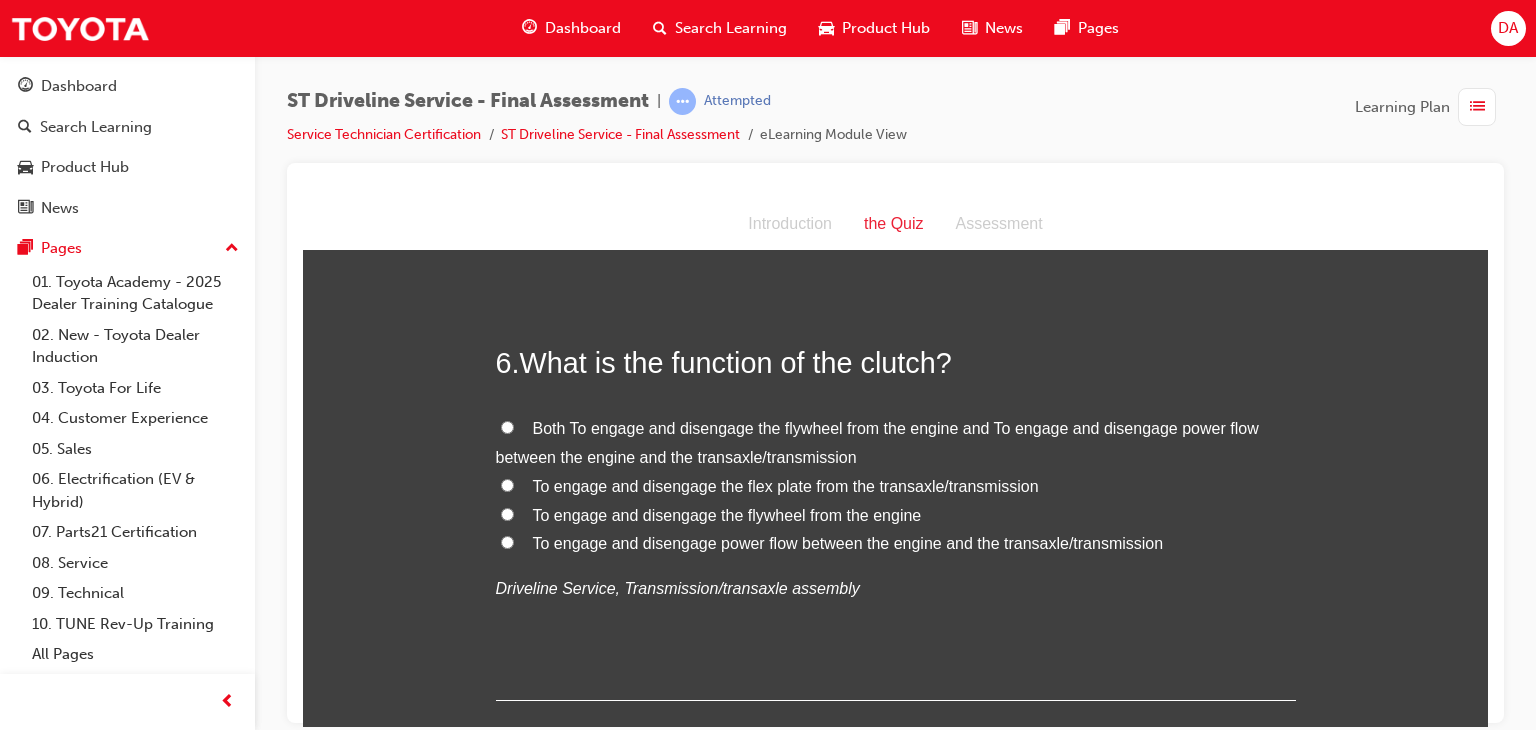 click on "Both To engage and disengage the flywheel from the engine and To engage and disengage power flow between the engine and the transaxle/transmission" at bounding box center [507, 426] 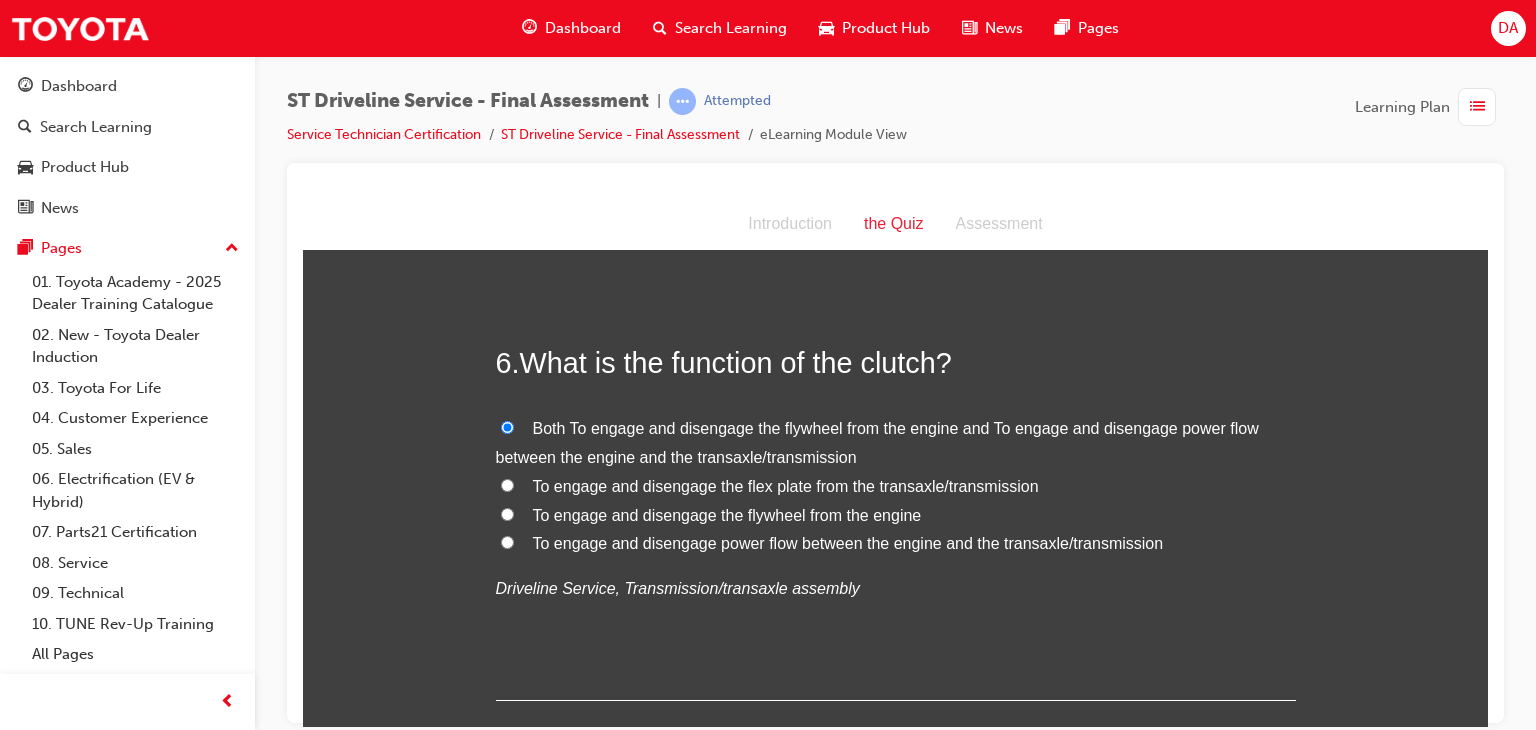 radio on "true" 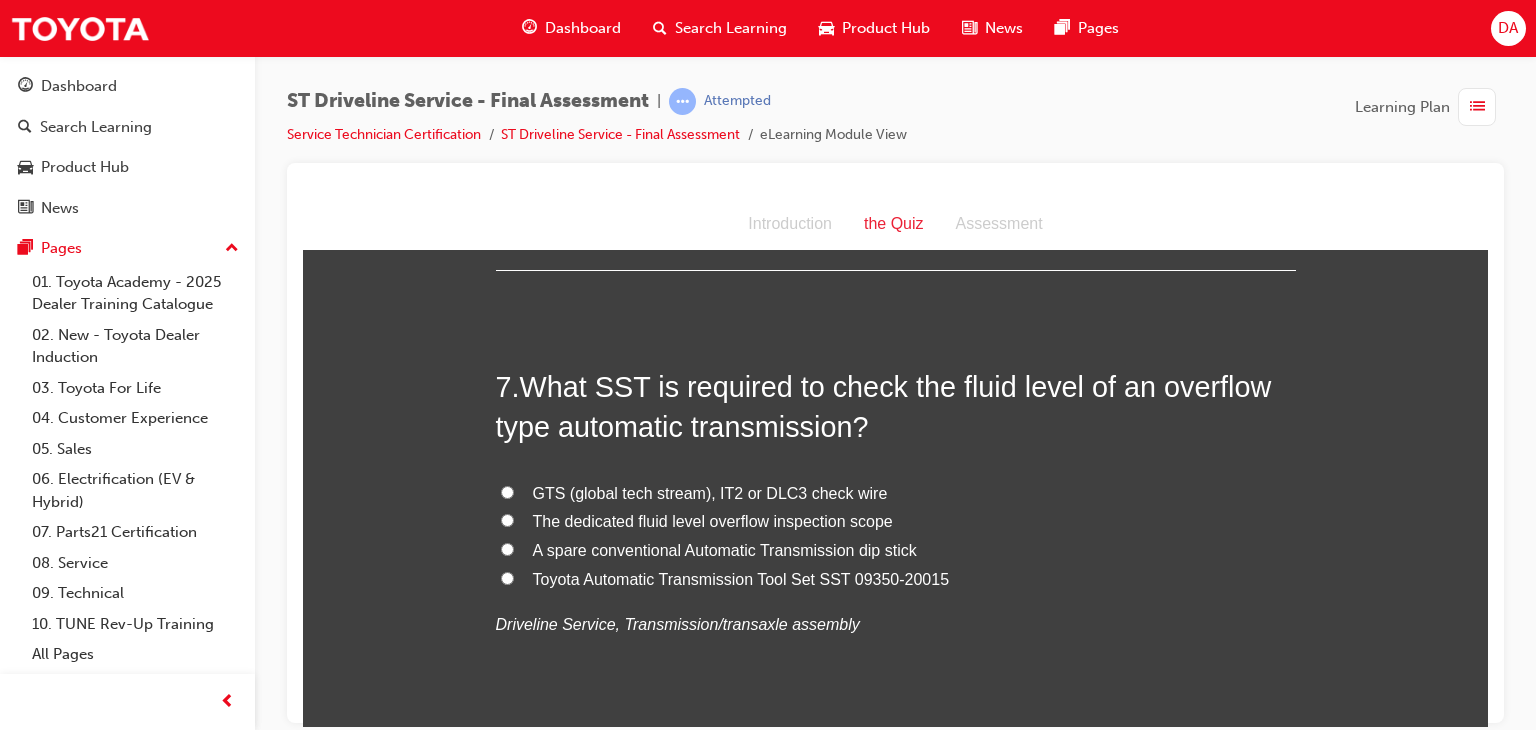scroll, scrollTop: 2746, scrollLeft: 0, axis: vertical 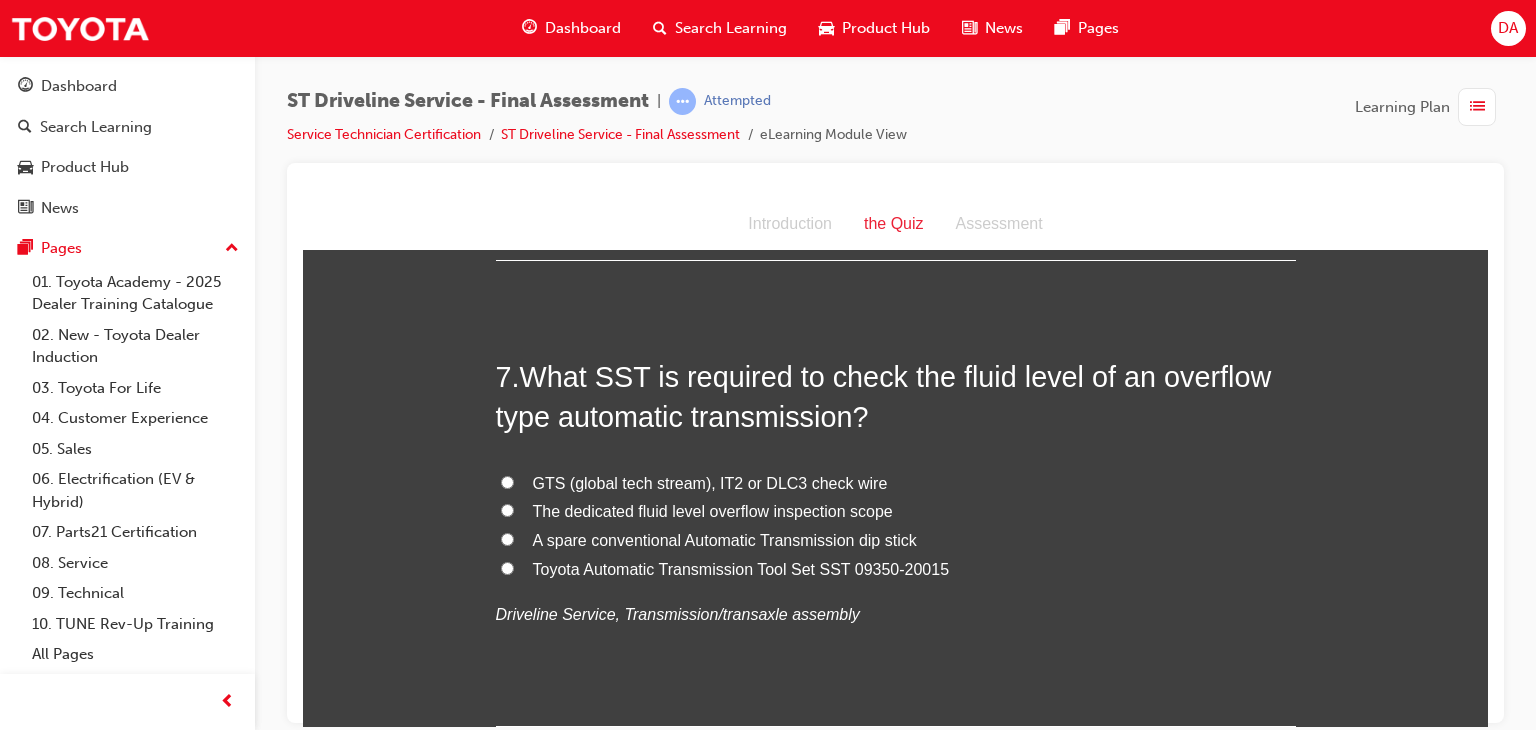 click on "Toyota Automatic Transmission Tool Set SST 09350-20015" at bounding box center [896, 569] 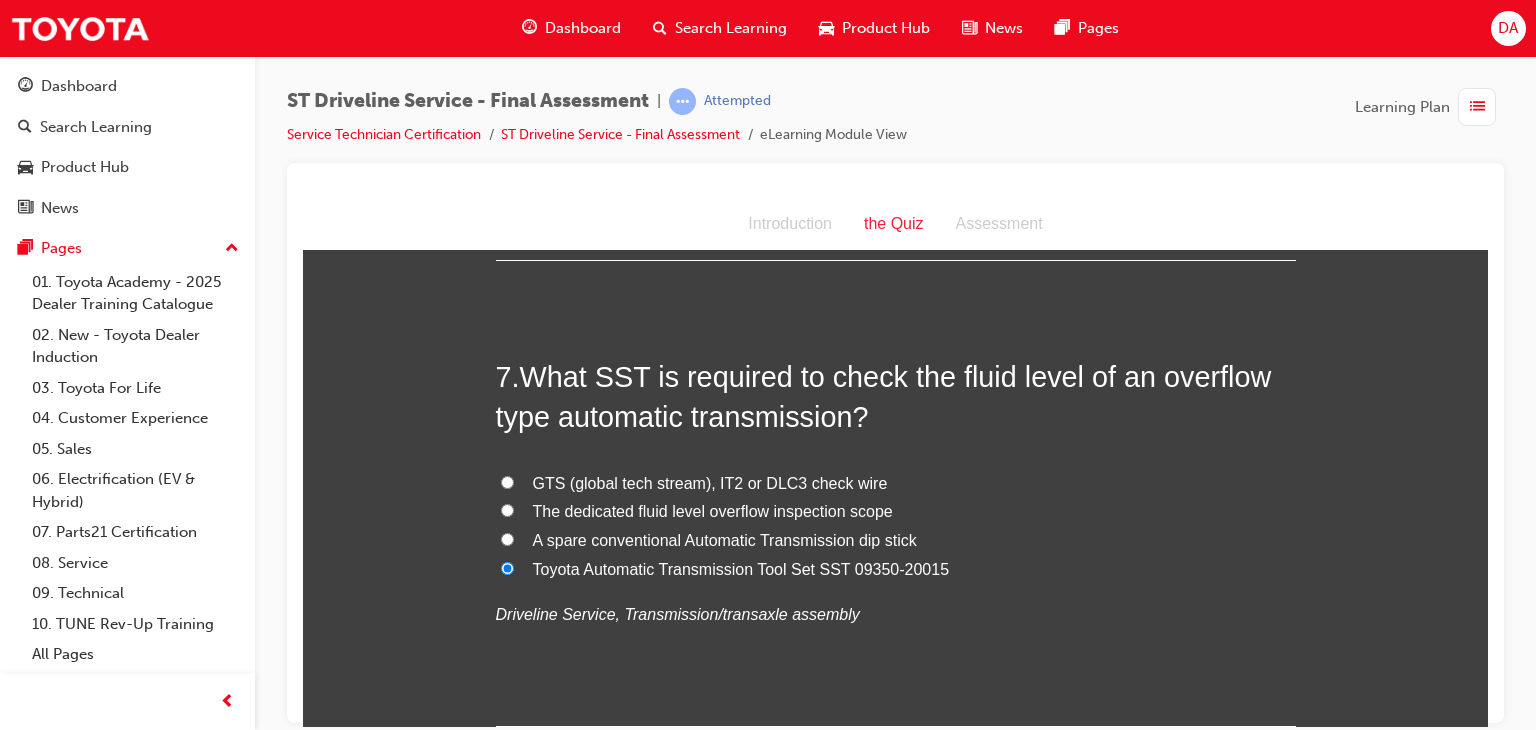 radio on "true" 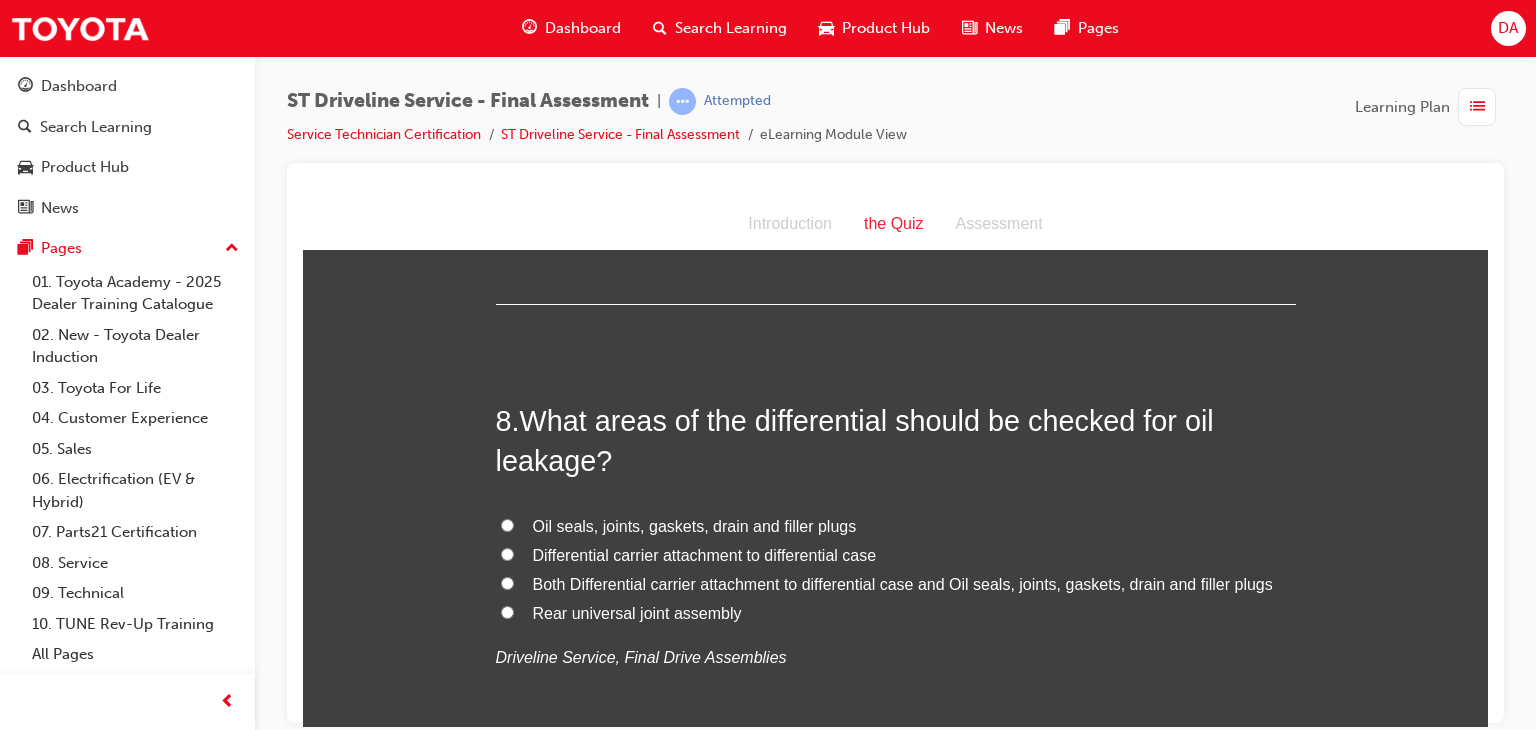 scroll, scrollTop: 3186, scrollLeft: 0, axis: vertical 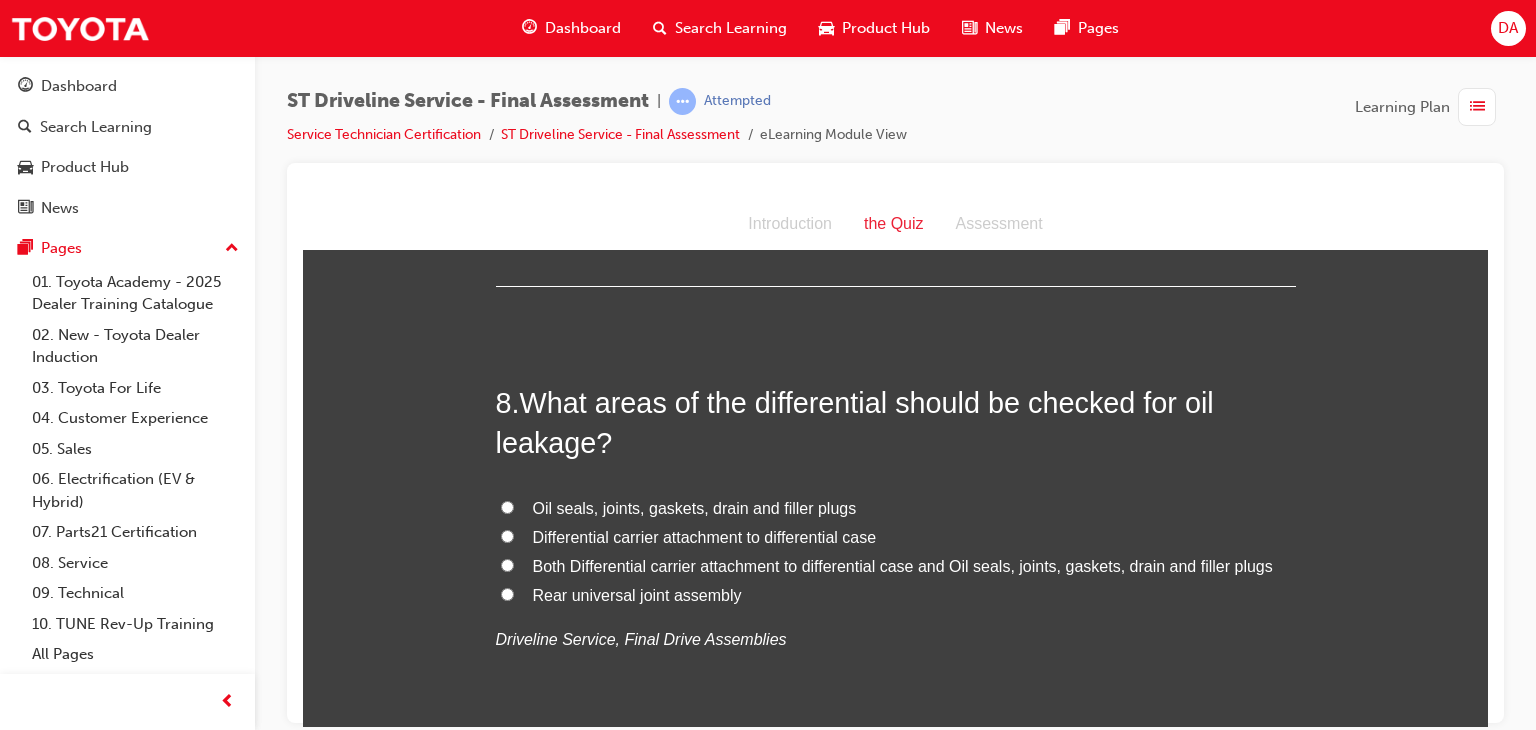 click on "Both Differential carrier attachment to differential case and Oil seals, joints, gaskets, drain and filler plugs" at bounding box center (507, 564) 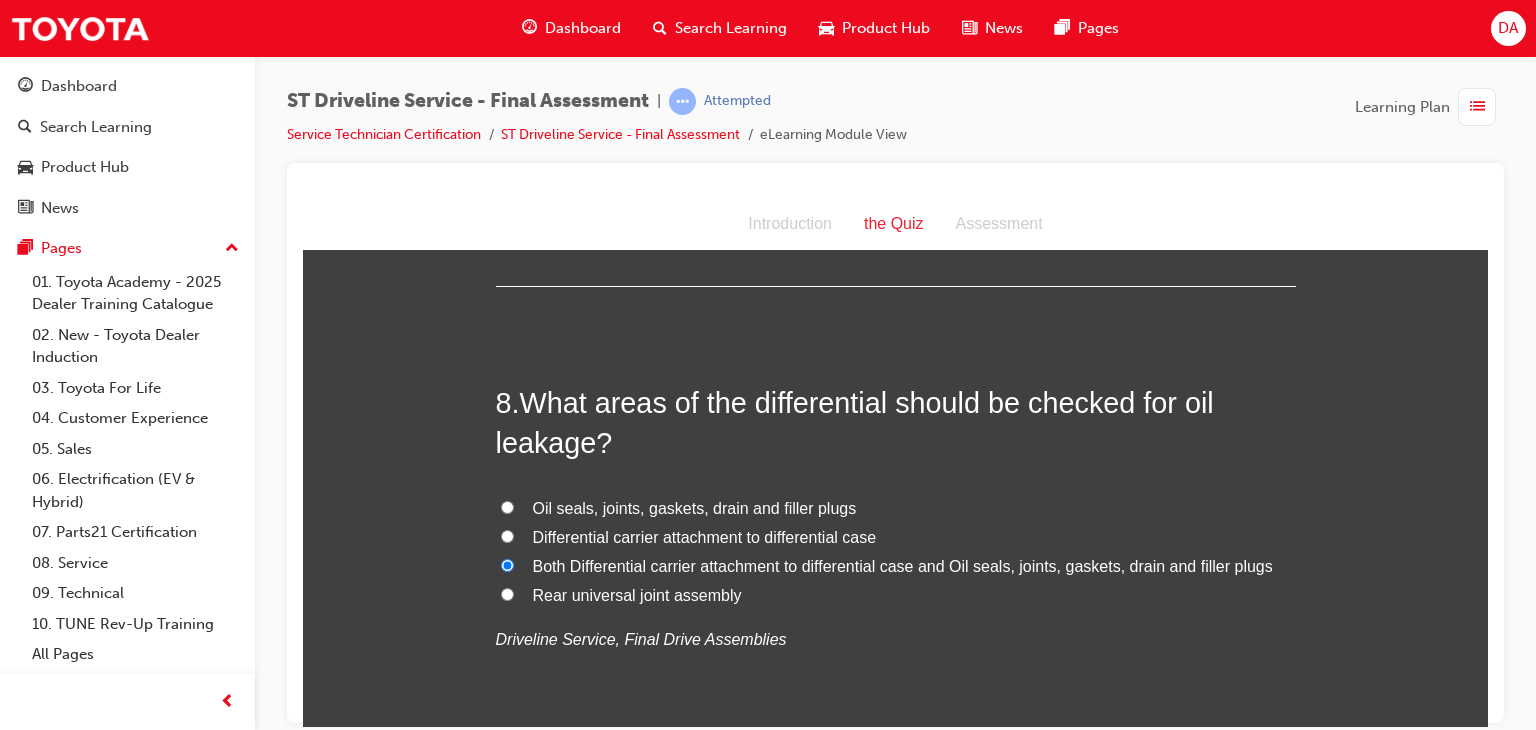 radio on "true" 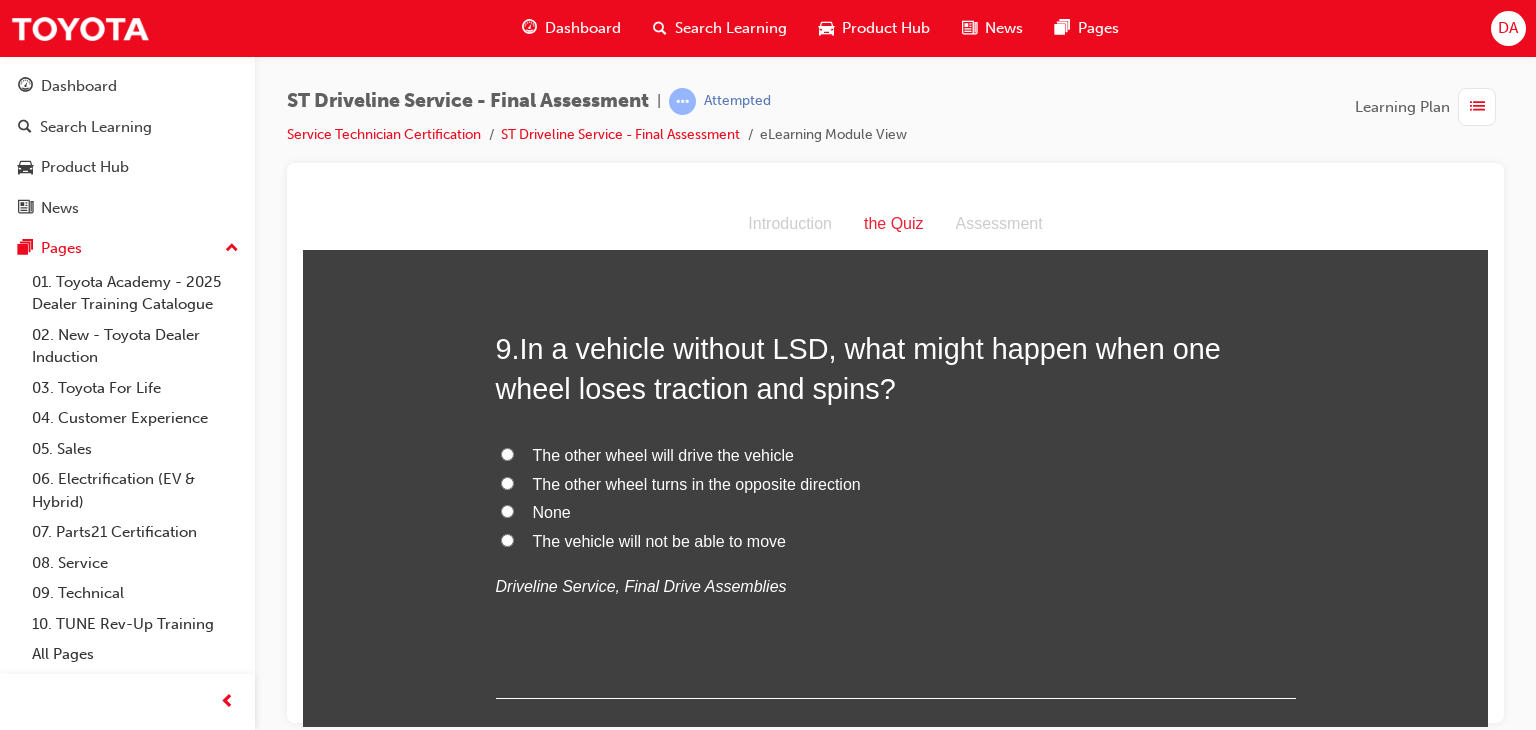 scroll, scrollTop: 3706, scrollLeft: 0, axis: vertical 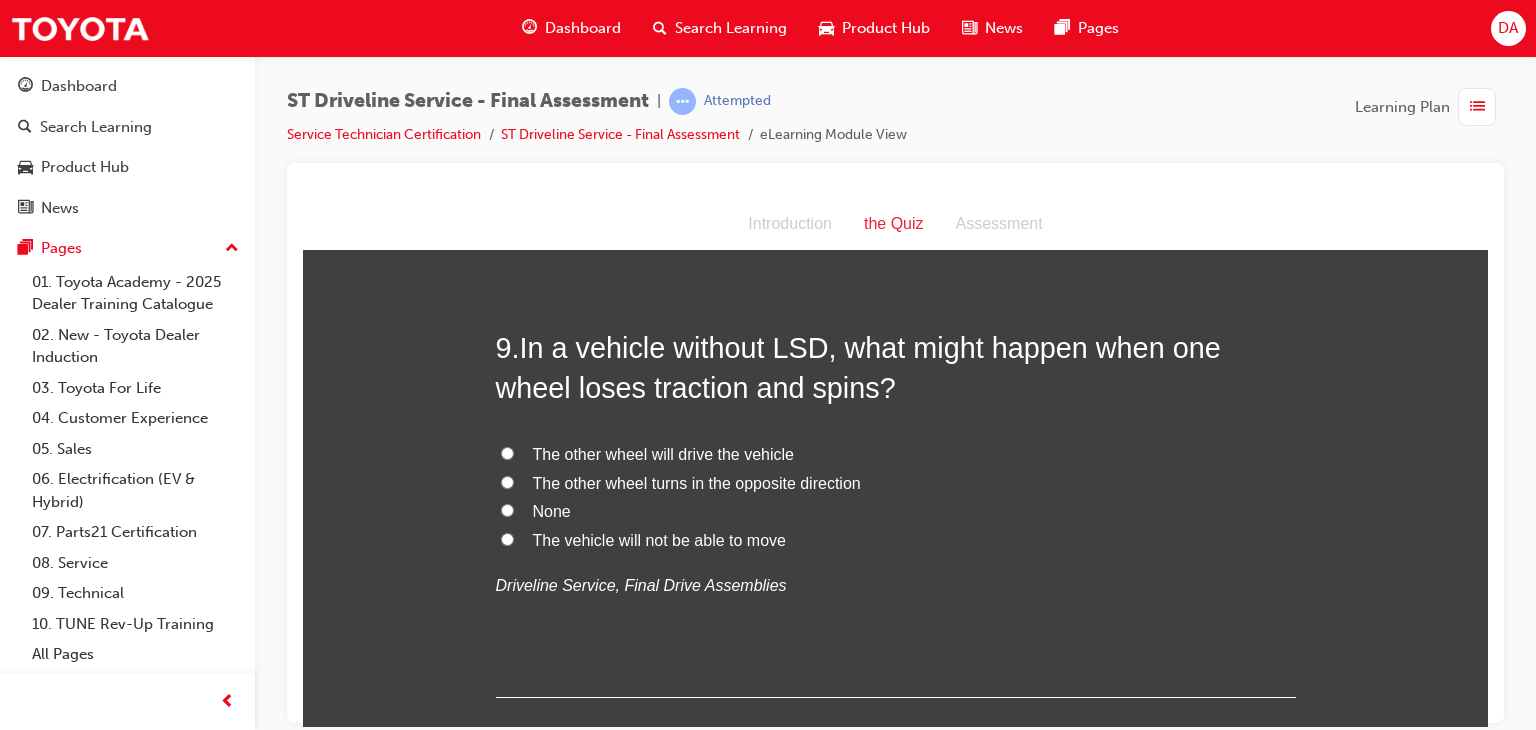 click on "The other wheel will drive the vehicle" at bounding box center (663, 453) 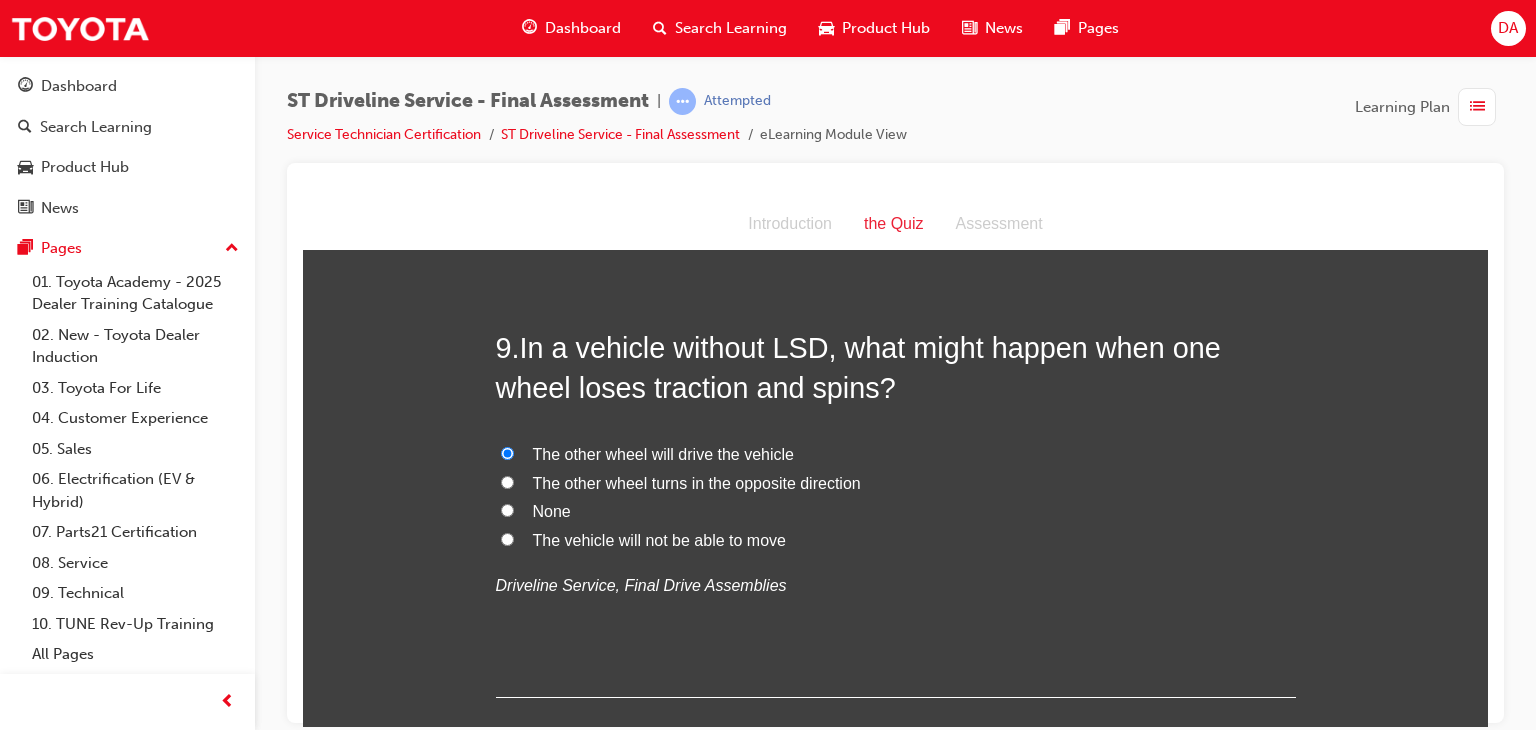 radio on "true" 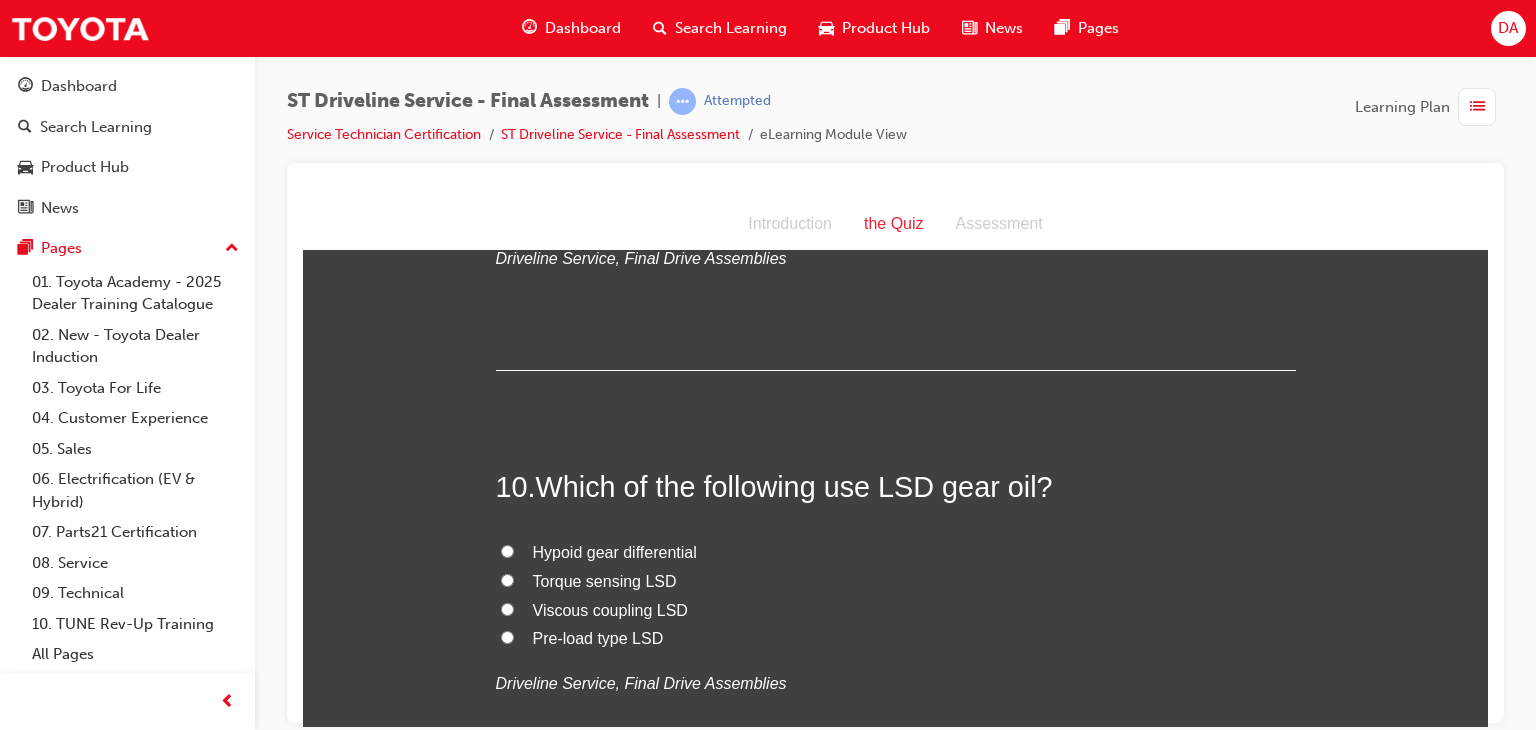 scroll, scrollTop: 4066, scrollLeft: 0, axis: vertical 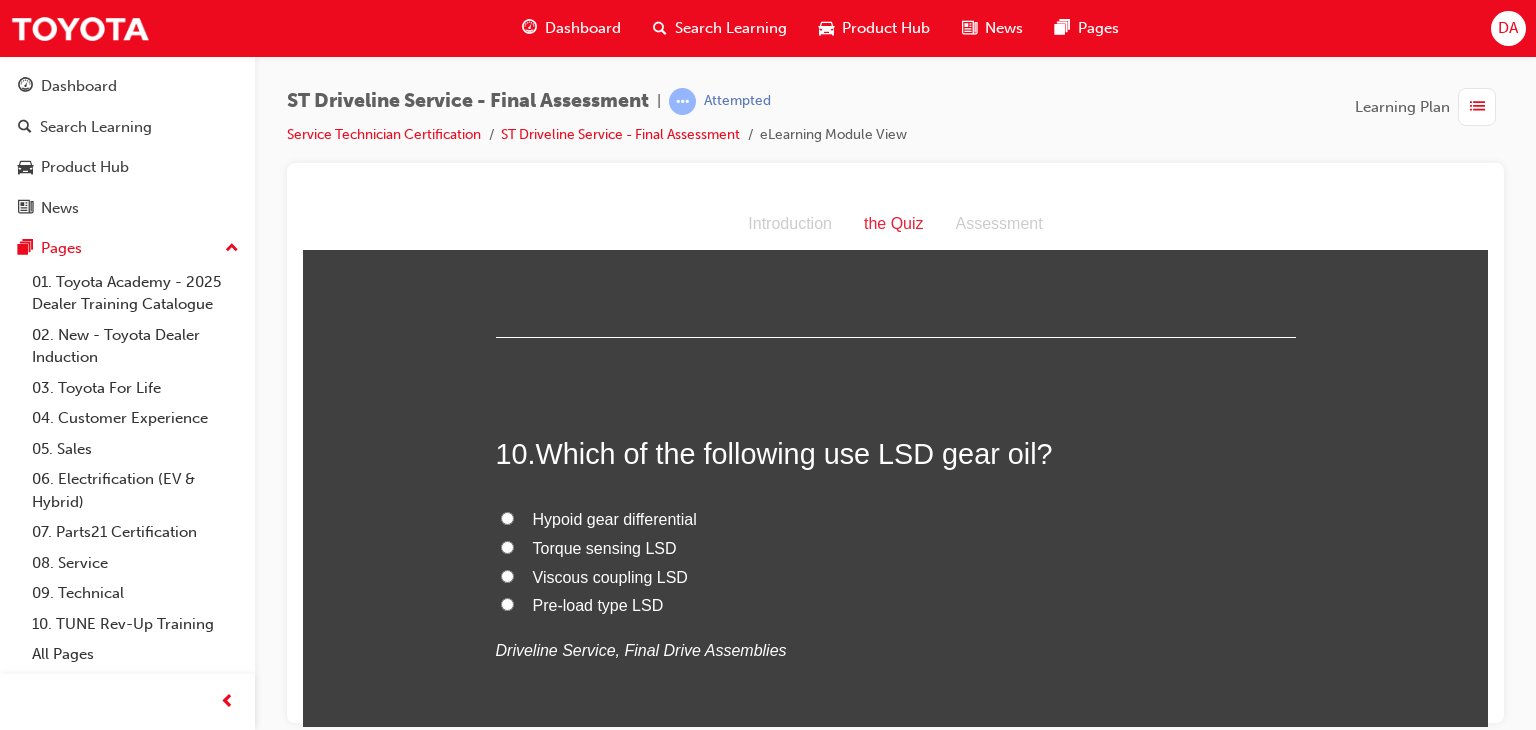 click on "Pre-load type LSD" at bounding box center (507, 603) 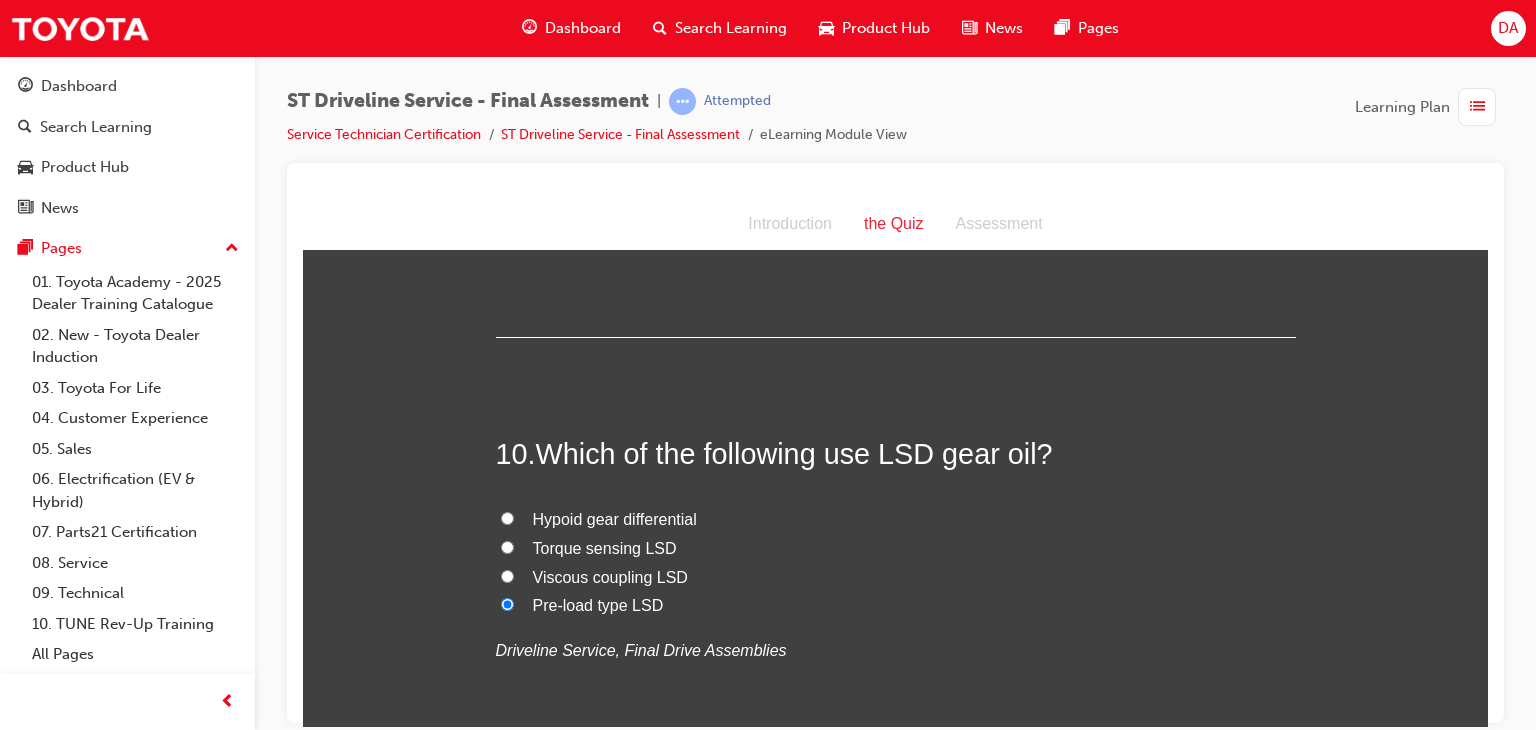 radio on "true" 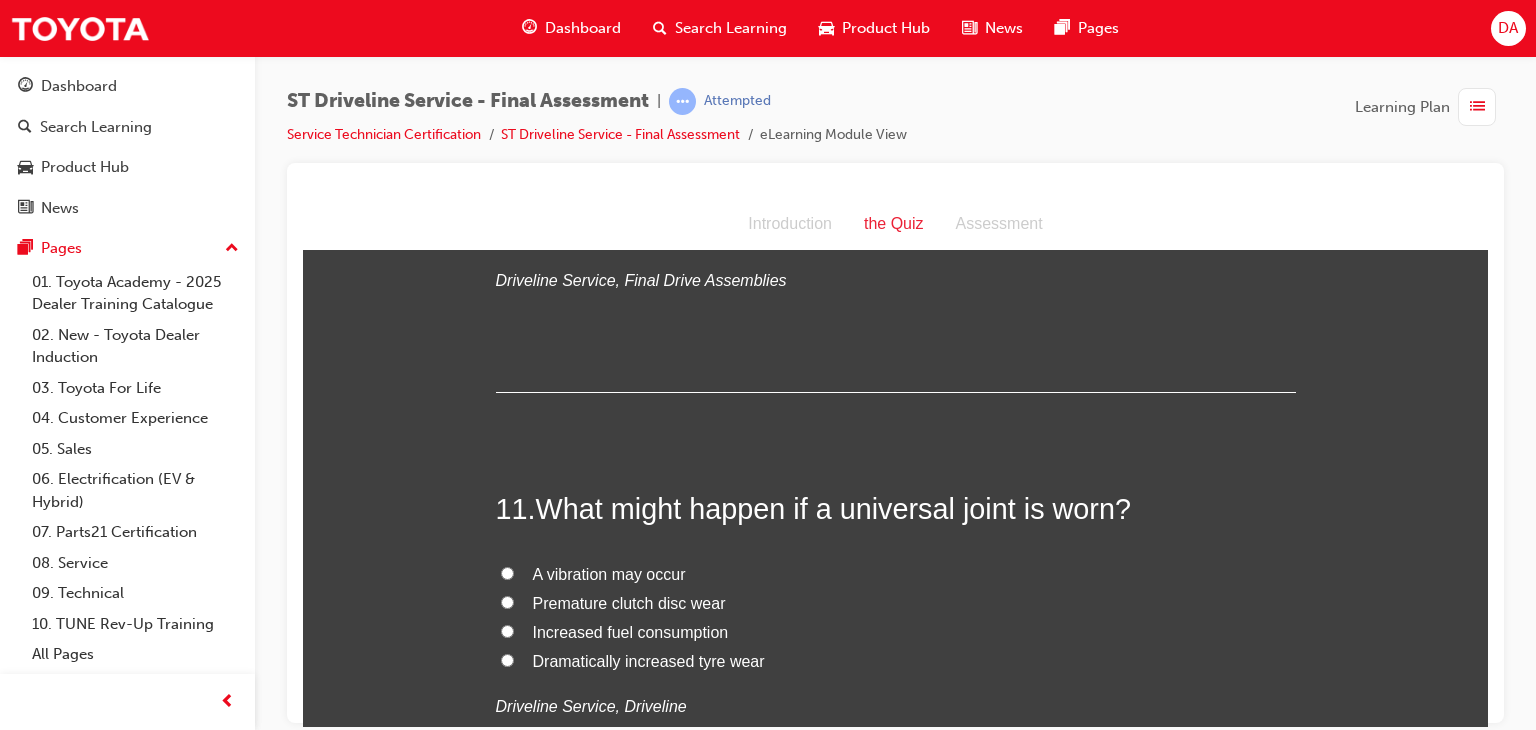 scroll, scrollTop: 4466, scrollLeft: 0, axis: vertical 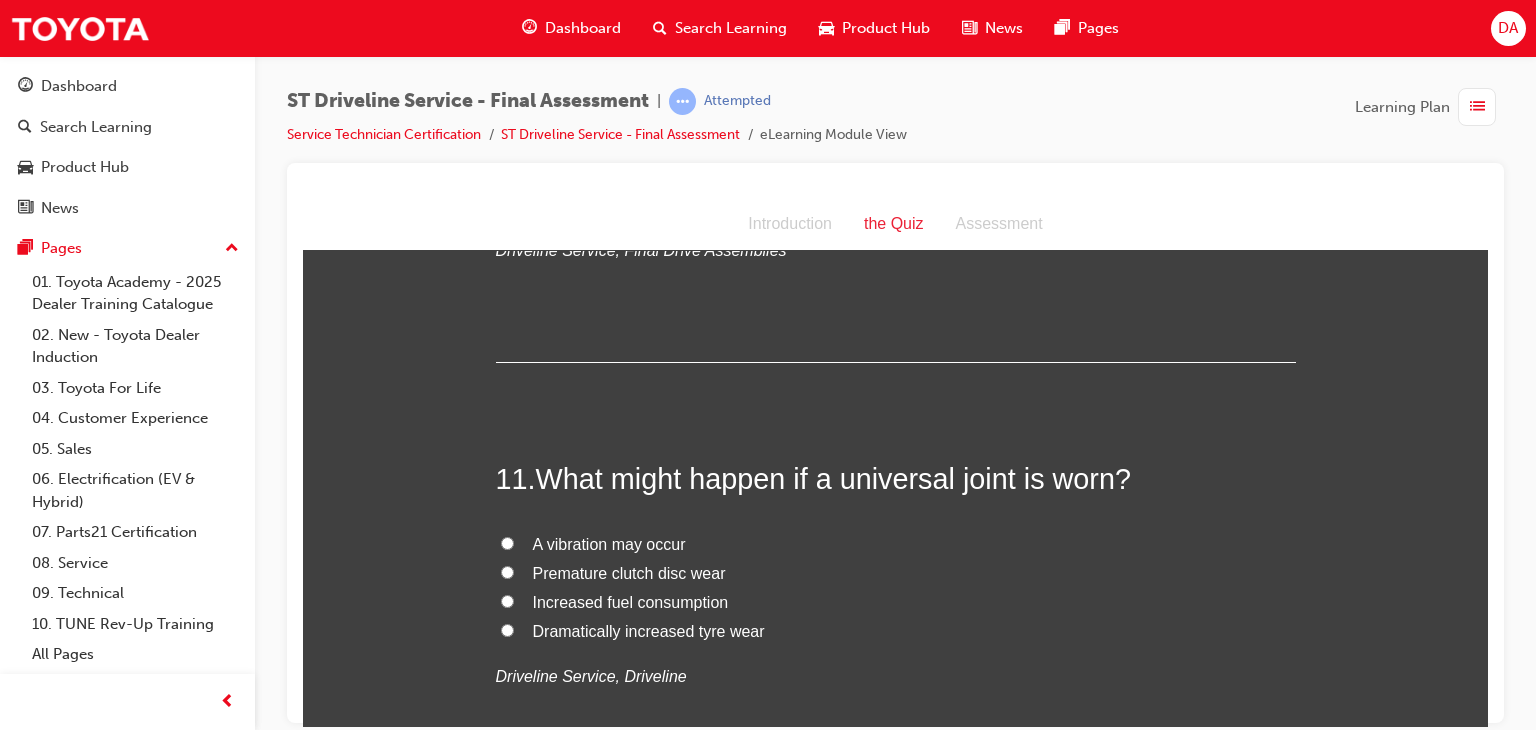 click on "A vibration may occur" at bounding box center (896, 544) 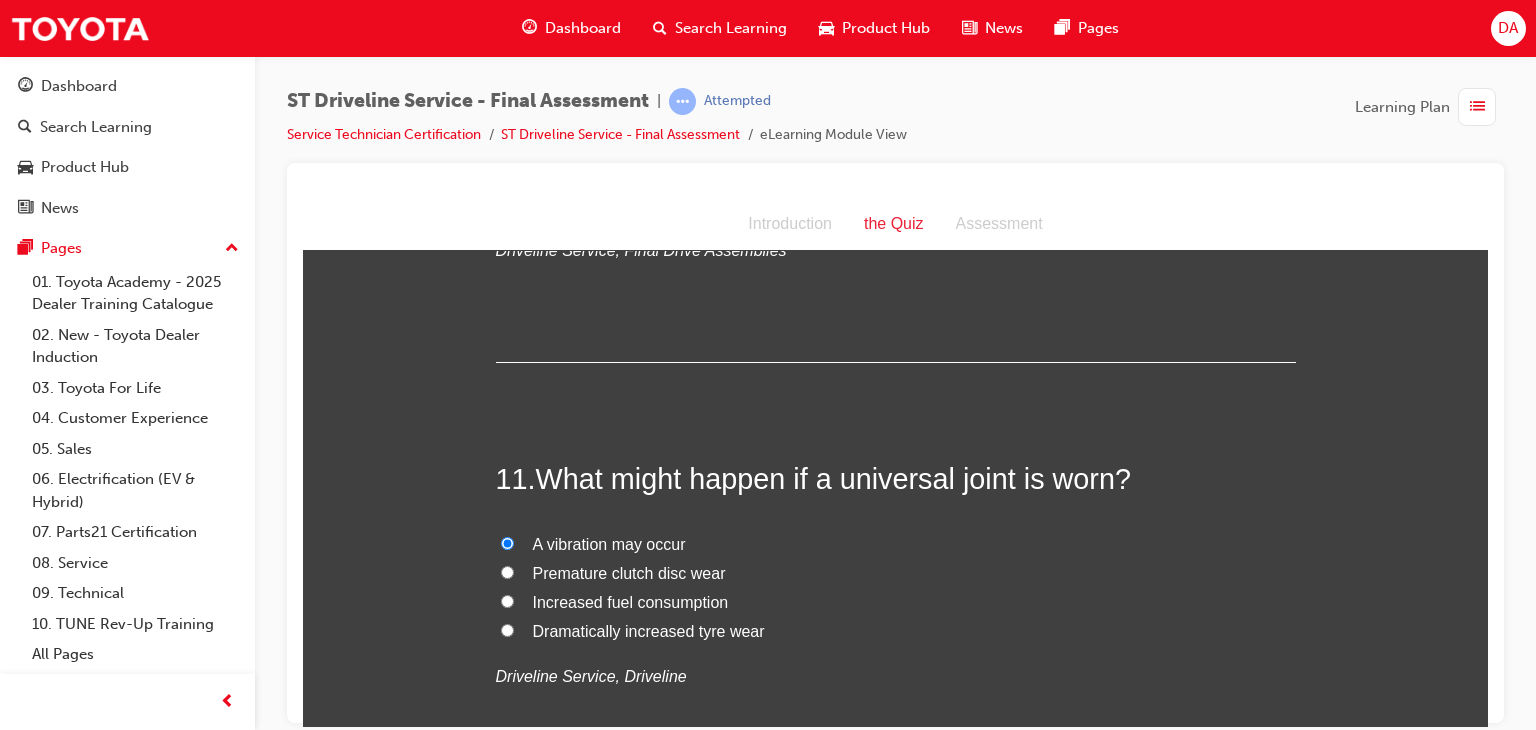 radio on "true" 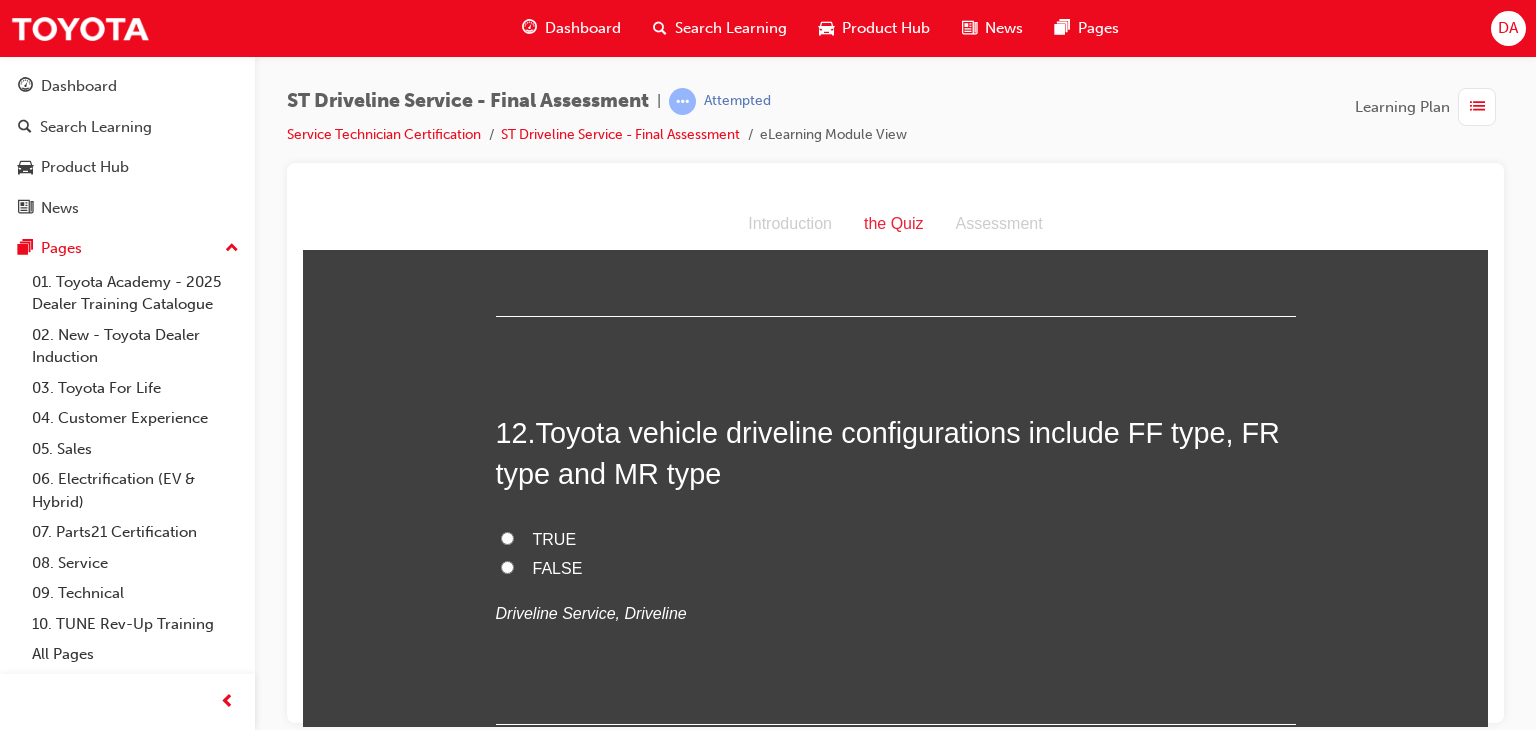 scroll, scrollTop: 4946, scrollLeft: 0, axis: vertical 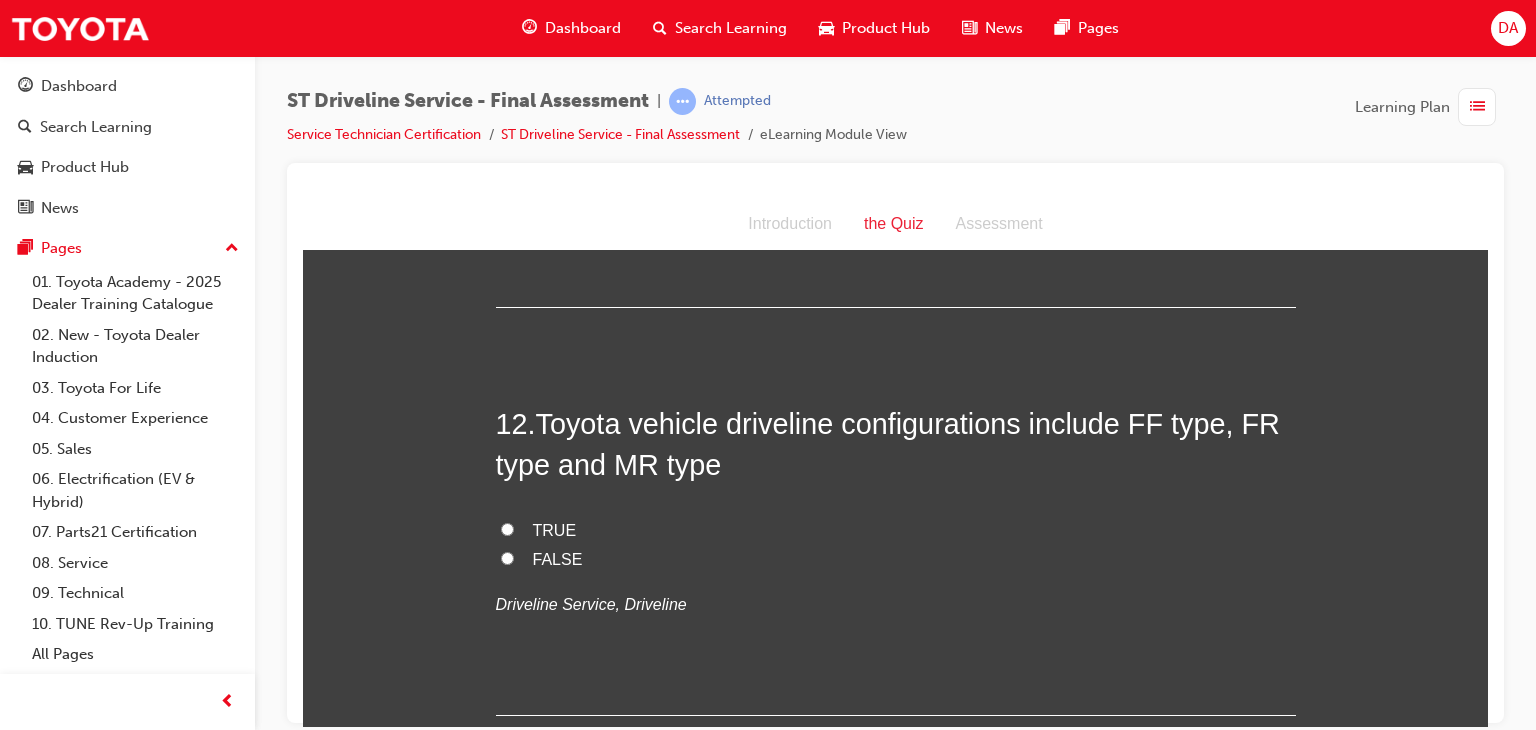 click on "TRUE" at bounding box center (896, 530) 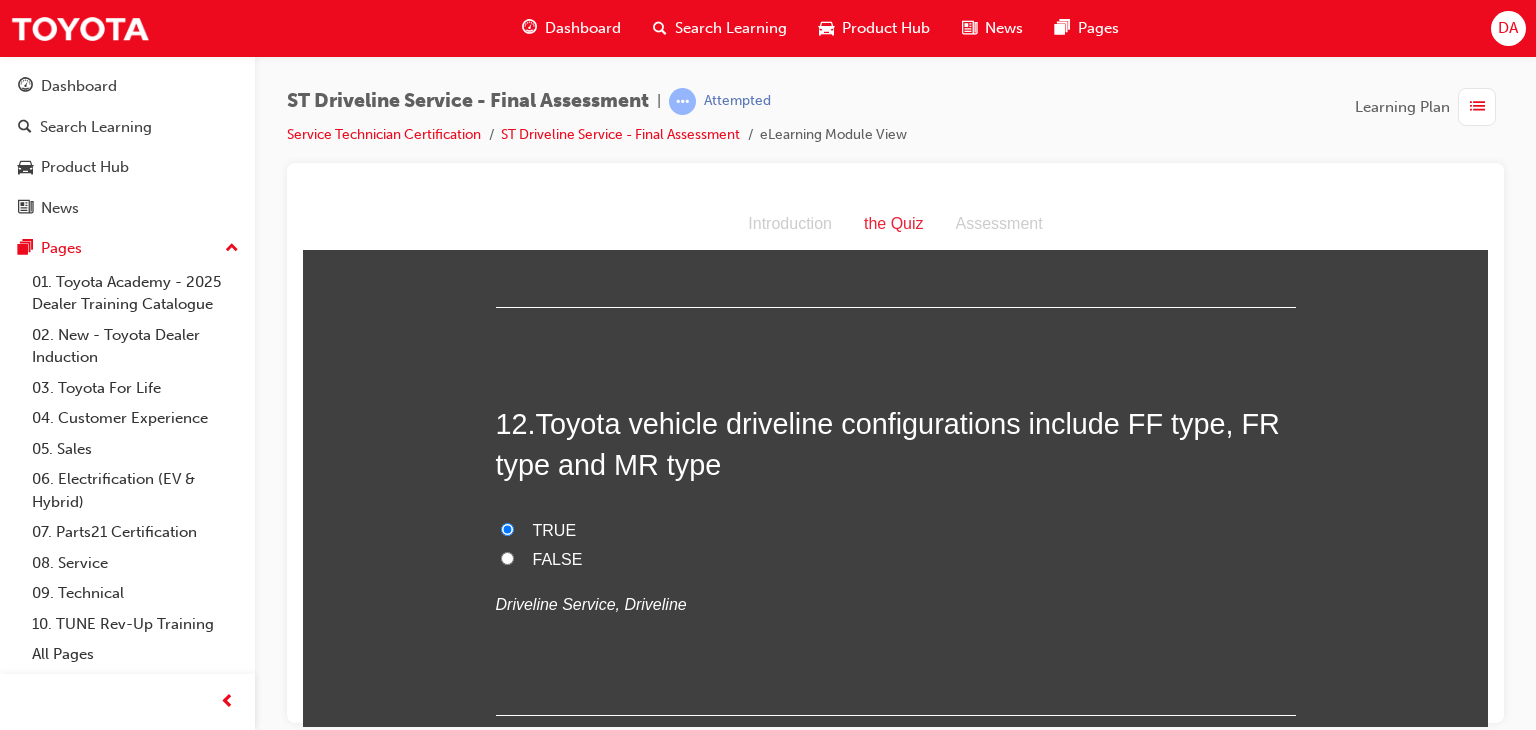 radio on "true" 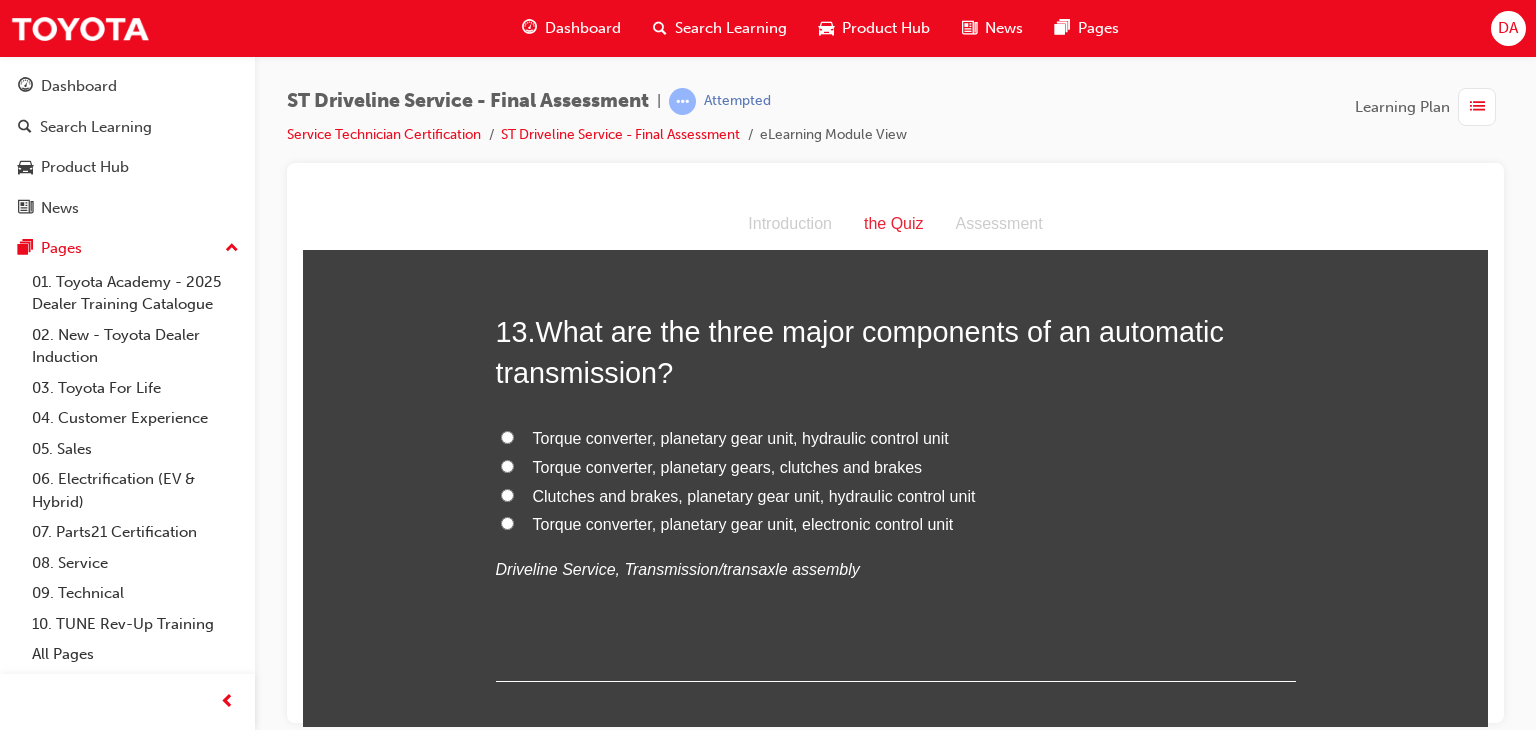 scroll, scrollTop: 5453, scrollLeft: 0, axis: vertical 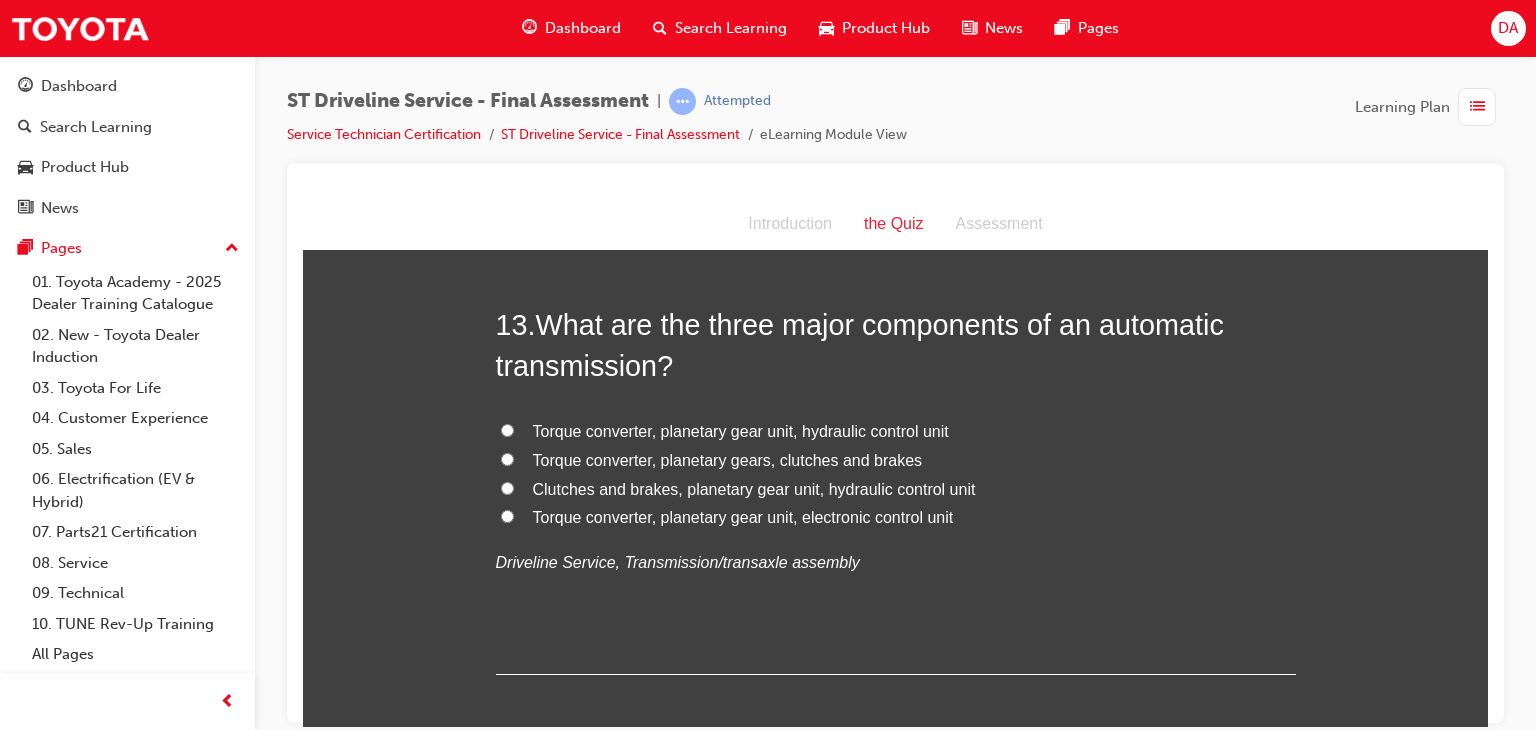 click on "Torque converter, planetary gears, clutches and brakes" at bounding box center (896, 460) 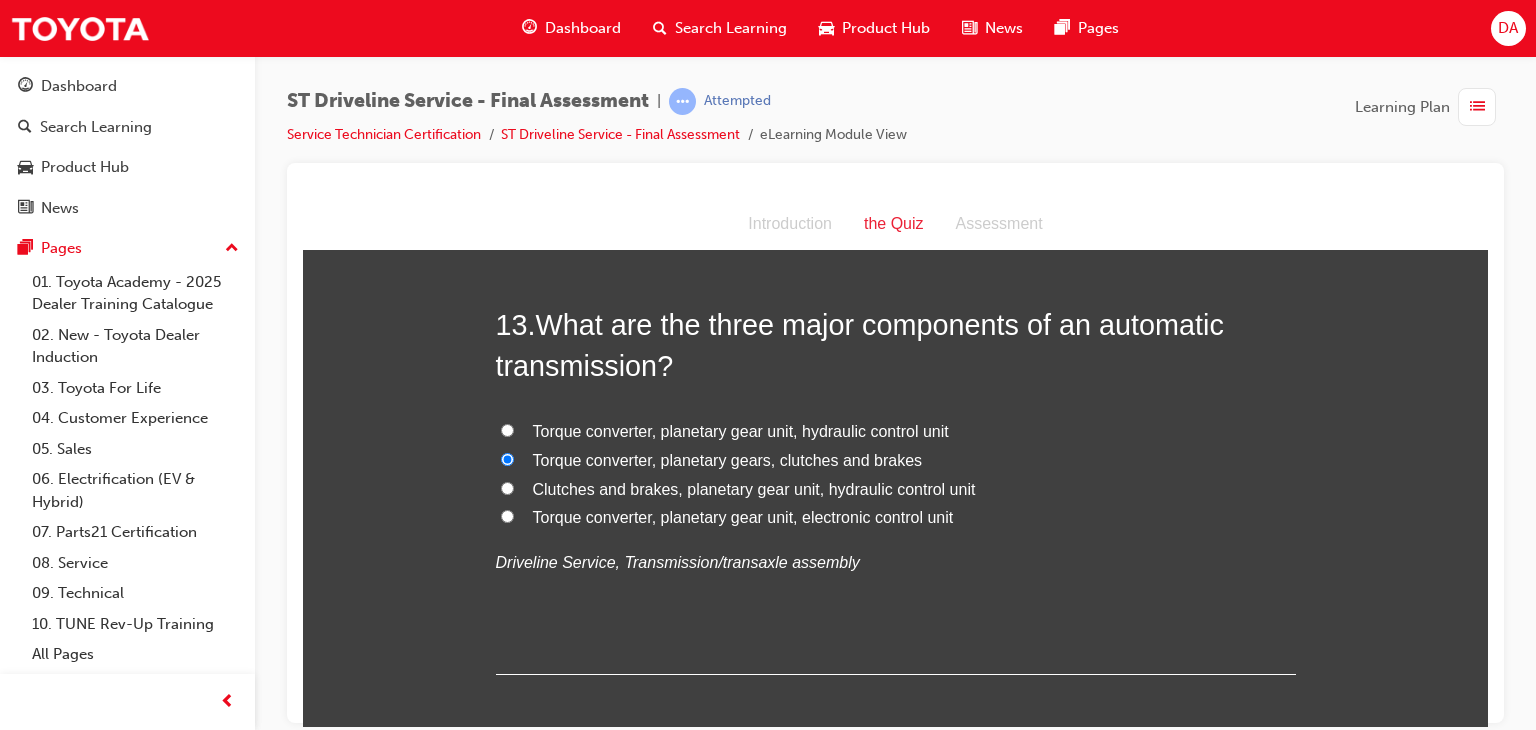radio on "true" 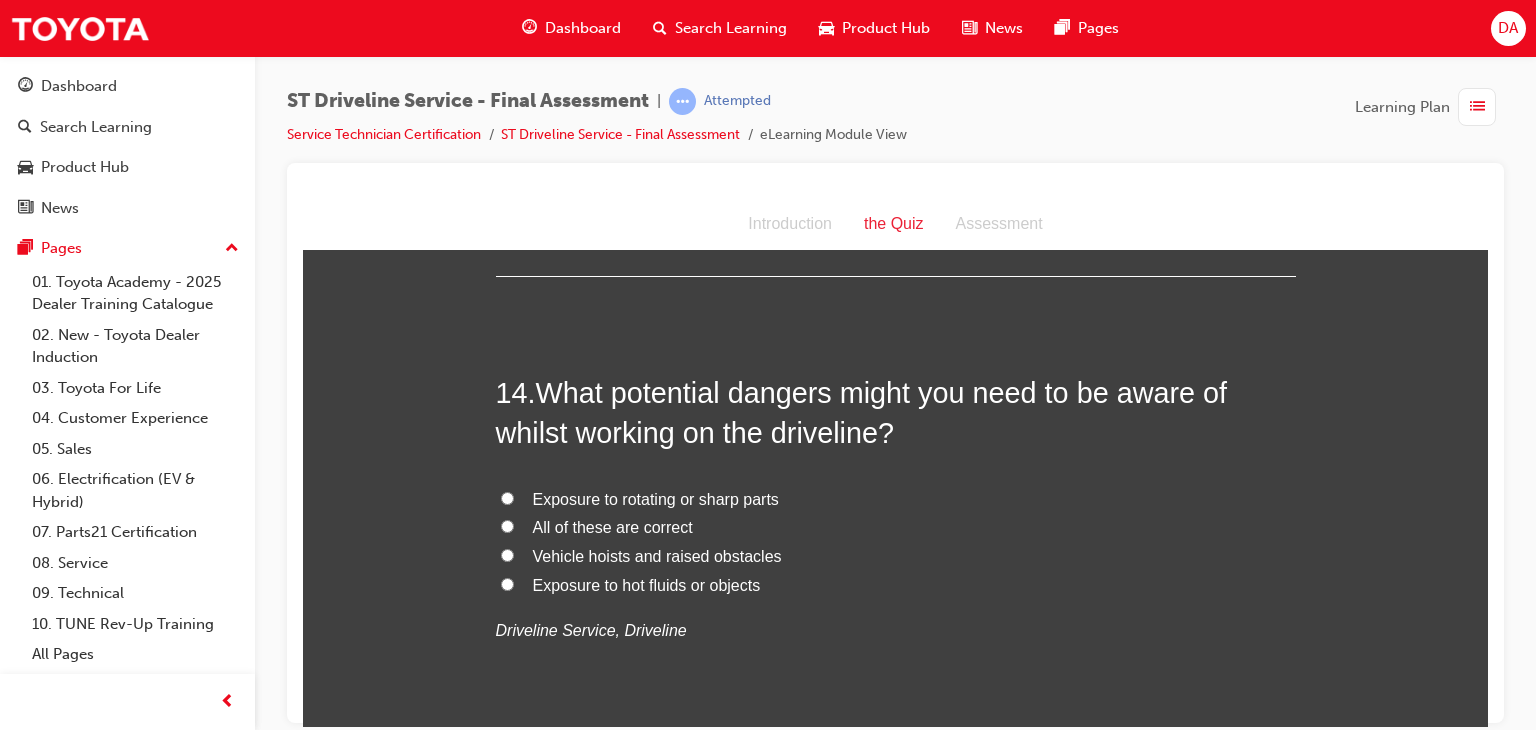 scroll, scrollTop: 5853, scrollLeft: 0, axis: vertical 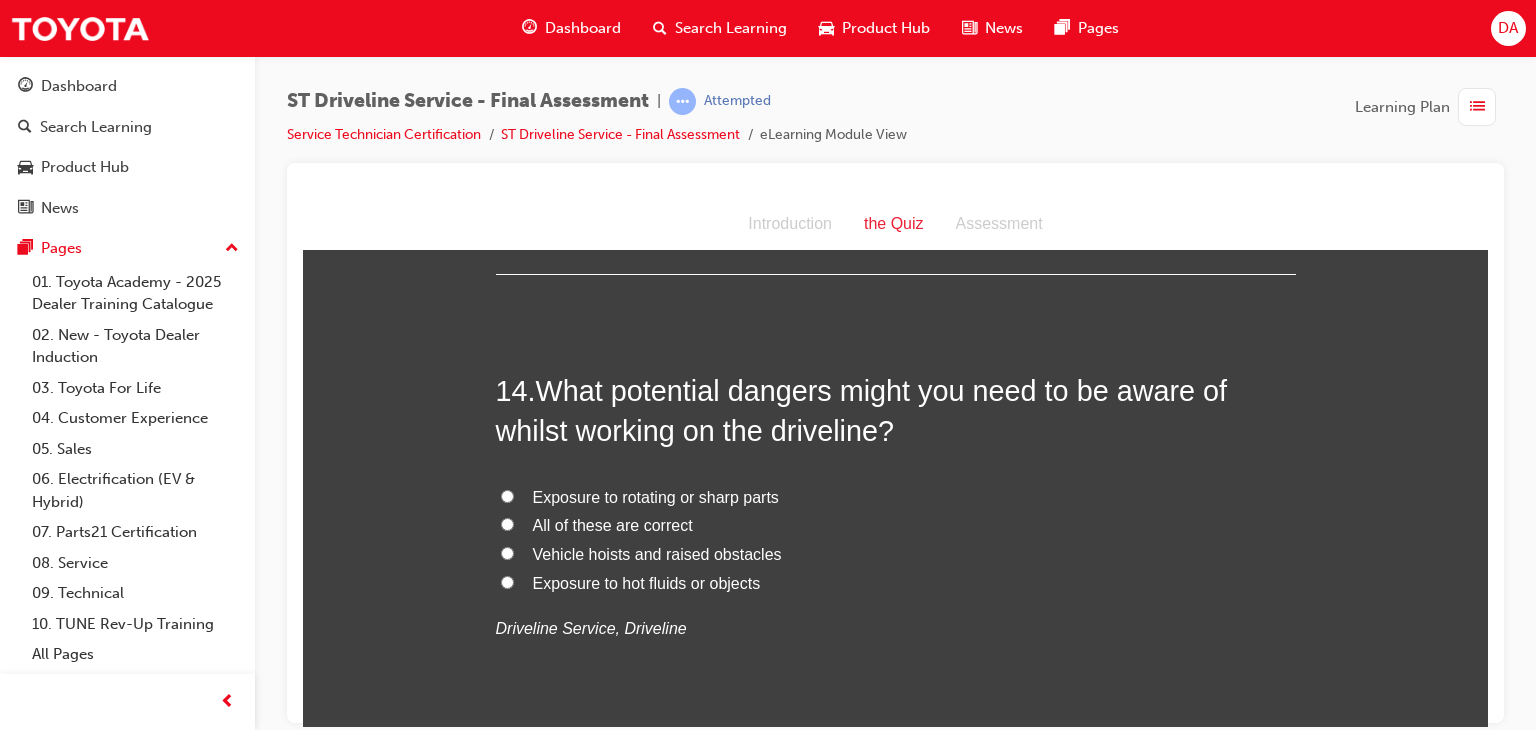click on "All of these are correct" at bounding box center (507, 523) 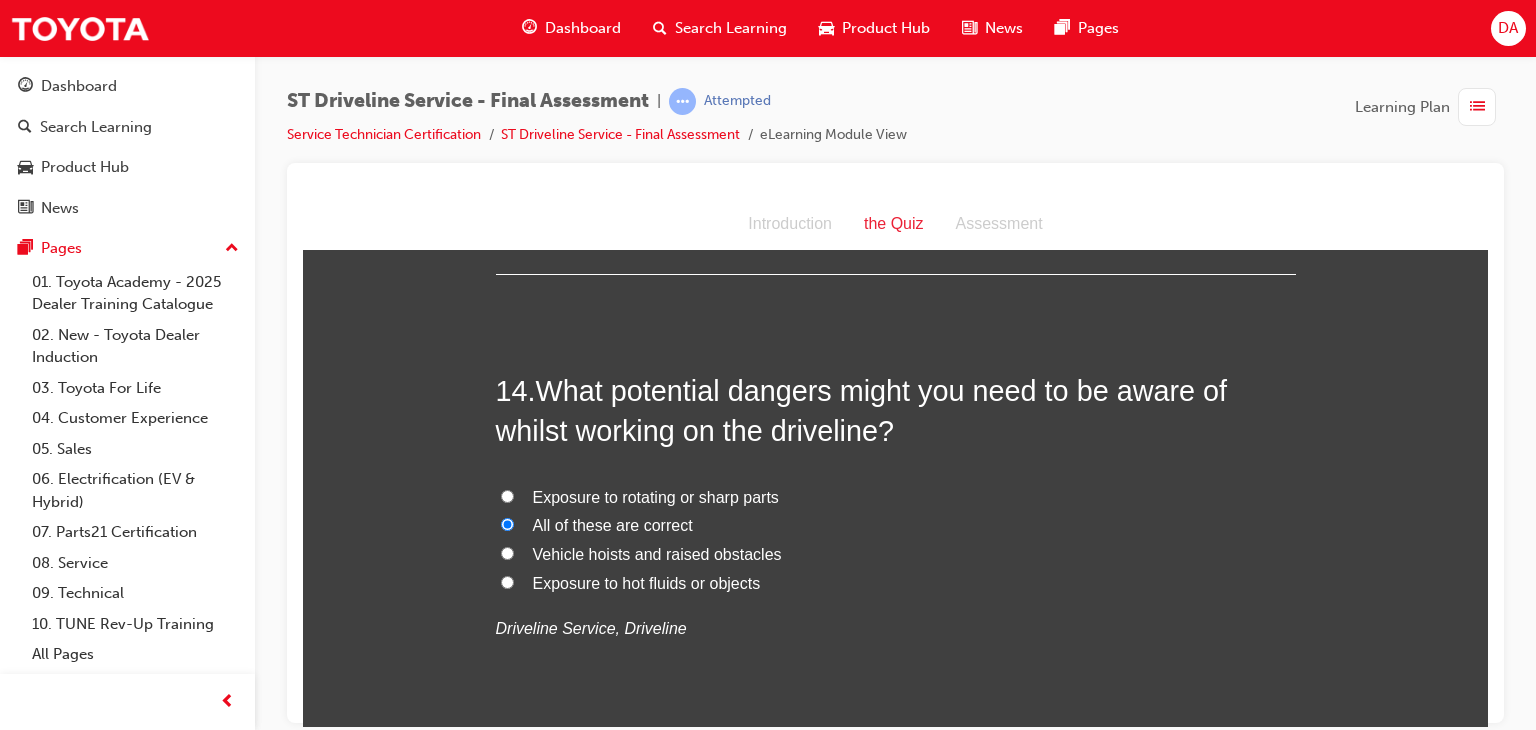 radio on "true" 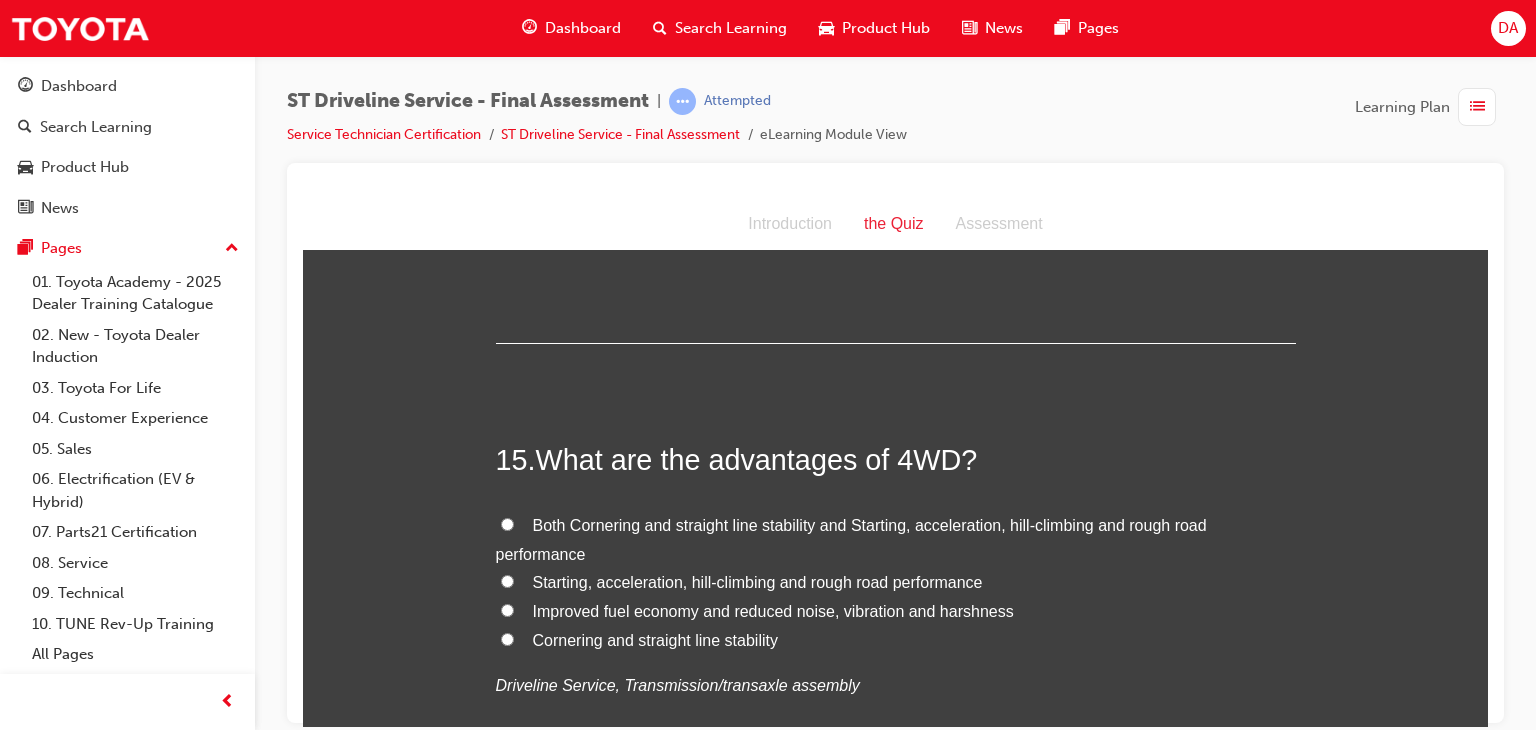 scroll, scrollTop: 6293, scrollLeft: 0, axis: vertical 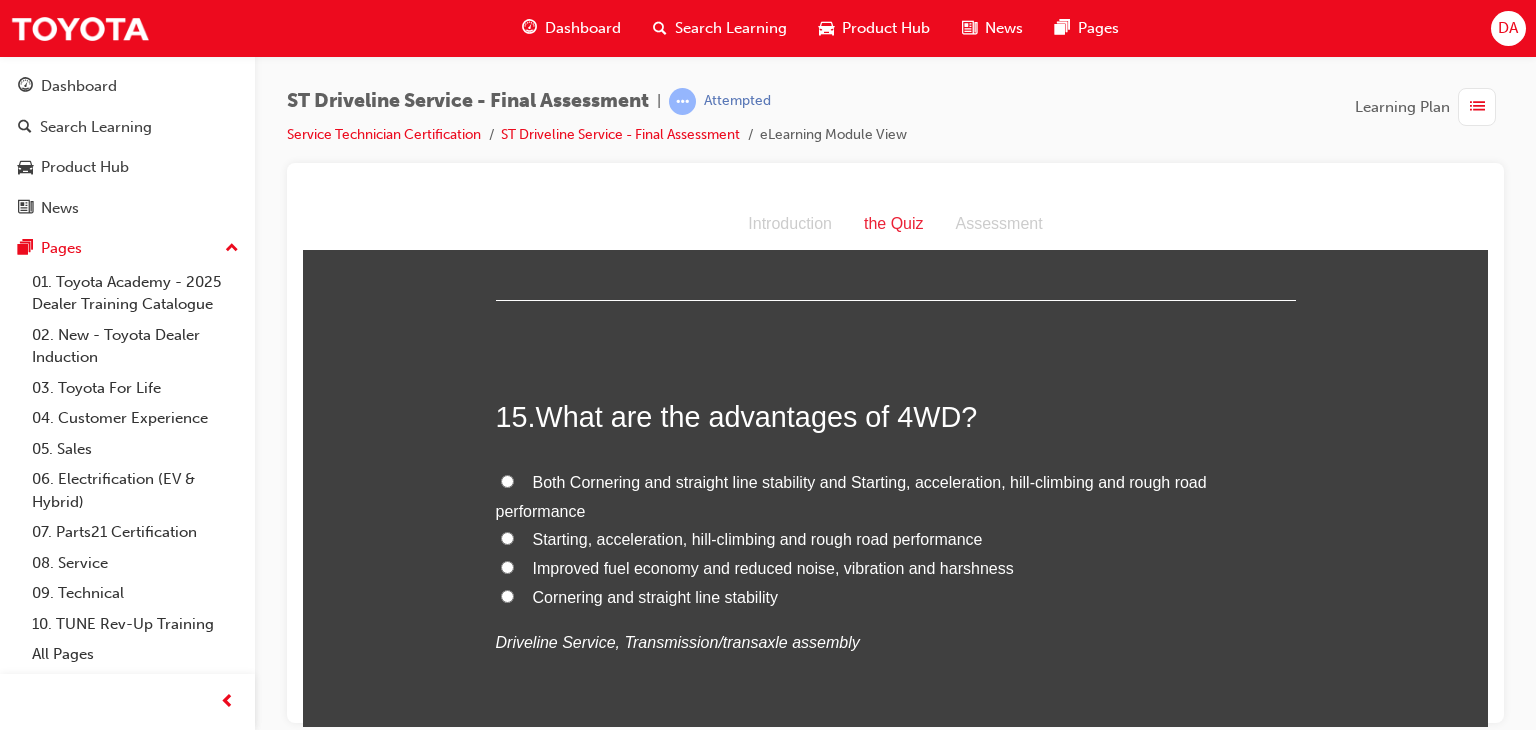 click on "Both Cornering and straight line stability and Starting, acceleration, hill-climbing and rough road performance" at bounding box center (507, 480) 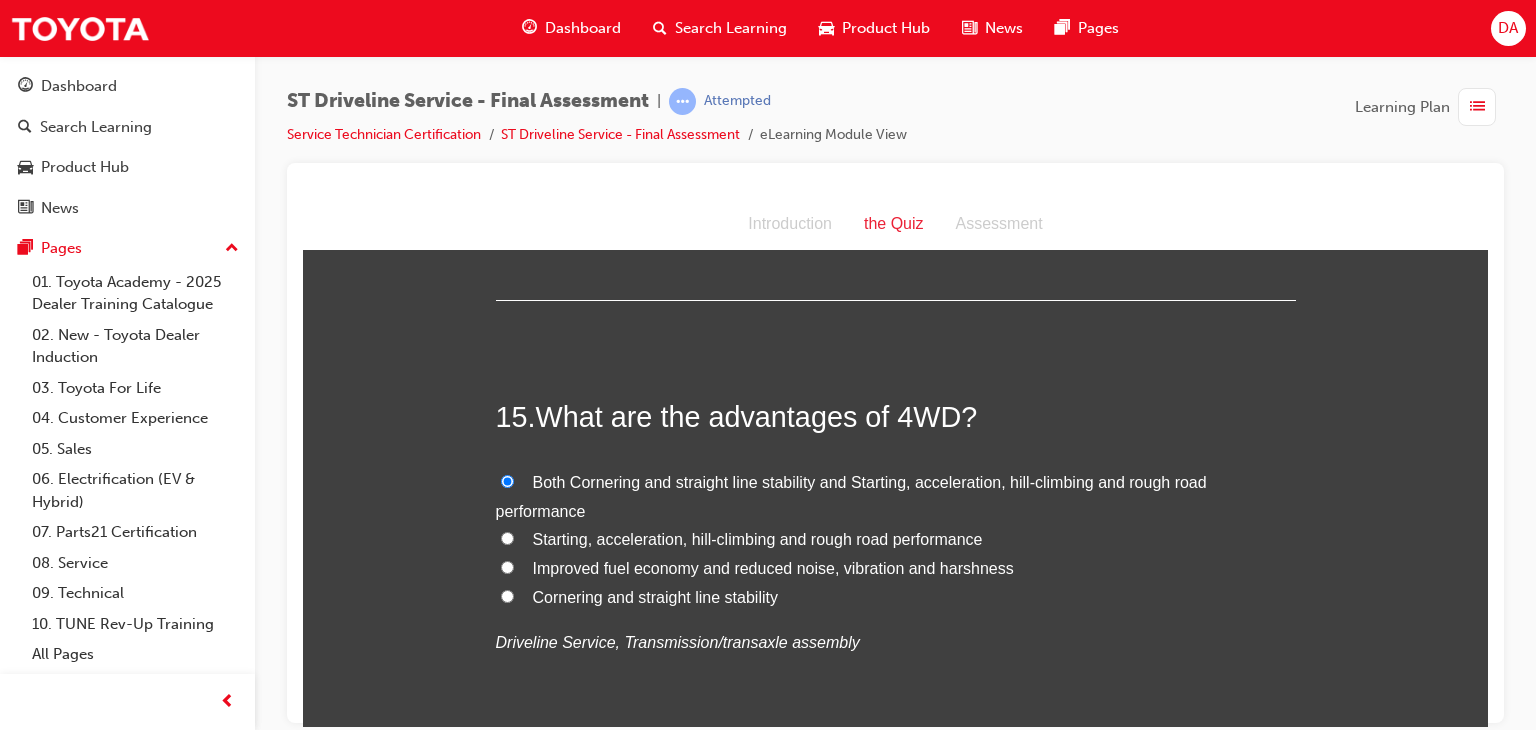 radio on "true" 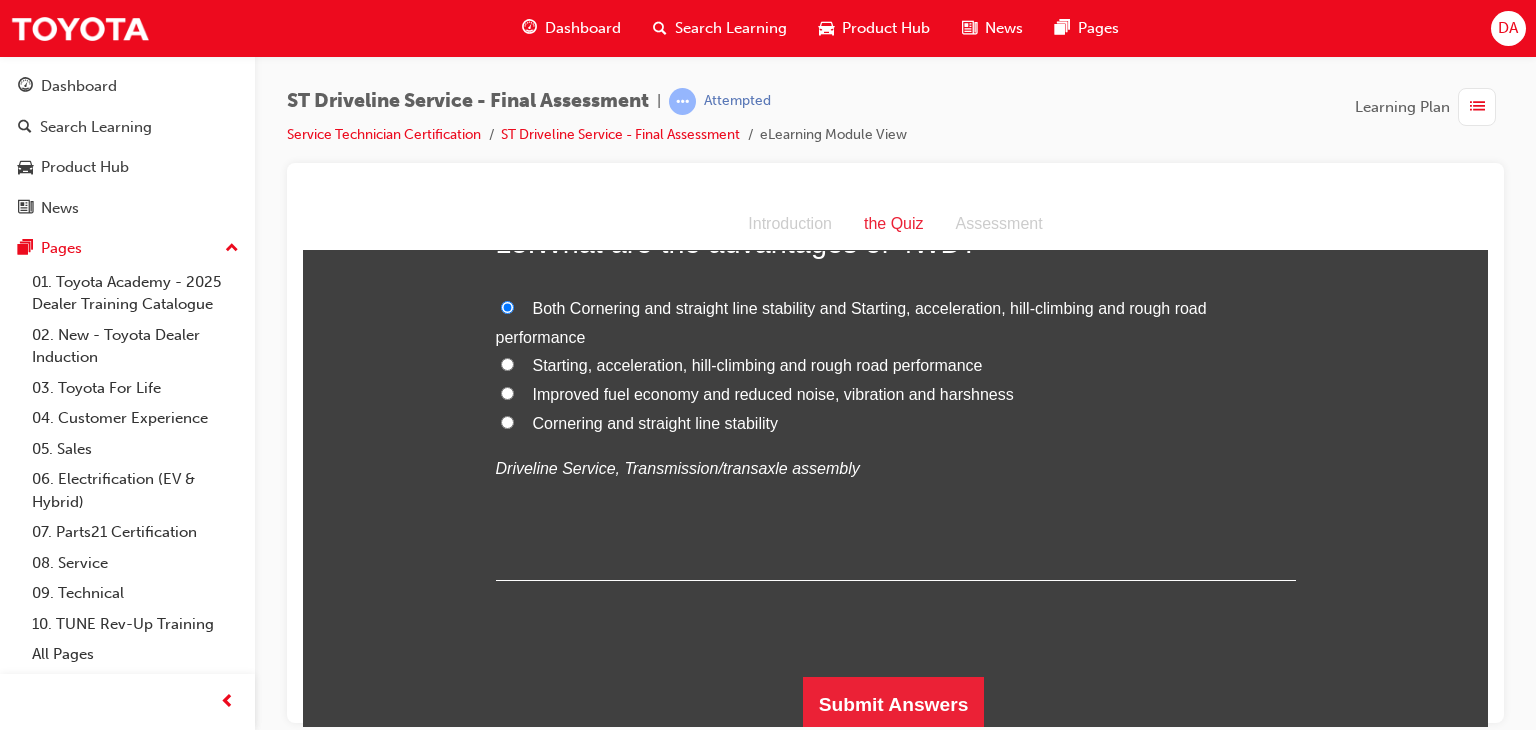 scroll, scrollTop: 6468, scrollLeft: 0, axis: vertical 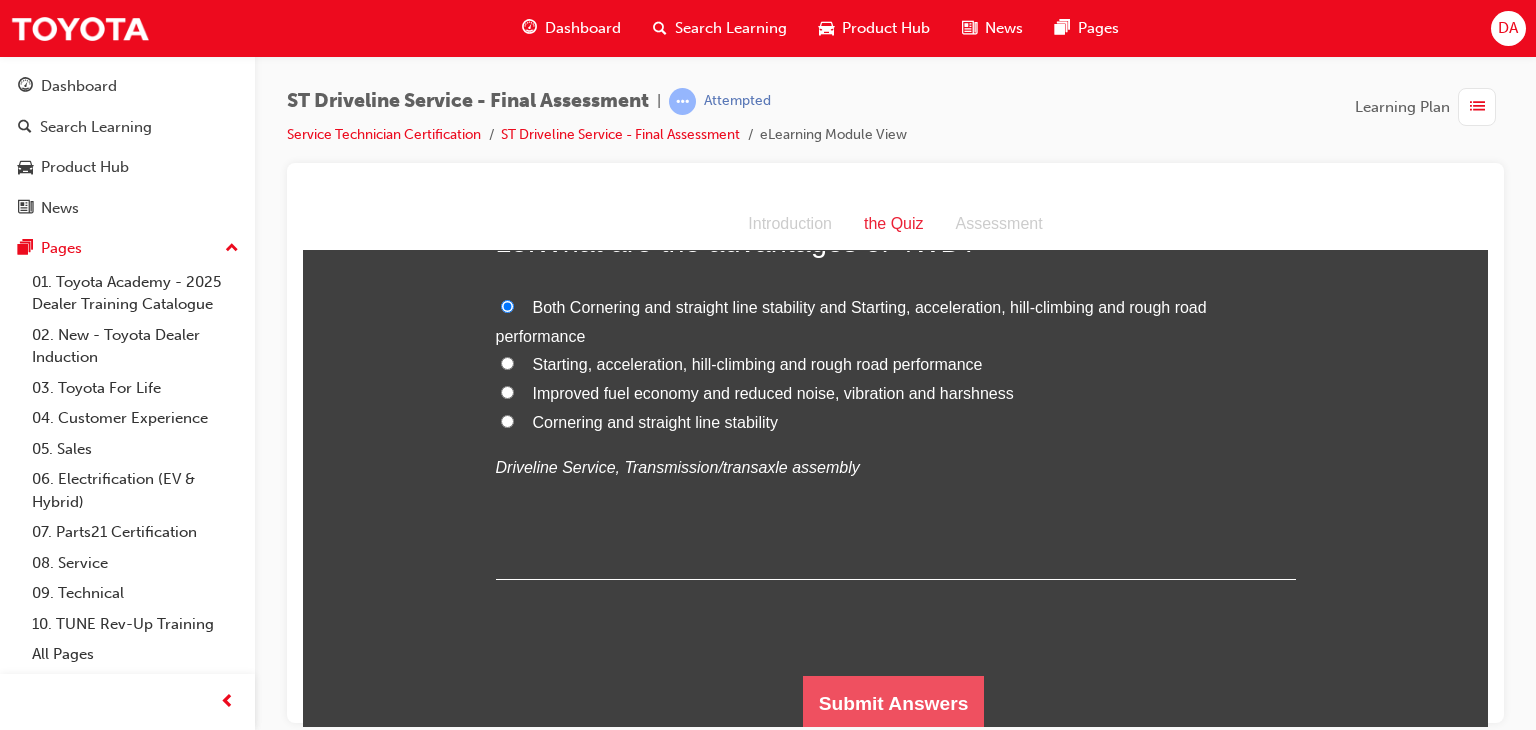 click on "Submit Answers" at bounding box center [894, 703] 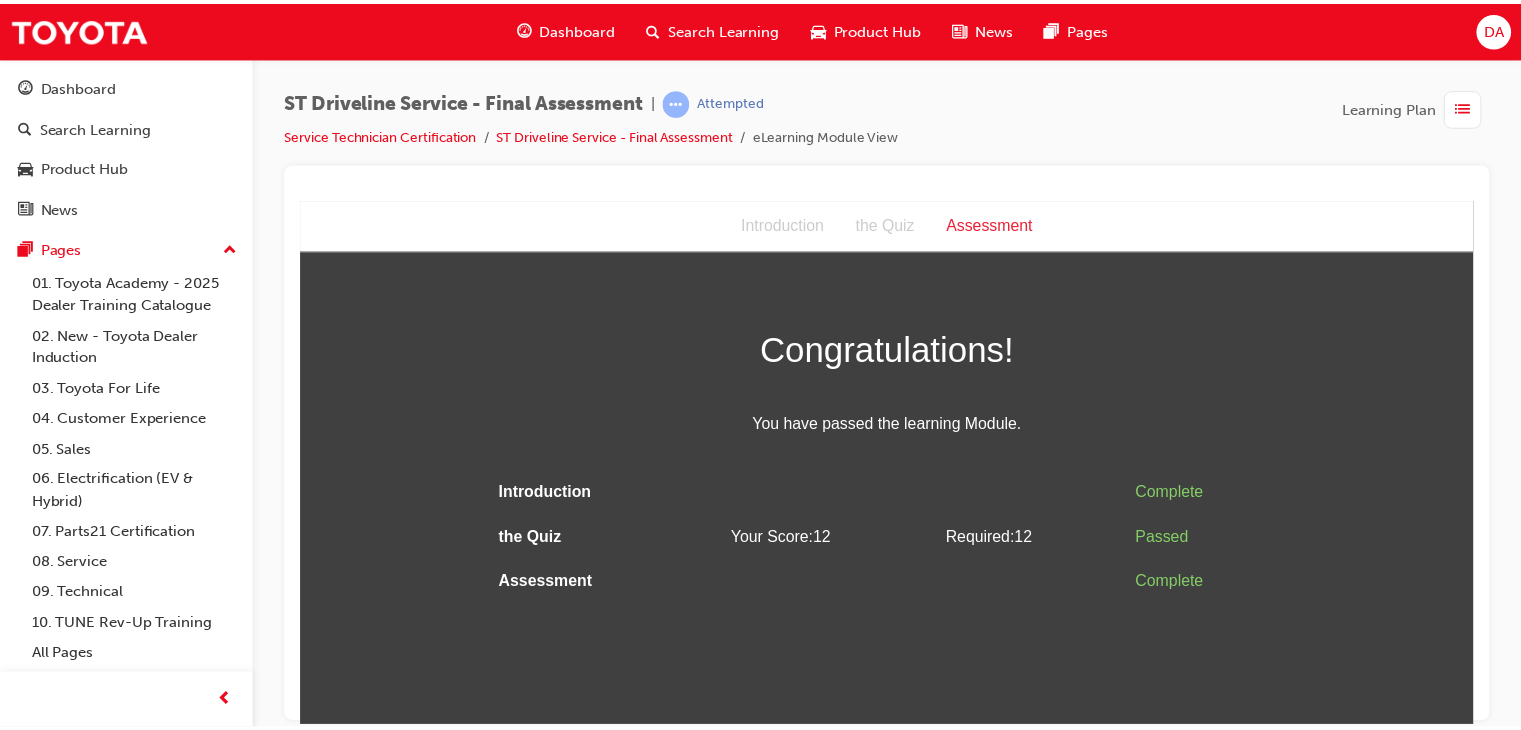 scroll, scrollTop: 0, scrollLeft: 0, axis: both 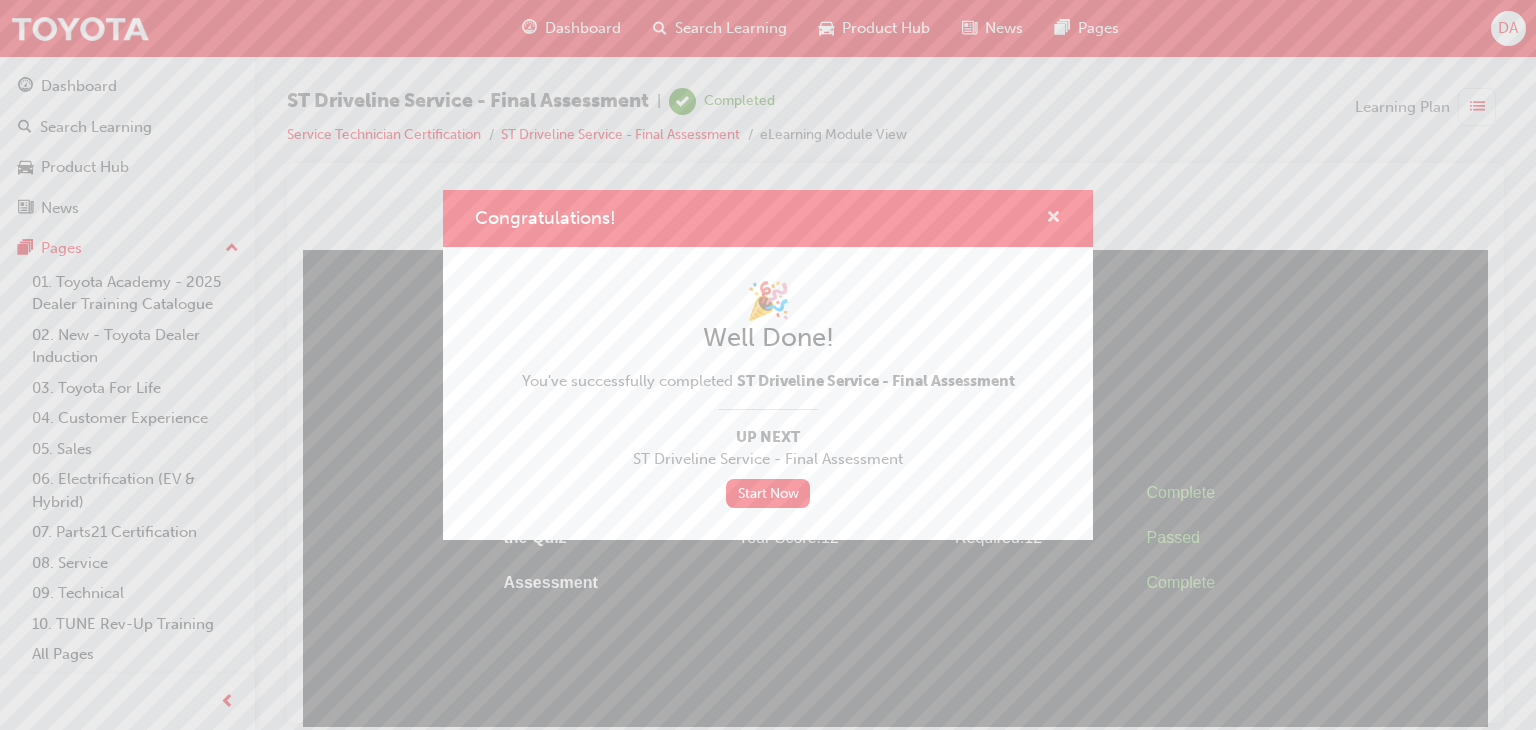 click at bounding box center [1053, 218] 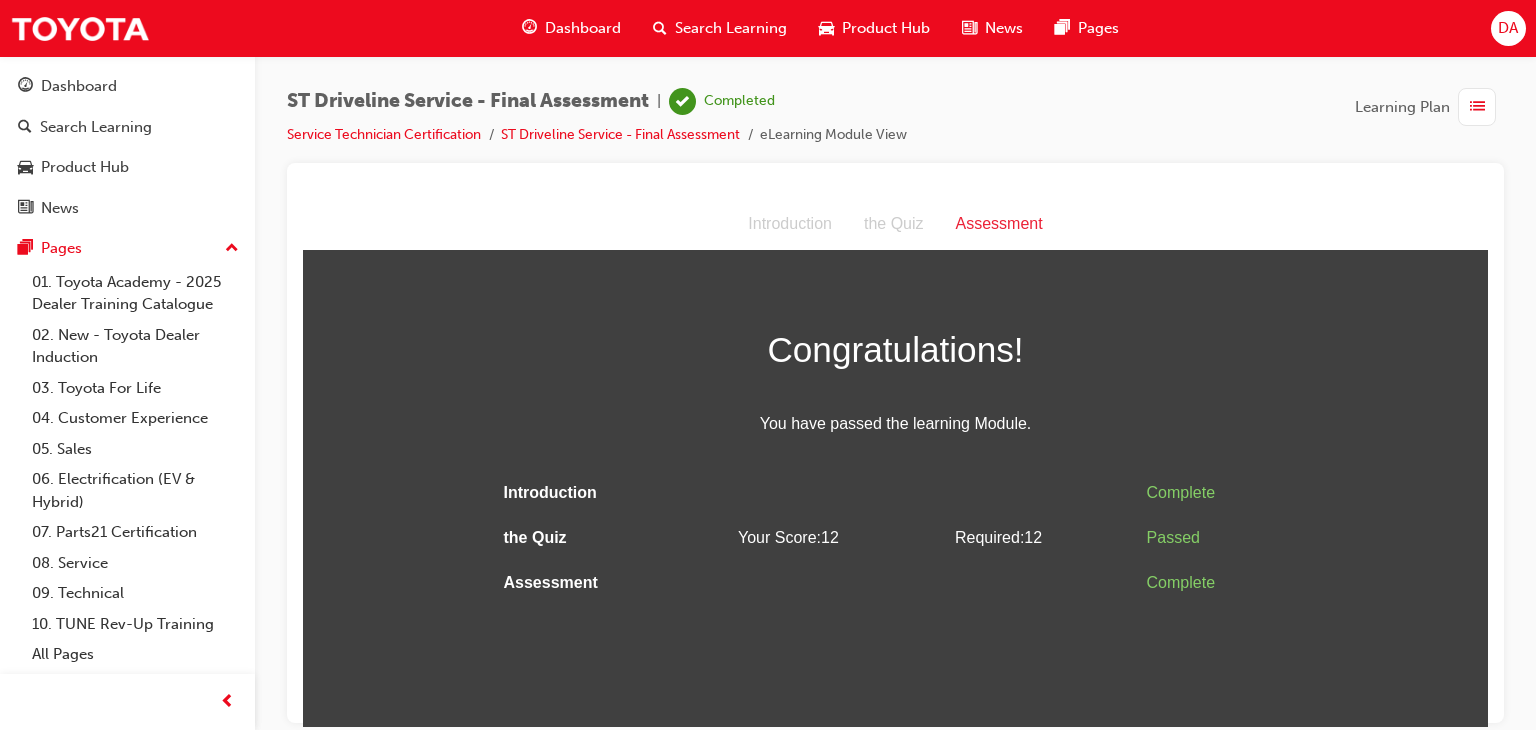 click on "Dashboard" at bounding box center (583, 28) 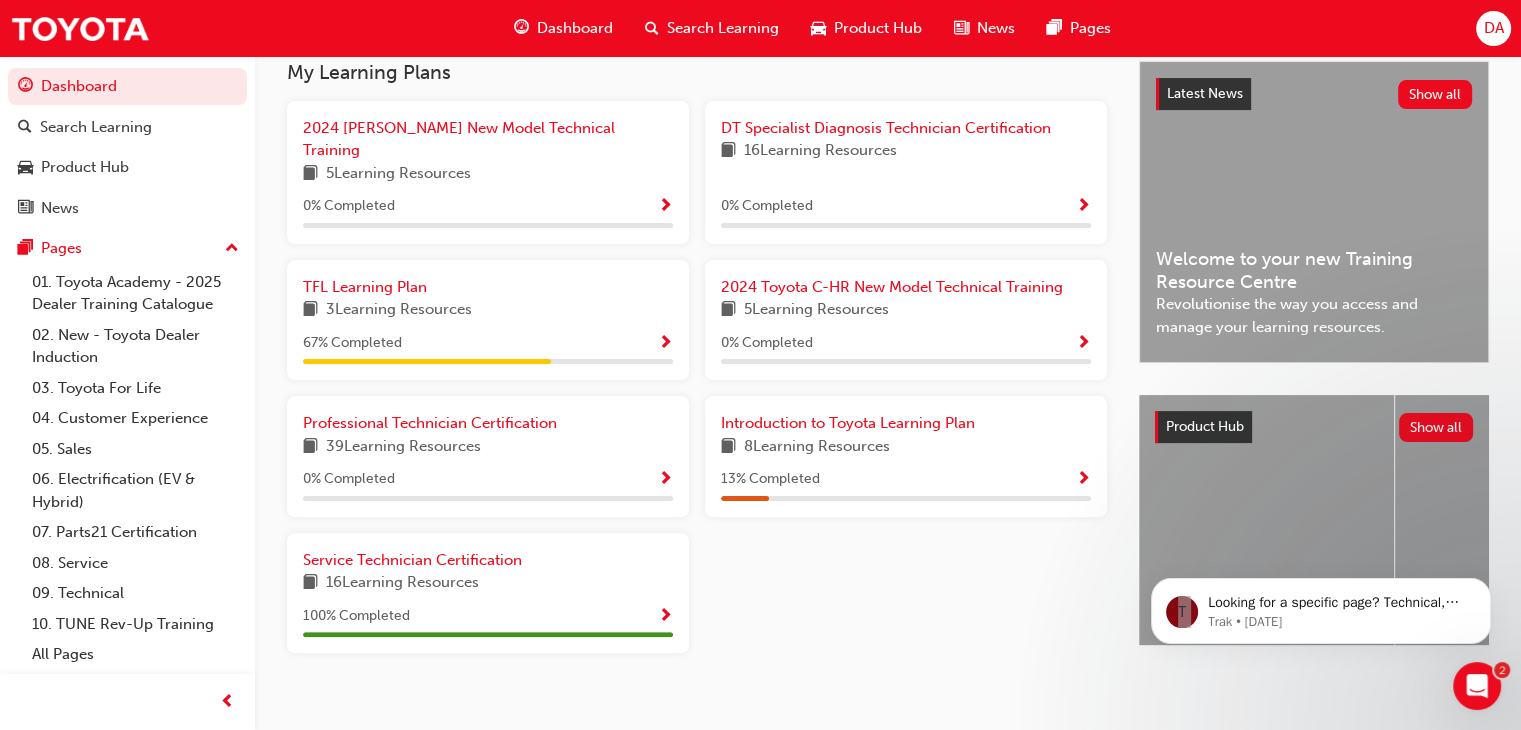 scroll, scrollTop: 464, scrollLeft: 0, axis: vertical 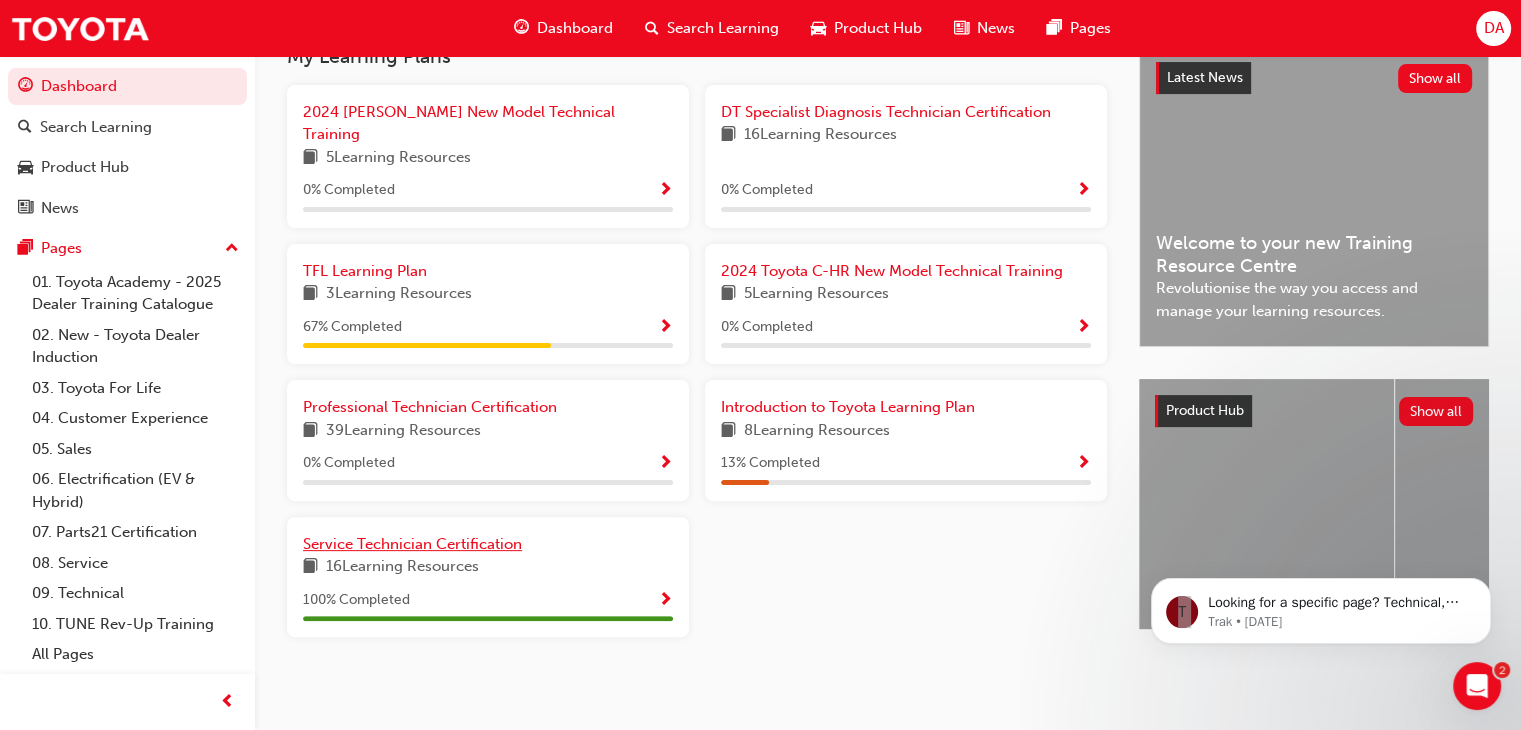 click on "Service Technician Certification" at bounding box center (412, 544) 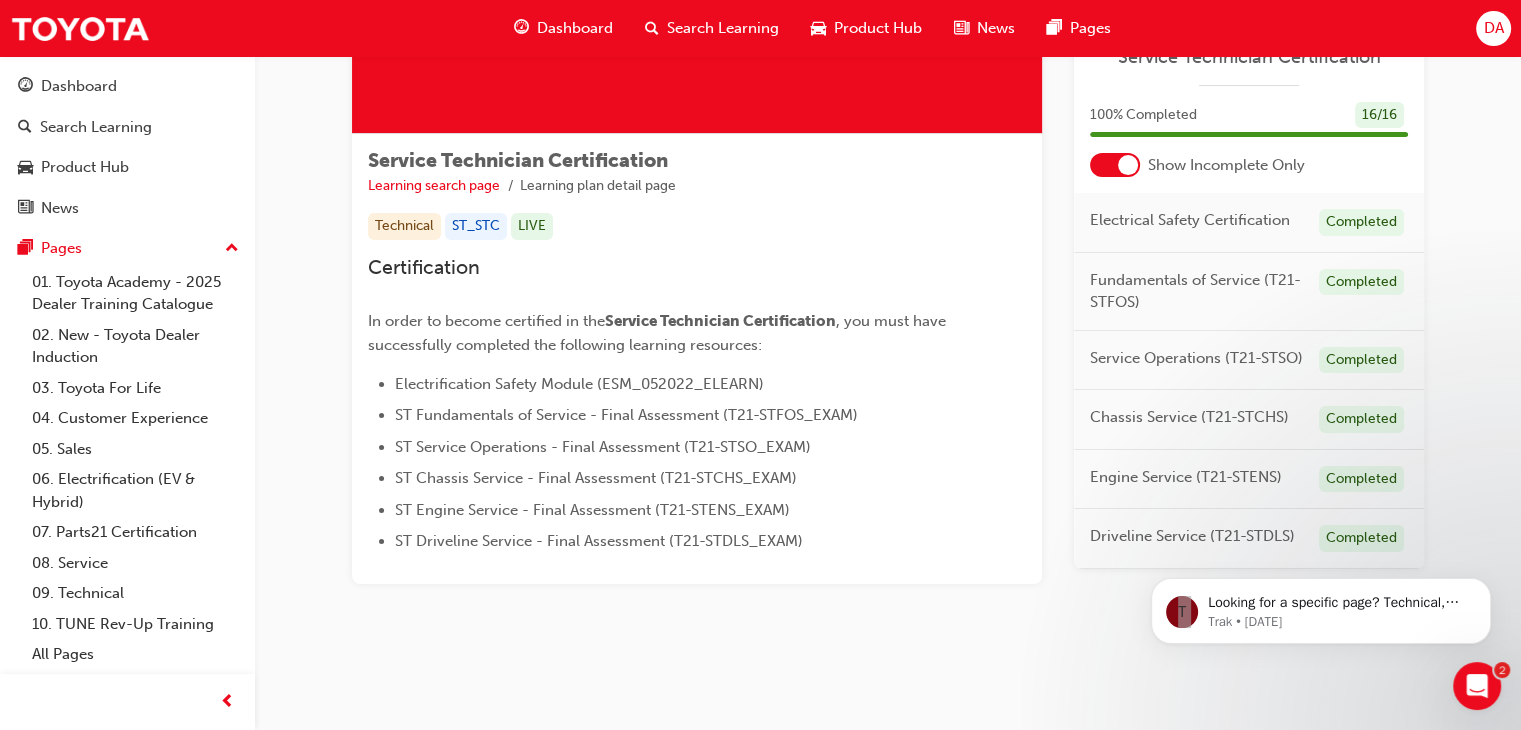 scroll, scrollTop: 270, scrollLeft: 0, axis: vertical 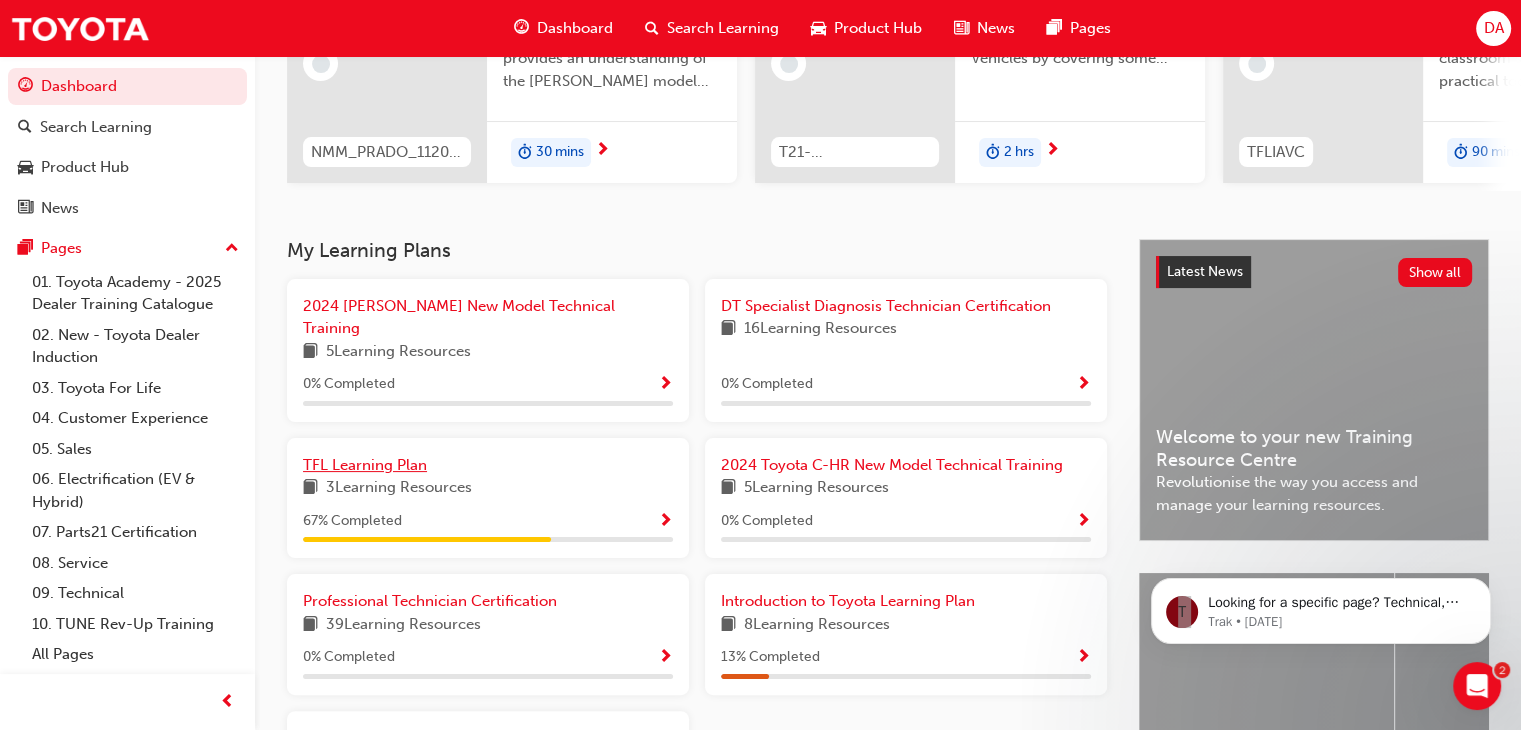 click on "TFL Learning Plan" at bounding box center (365, 465) 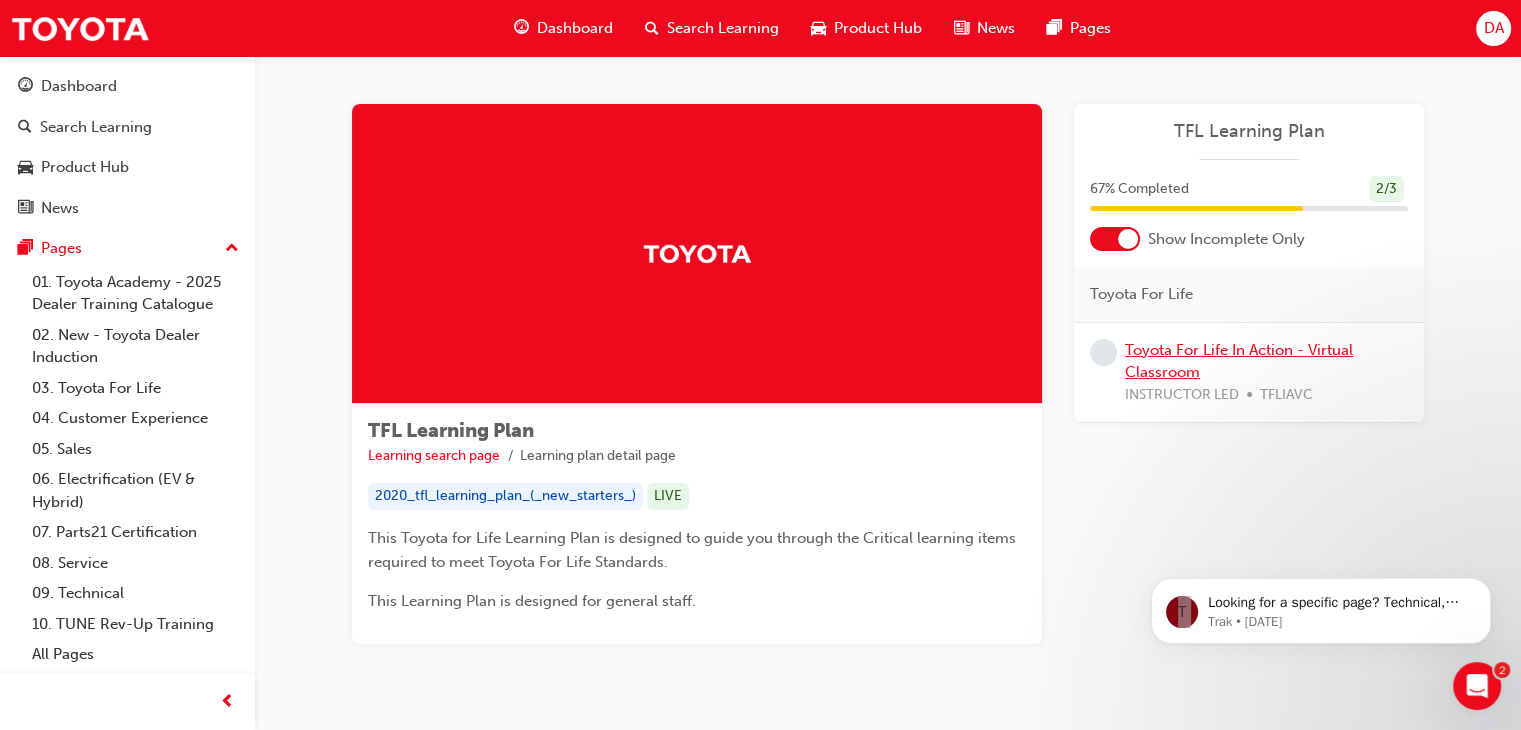 click on "Toyota For Life In Action - Virtual Classroom" at bounding box center [1239, 361] 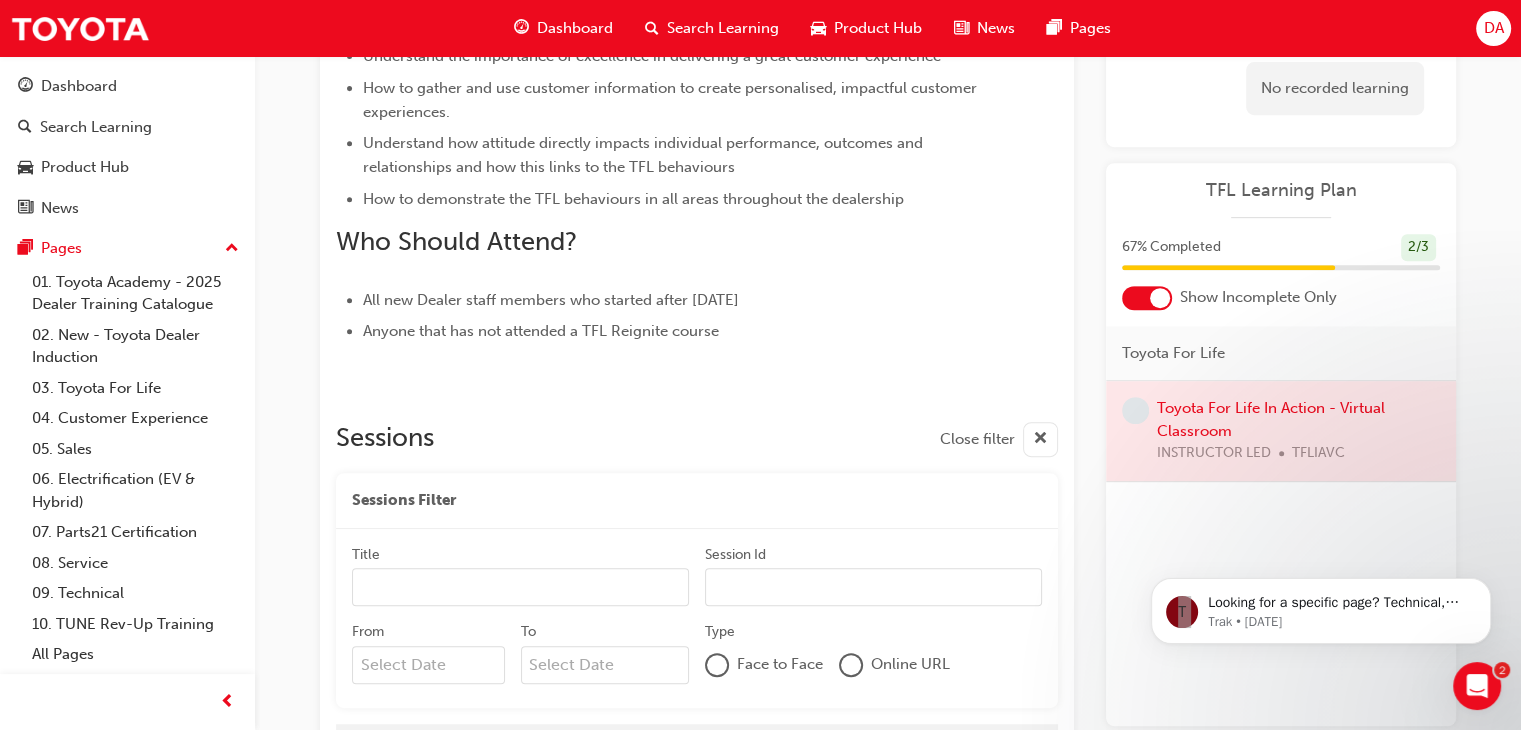 scroll, scrollTop: 1015, scrollLeft: 0, axis: vertical 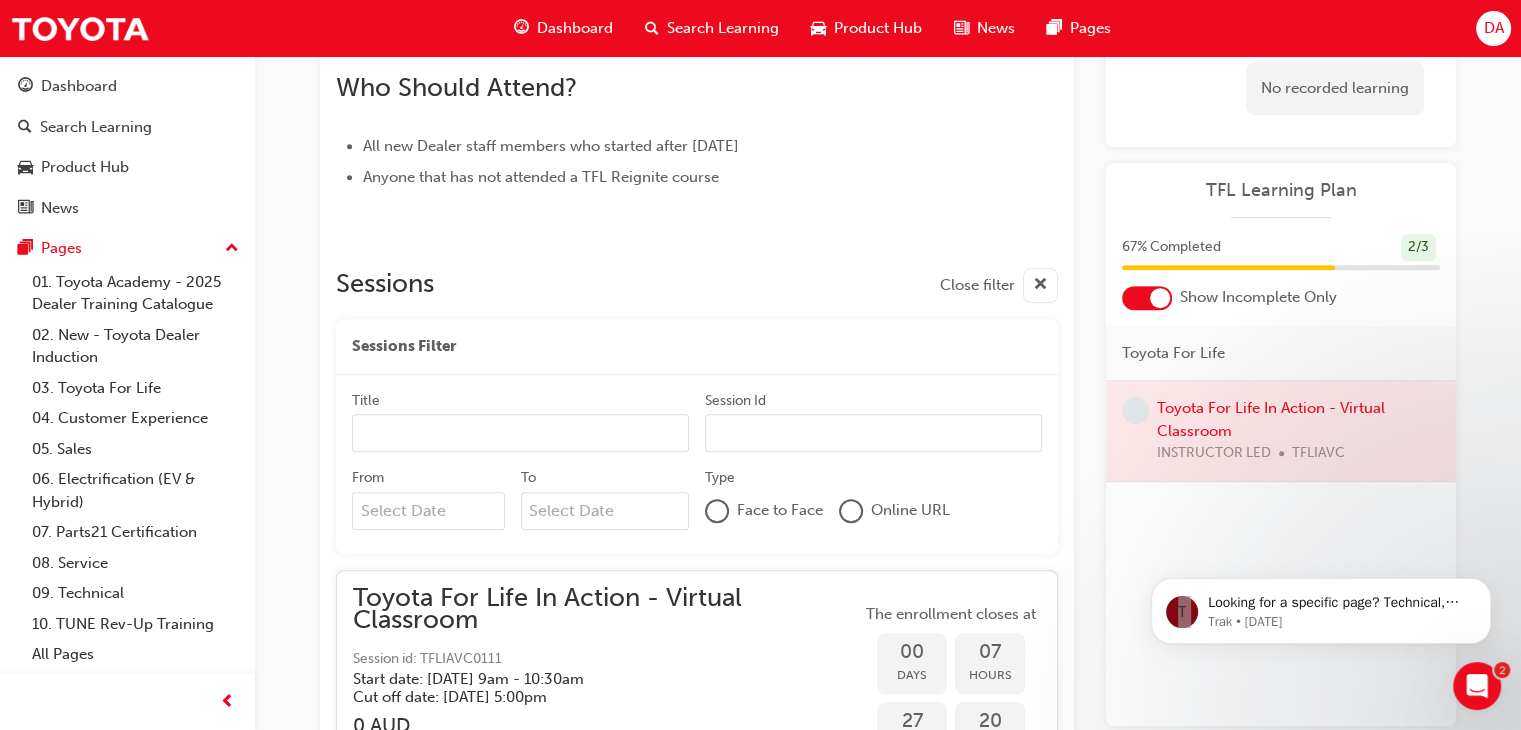 click on "Dashboard" at bounding box center [575, 28] 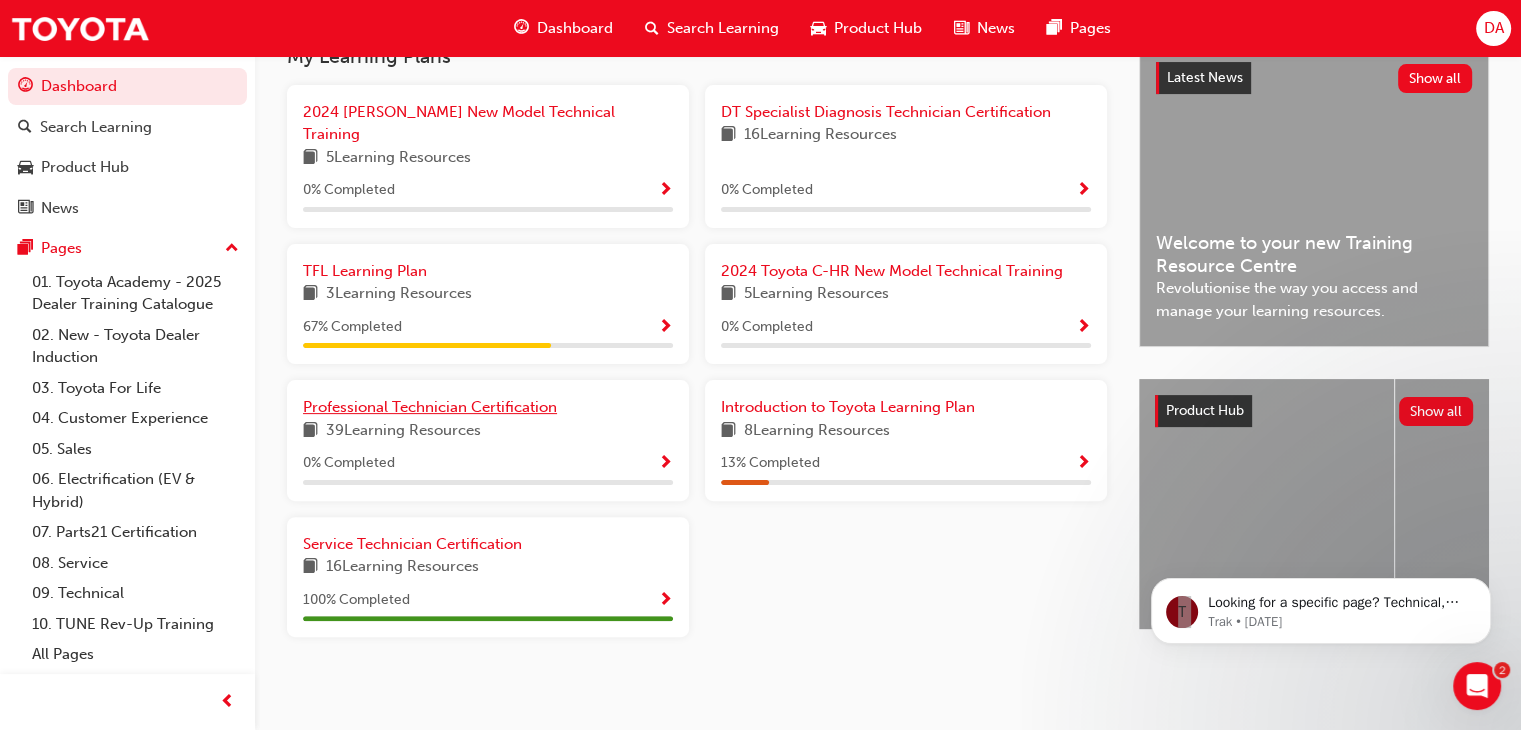 click on "Professional Technician Certification" at bounding box center (430, 407) 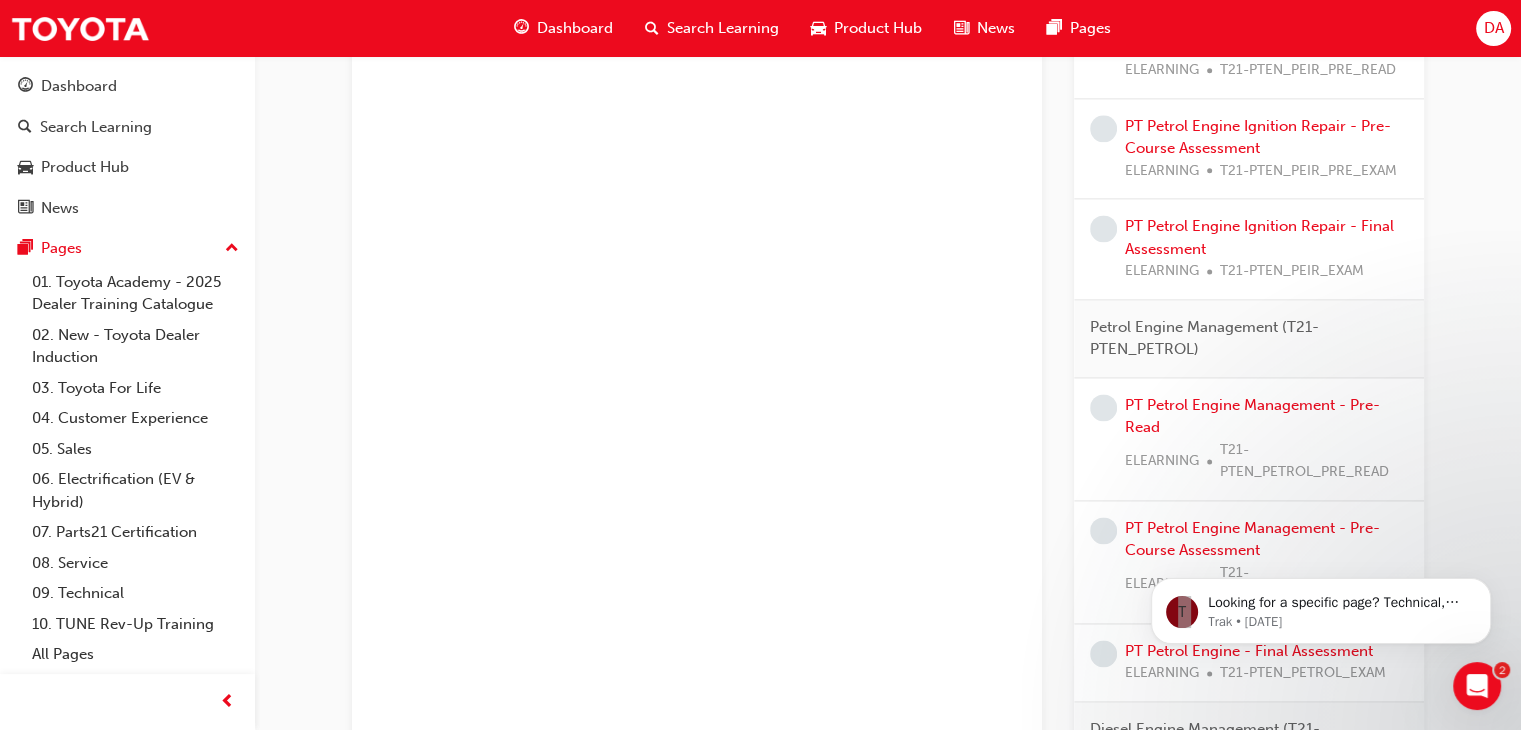 scroll, scrollTop: 2693, scrollLeft: 0, axis: vertical 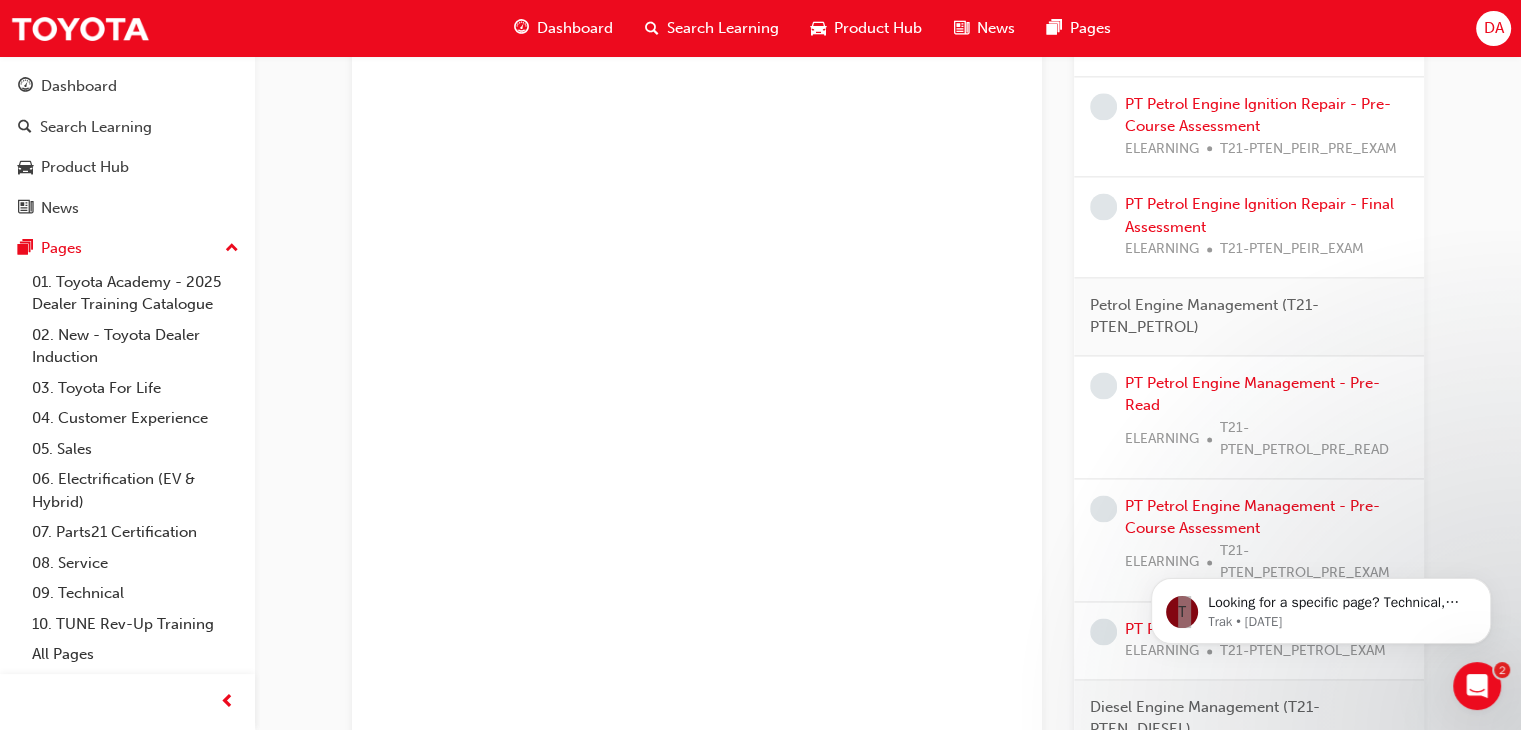 click on "Dashboard" at bounding box center (575, 28) 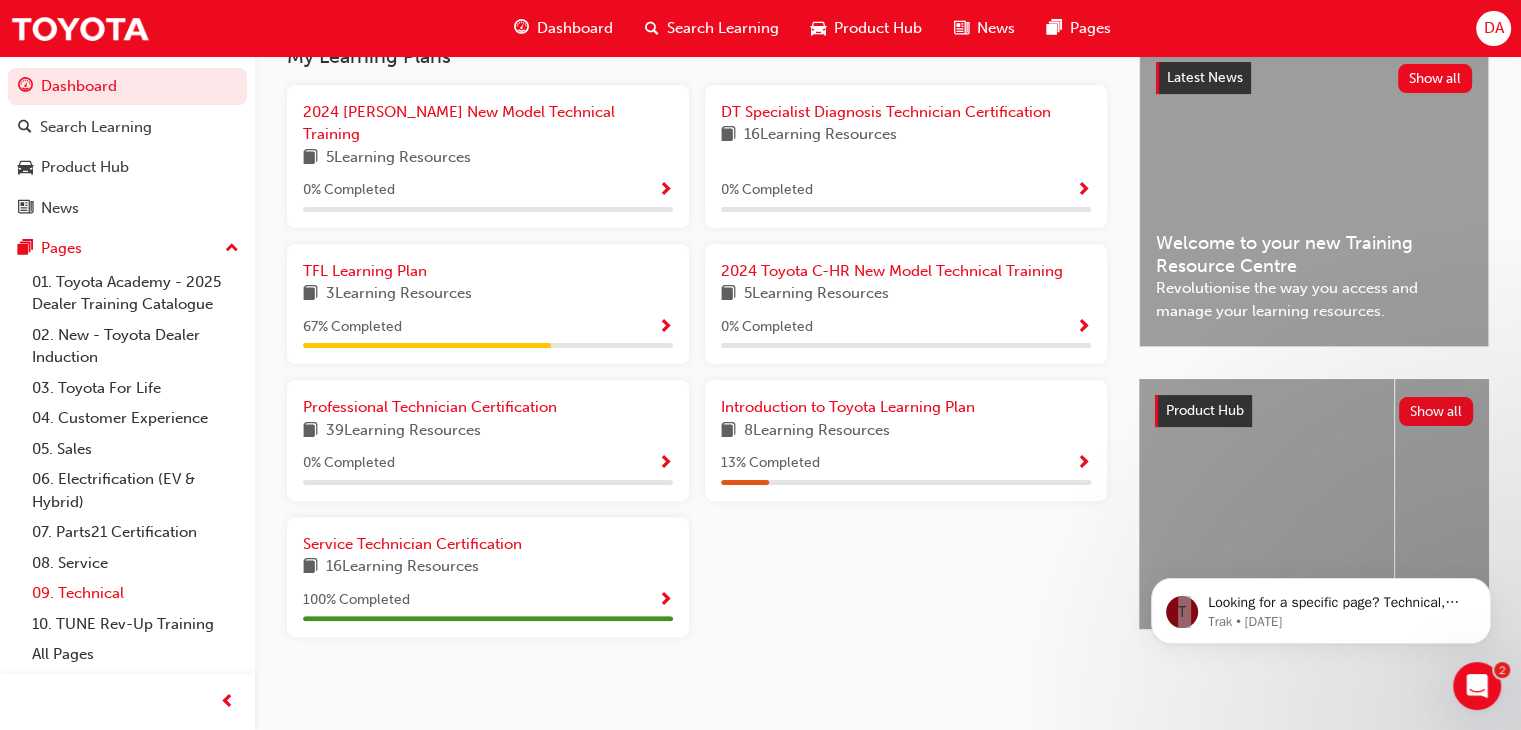 click on "09. Technical" at bounding box center [135, 593] 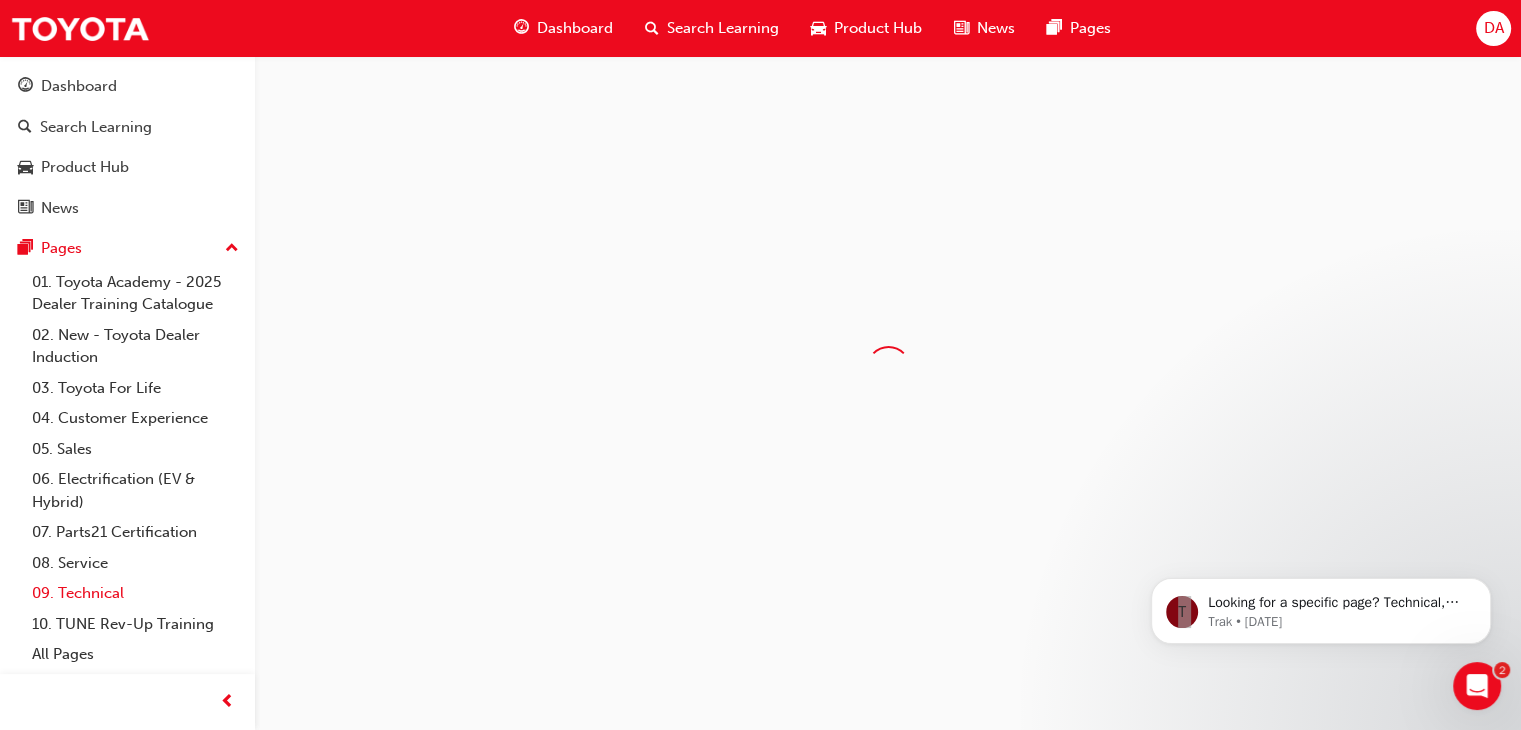 scroll, scrollTop: 0, scrollLeft: 0, axis: both 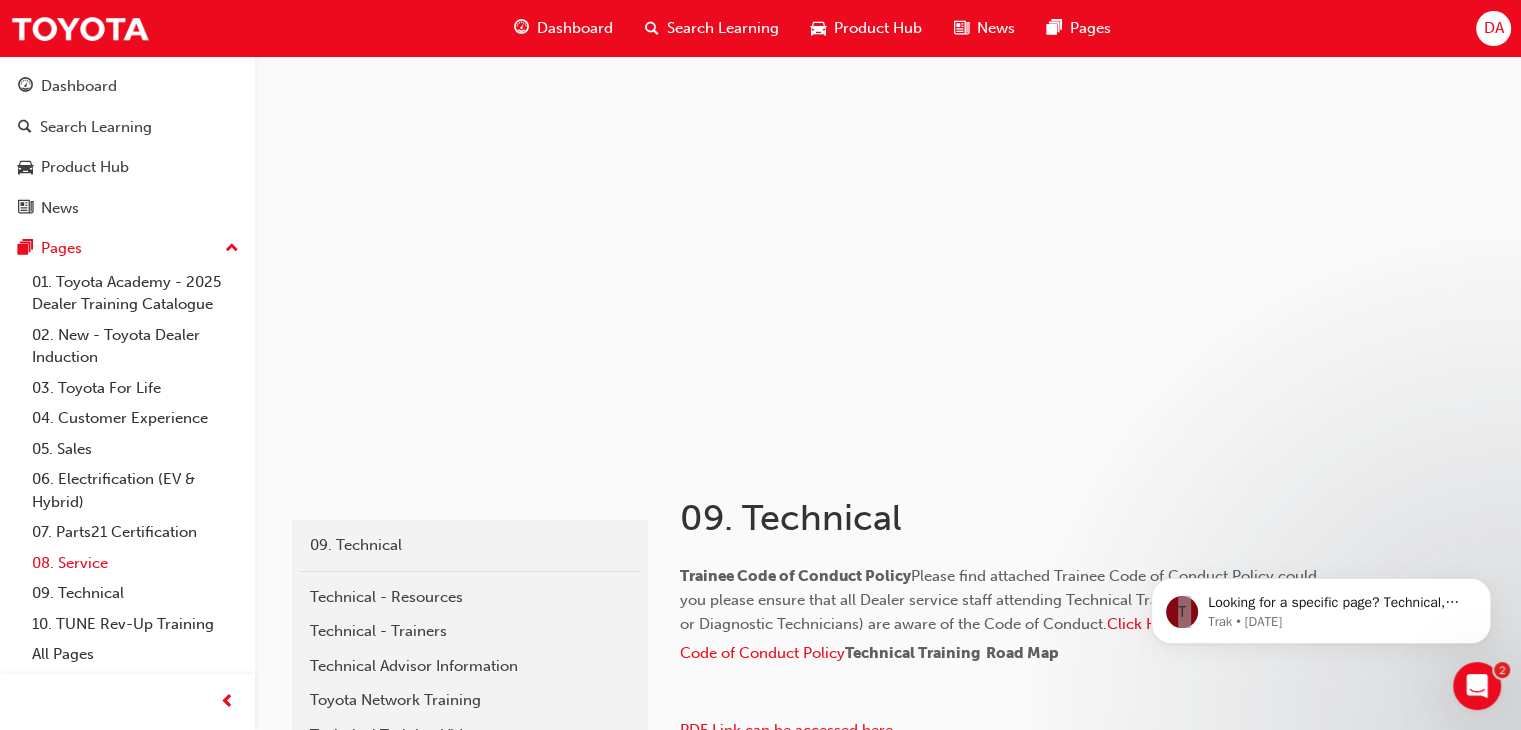 click on "08. Service" at bounding box center (135, 563) 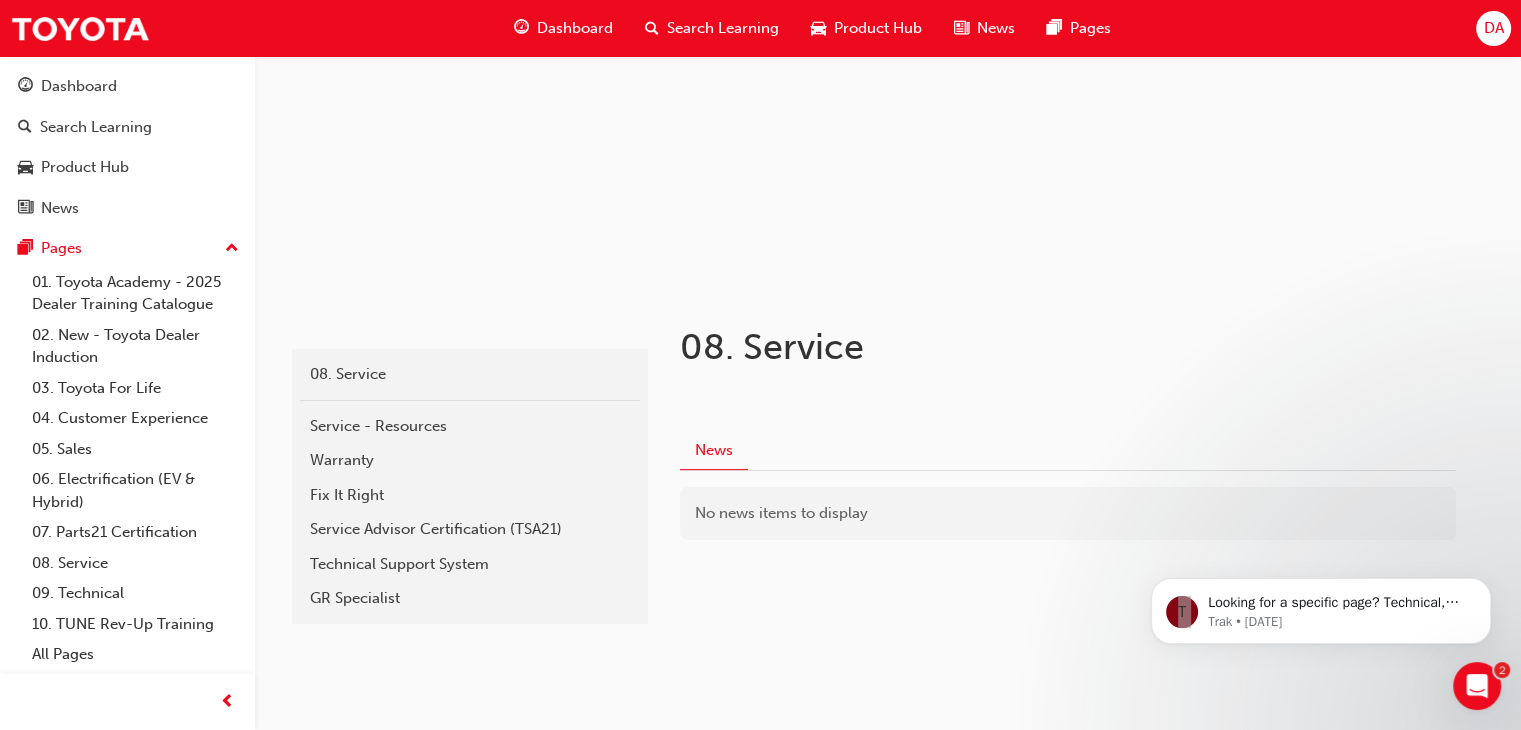scroll, scrollTop: 194, scrollLeft: 0, axis: vertical 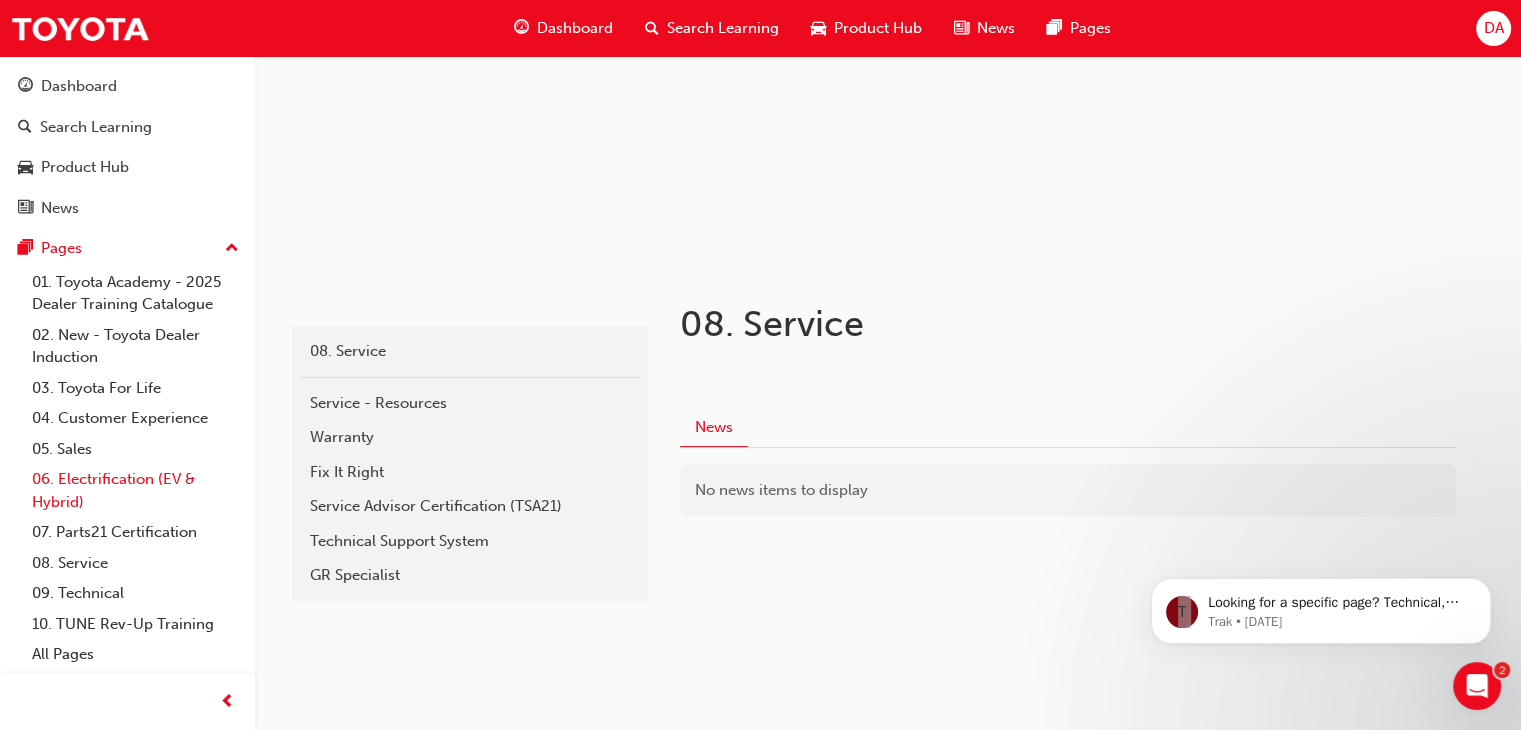 click on "06. Electrification (EV & Hybrid)" at bounding box center (135, 490) 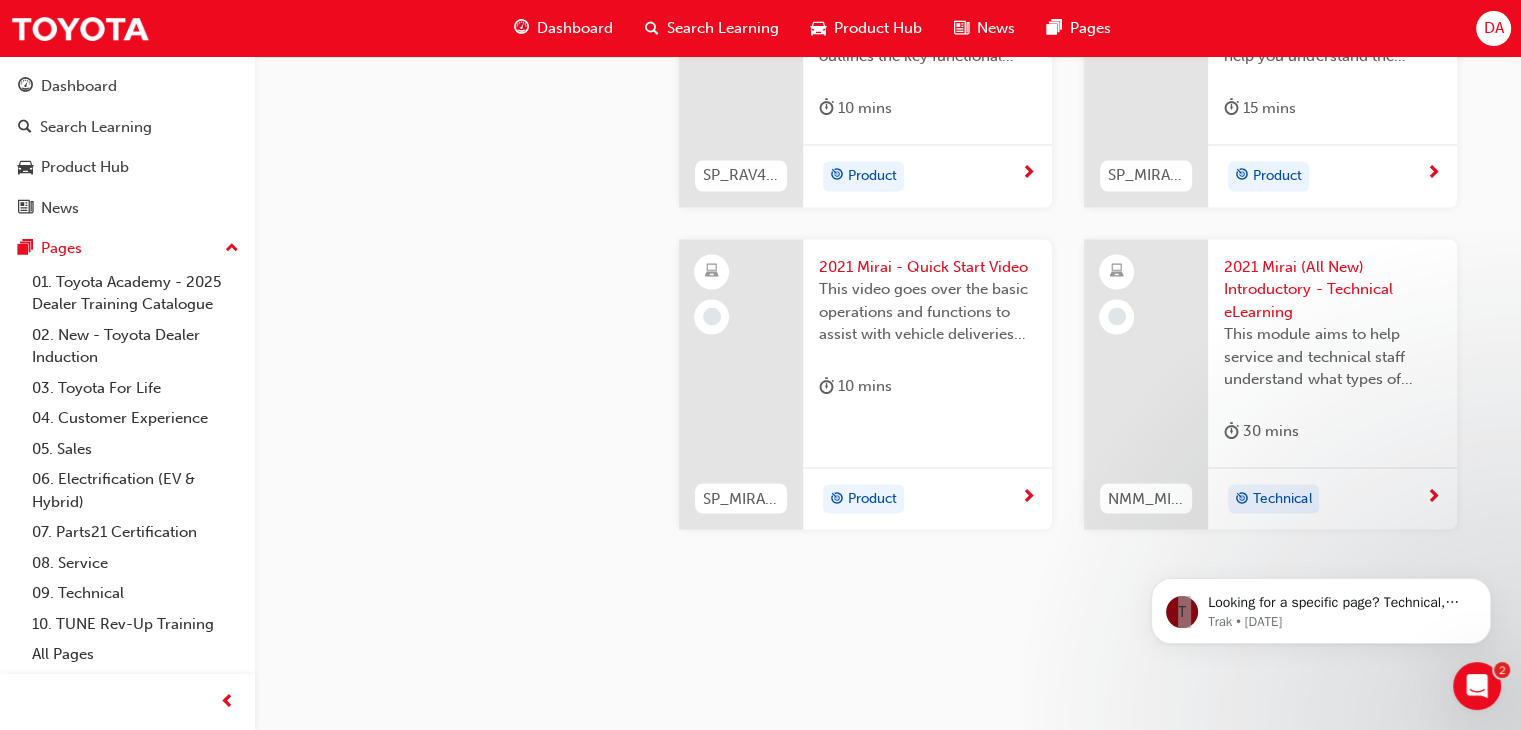 scroll, scrollTop: 3545, scrollLeft: 0, axis: vertical 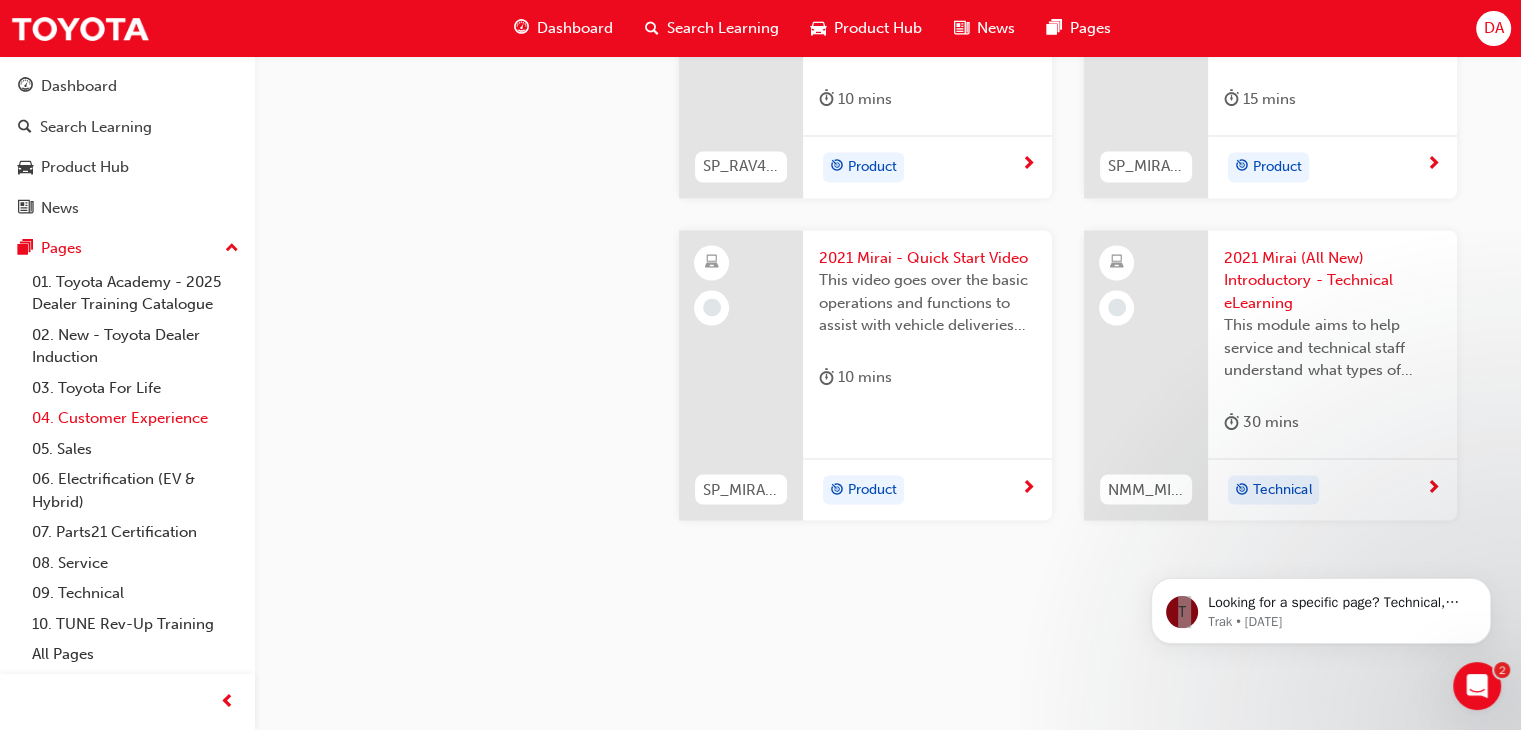 click on "04. Customer Experience" at bounding box center (135, 418) 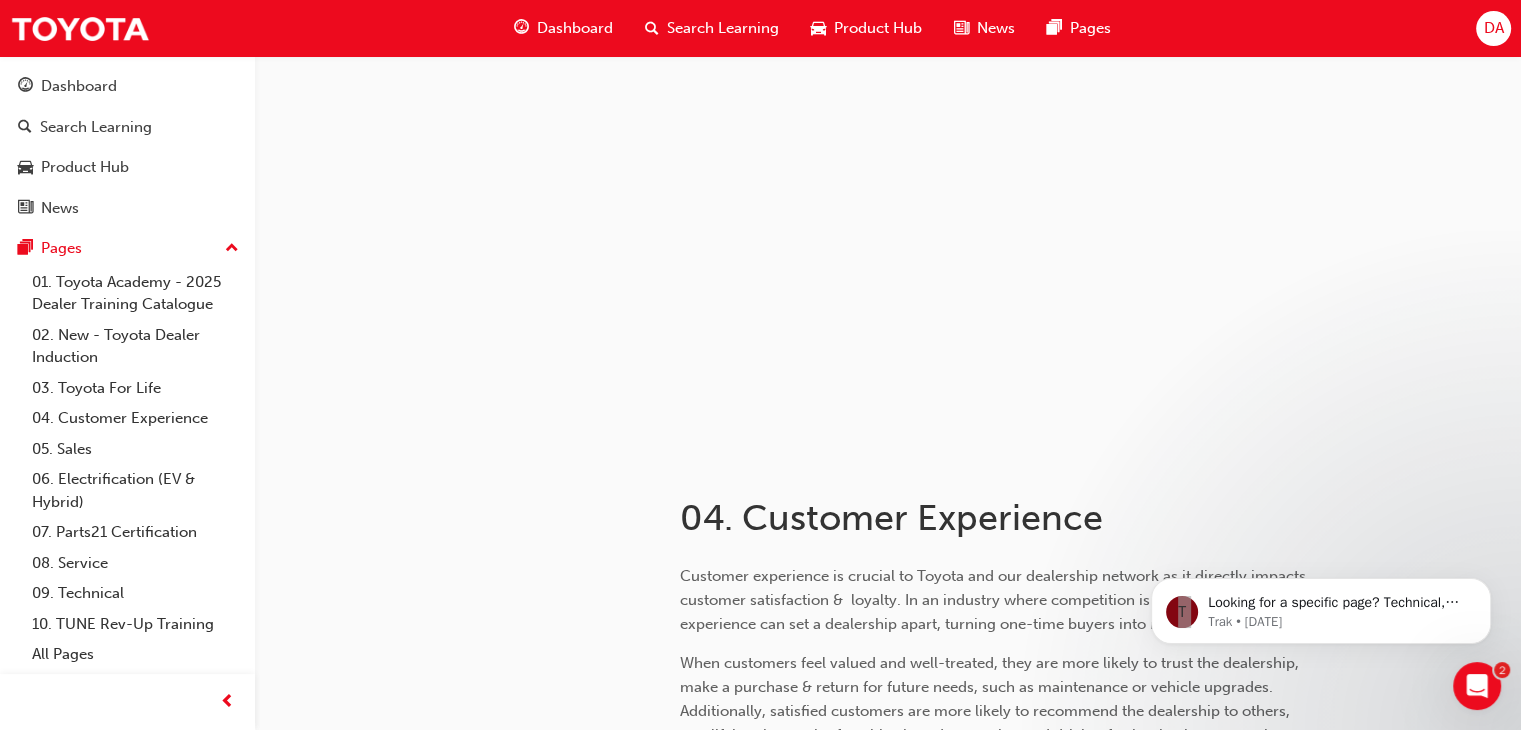 click on "Dashboard" at bounding box center (575, 28) 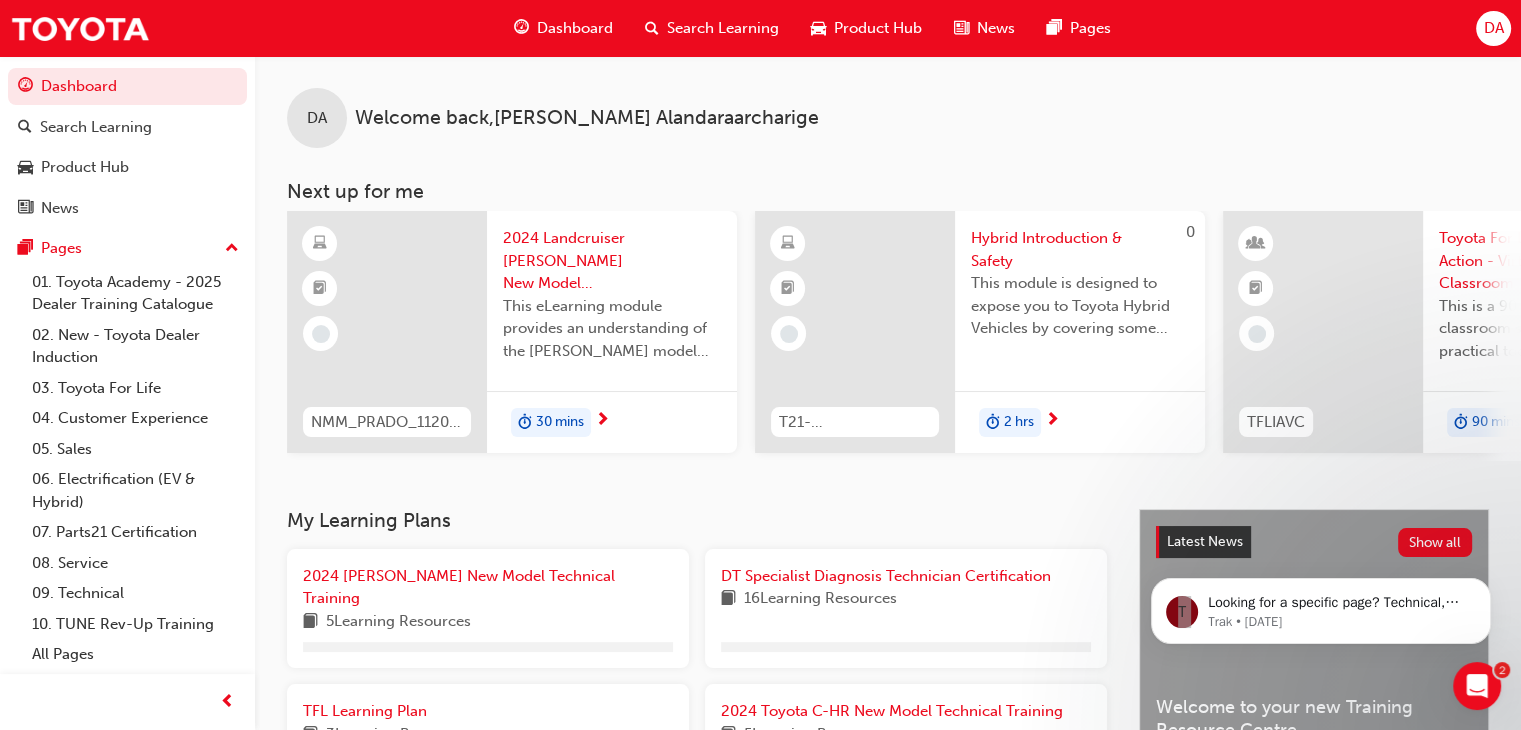 click on "Dashboard" at bounding box center [575, 28] 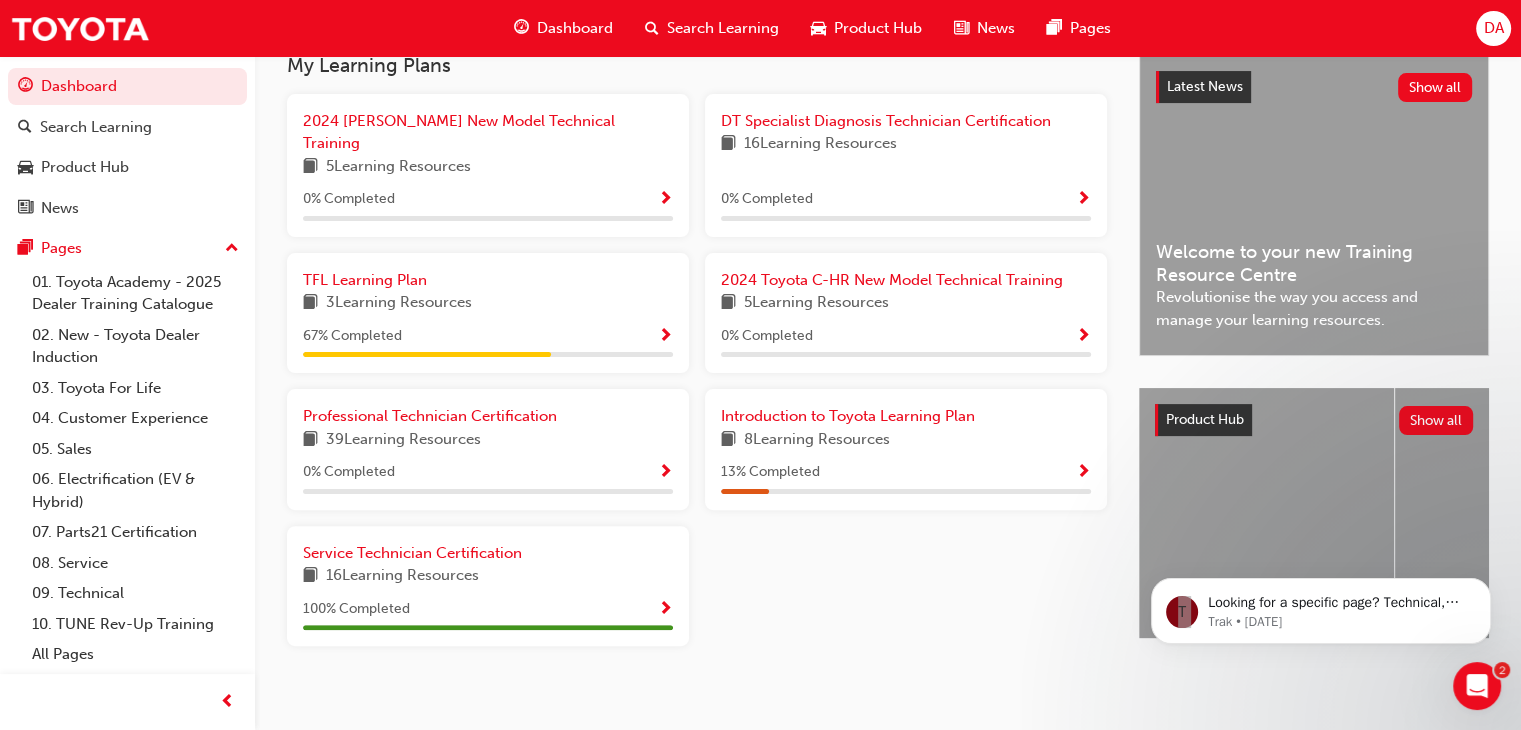 scroll, scrollTop: 464, scrollLeft: 0, axis: vertical 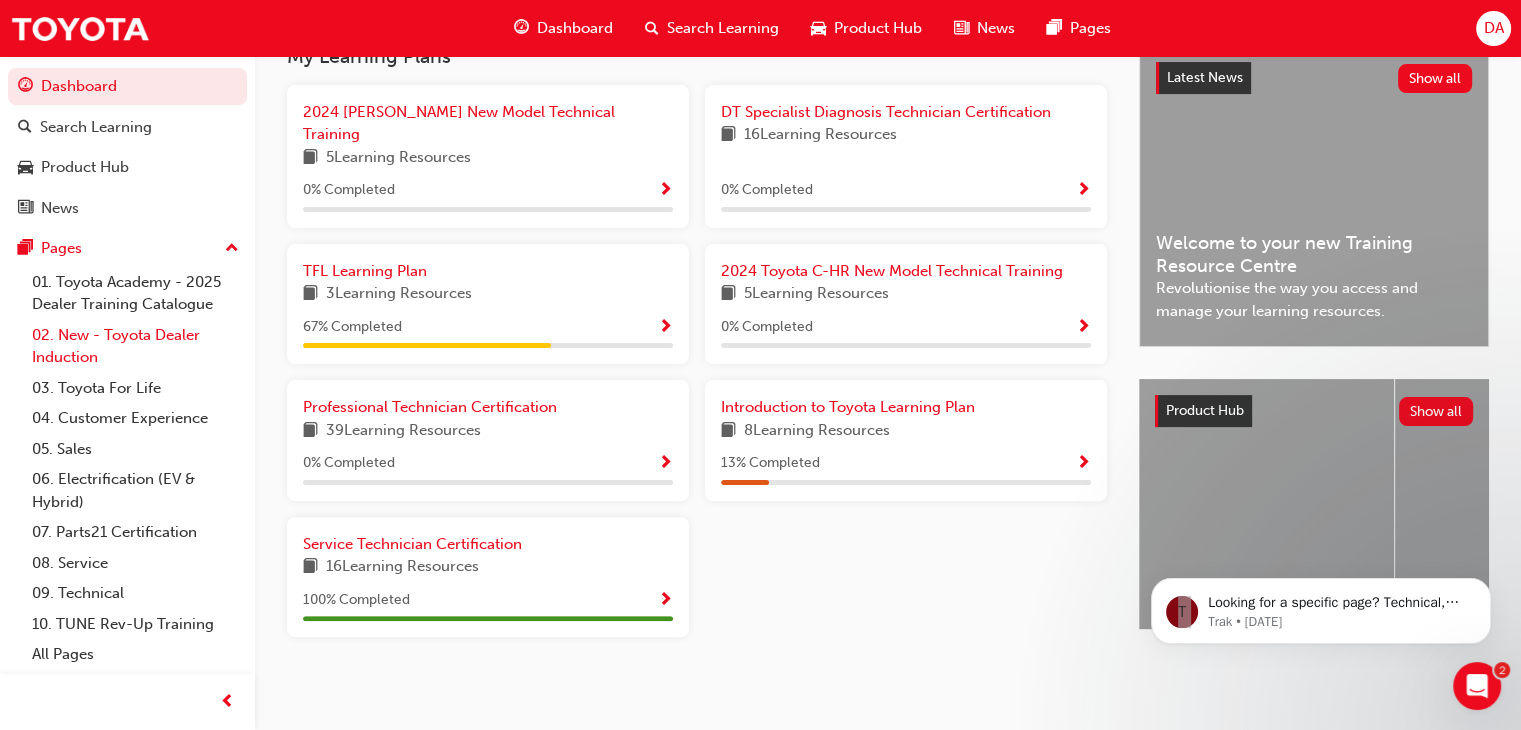 click on "02. New - Toyota Dealer Induction" at bounding box center (135, 346) 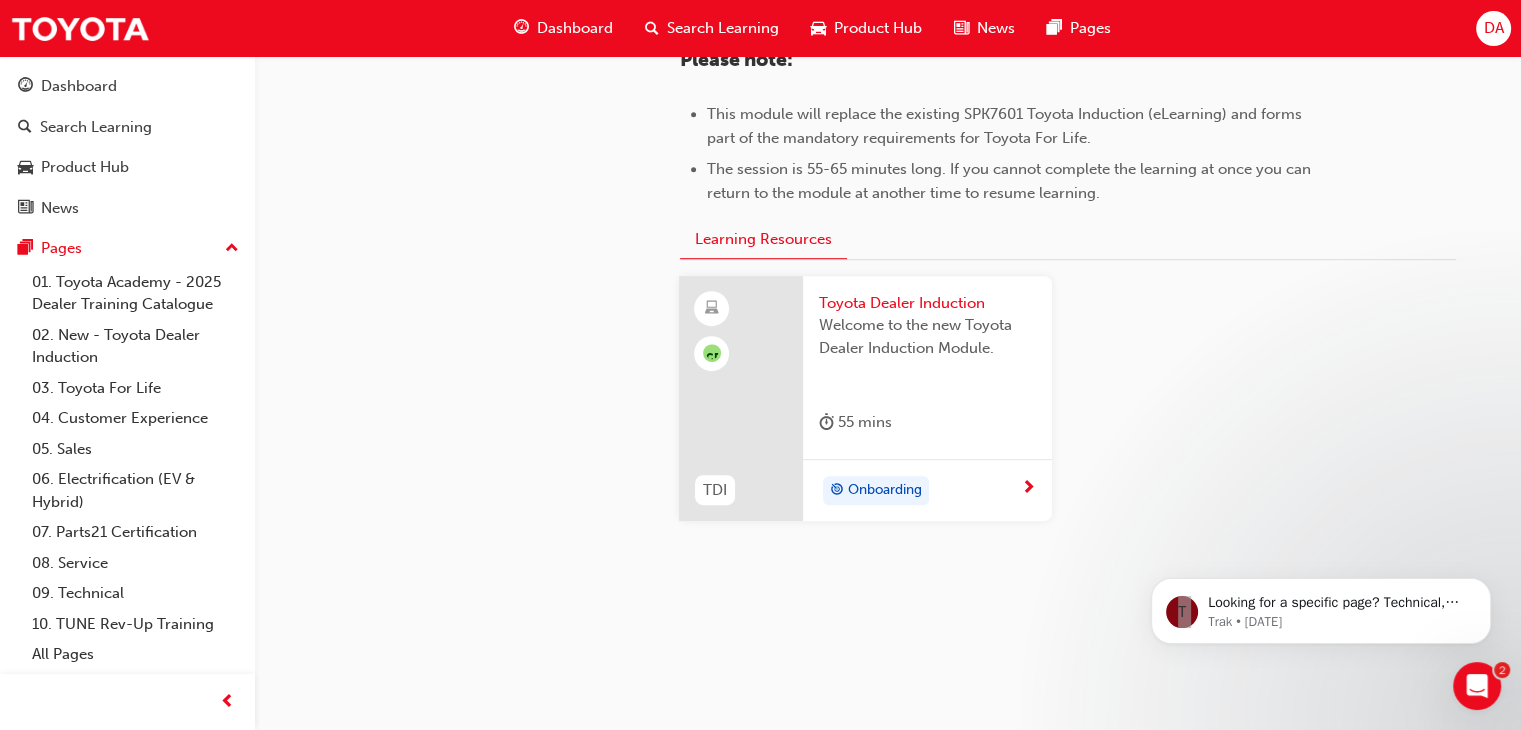 scroll, scrollTop: 1061, scrollLeft: 0, axis: vertical 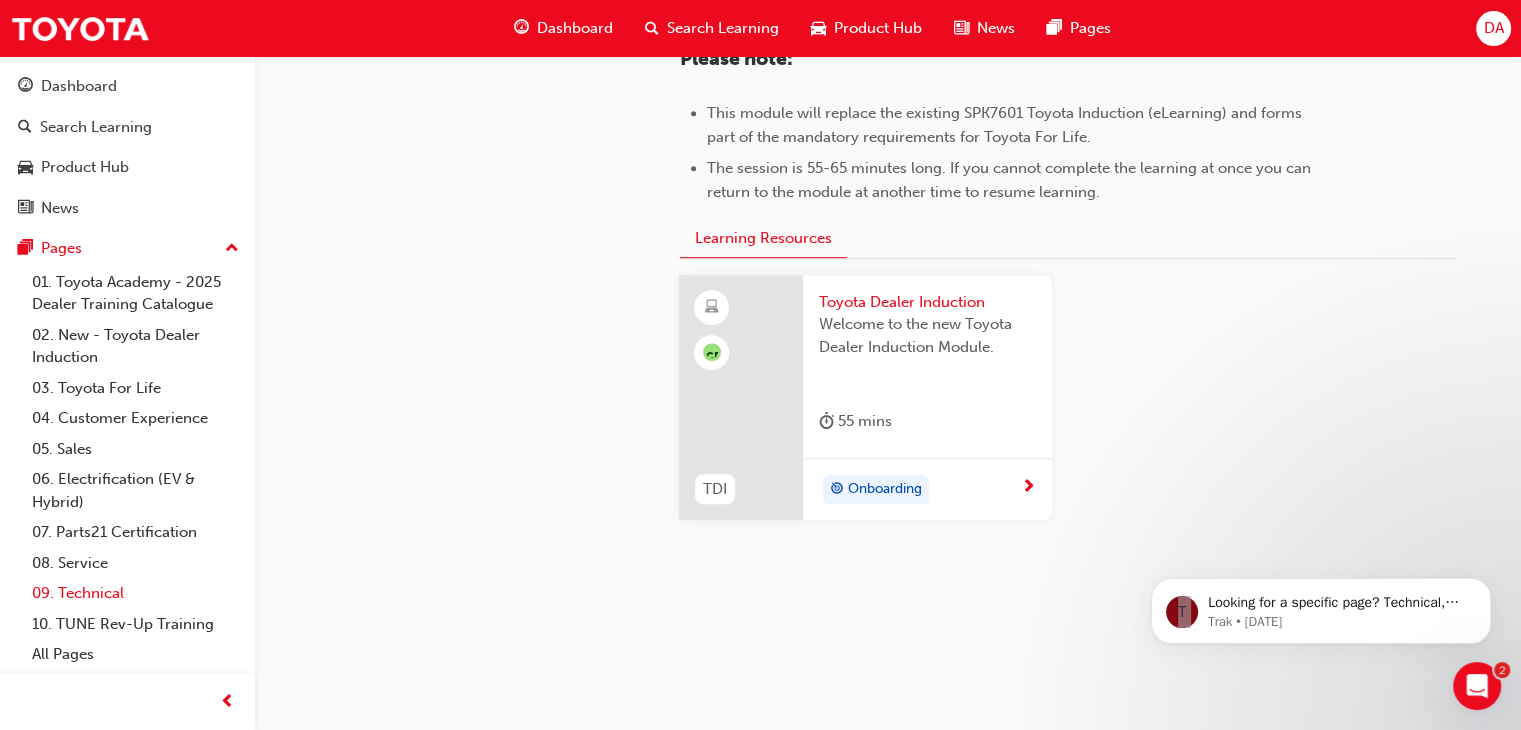 click on "09. Technical" at bounding box center [135, 593] 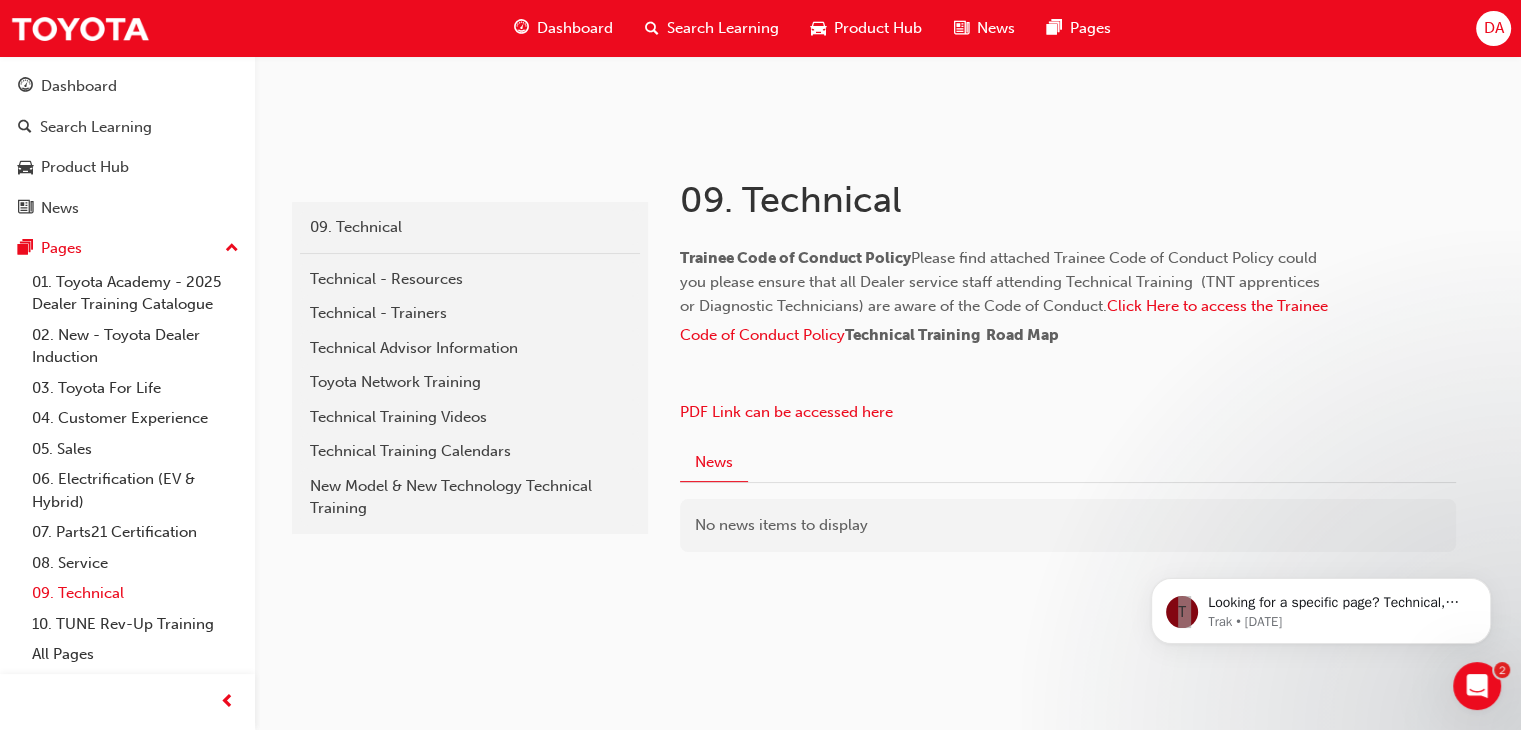 scroll, scrollTop: 761, scrollLeft: 0, axis: vertical 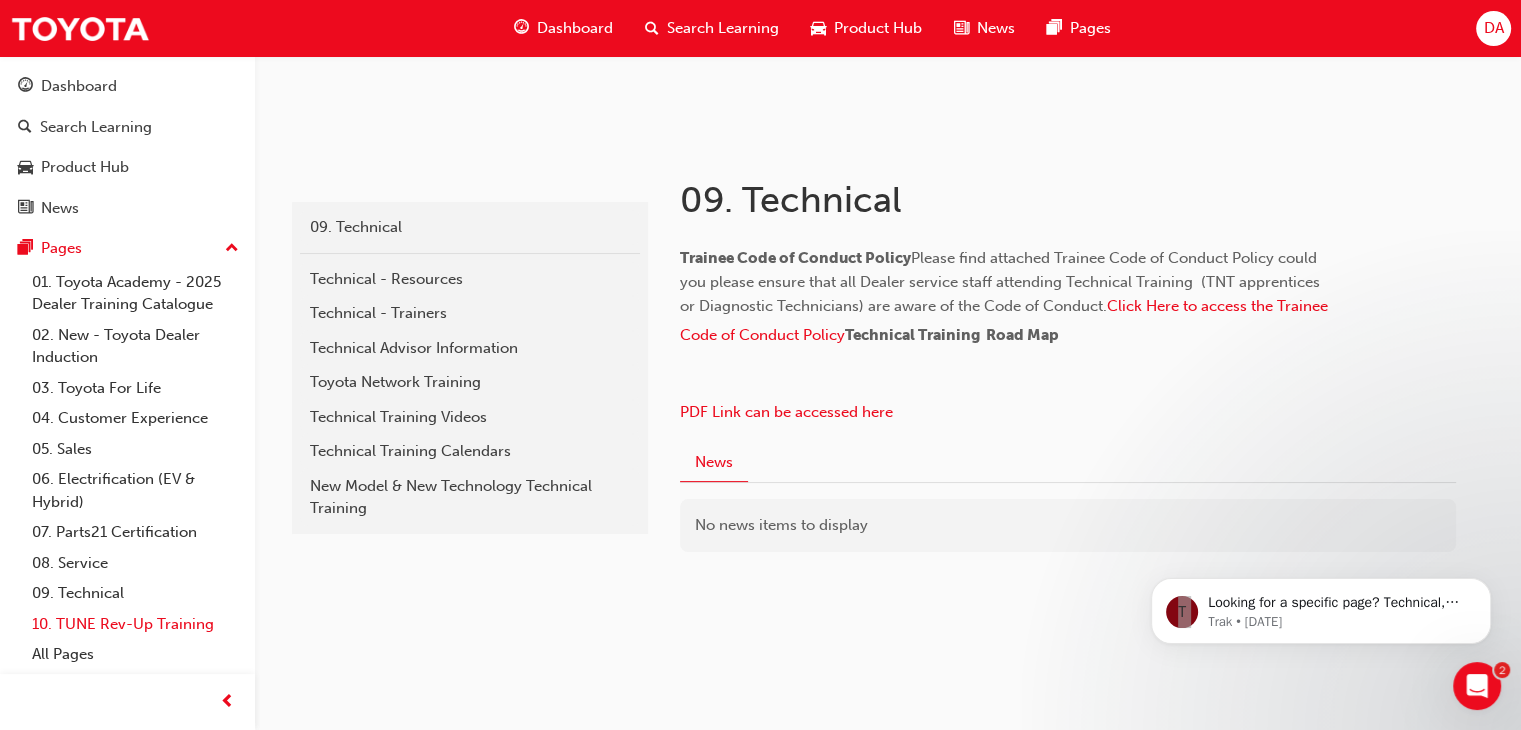 click on "10. TUNE Rev-Up Training" at bounding box center (135, 624) 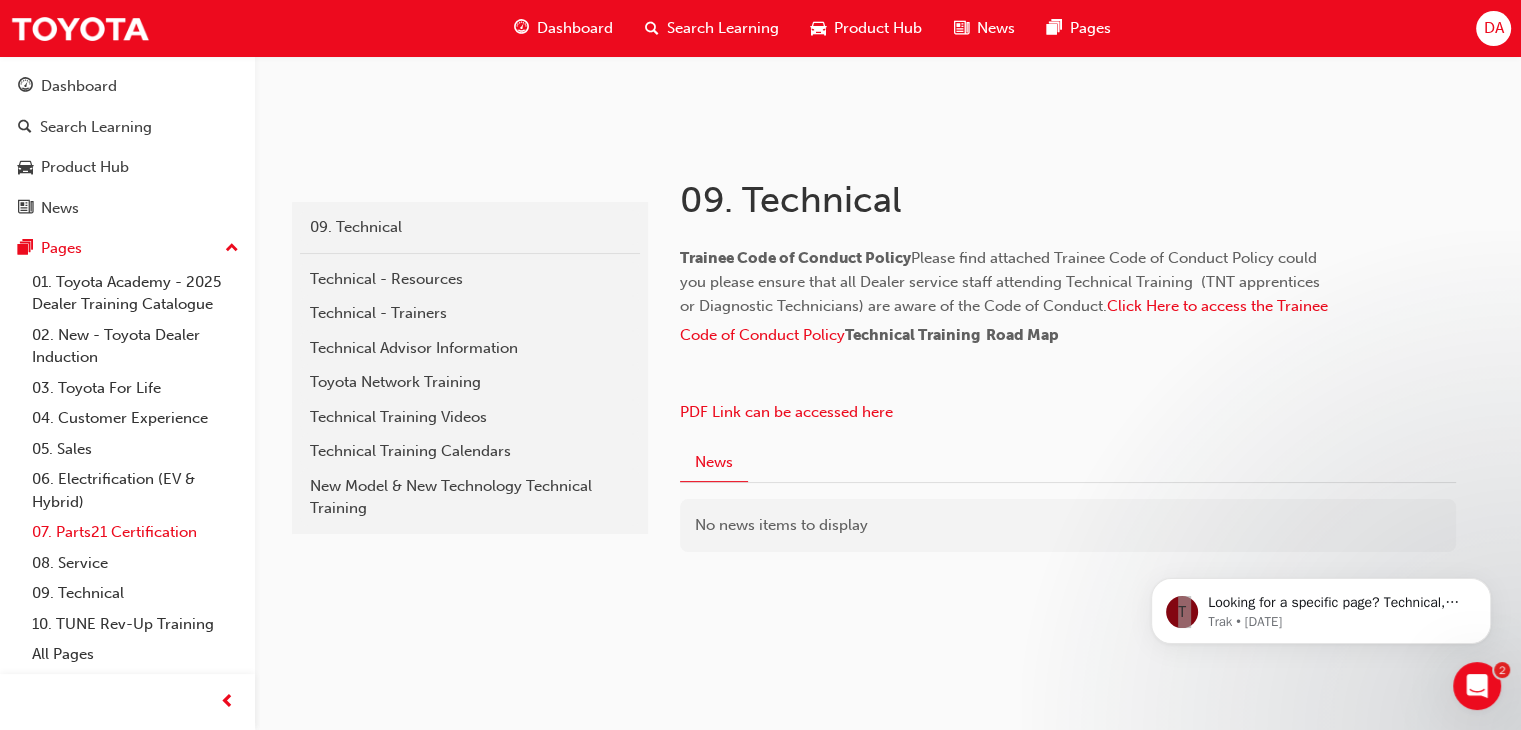 scroll, scrollTop: 0, scrollLeft: 0, axis: both 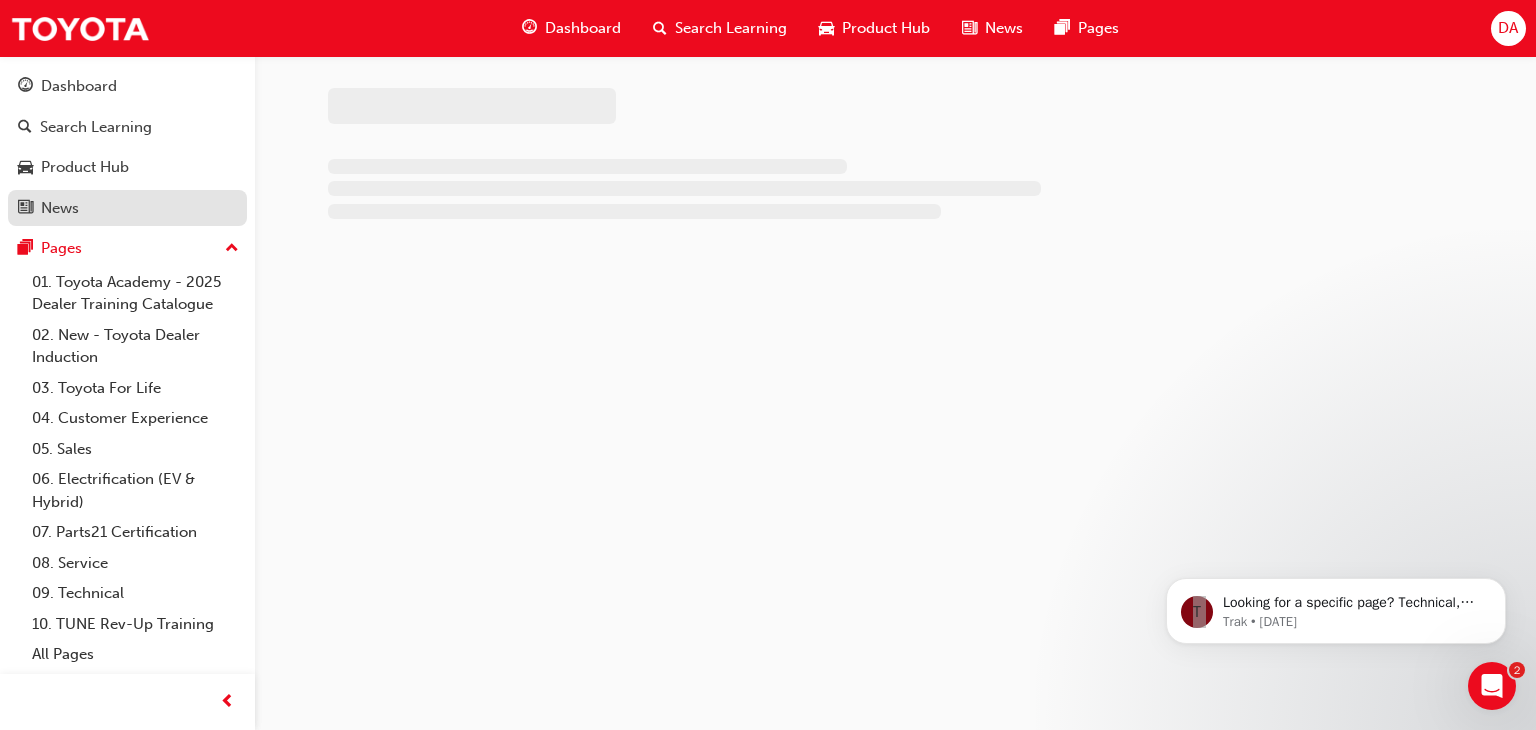 click at bounding box center [25, 208] 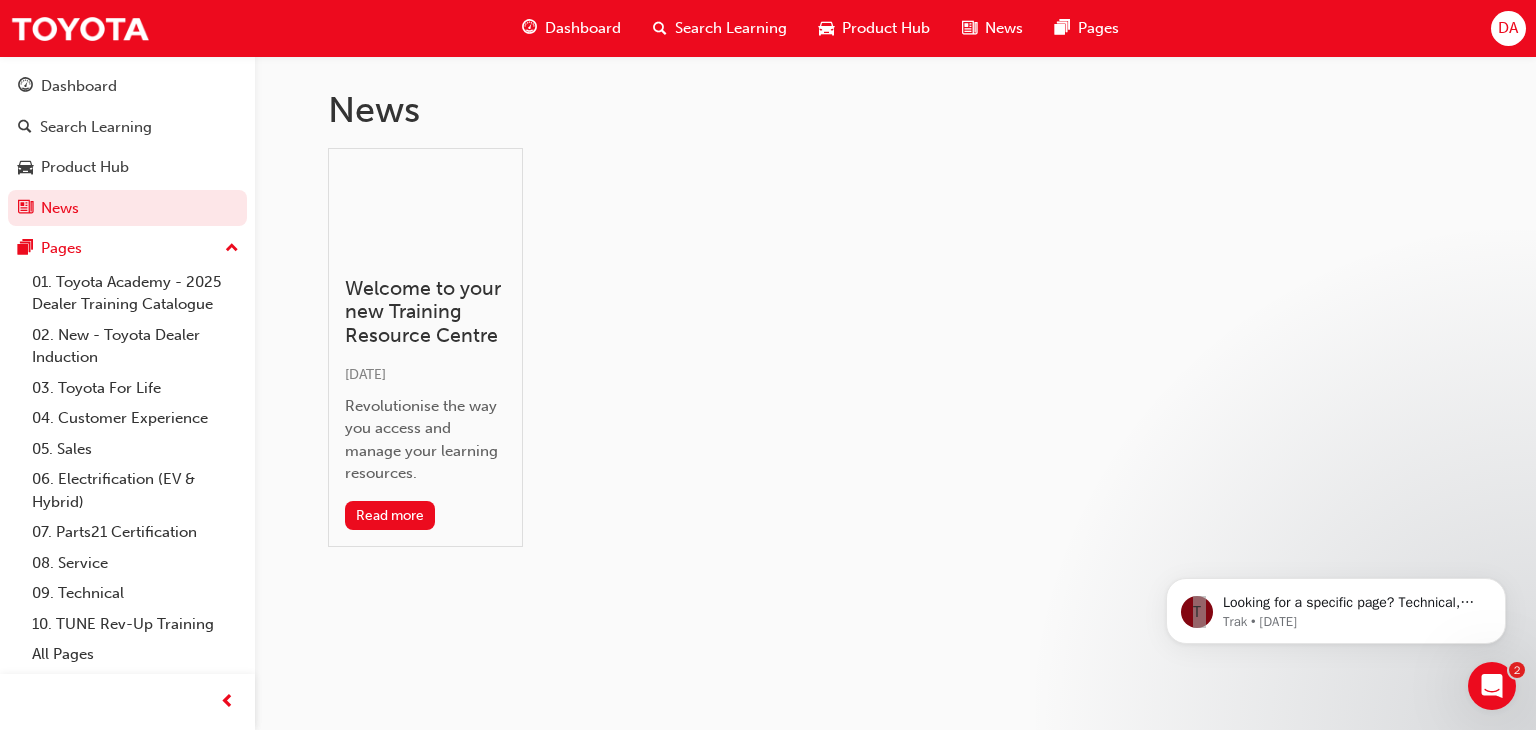 click on "DA" at bounding box center [1508, 28] 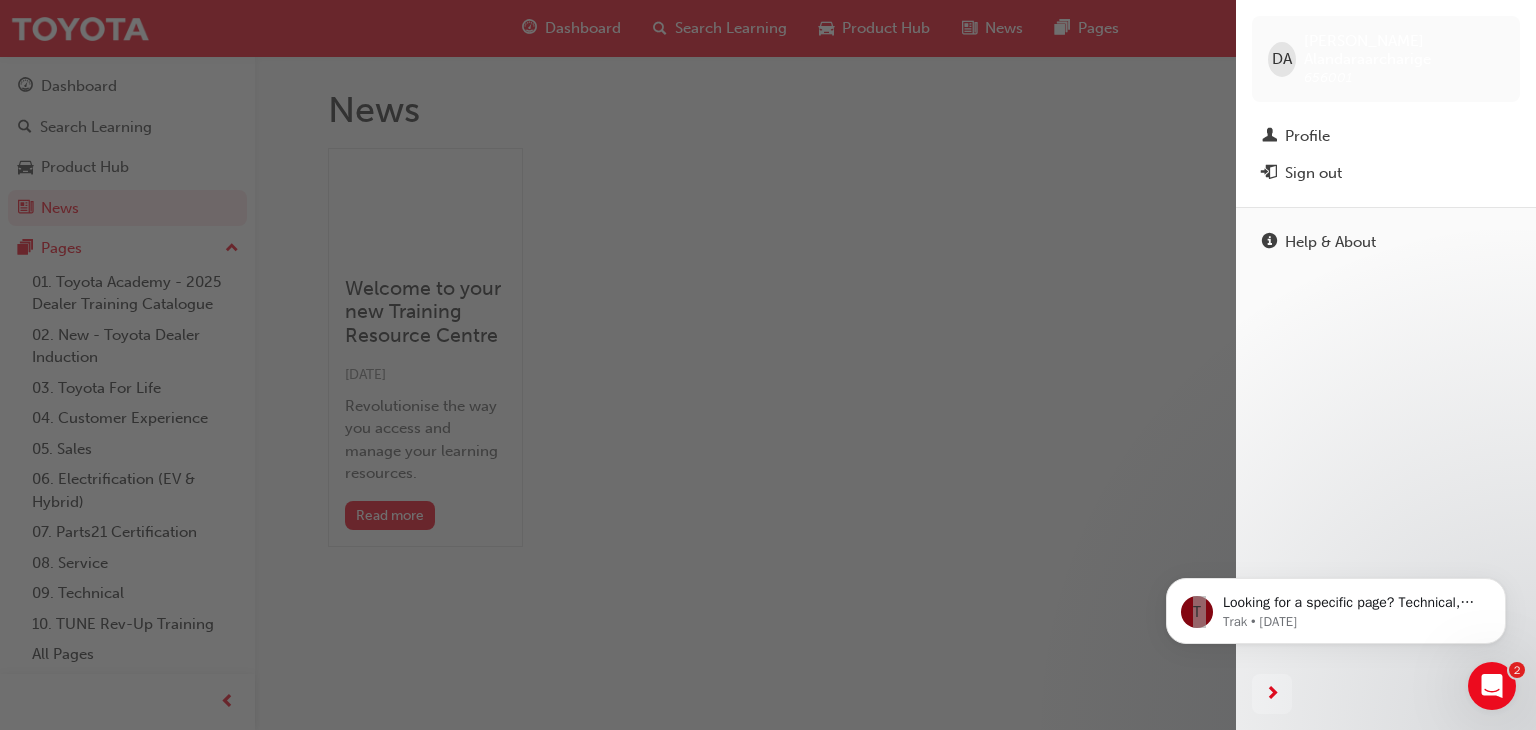 click at bounding box center (618, 365) 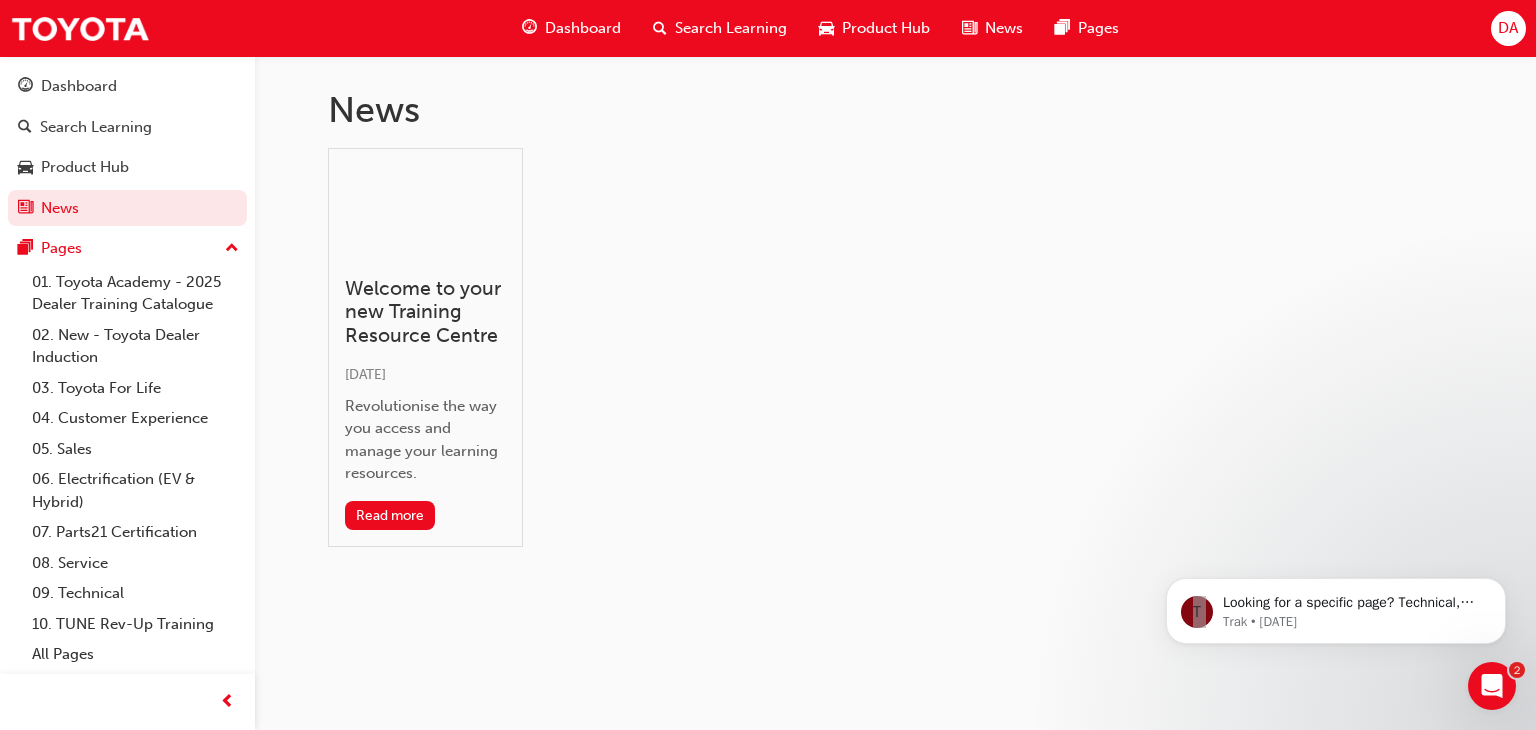 click on "Welcome to your new Training Resource Centre Sun 12 Nov 2023 Revolutionise the way you access and manage your learning resources. Read more" at bounding box center (896, 355) 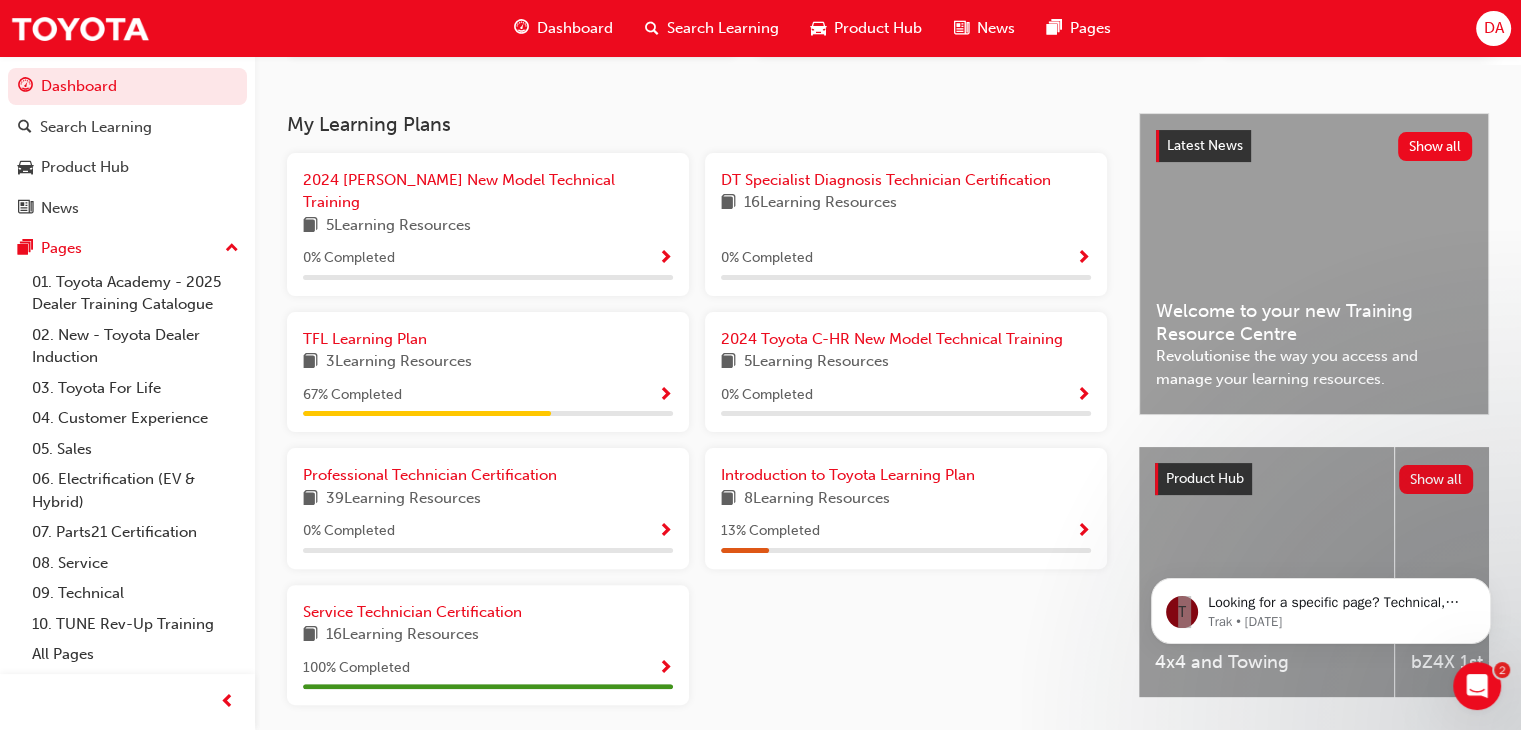 scroll, scrollTop: 400, scrollLeft: 0, axis: vertical 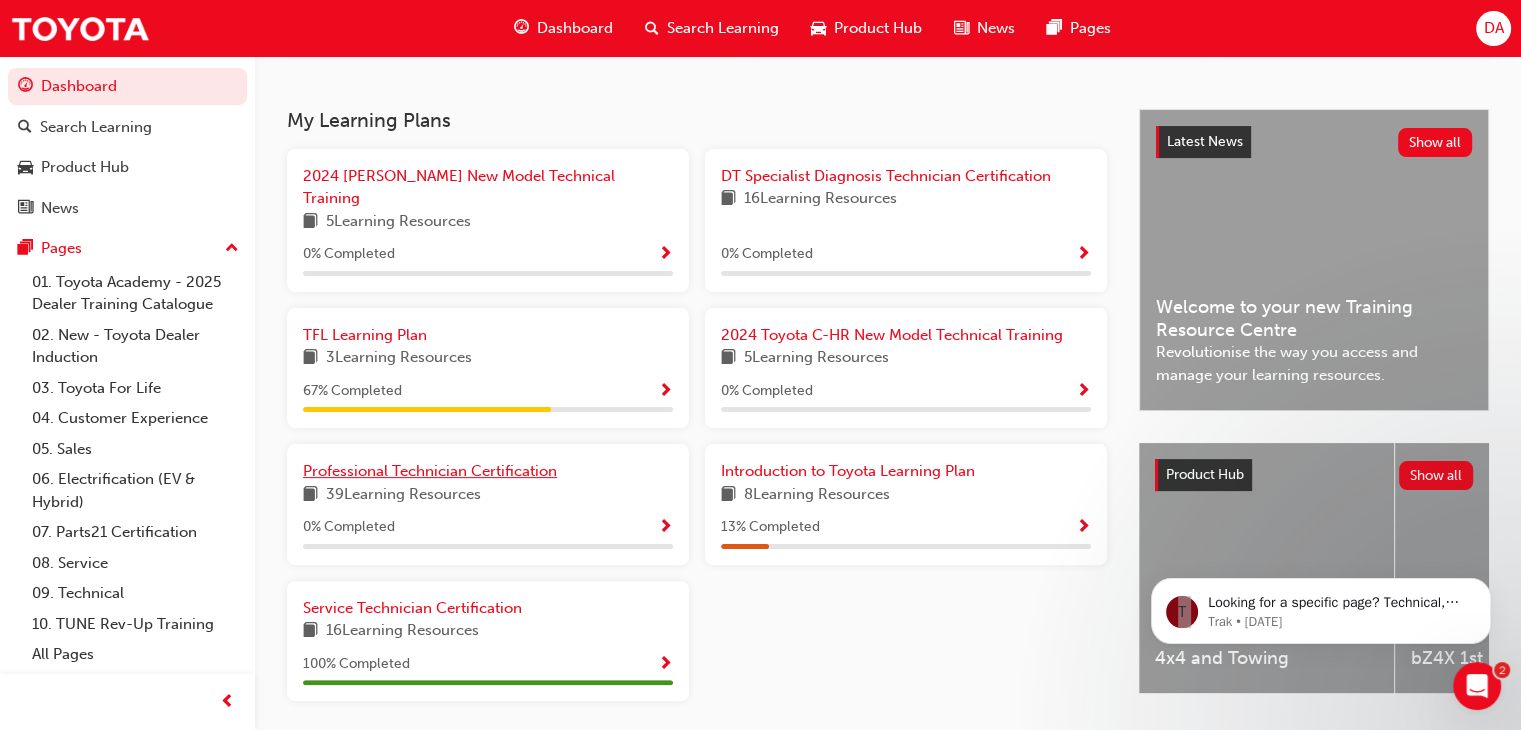 click on "Professional Technician Certification" at bounding box center [430, 471] 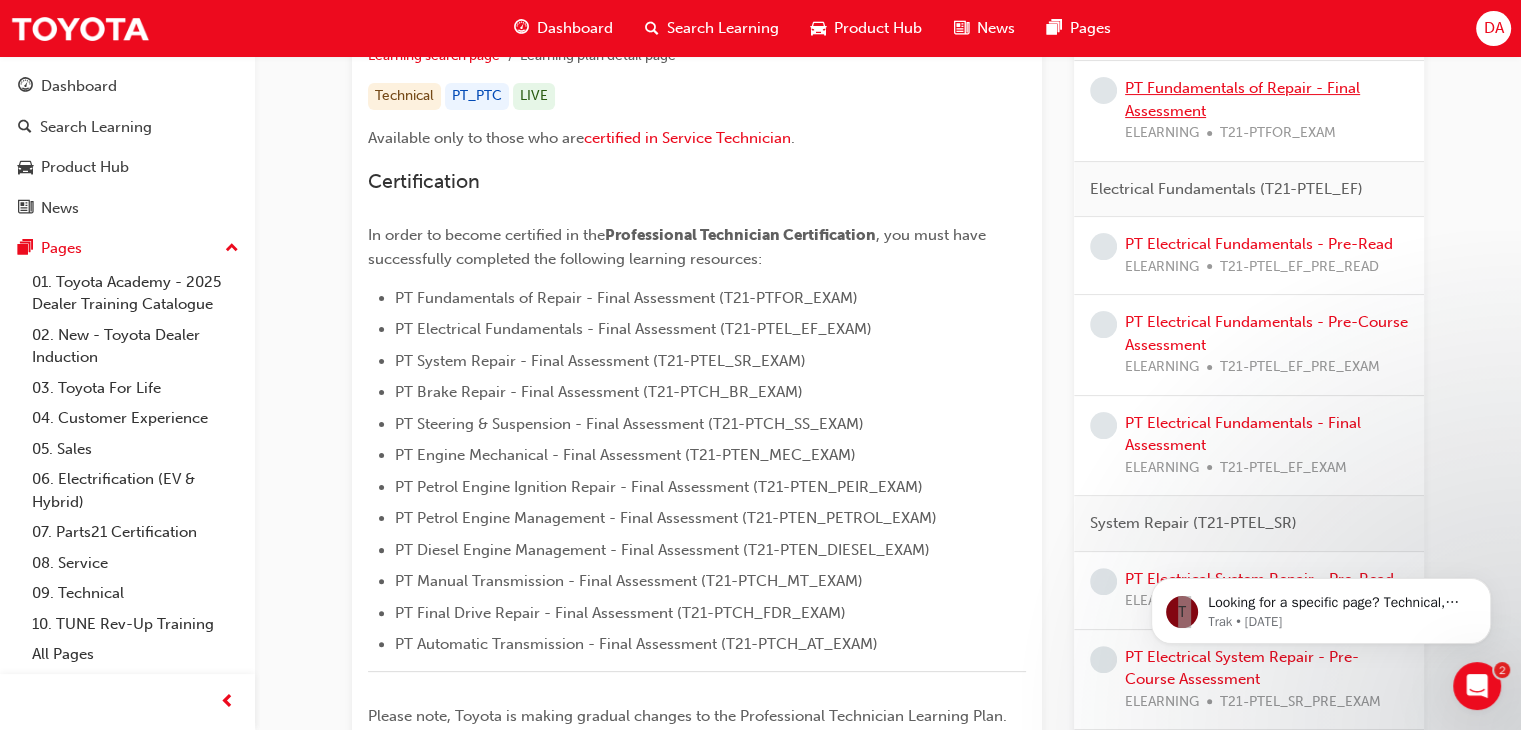 click on "PT Fundamentals of Repair - Final Assessment" at bounding box center [1242, 99] 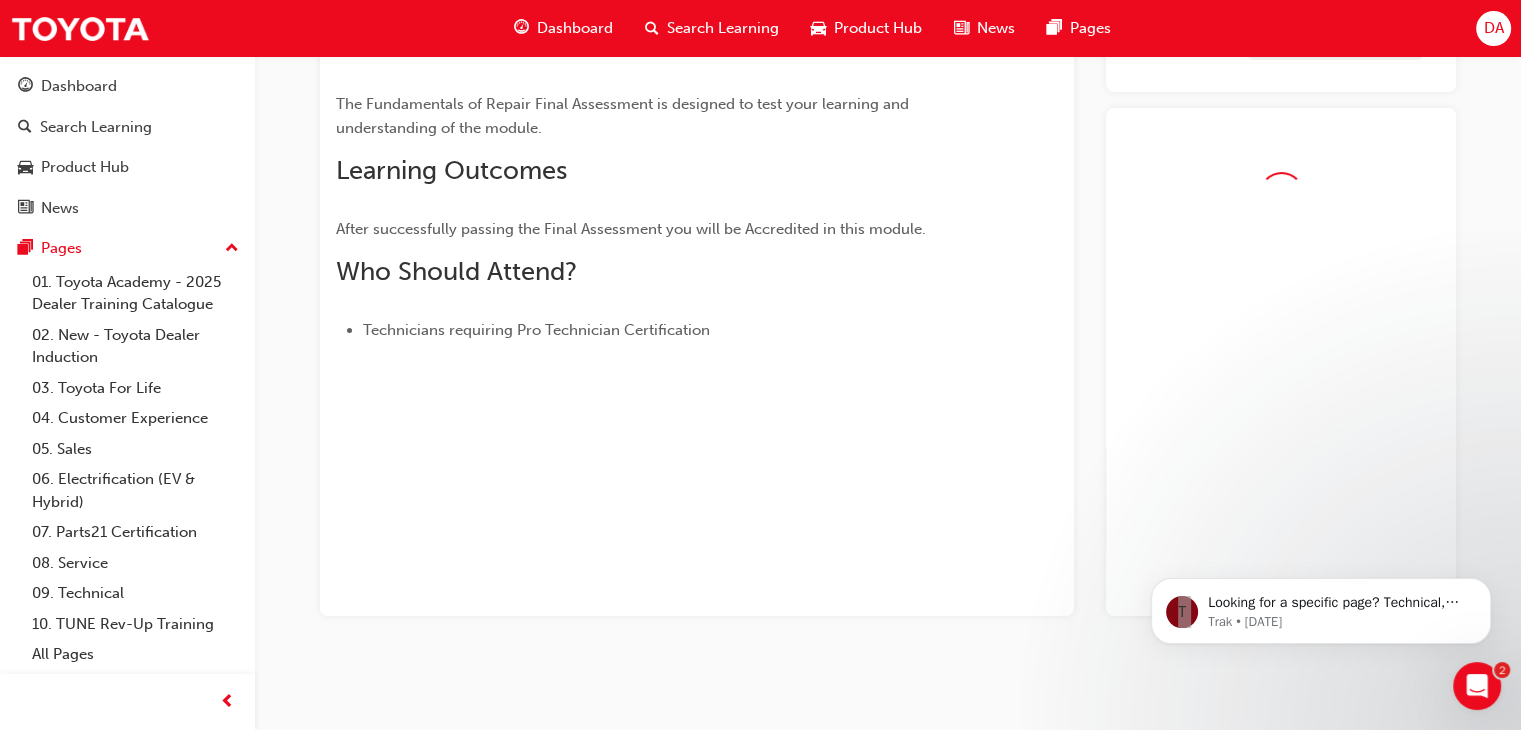 scroll, scrollTop: 242, scrollLeft: 0, axis: vertical 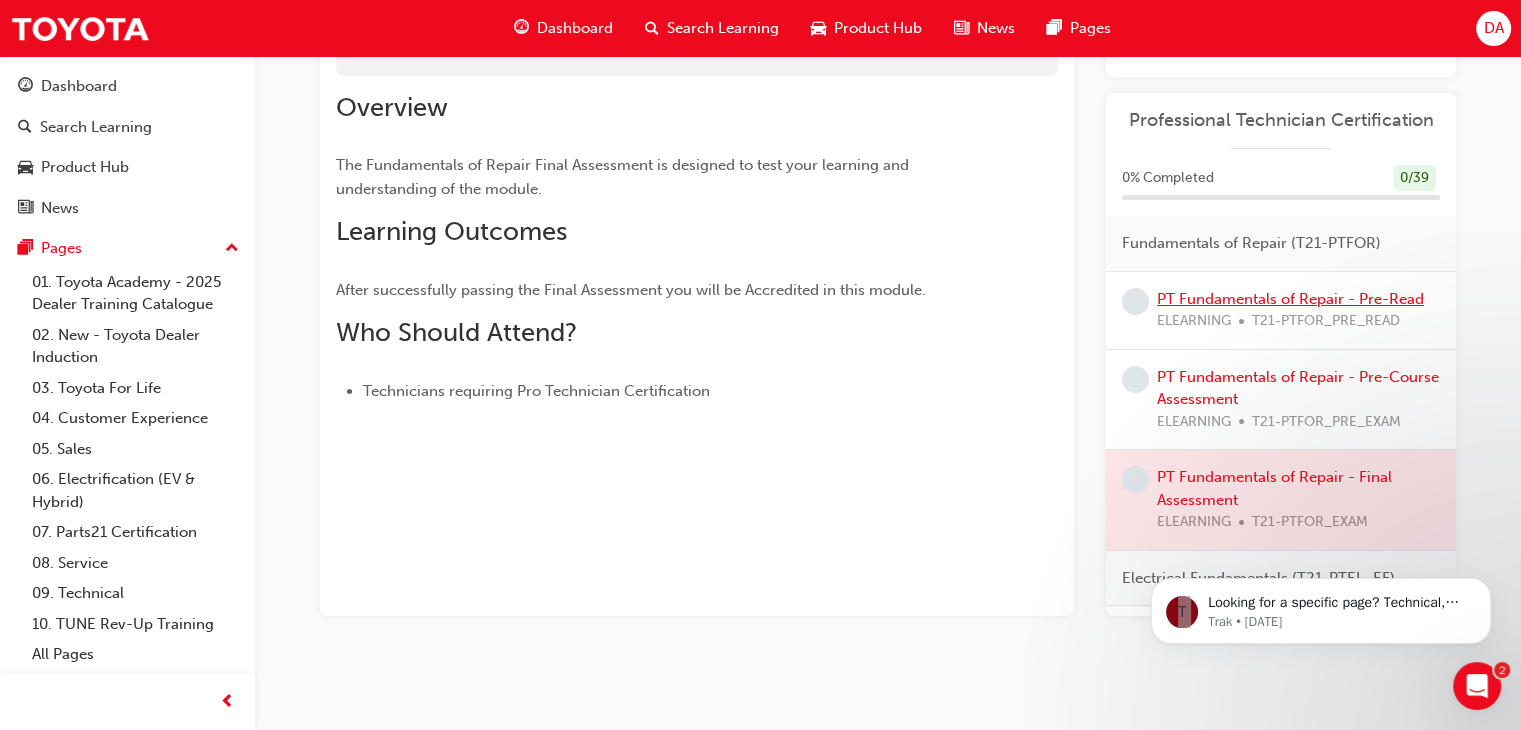 click on "PT Fundamentals of Repair - Pre-Read" at bounding box center [1290, 299] 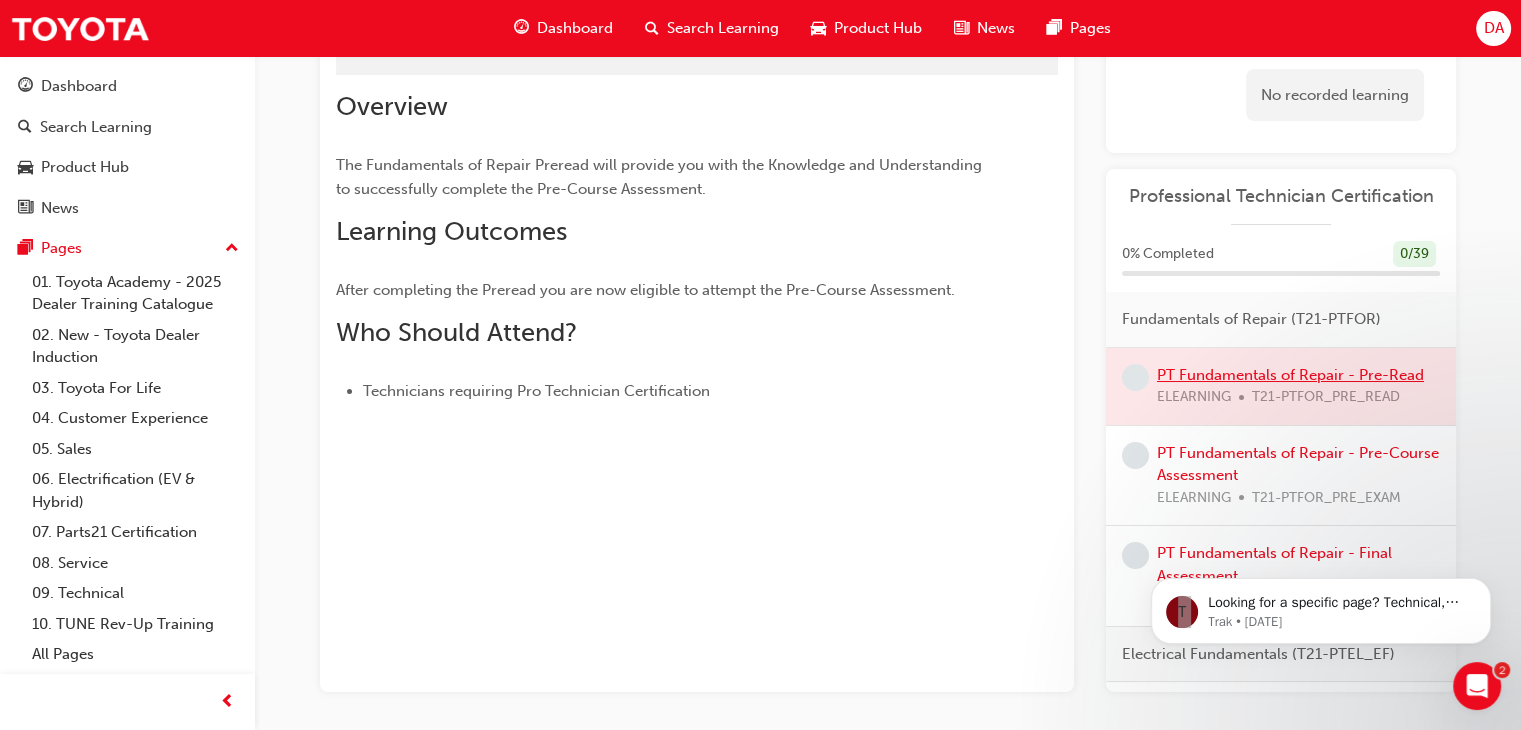scroll, scrollTop: 196, scrollLeft: 0, axis: vertical 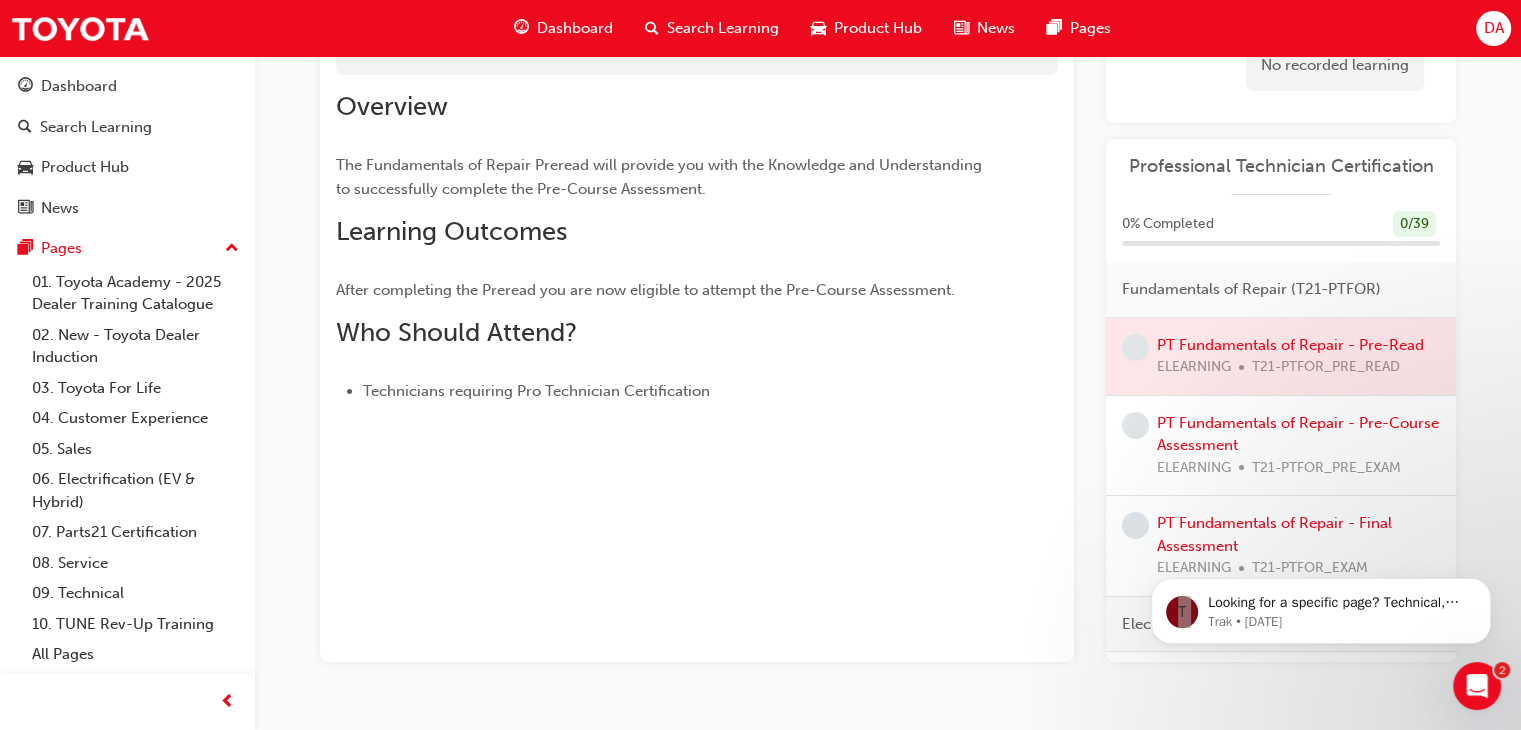 click at bounding box center (1281, 356) 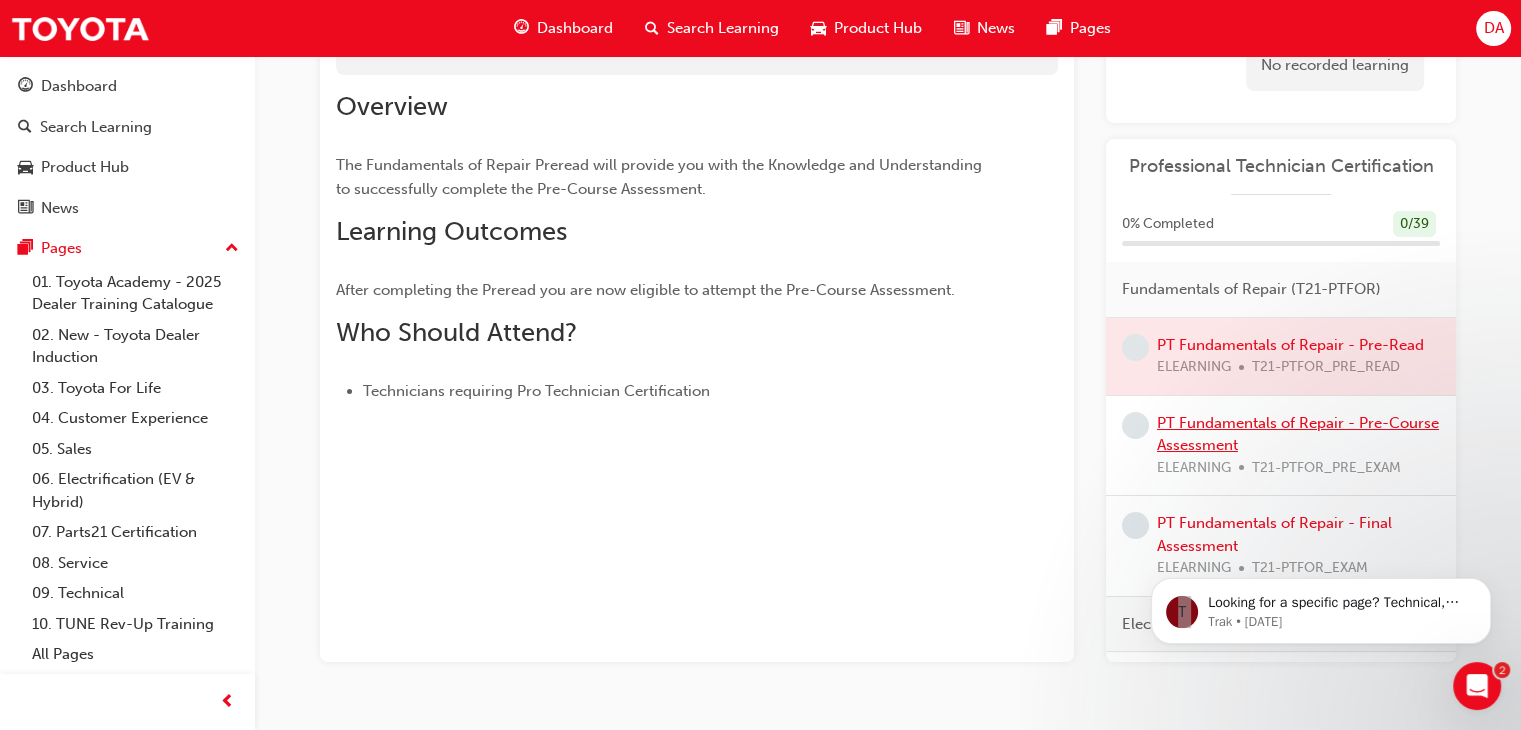 click on "PT Fundamentals of Repair - Pre-Course Assessment" at bounding box center [1298, 434] 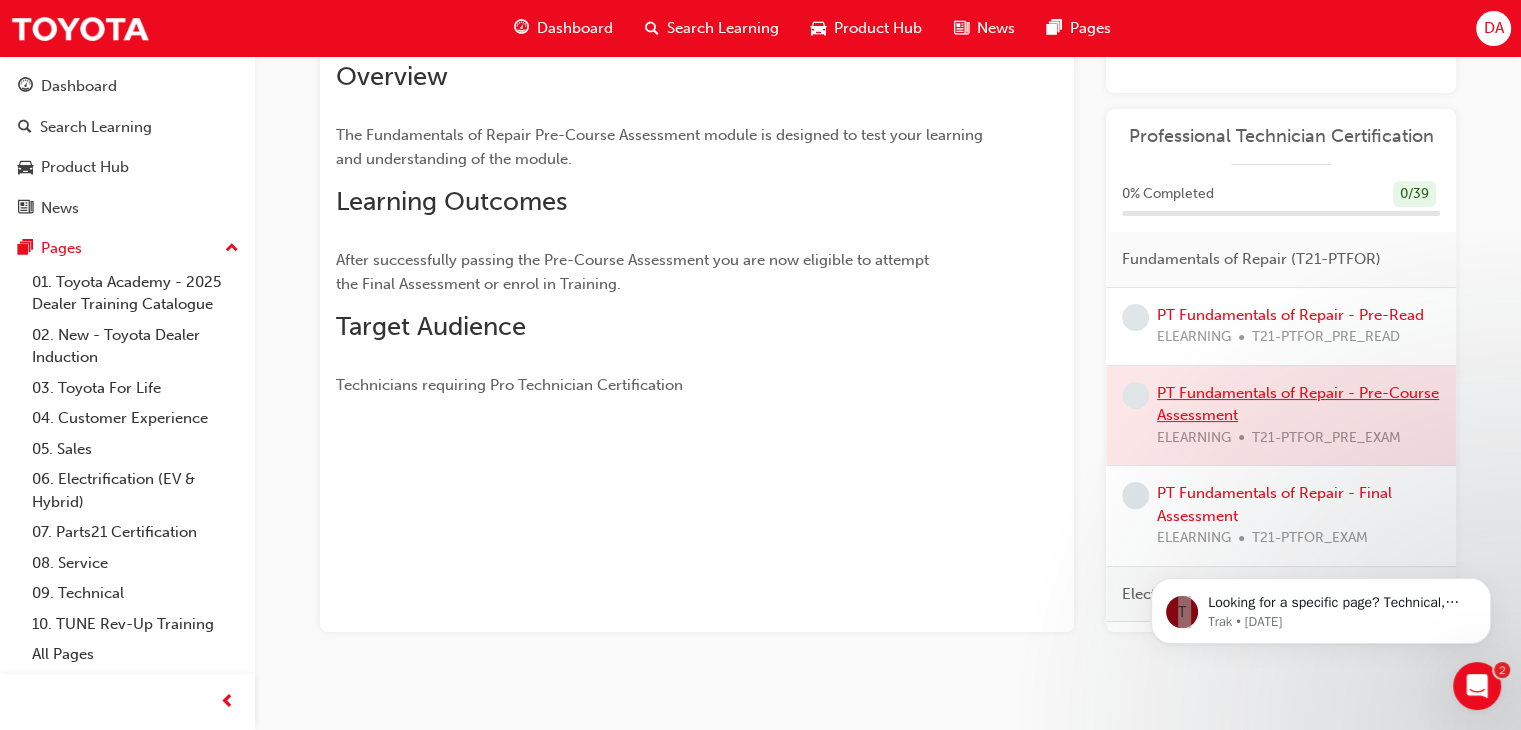 scroll, scrollTop: 166, scrollLeft: 0, axis: vertical 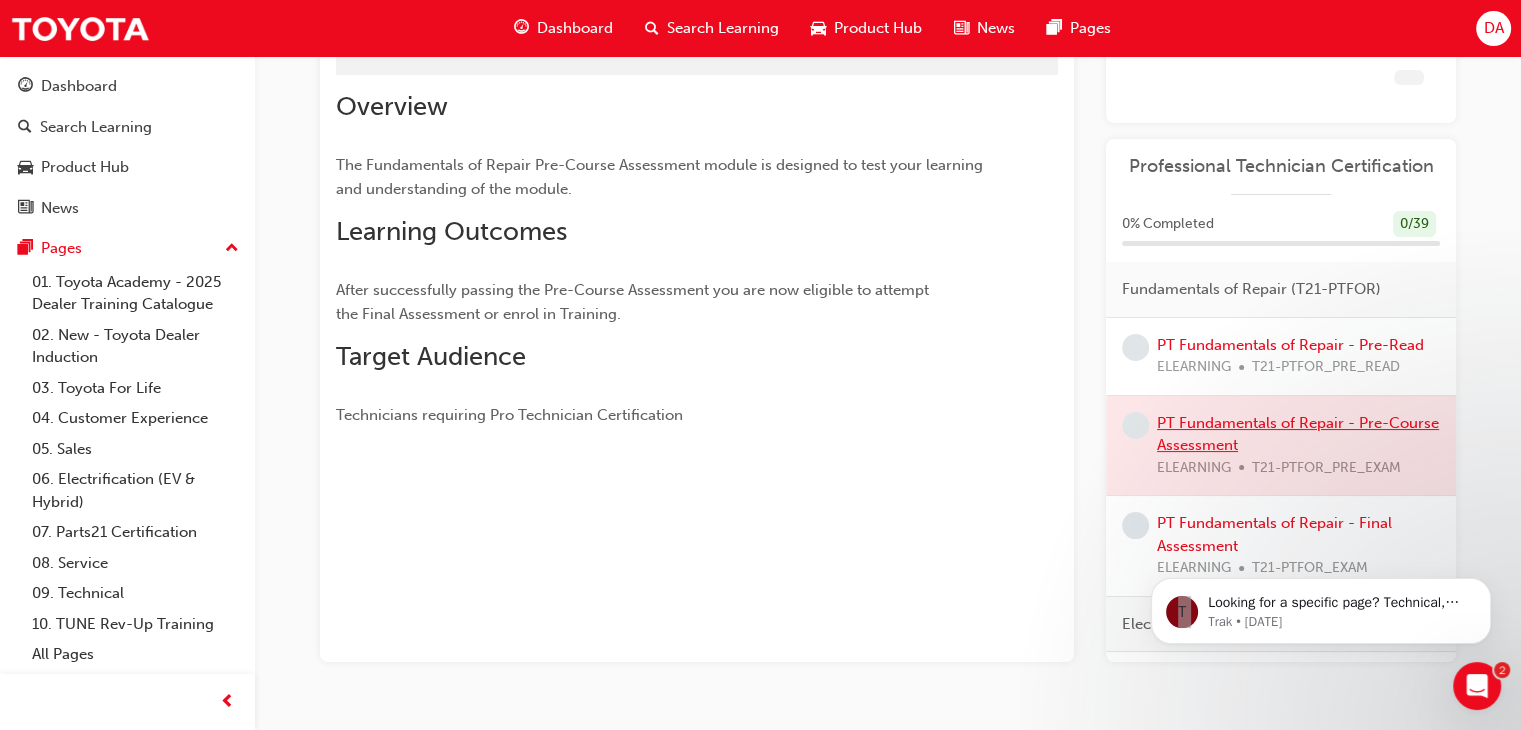click at bounding box center [1281, 446] 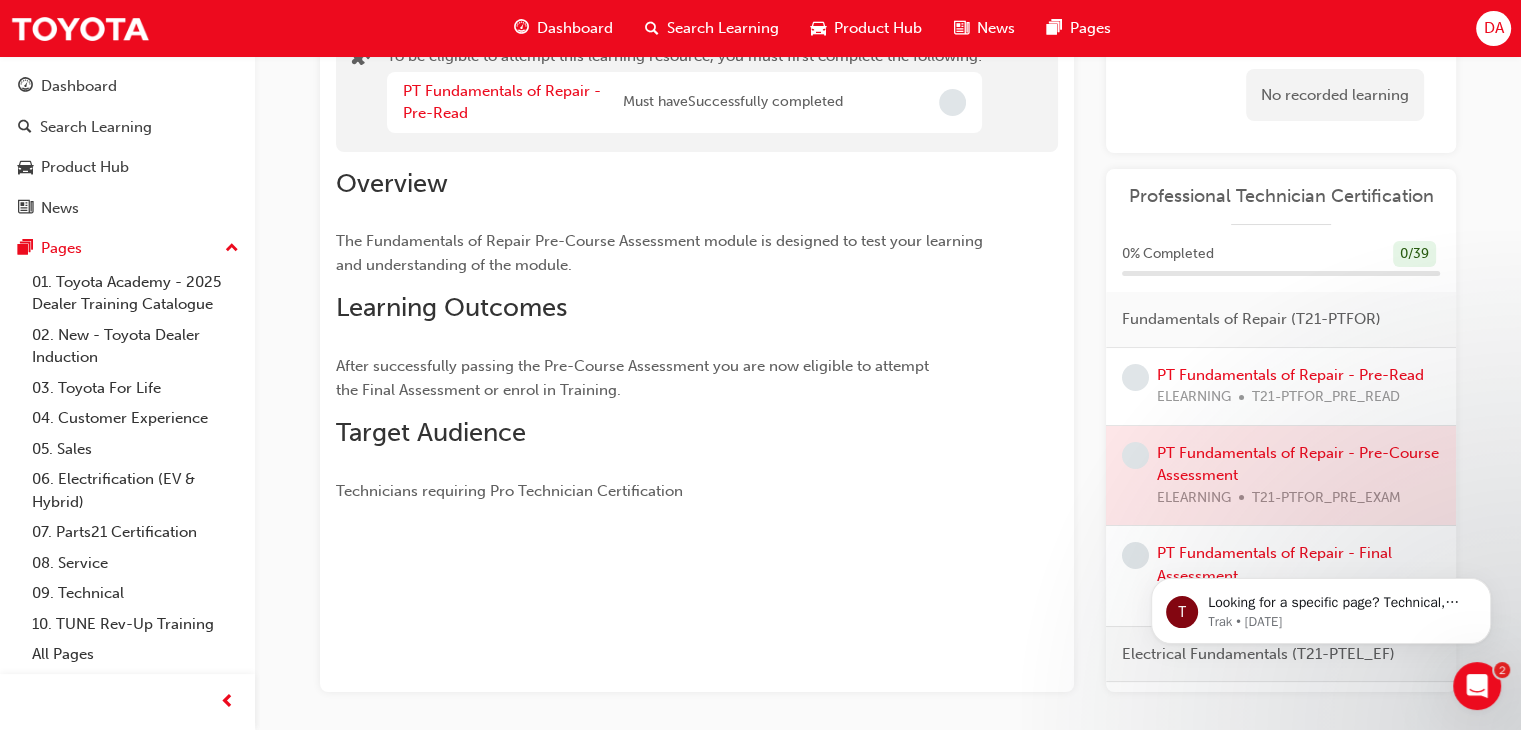 click on "T Looking for a specific page? Technical, Toyota Network Training, Technical Training Calendars Trak • 2d ago" at bounding box center [1321, 519] 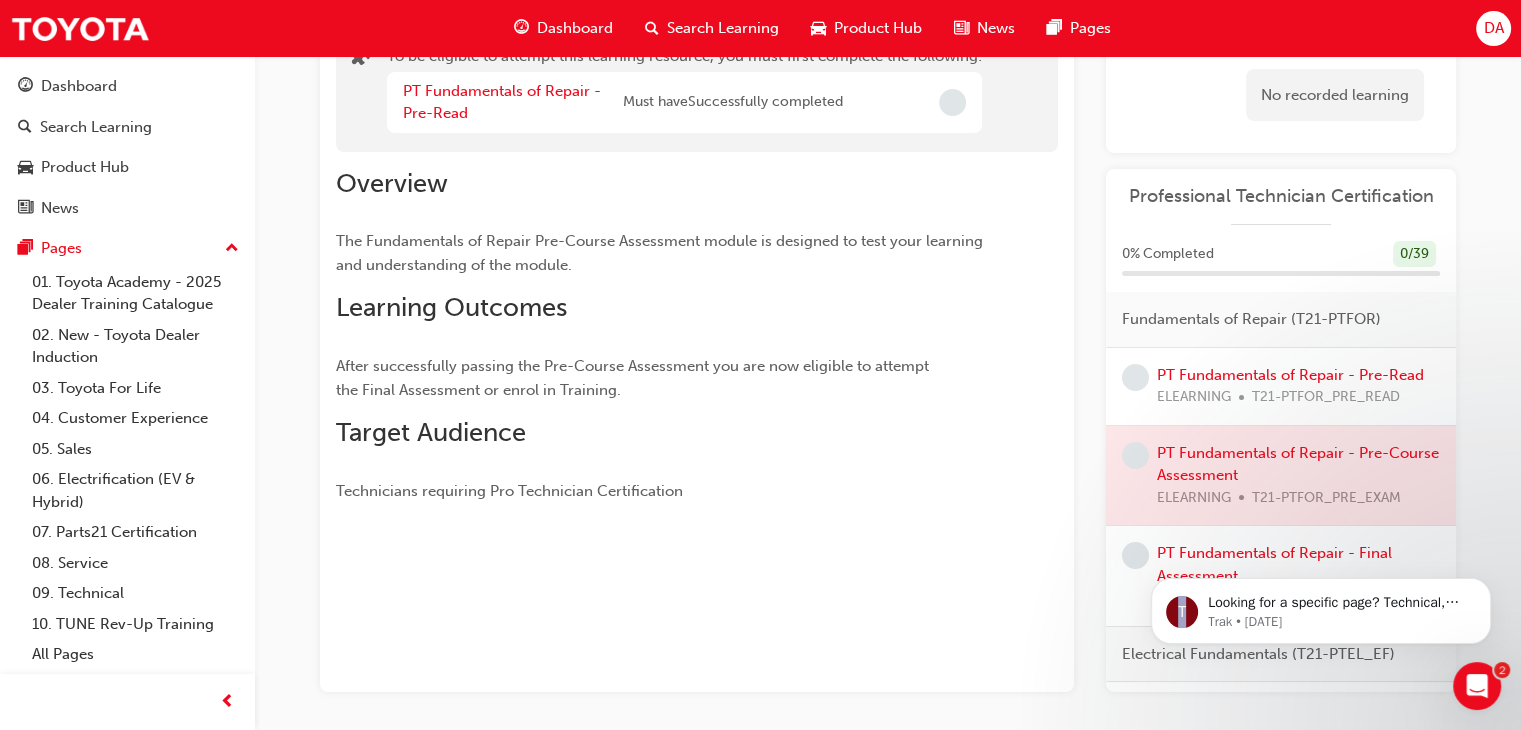 click on "T Looking for a specific page? Technical, Toyota Network Training, Technical Training Calendars Trak • 2d ago" at bounding box center [1321, 519] 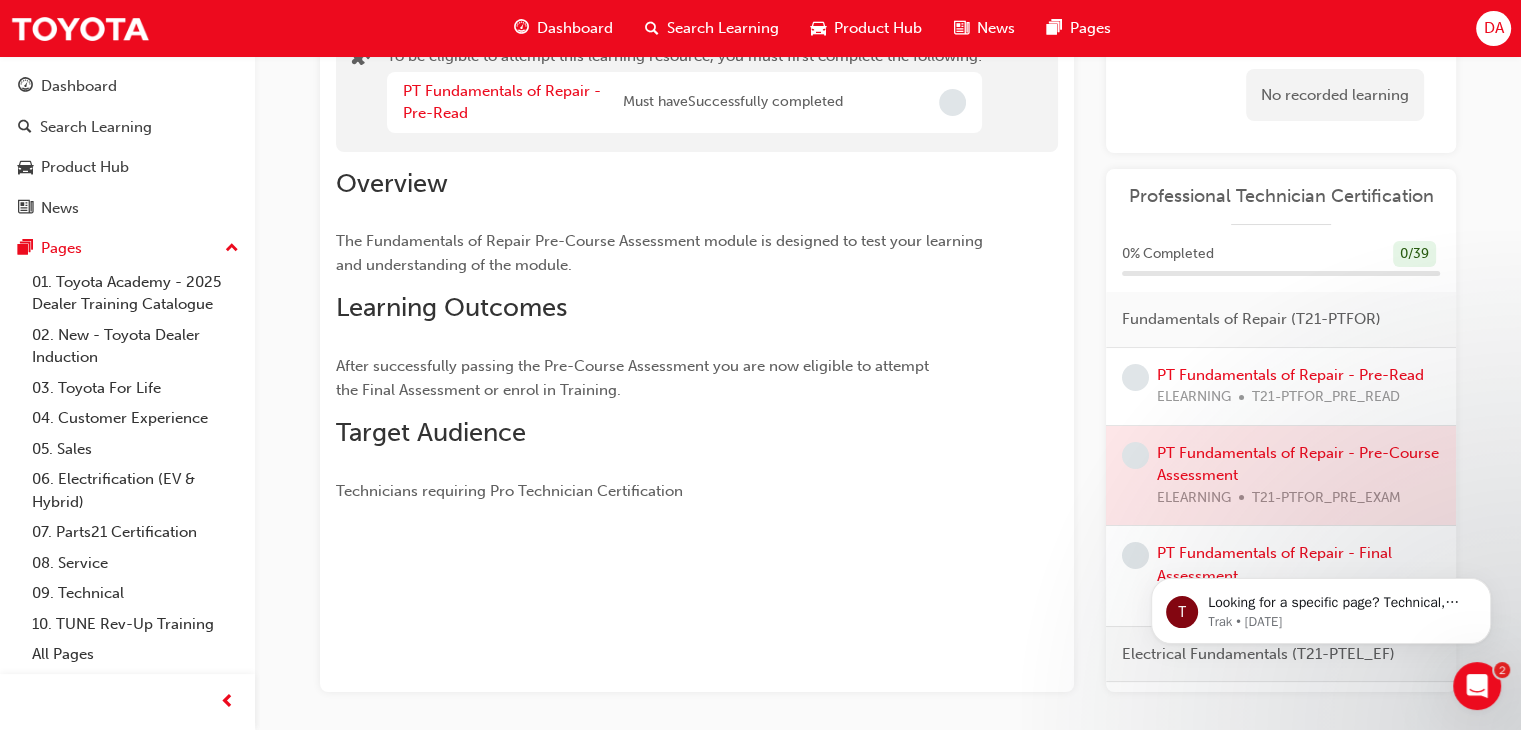 click on "T Looking for a specific page? Technical, Toyota Network Training, Technical Training Calendars Trak • 2d ago" at bounding box center (1321, 519) 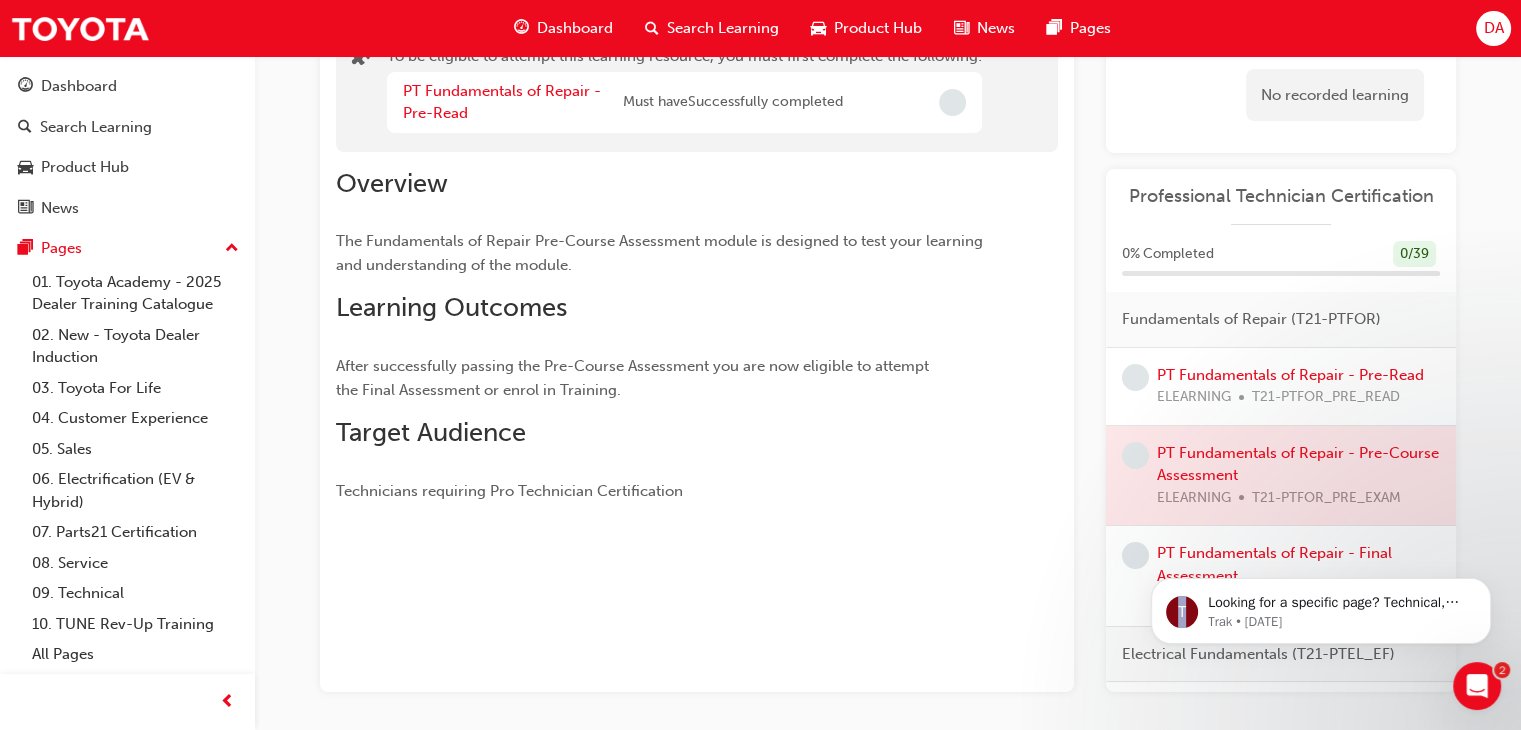 click on "T Looking for a specific page? Technical, Toyota Network Training, Technical Training Calendars Trak • 2d ago" at bounding box center [1321, 519] 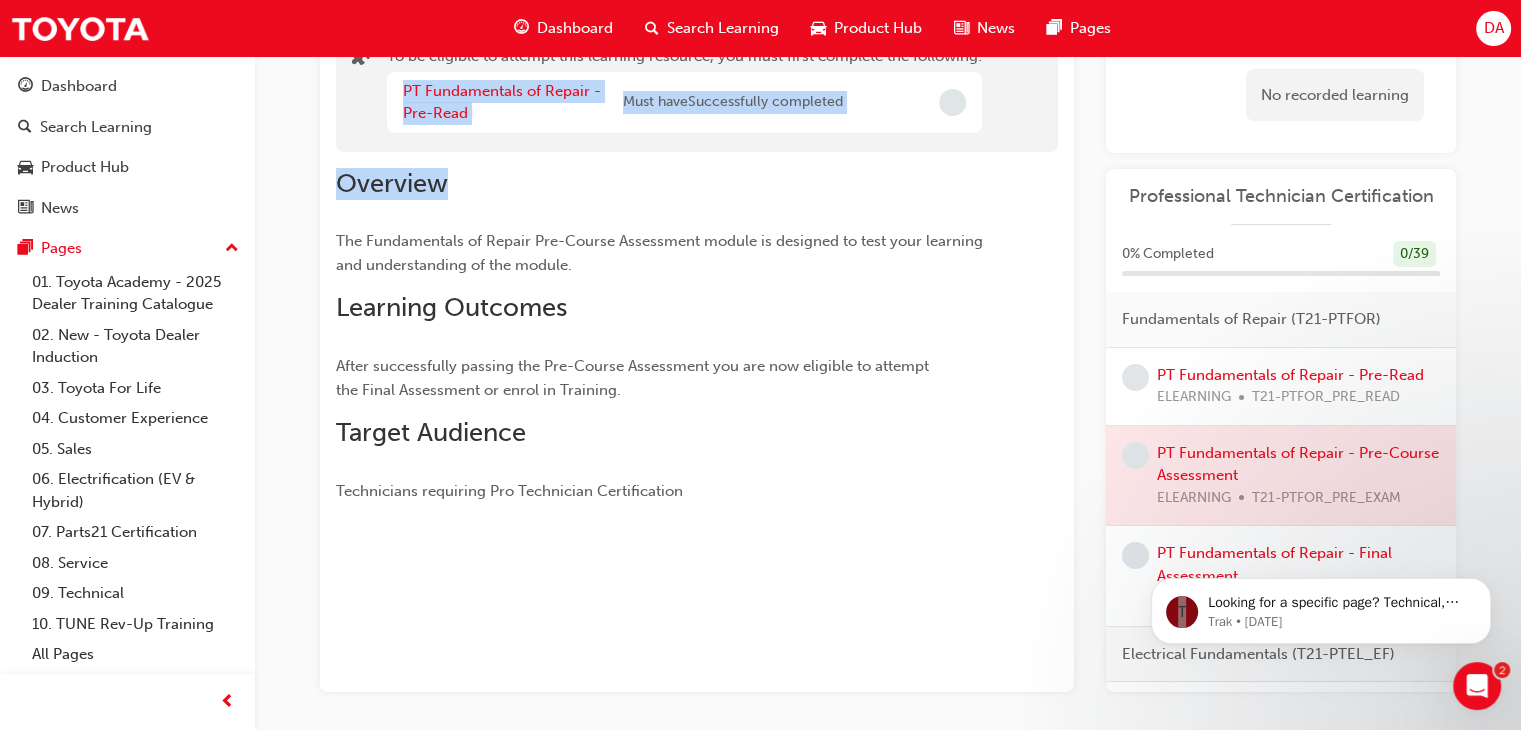 drag, startPoint x: 863, startPoint y: 186, endPoint x: 388, endPoint y: 65, distance: 490.16937 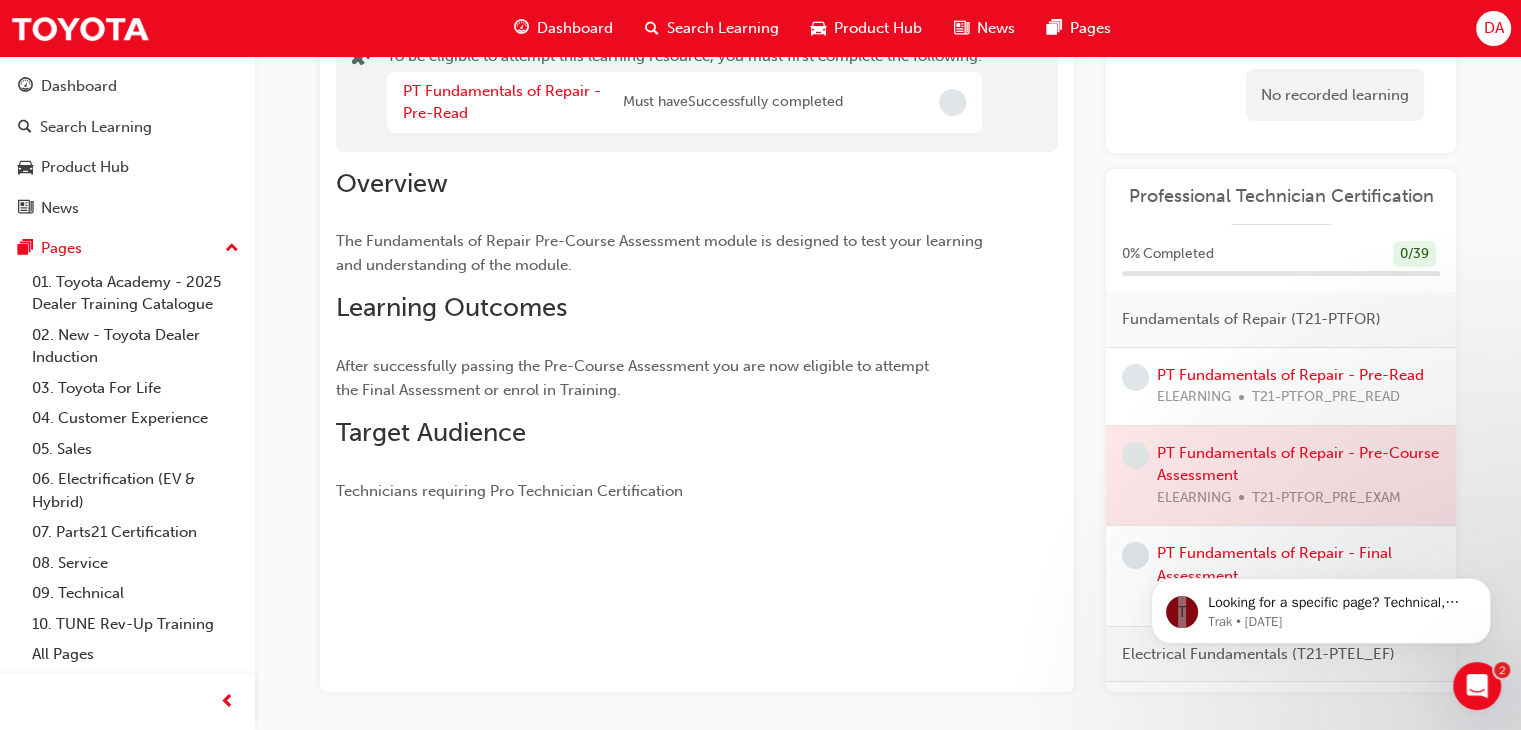 click on "PT Fundamentals of Repair - Pre-Course Assessment eLearning Stream:   Technical 0 T21-PTFOR_PRE_EXAM To be eligible to attempt this learning resource, you must first complete  the following: PT Fundamentals of Repair - Pre-Read Must have  Successfully completed Overview The Fundamentals of Repair Pre-Course Assessment module is designed to test your learning and understanding of the module. Learning Outcomes After successfully passing the Pre-Course Assessment you are now eligible to attempt the Final Assessment or enrol in Training. Target Audience Technicians requiring Pro Technician Certification Learning Plan No recorded learning Professional Technician Certification 0 % Completed 0 / 39 Fundamentals of Repair (T21-PTFOR) PT Fundamentals of Repair - Pre-Read ELEARNING T21-PTFOR_PRE_READ PT Fundamentals of Repair - Pre-Course Assessment ELEARNING T21-PTFOR_PRE_EXAM PT Fundamentals of Repair - Final Assessment ELEARNING T21-PTFOR_EXAM Electrical Fundamentals (T21-PTEL_EF) ELEARNING T21-PTEL_EF_PRE_READ" at bounding box center [888, 339] 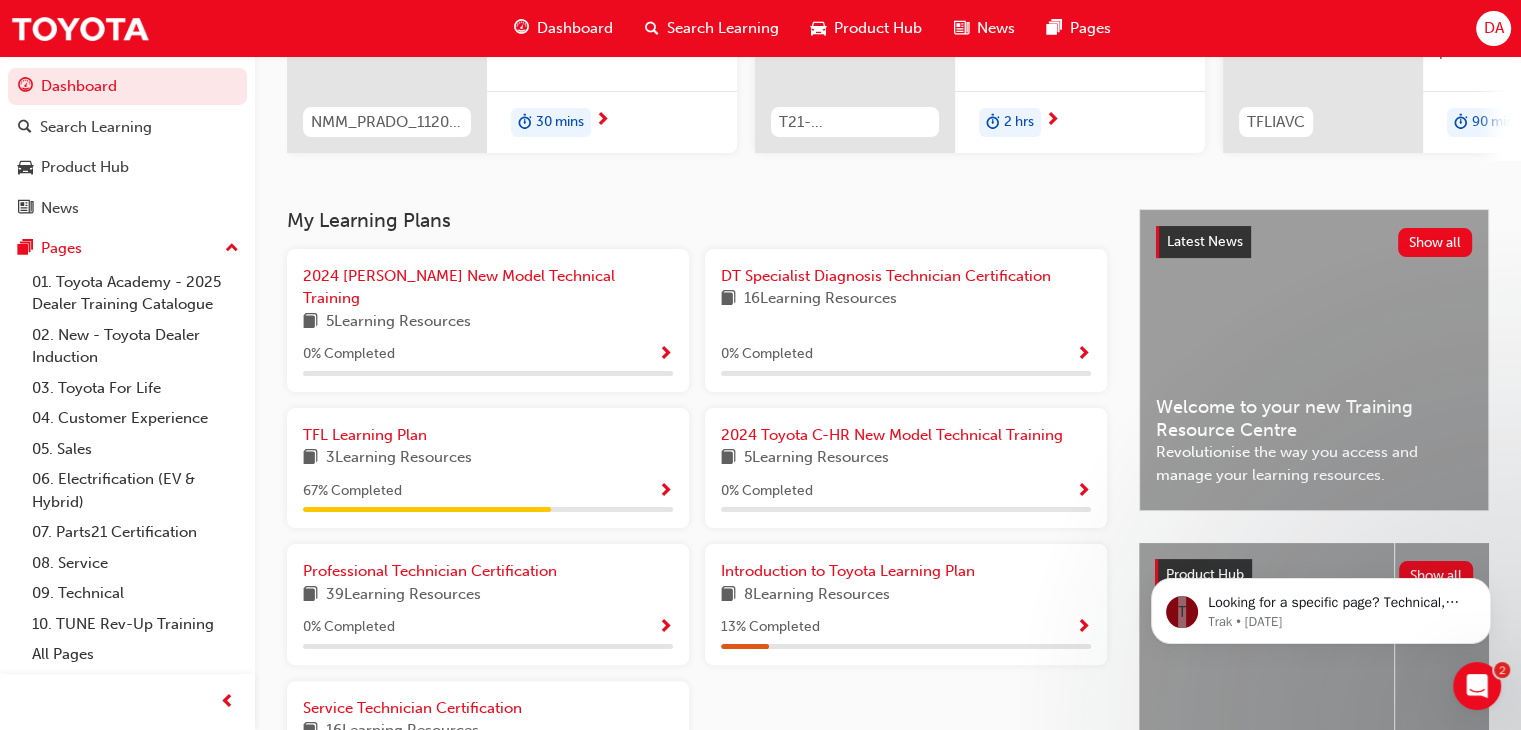 scroll, scrollTop: 326, scrollLeft: 0, axis: vertical 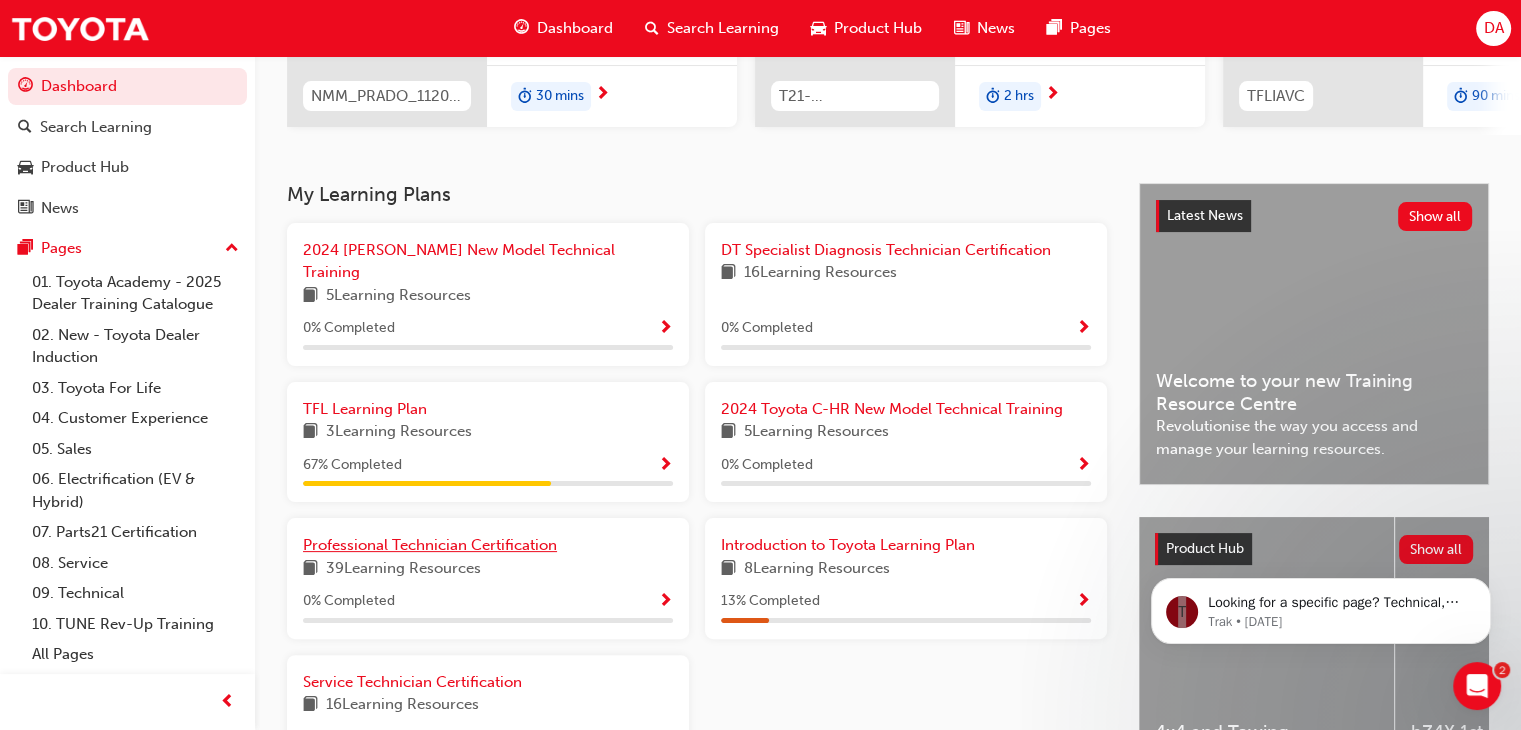 click on "Professional Technician Certification" at bounding box center (430, 545) 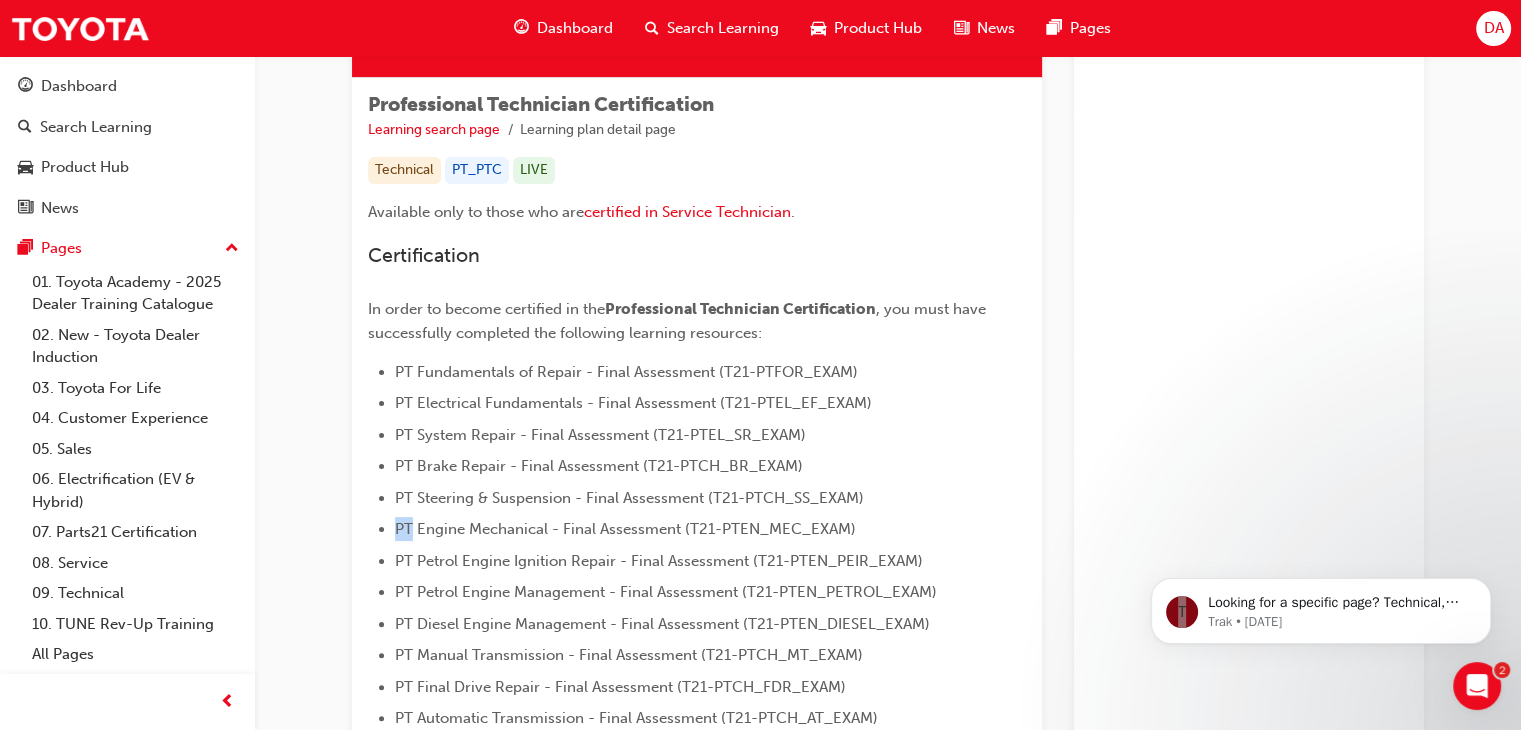 click on "PT Fundamentals of Repair - Final Assessment (T21-PTFOR_EXAM) PT Electrical Fundamentals - Final Assessment (T21-PTEL_EF_EXAM) PT System Repair - Final Assessment (T21-PTEL_SR_EXAM) PT Brake Repair - Final Assessment (T21-PTCH_BR_EXAM) PT Steering & Suspension - Final Assessment (T21-PTCH_SS_EXAM) PT Engine Mechanical - Final Assessment (T21-PTEN_MEC_EXAM) PT Petrol Engine Ignition Repair - Final Assessment (T21-PTEN_PEIR_EXAM) PT Petrol Engine Management - Final Assessment (T21-PTEN_PETROL_EXAM) PT Diesel Engine Management - Final Assessment (T21-PTEN_DIESEL_EXAM) PT Manual Transmission - Final Assessment (T21-PTCH_MT_EXAM) PT Final Drive Repair - Final Assessment (T21-PTCH_FDR_EXAM) PT Automatic Transmission - Final Assessment (T21-PTCH_AT_EXAM)" at bounding box center (697, 545) 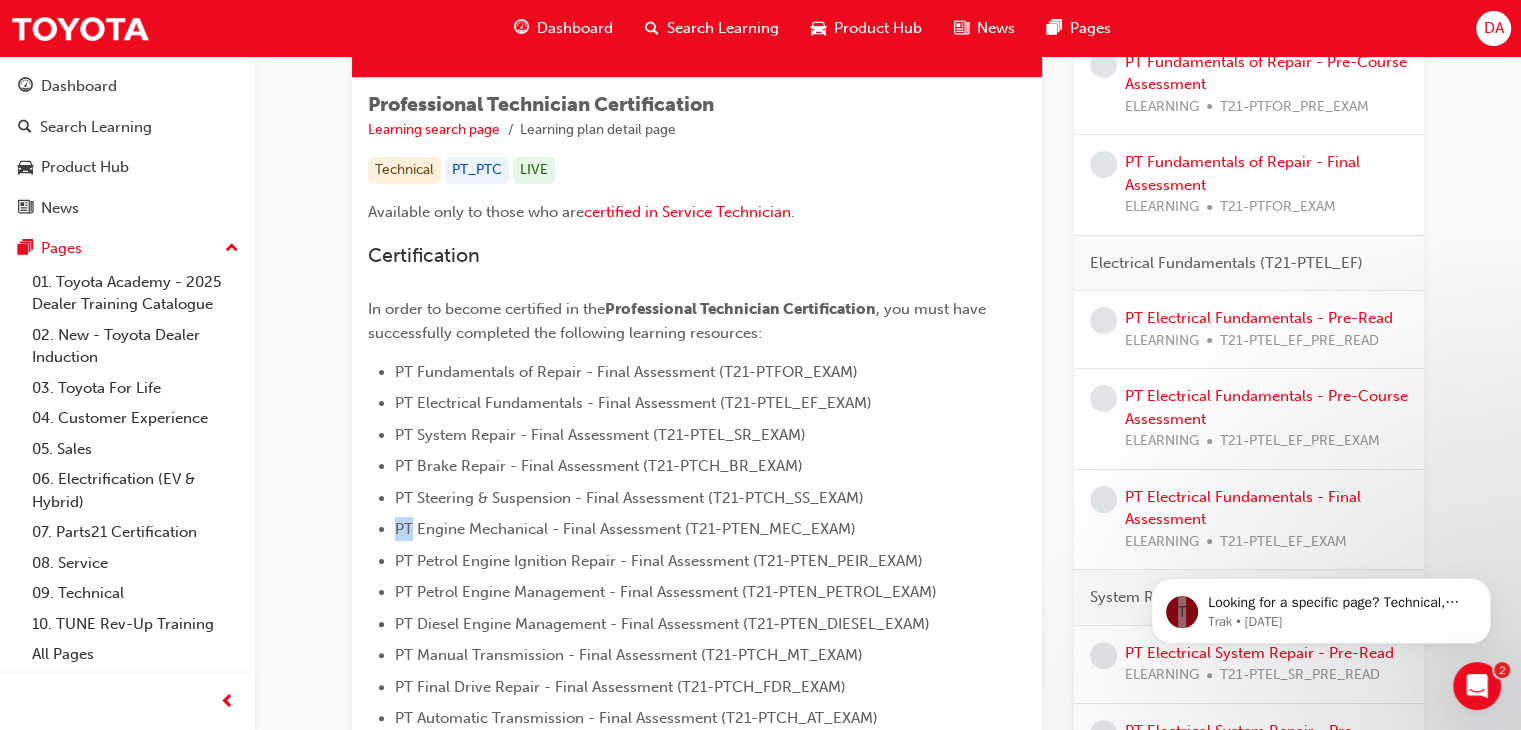 click on "PT Fundamentals of Repair - Final Assessment (T21-PTFOR_EXAM) PT Electrical Fundamentals - Final Assessment (T21-PTEL_EF_EXAM) PT System Repair - Final Assessment (T21-PTEL_SR_EXAM) PT Brake Repair - Final Assessment (T21-PTCH_BR_EXAM) PT Steering & Suspension - Final Assessment (T21-PTCH_SS_EXAM) PT Engine Mechanical - Final Assessment (T21-PTEN_MEC_EXAM) PT Petrol Engine Ignition Repair - Final Assessment (T21-PTEN_PEIR_EXAM) PT Petrol Engine Management - Final Assessment (T21-PTEN_PETROL_EXAM) PT Diesel Engine Management - Final Assessment (T21-PTEN_DIESEL_EXAM) PT Manual Transmission - Final Assessment (T21-PTCH_MT_EXAM) PT Final Drive Repair - Final Assessment (T21-PTCH_FDR_EXAM) PT Automatic Transmission - Final Assessment (T21-PTCH_AT_EXAM)" at bounding box center (697, 545) 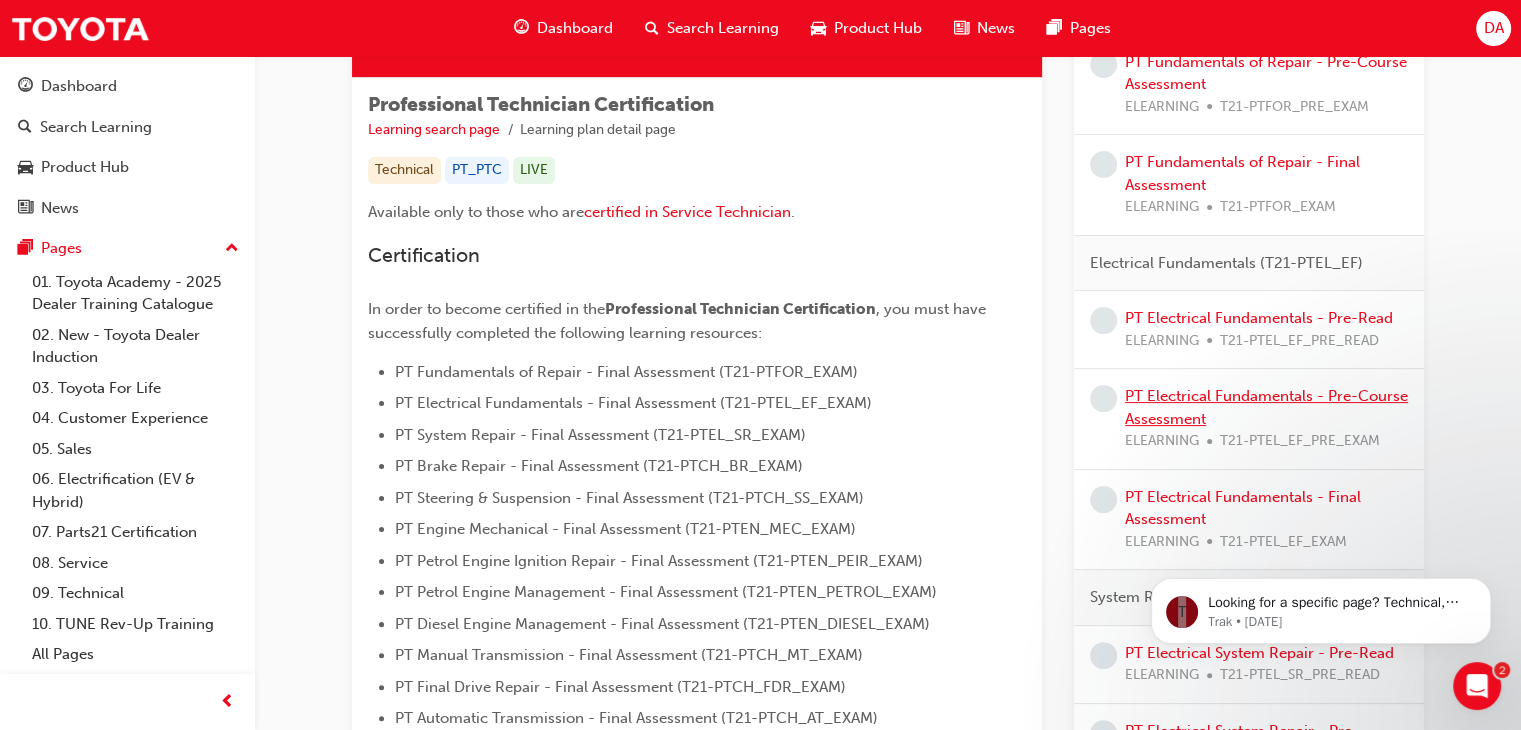 click on "PT Electrical Fundamentals - Pre-Course Assessment" at bounding box center (1266, 407) 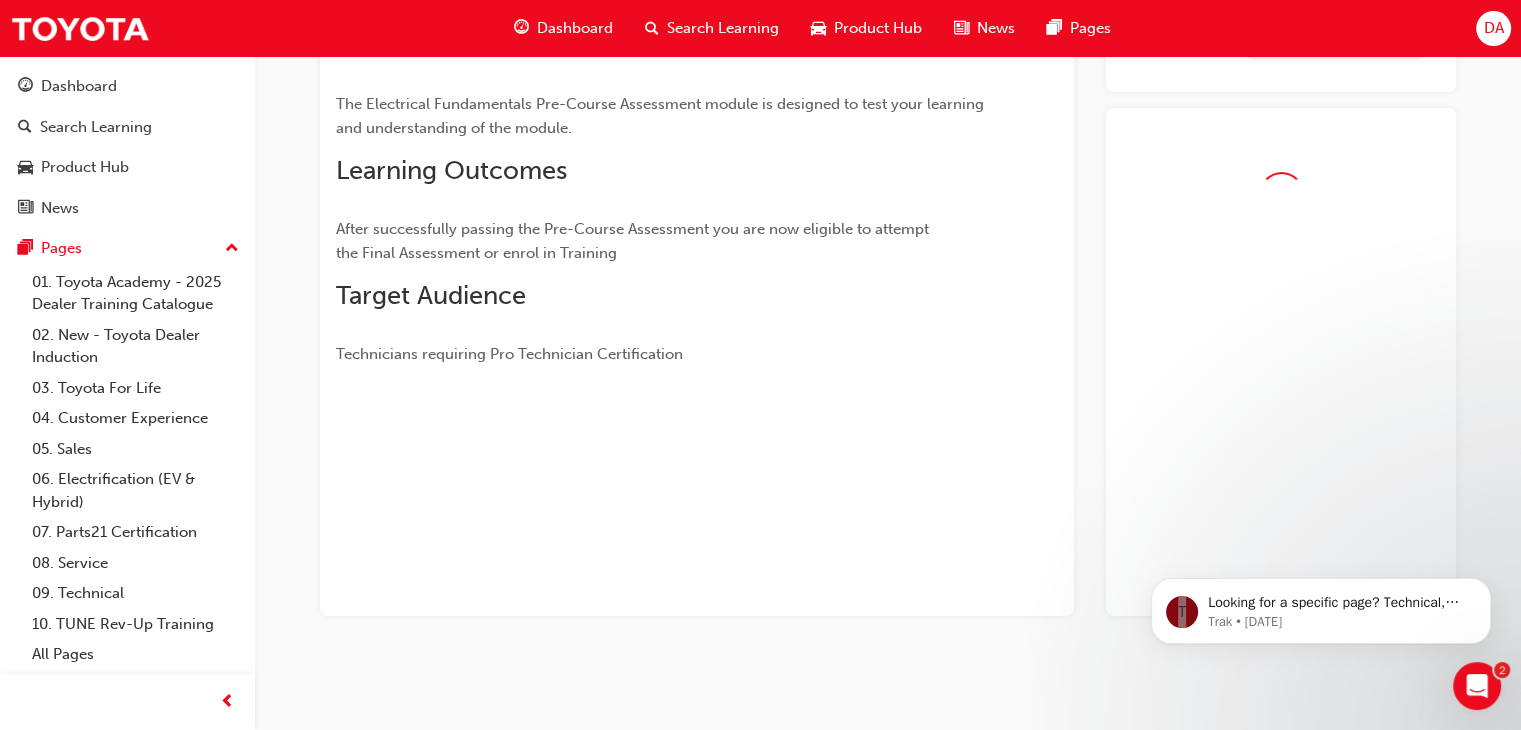 scroll, scrollTop: 242, scrollLeft: 0, axis: vertical 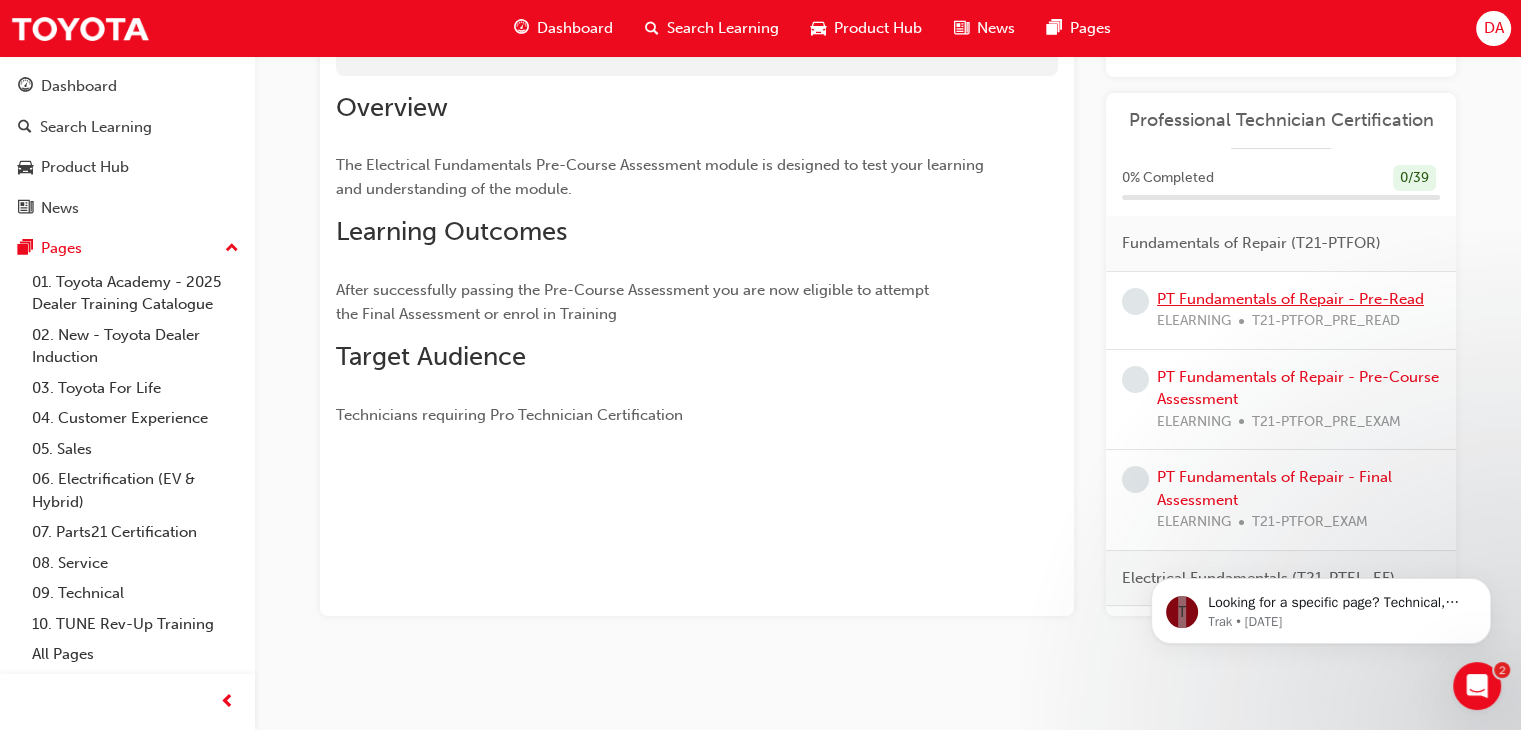 click on "PT Fundamentals of Repair - Pre-Read" at bounding box center [1290, 299] 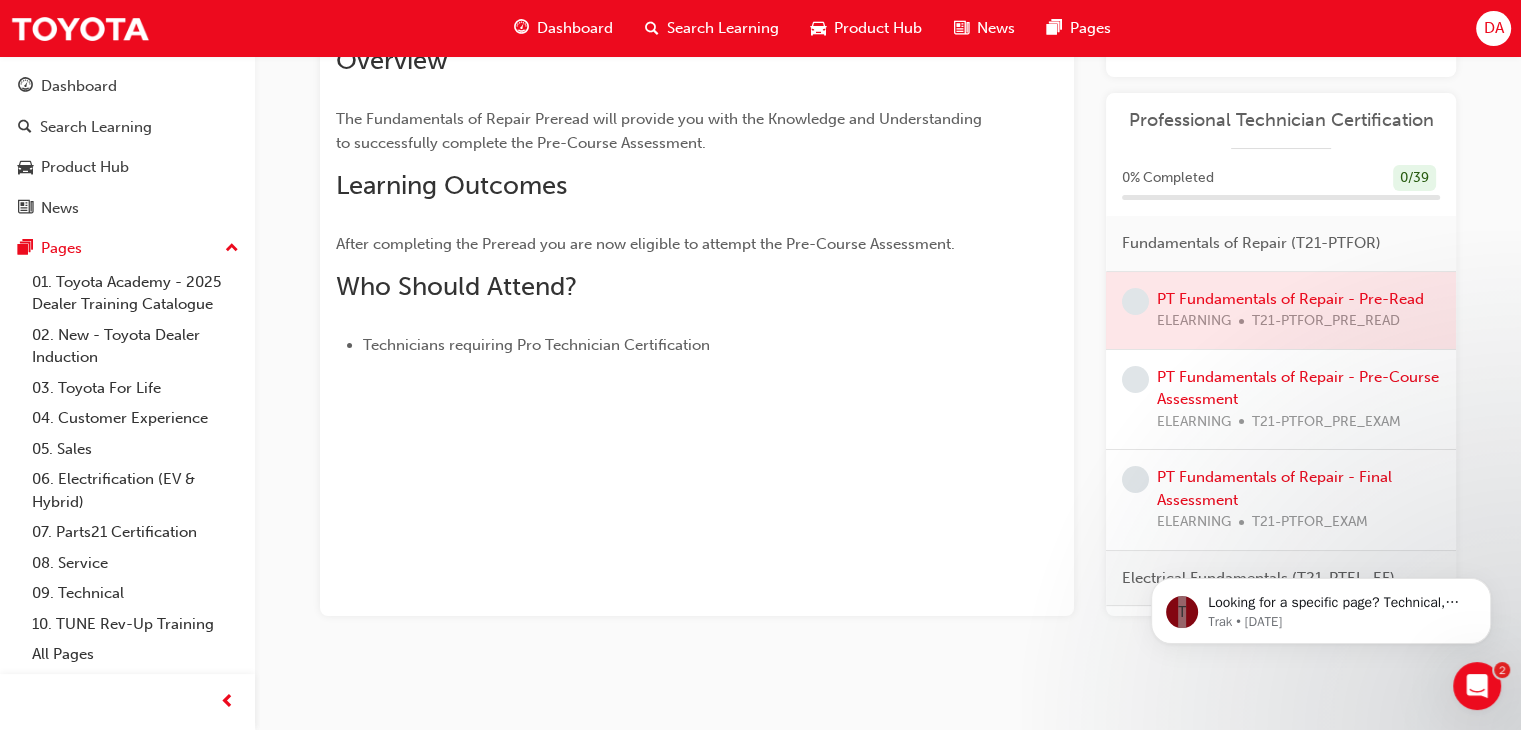 click on "PT Fundamentals of Repair - Pre-Course Assessment ELEARNING T21-PTFOR_PRE_EXAM" at bounding box center (1298, 400) 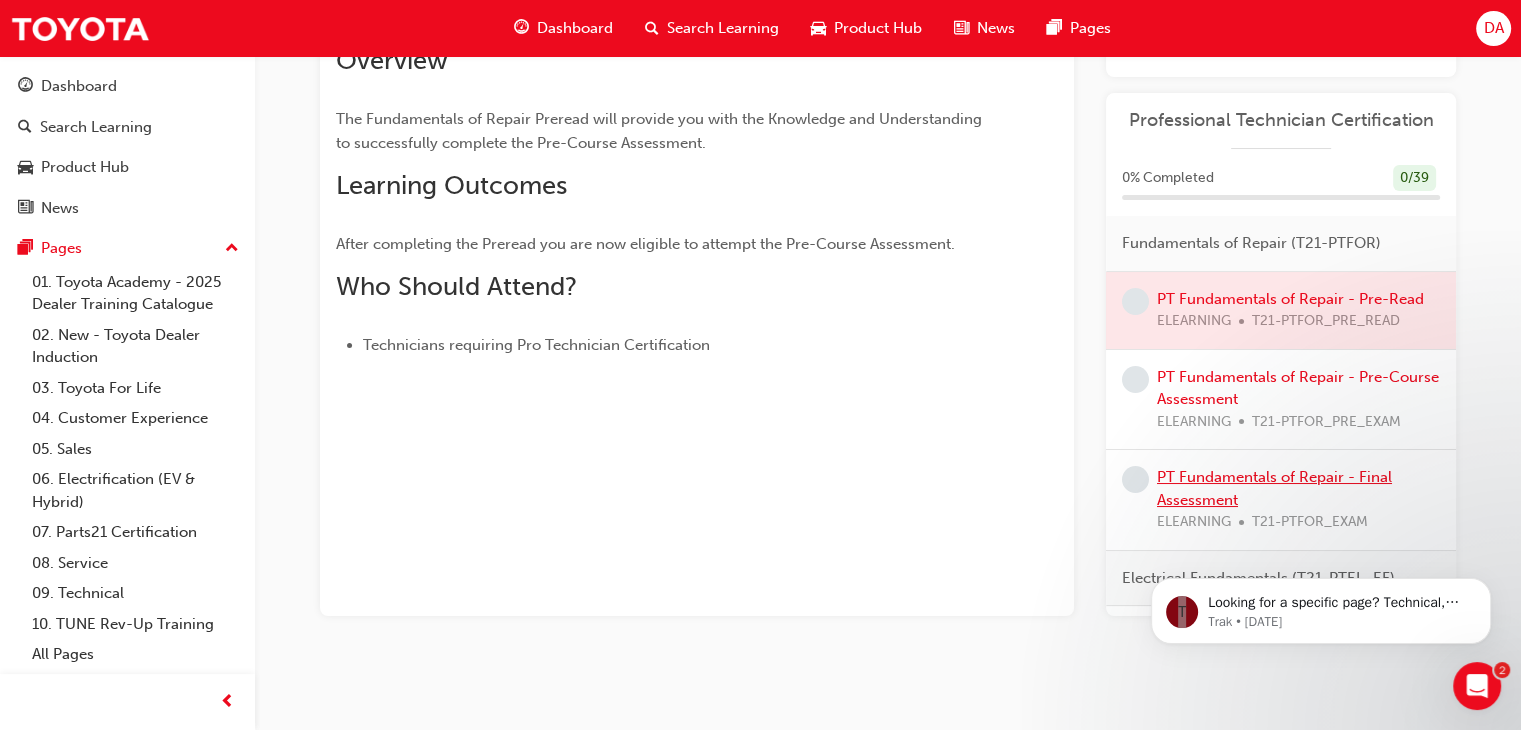 click on "PT Fundamentals of Repair - Final Assessment" at bounding box center [1274, 488] 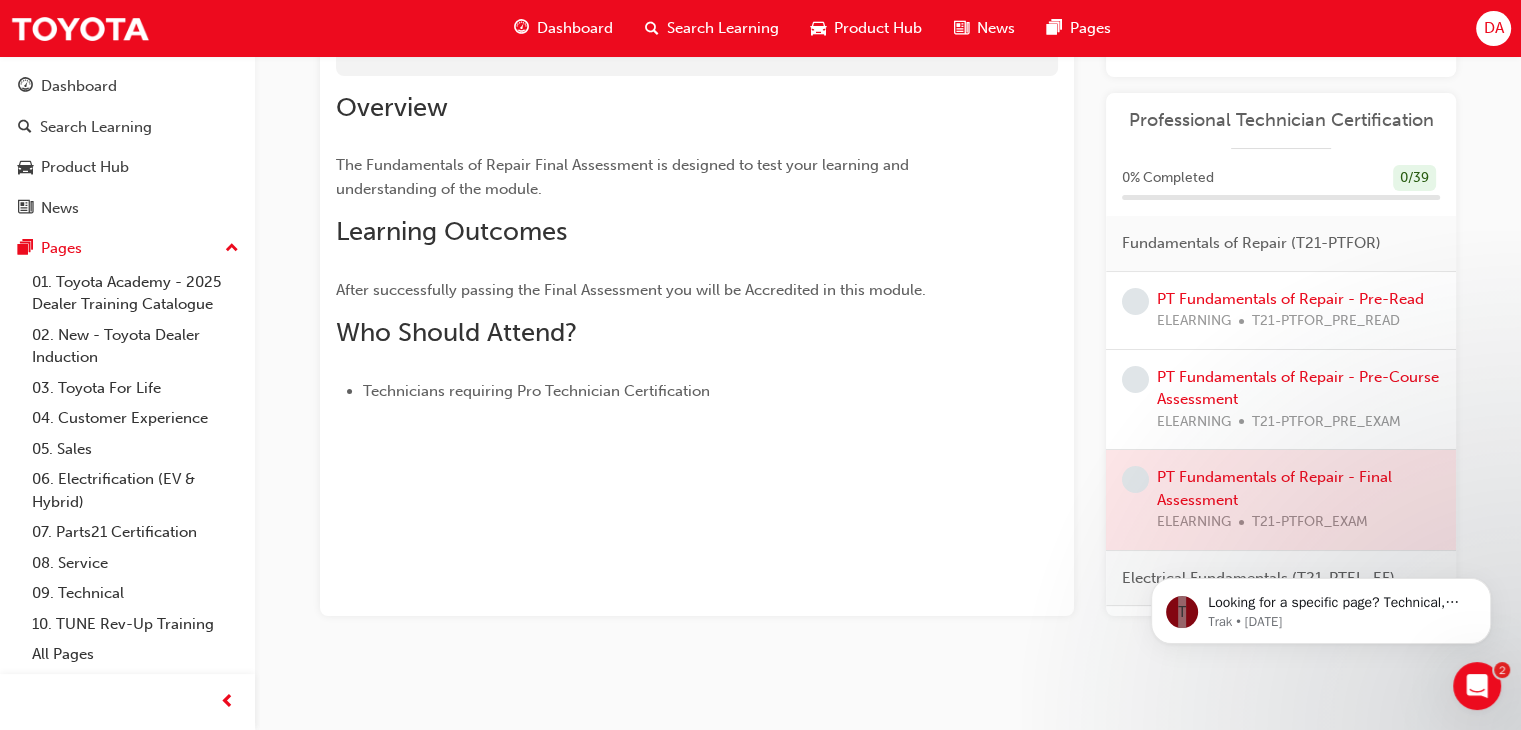 click on "DA" at bounding box center [1493, 28] 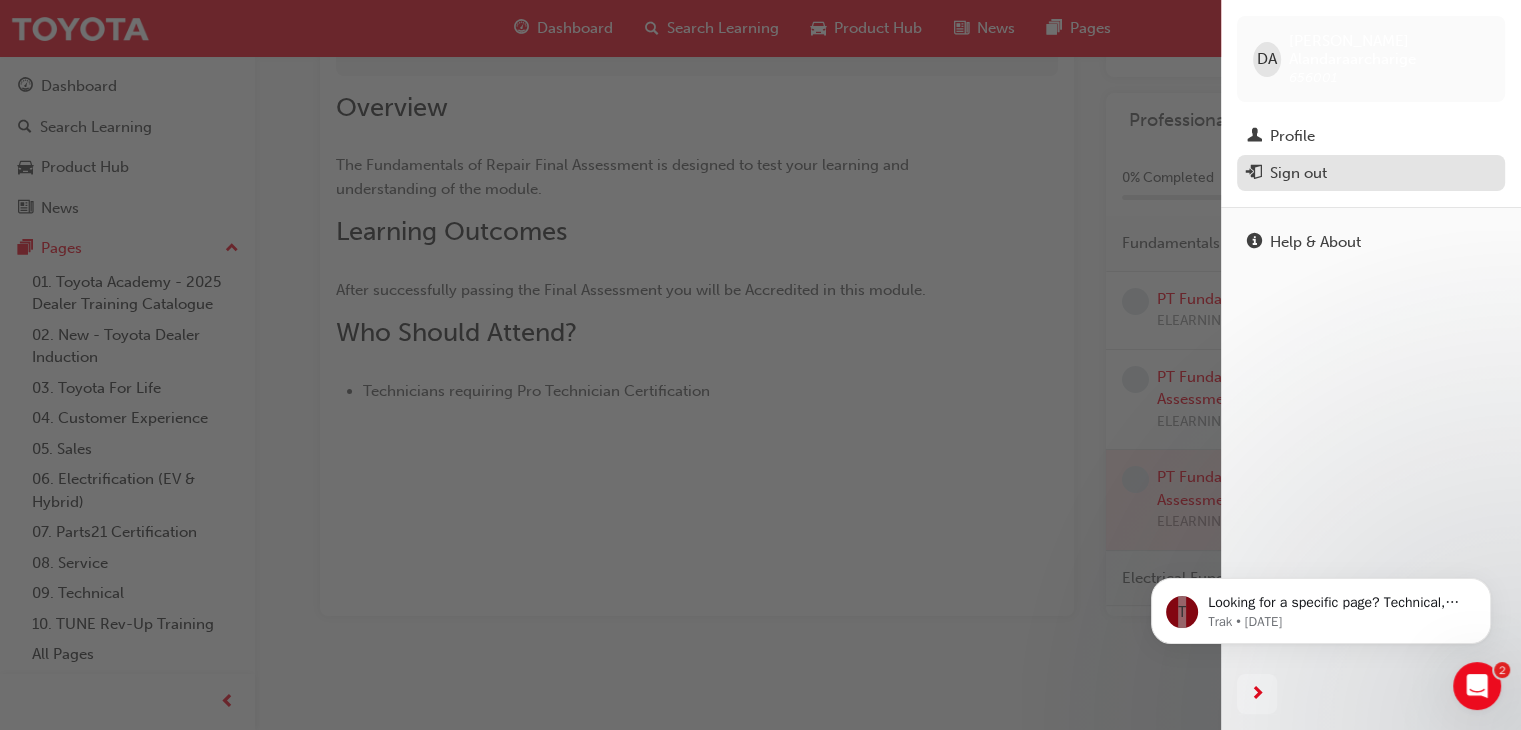 click on "Sign out" at bounding box center (1298, 173) 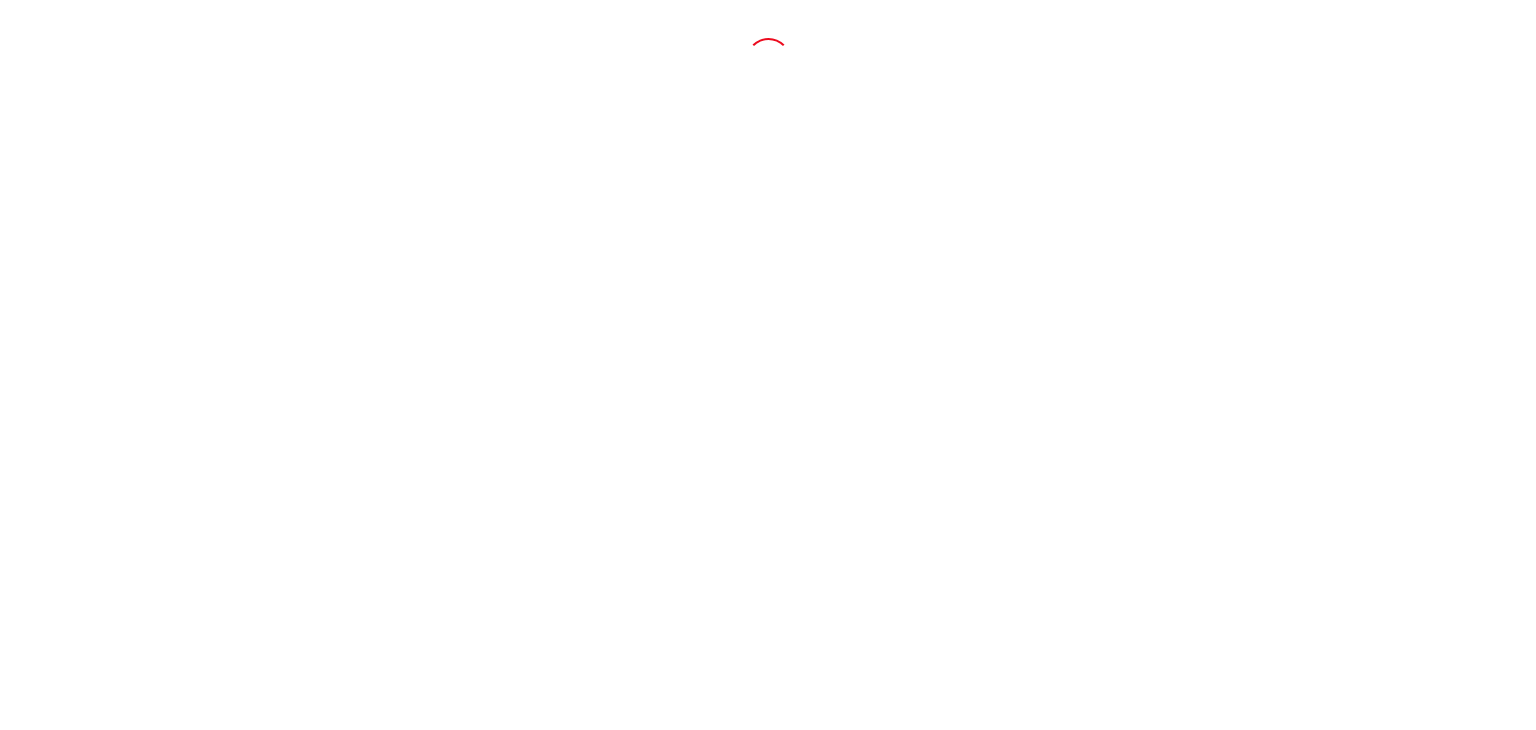 scroll, scrollTop: 0, scrollLeft: 0, axis: both 